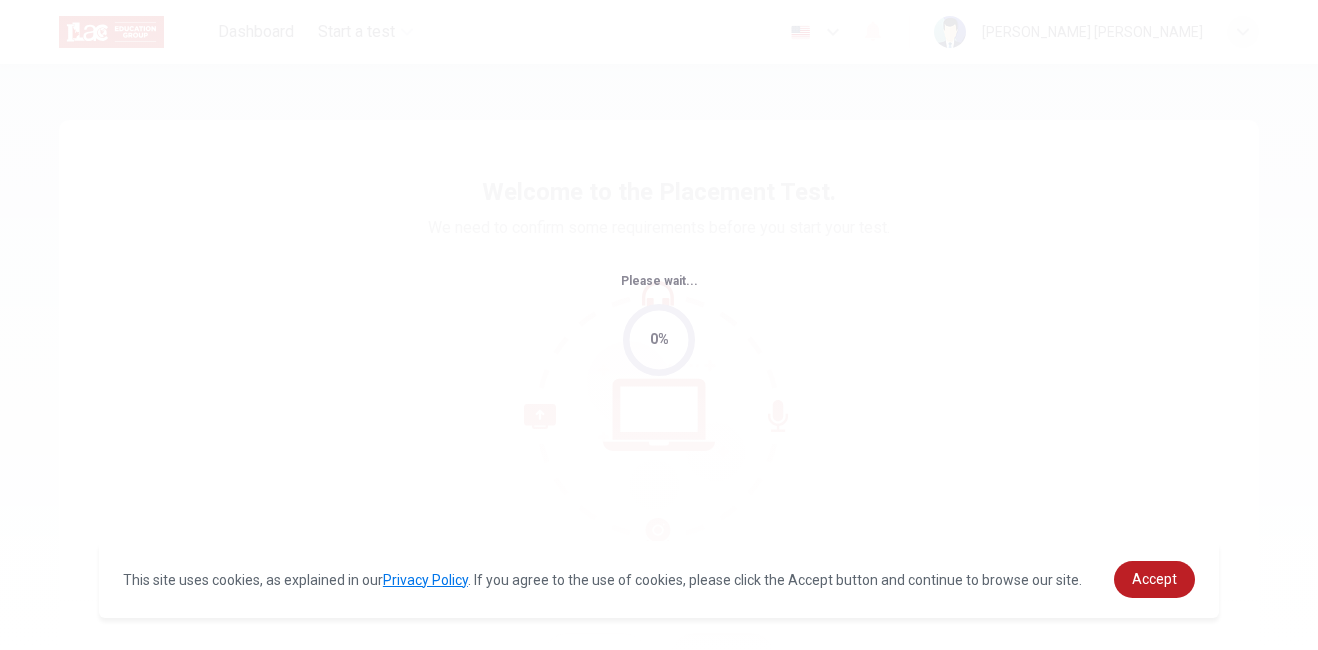 scroll, scrollTop: 0, scrollLeft: 0, axis: both 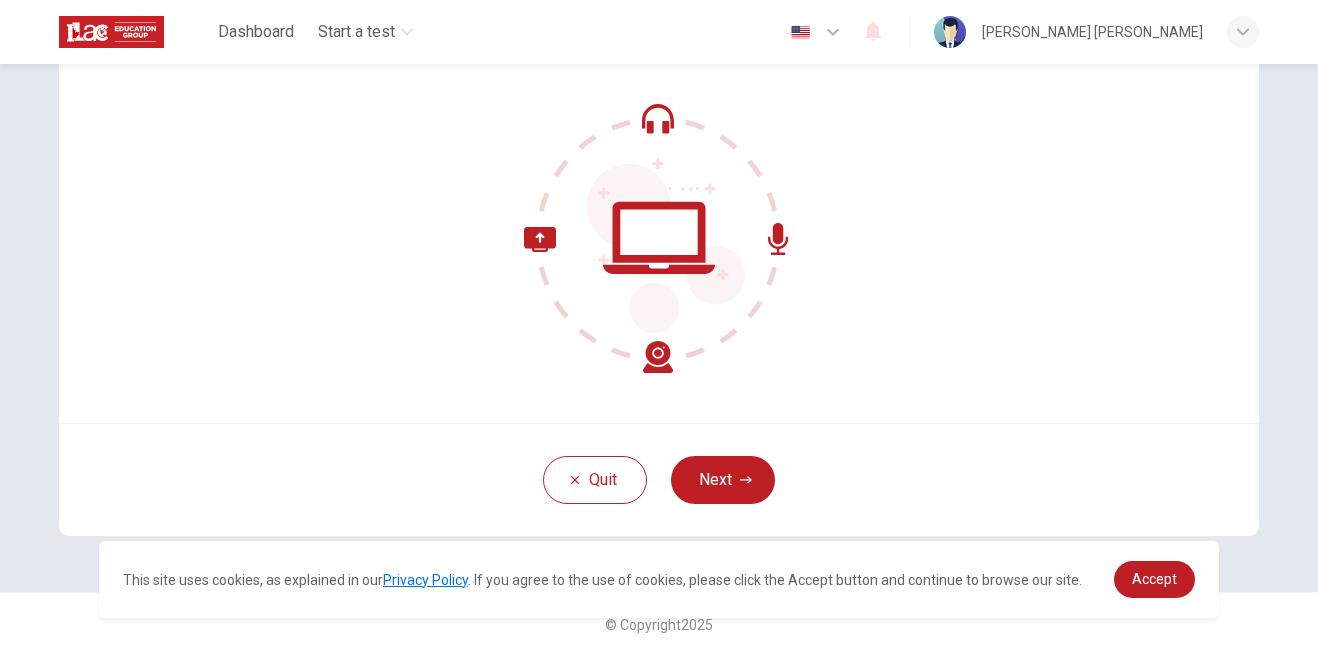 drag, startPoint x: 1291, startPoint y: 399, endPoint x: 1289, endPoint y: 462, distance: 63.03174 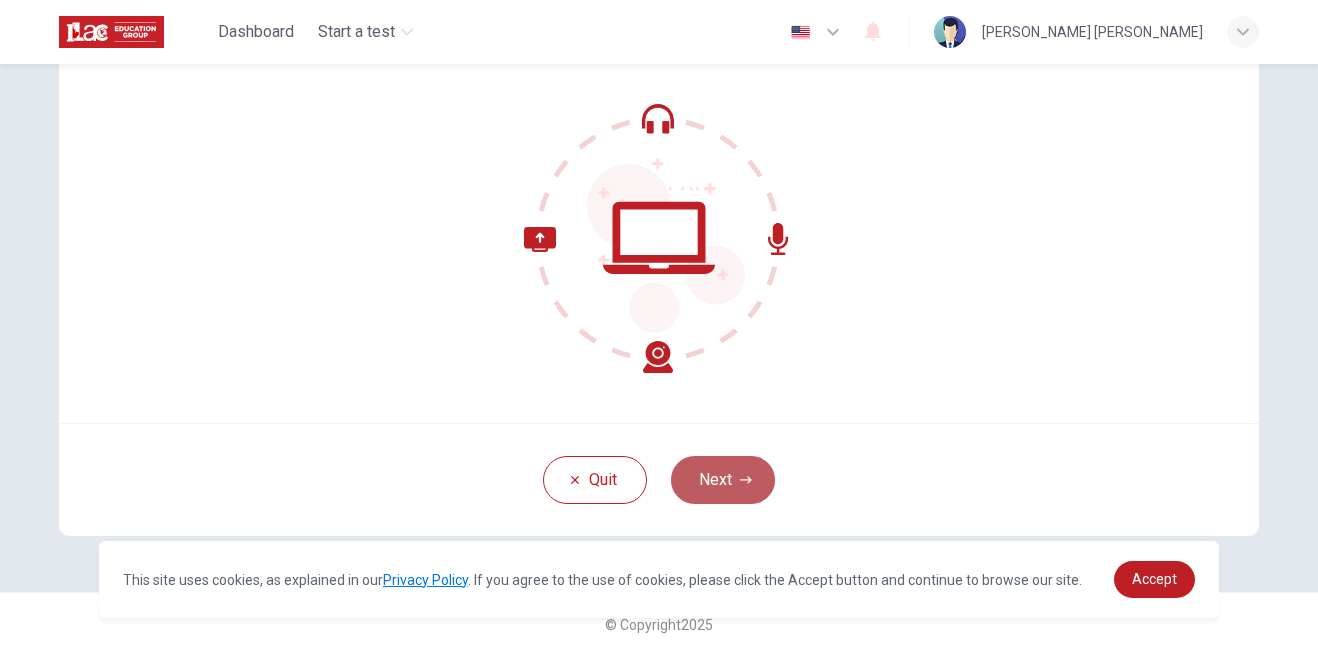 click on "Next" at bounding box center [723, 480] 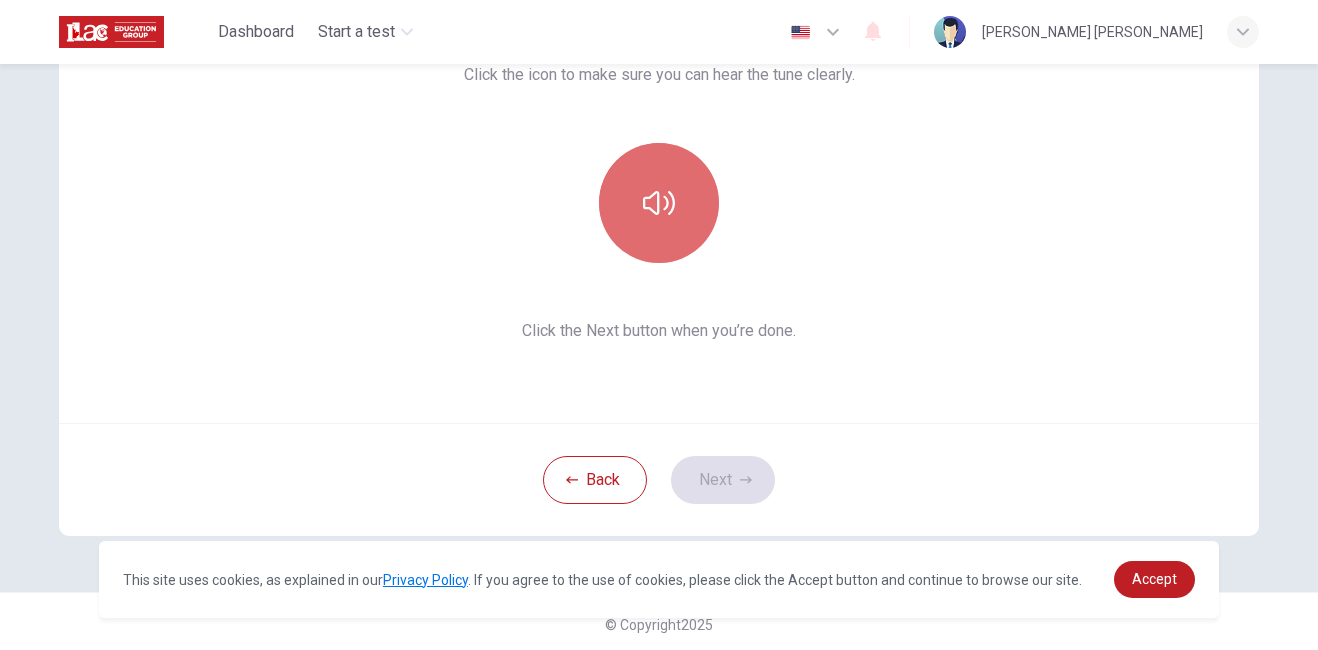 click at bounding box center [659, 203] 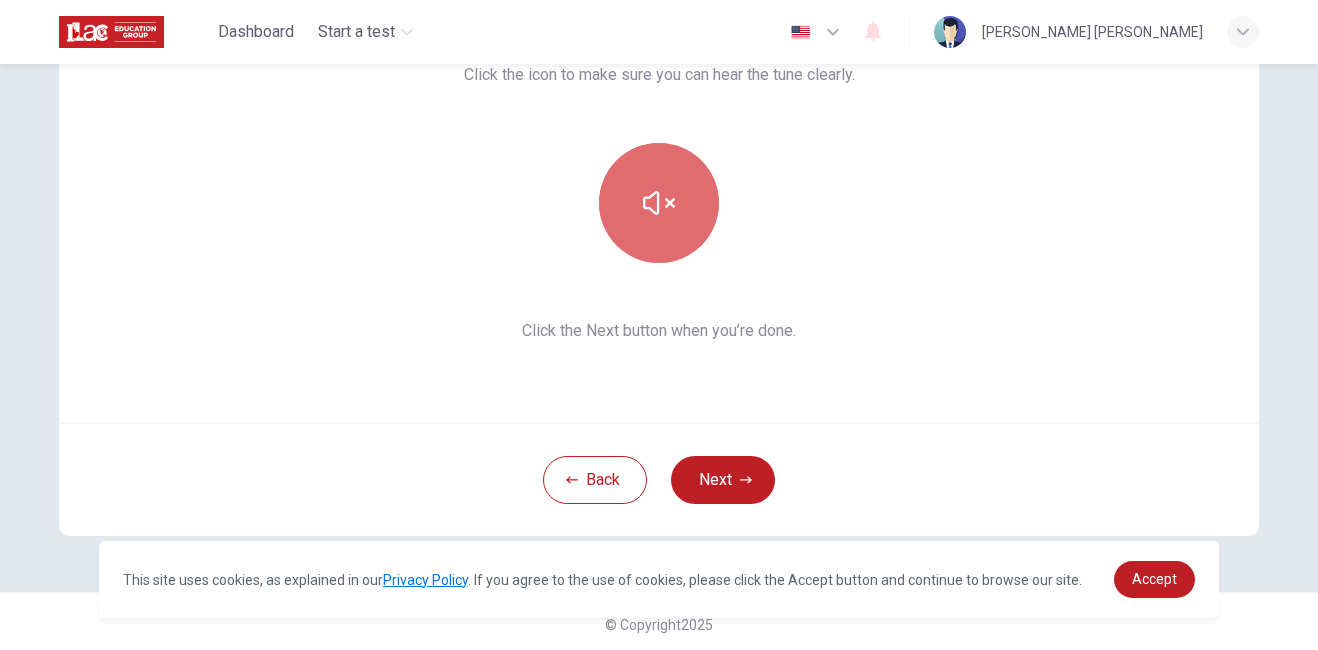 click at bounding box center [659, 203] 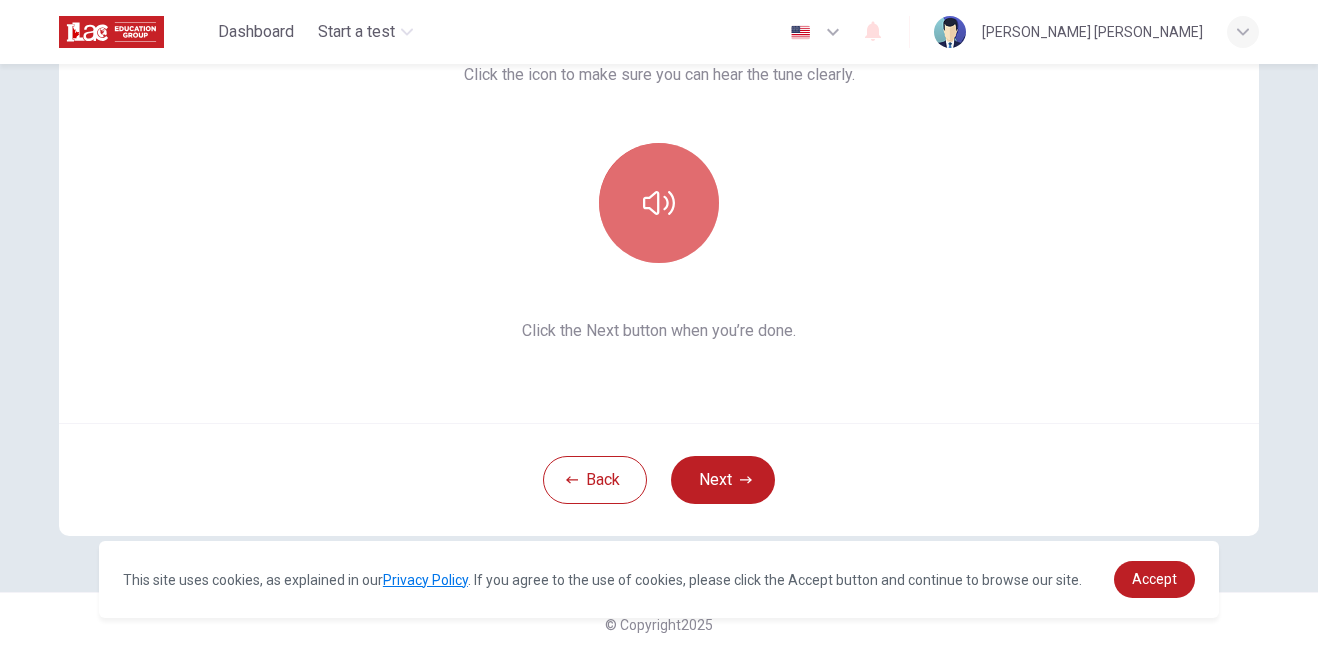click at bounding box center [659, 203] 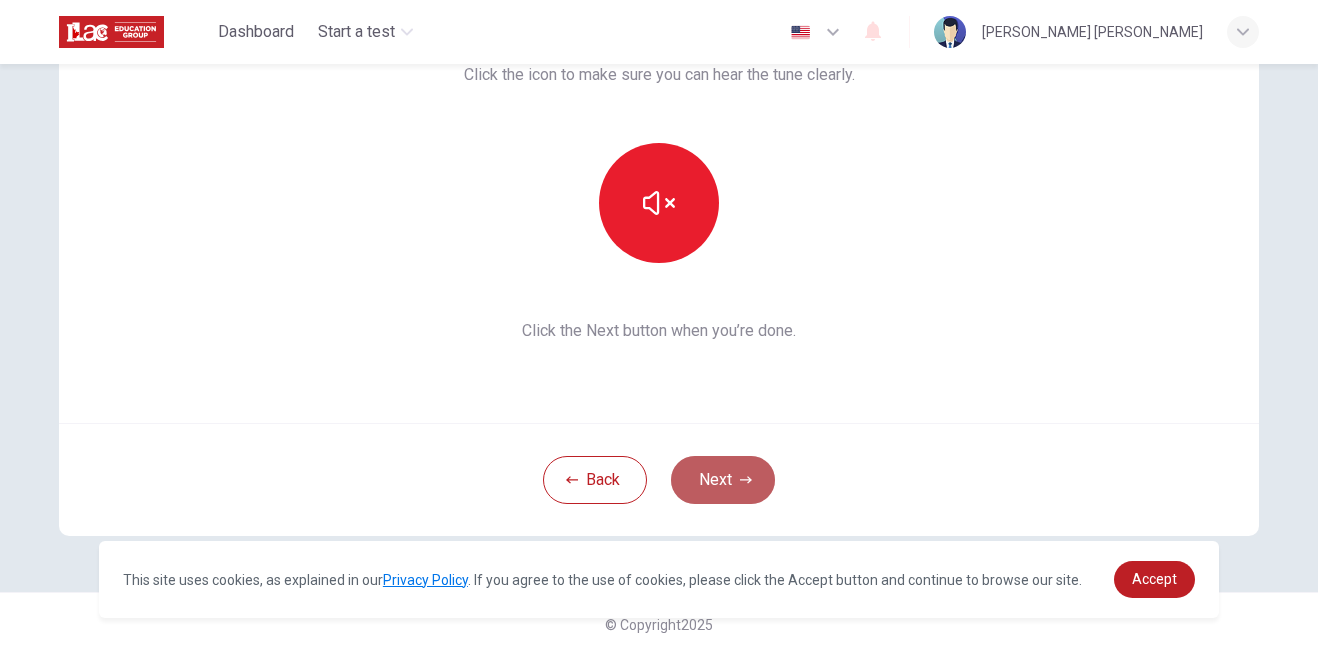click on "Next" at bounding box center (723, 480) 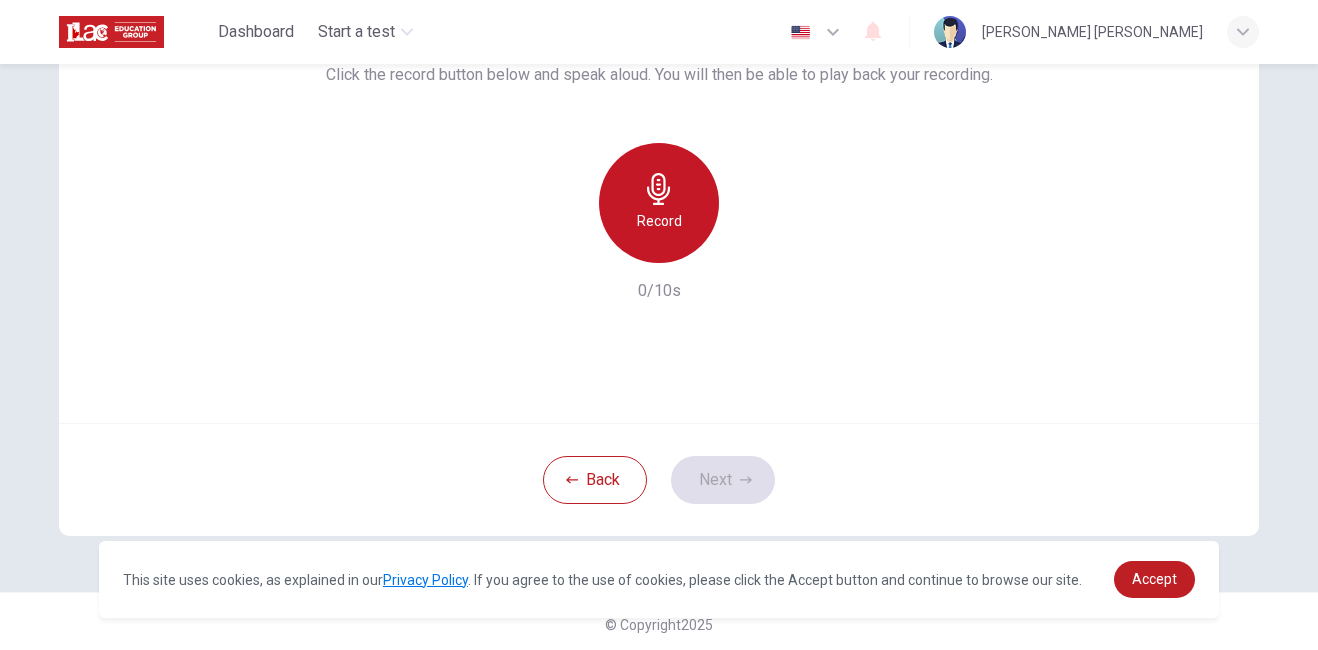 click on "Record" at bounding box center [659, 203] 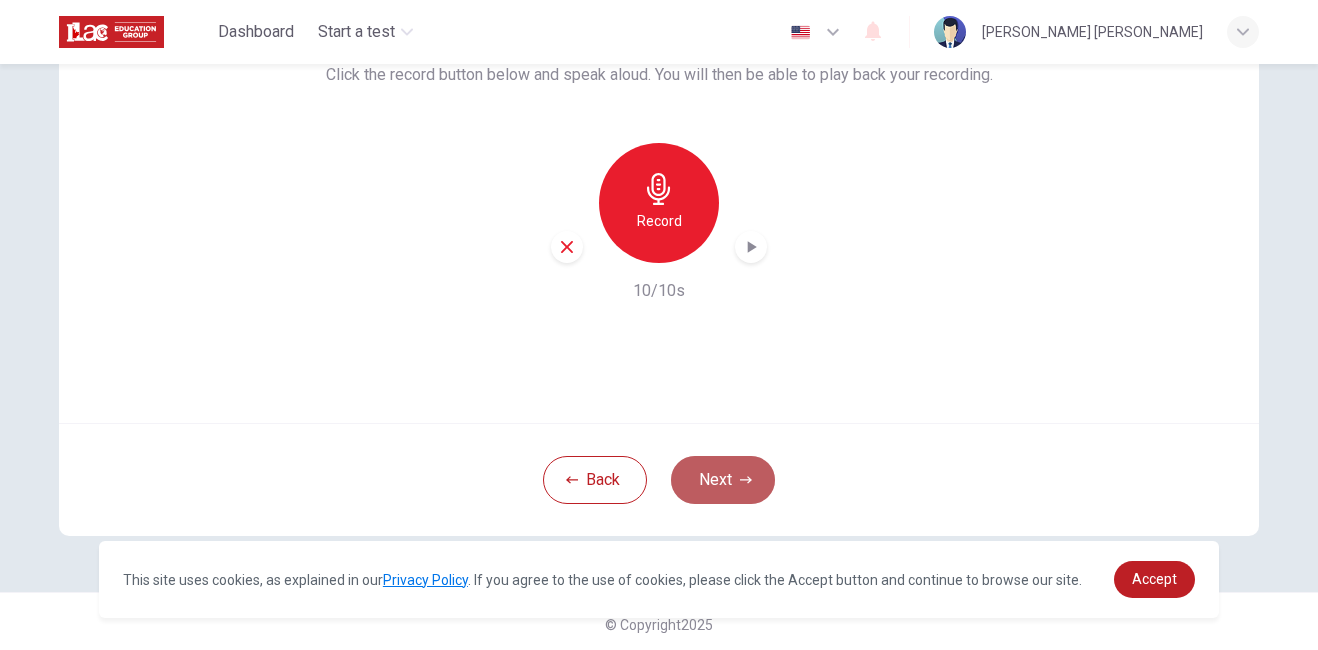 click on "Next" at bounding box center (723, 480) 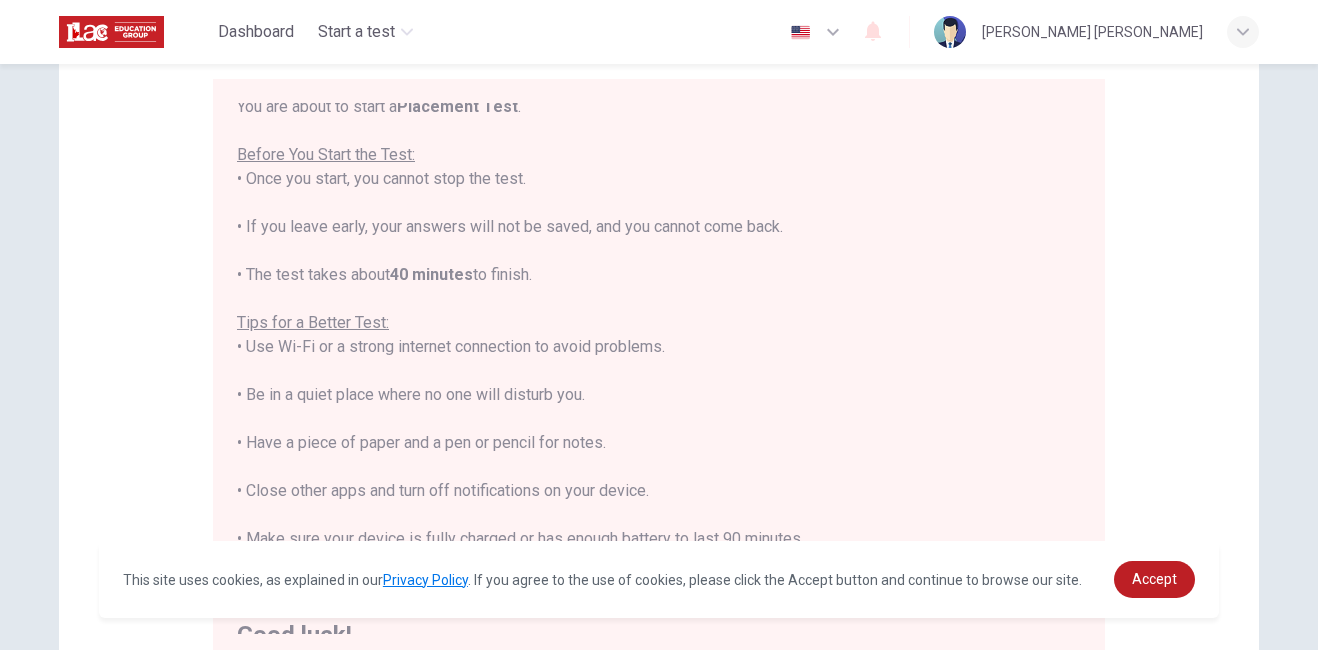 scroll, scrollTop: 23, scrollLeft: 0, axis: vertical 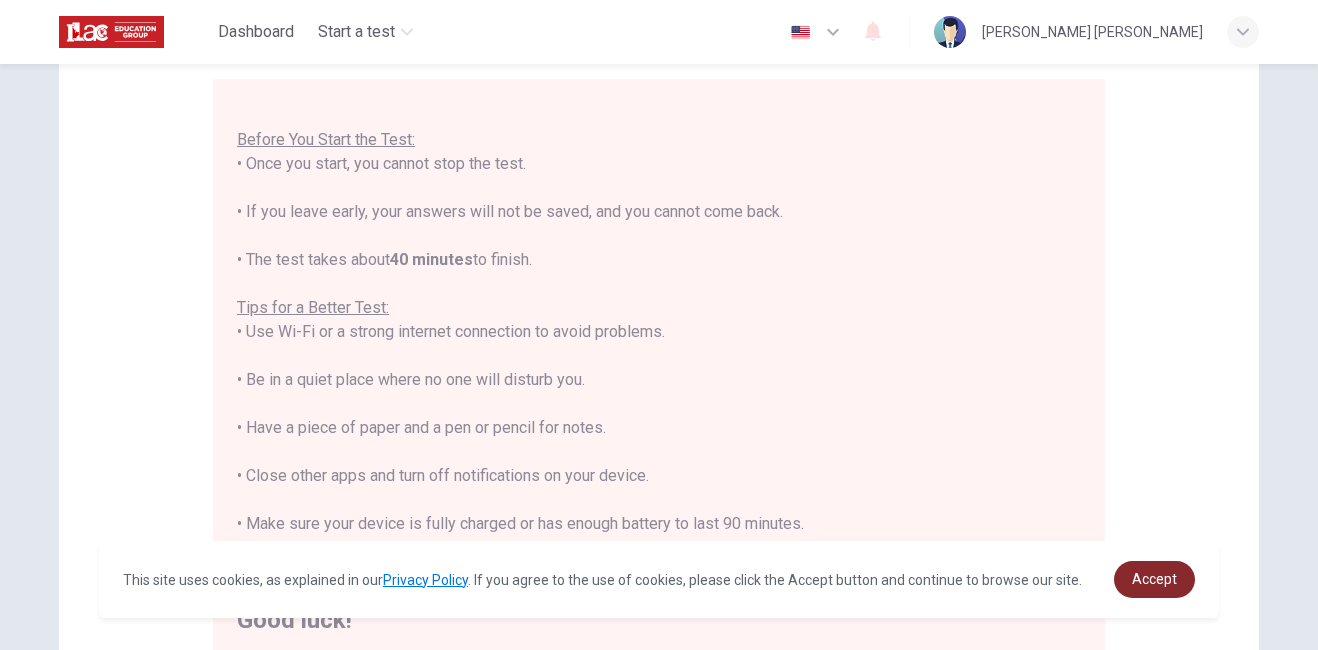 click on "Accept" at bounding box center [1154, 579] 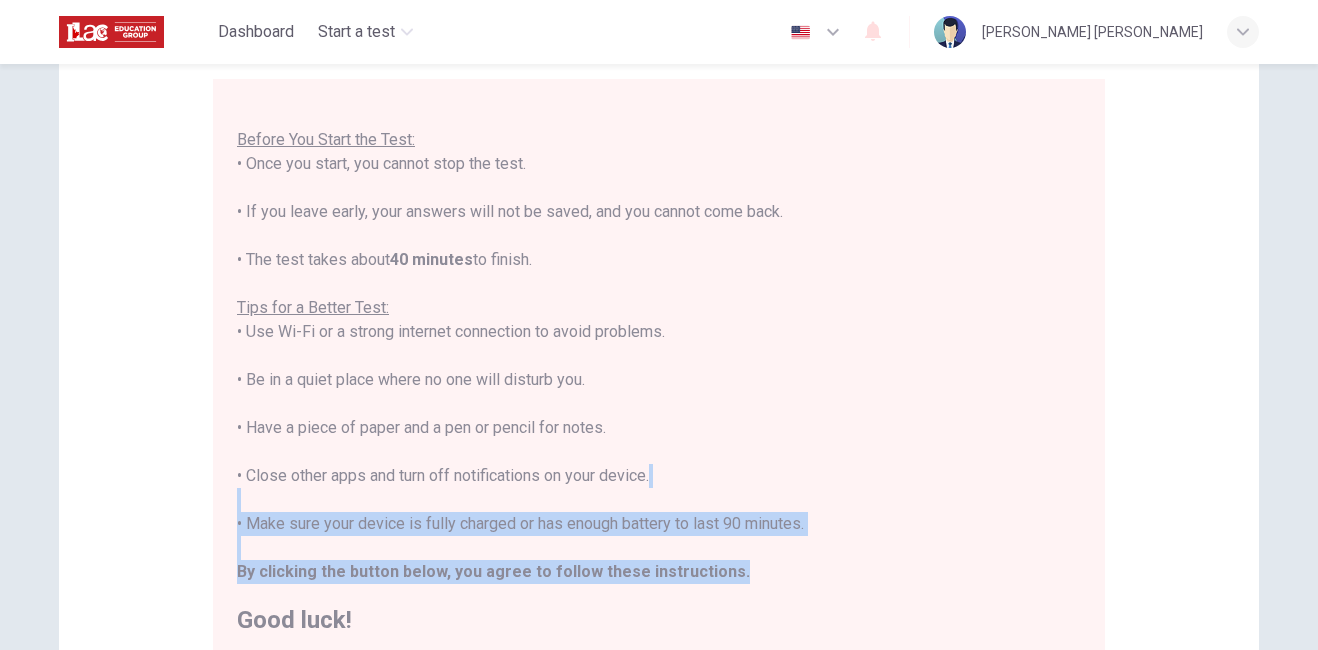 drag, startPoint x: 1085, startPoint y: 494, endPoint x: 1081, endPoint y: 572, distance: 78.10249 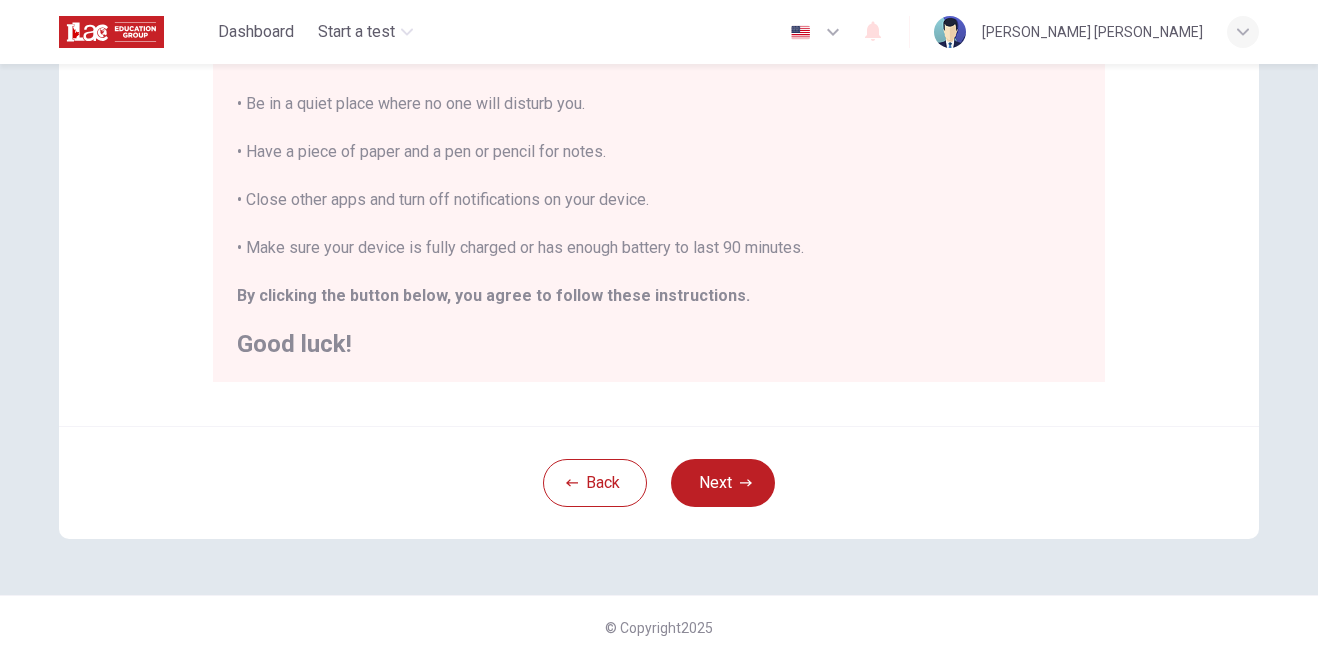 scroll, scrollTop: 462, scrollLeft: 0, axis: vertical 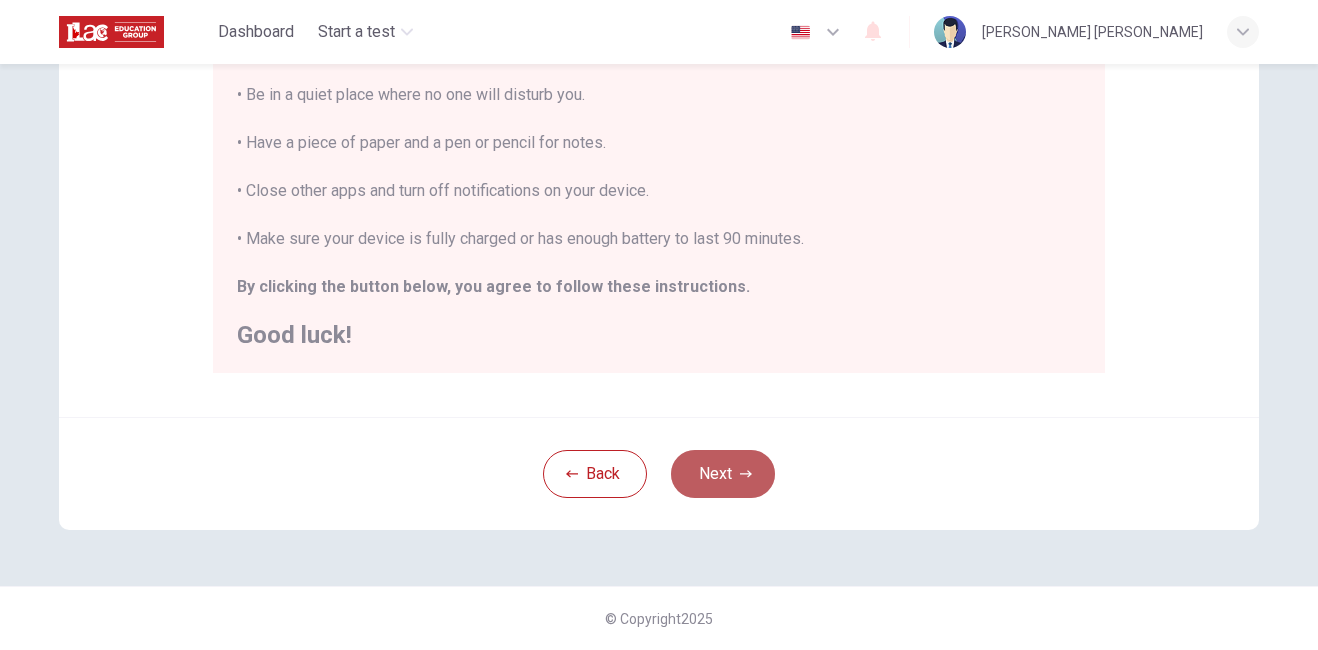 click on "Next" at bounding box center [723, 474] 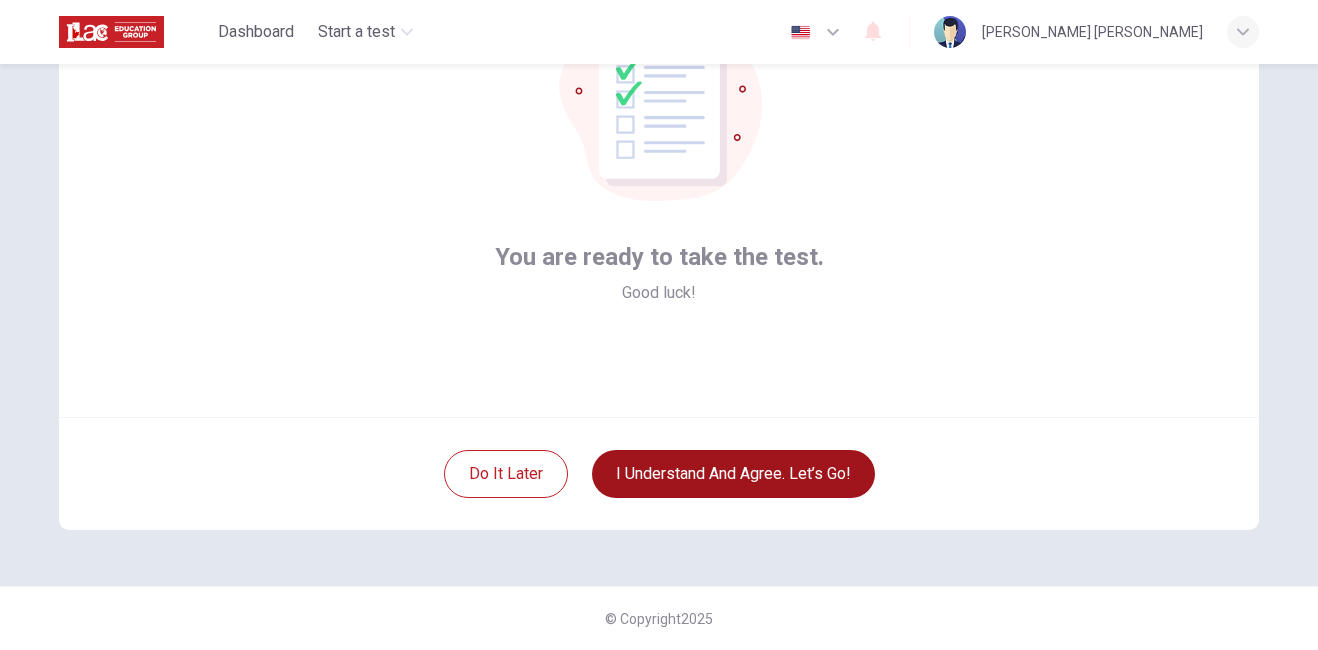 scroll, scrollTop: 183, scrollLeft: 0, axis: vertical 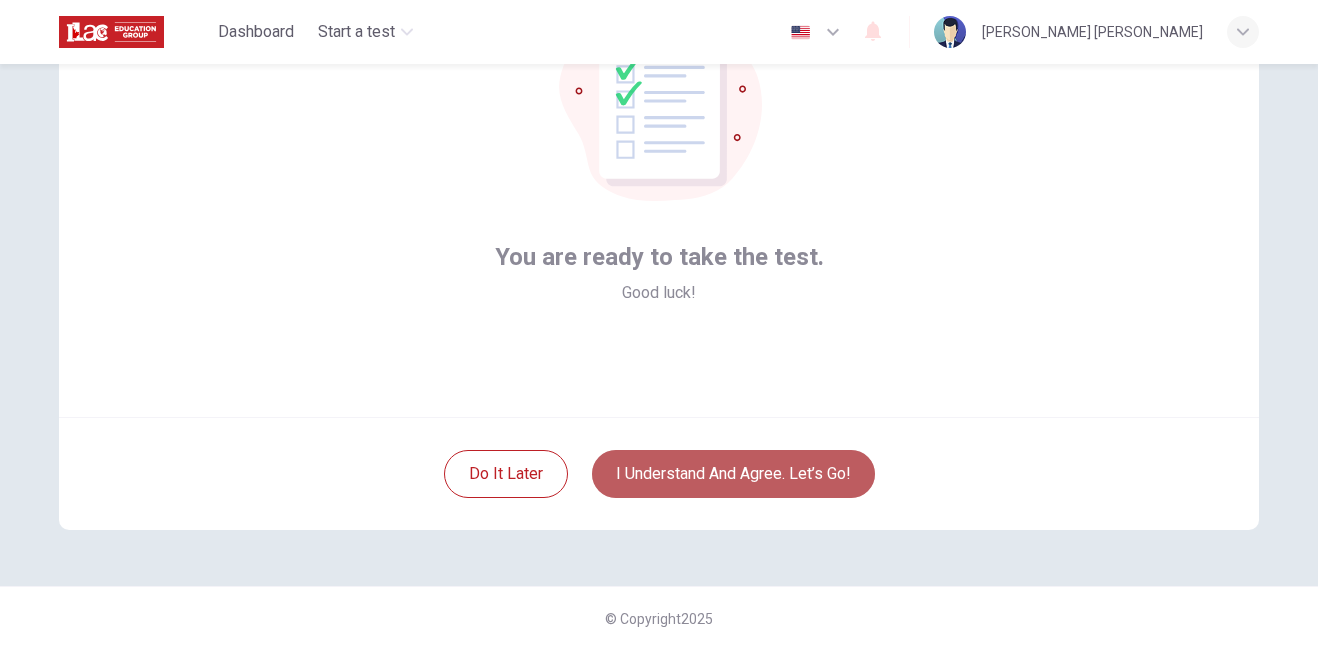click on "I understand and agree. Let’s go!" at bounding box center [733, 474] 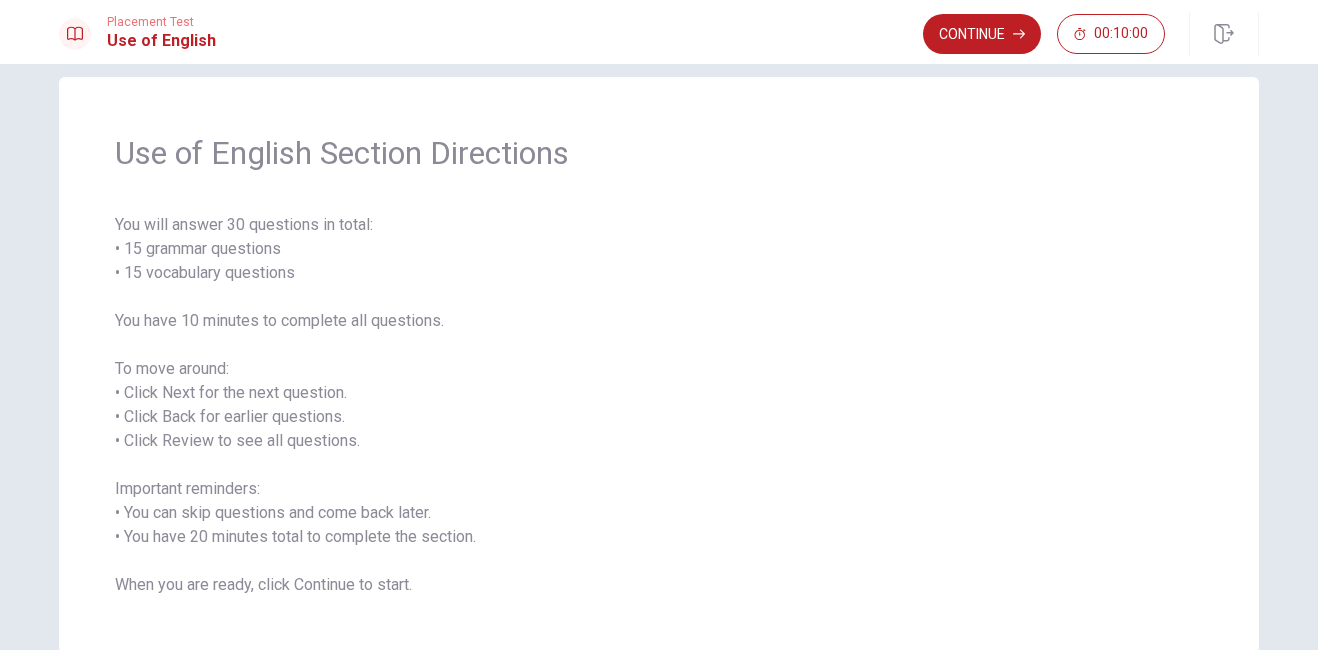 scroll, scrollTop: 0, scrollLeft: 0, axis: both 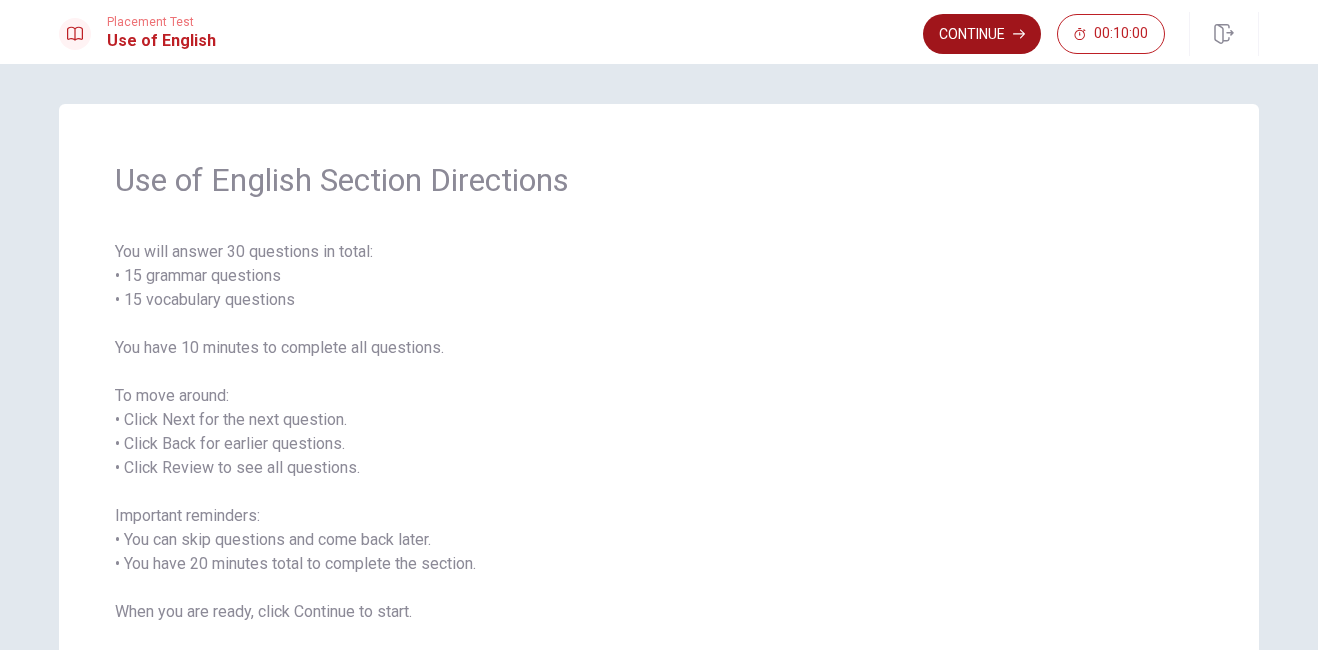 click on "Continue" at bounding box center [982, 34] 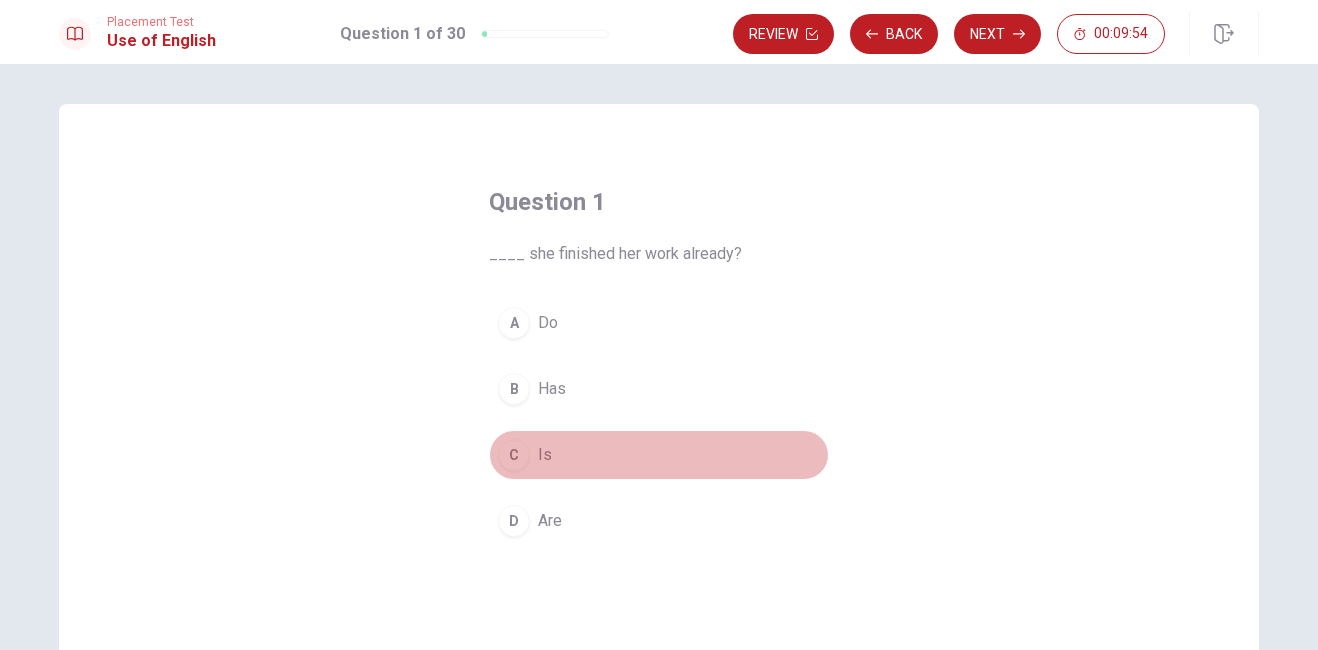 click on "C" at bounding box center (514, 455) 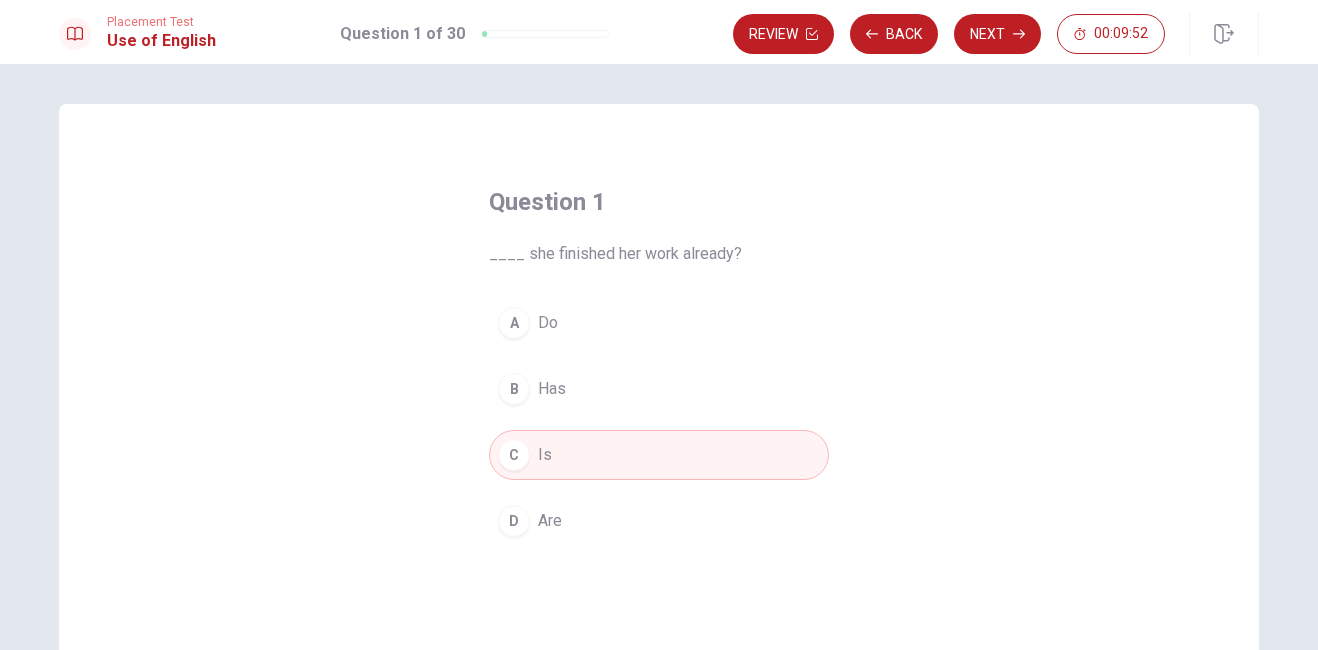 type 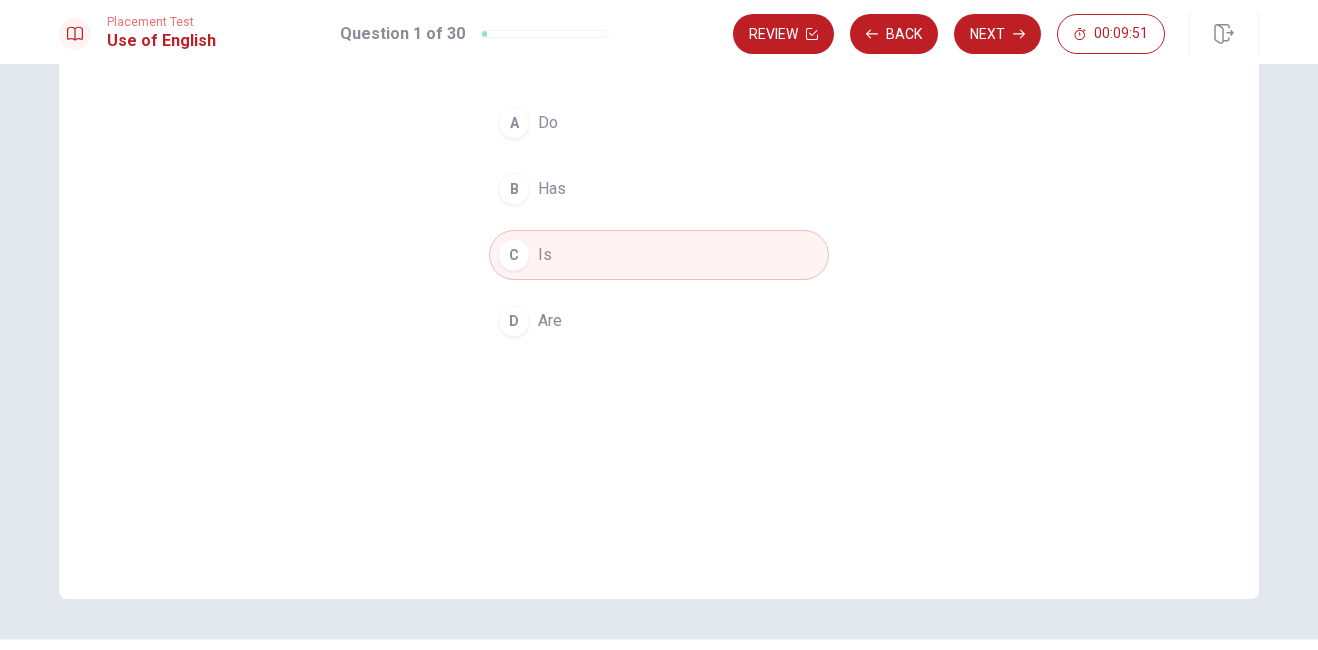 scroll, scrollTop: 240, scrollLeft: 0, axis: vertical 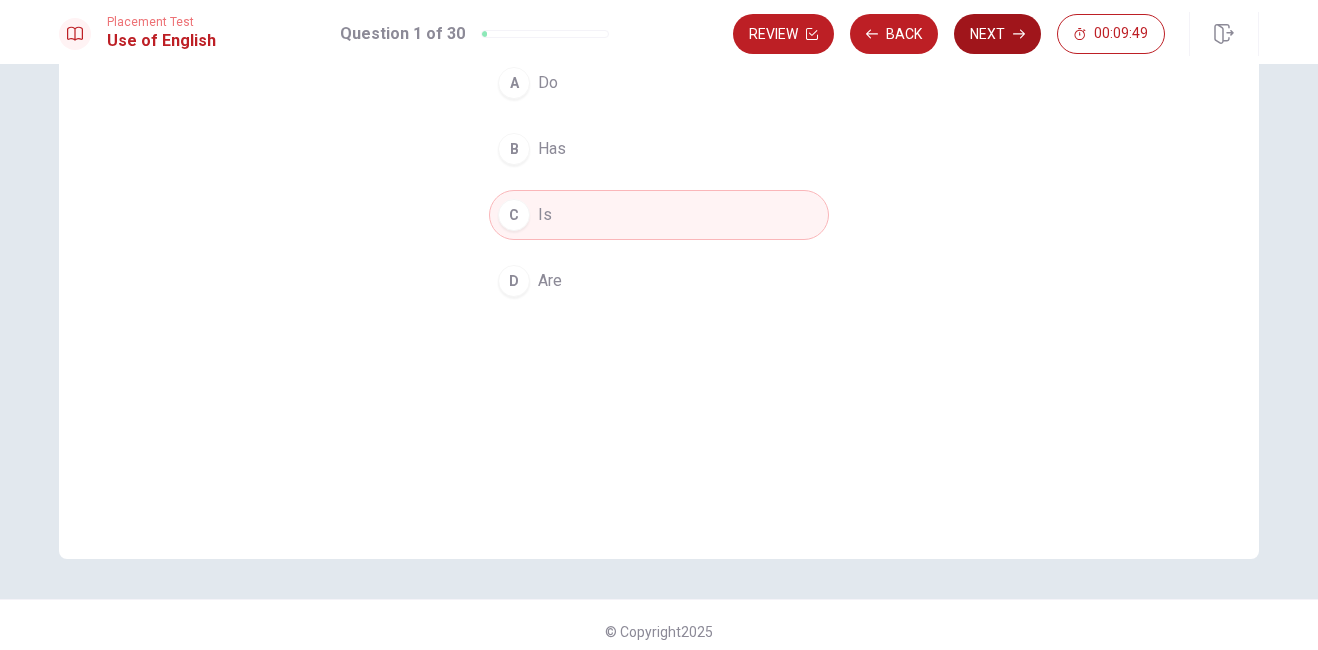 click on "Next" at bounding box center (997, 34) 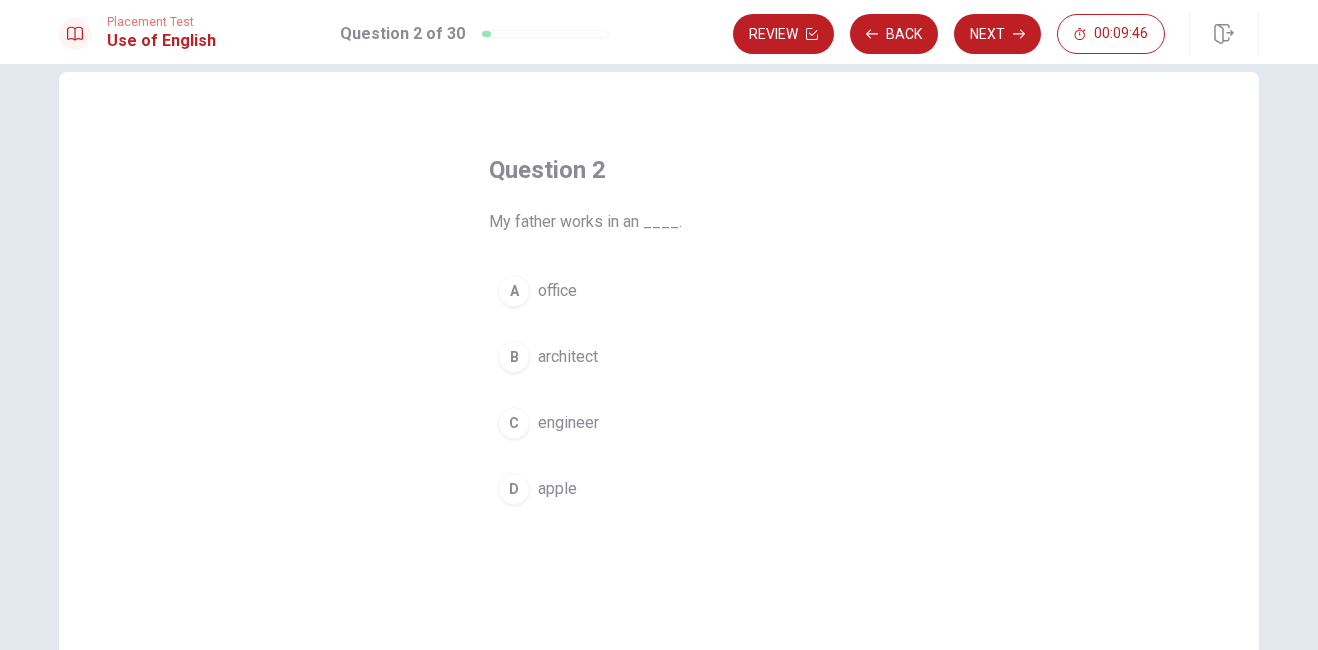 scroll, scrollTop: 40, scrollLeft: 0, axis: vertical 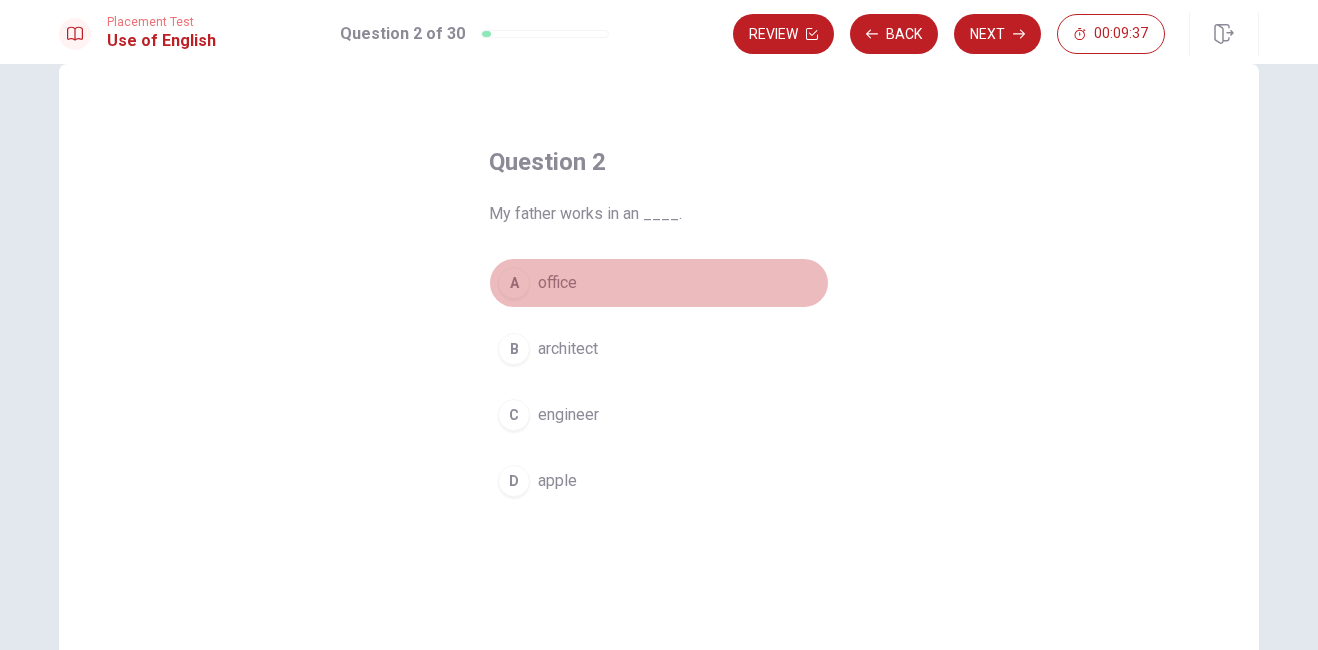 click on "A" at bounding box center (514, 283) 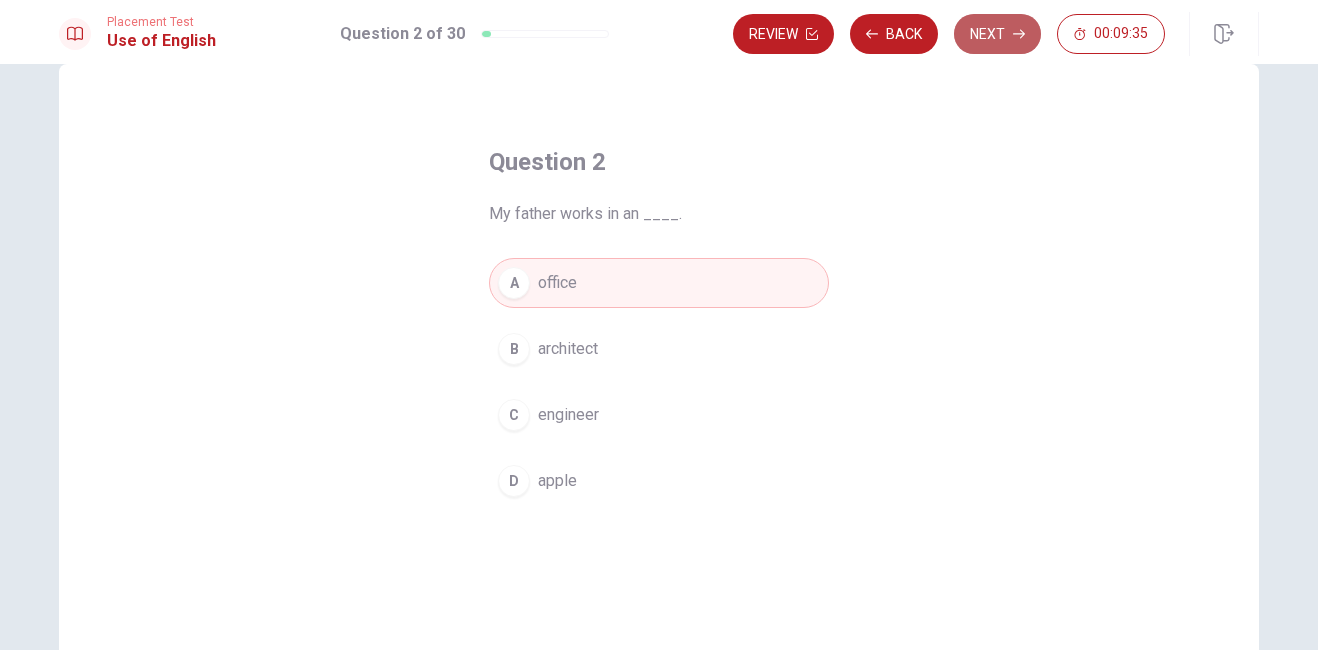 click on "Next" at bounding box center (997, 34) 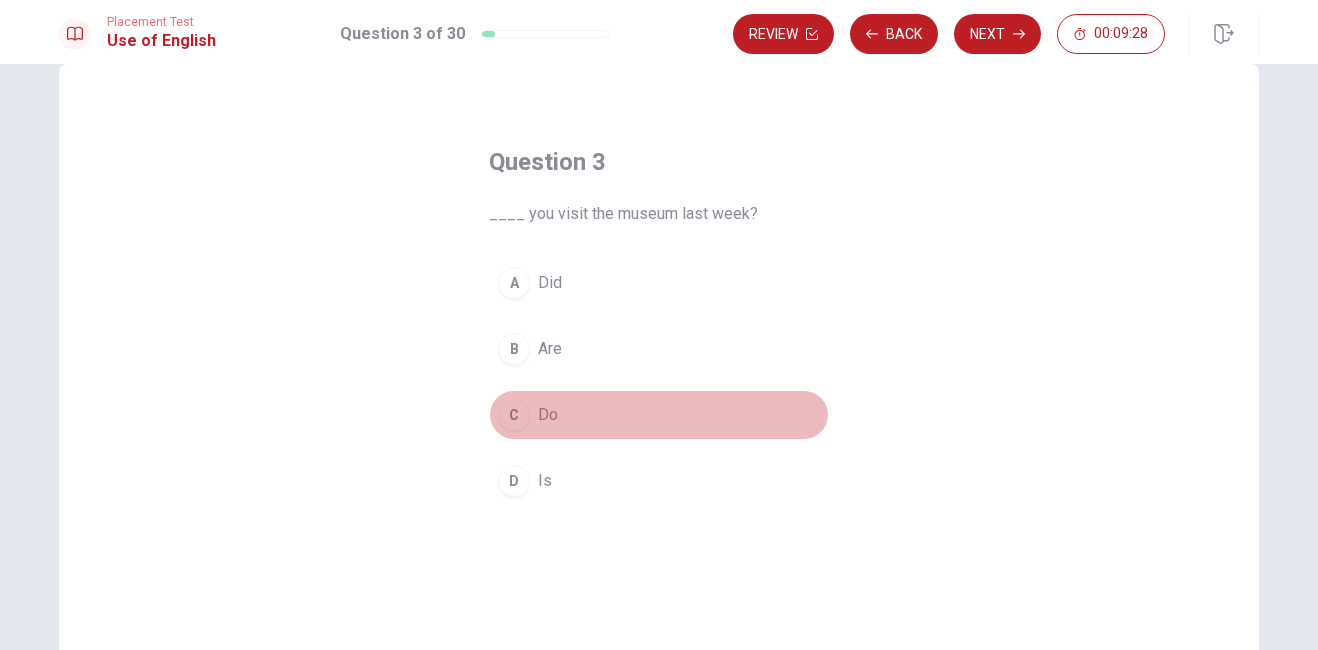 click on "C" at bounding box center (514, 415) 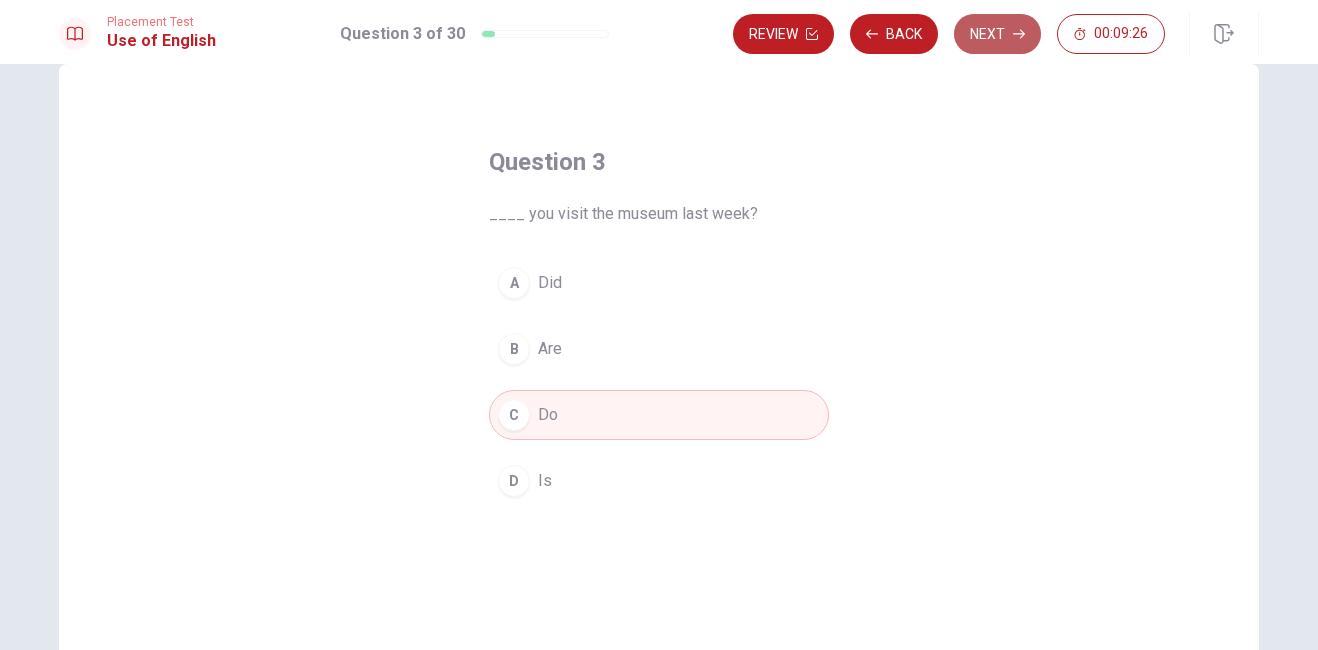 click on "Next" at bounding box center [997, 34] 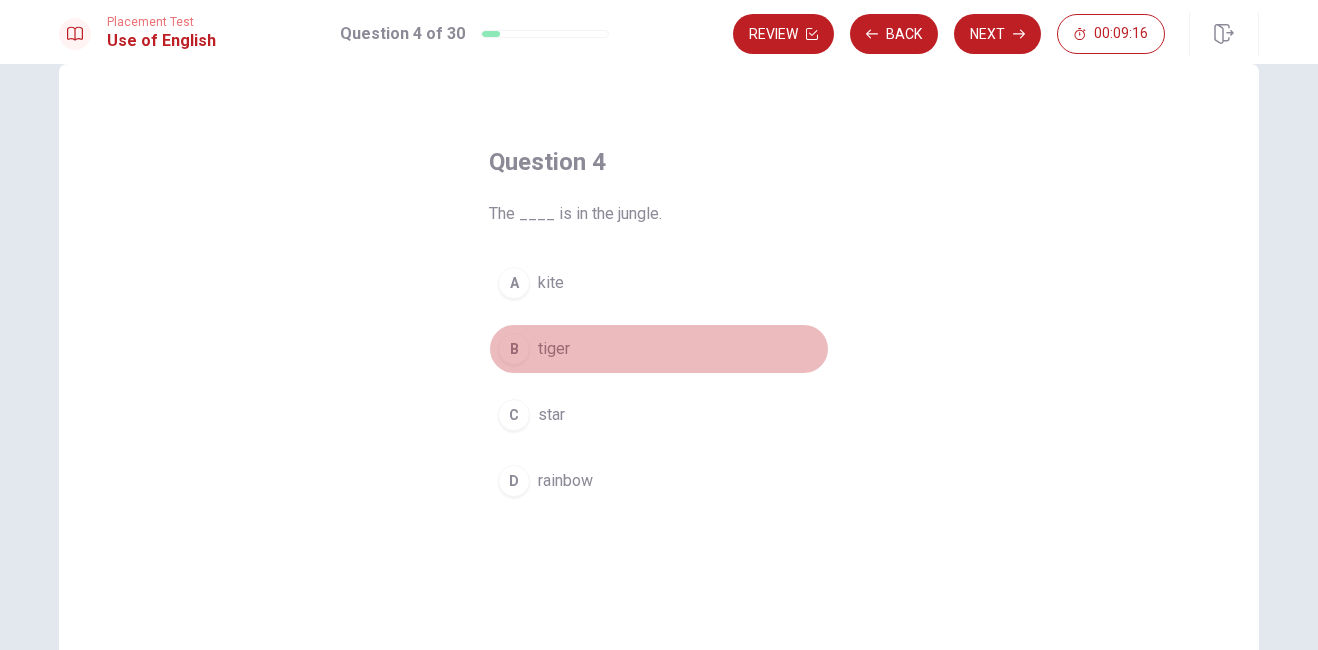 click on "B" at bounding box center [514, 349] 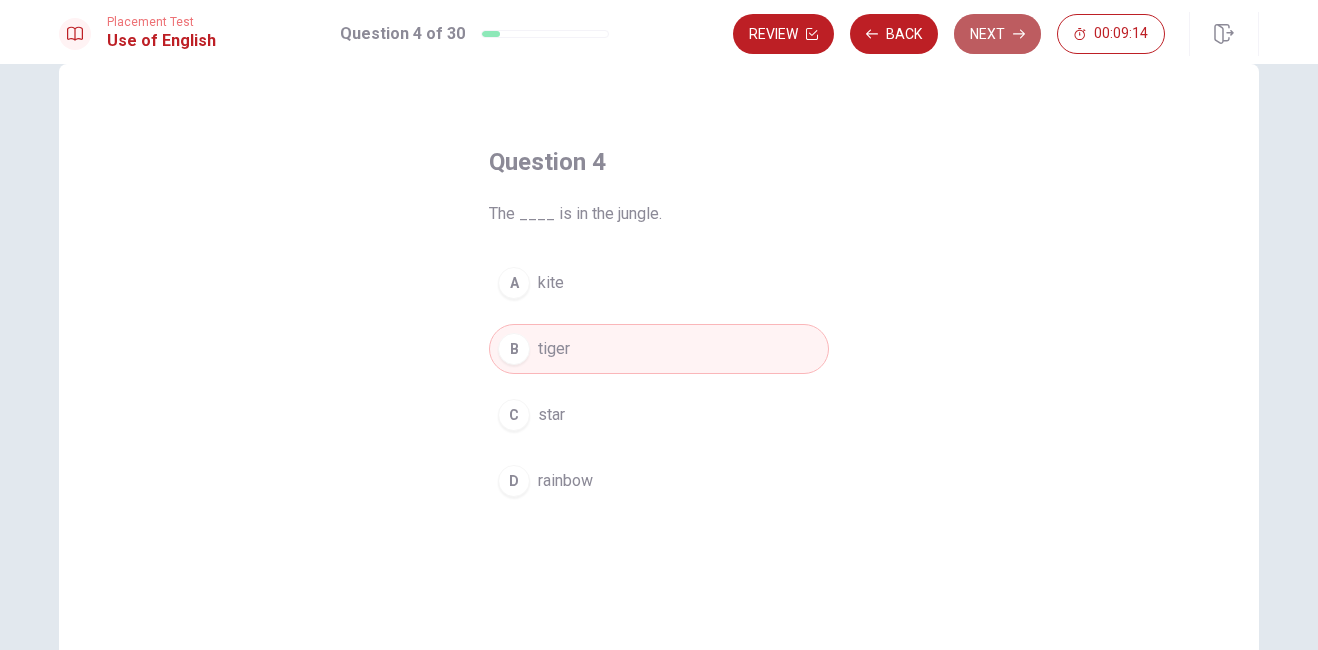 click on "Next" at bounding box center (997, 34) 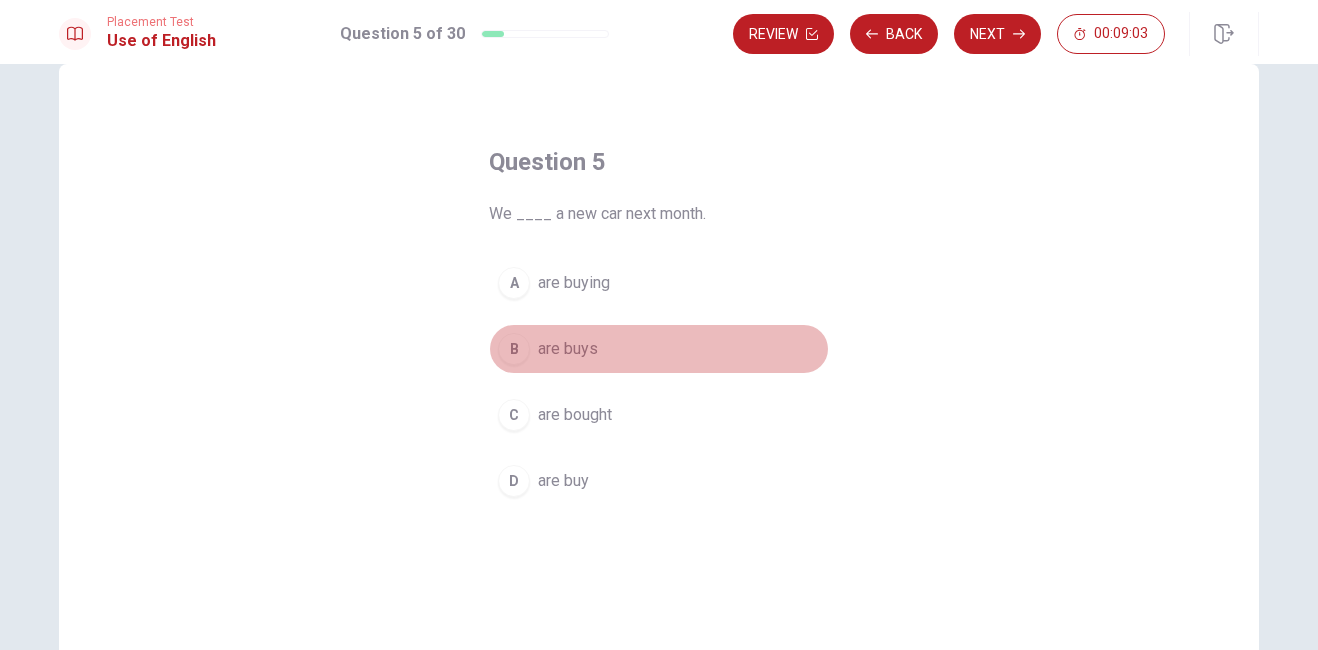 click on "B" at bounding box center (514, 349) 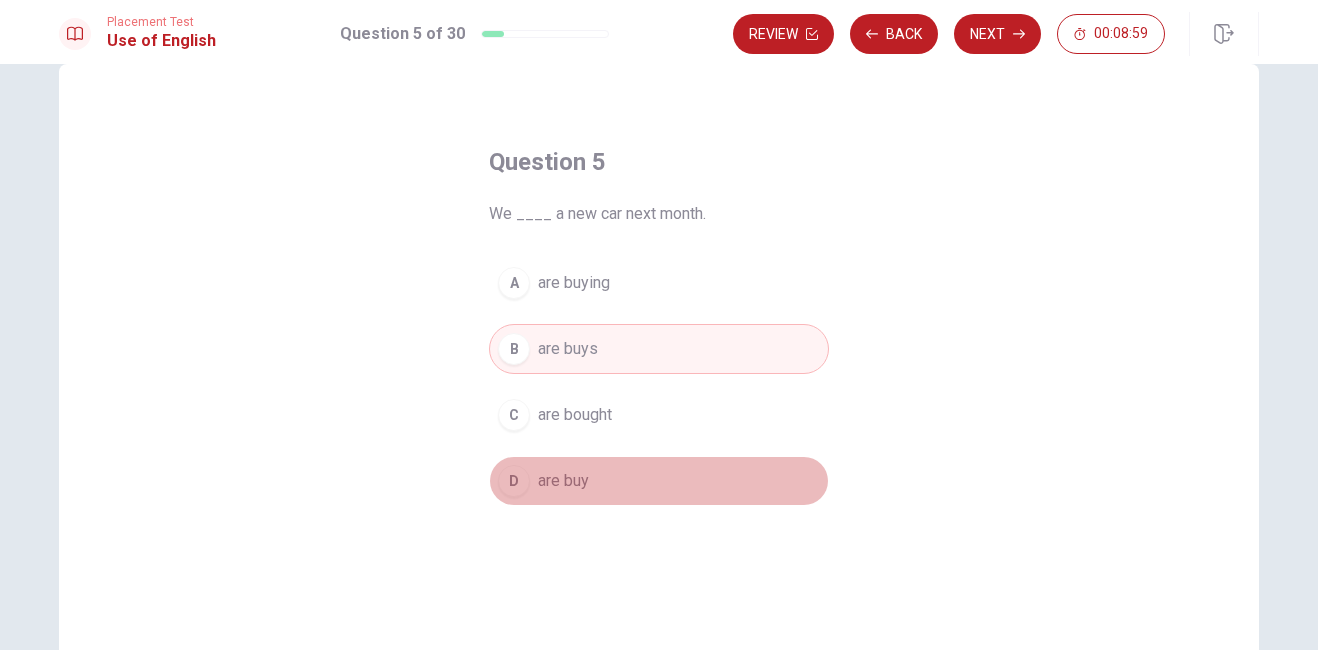 click on "D" at bounding box center (514, 481) 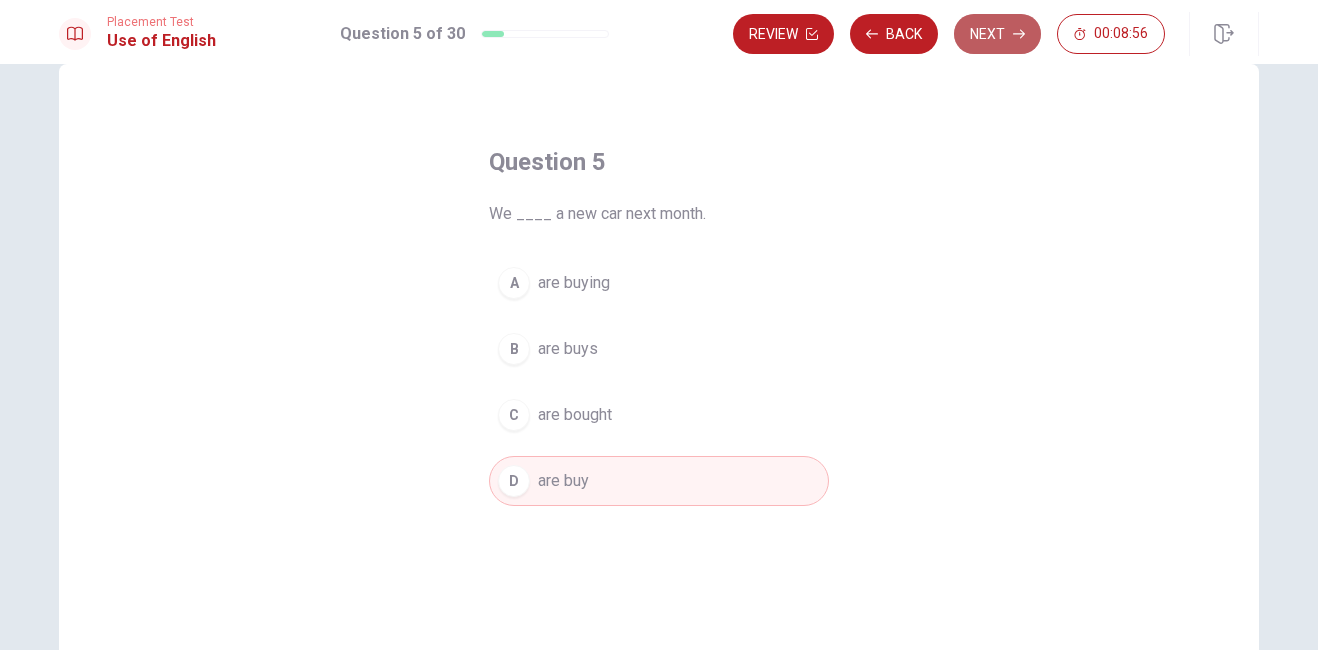 click on "Next" at bounding box center [997, 34] 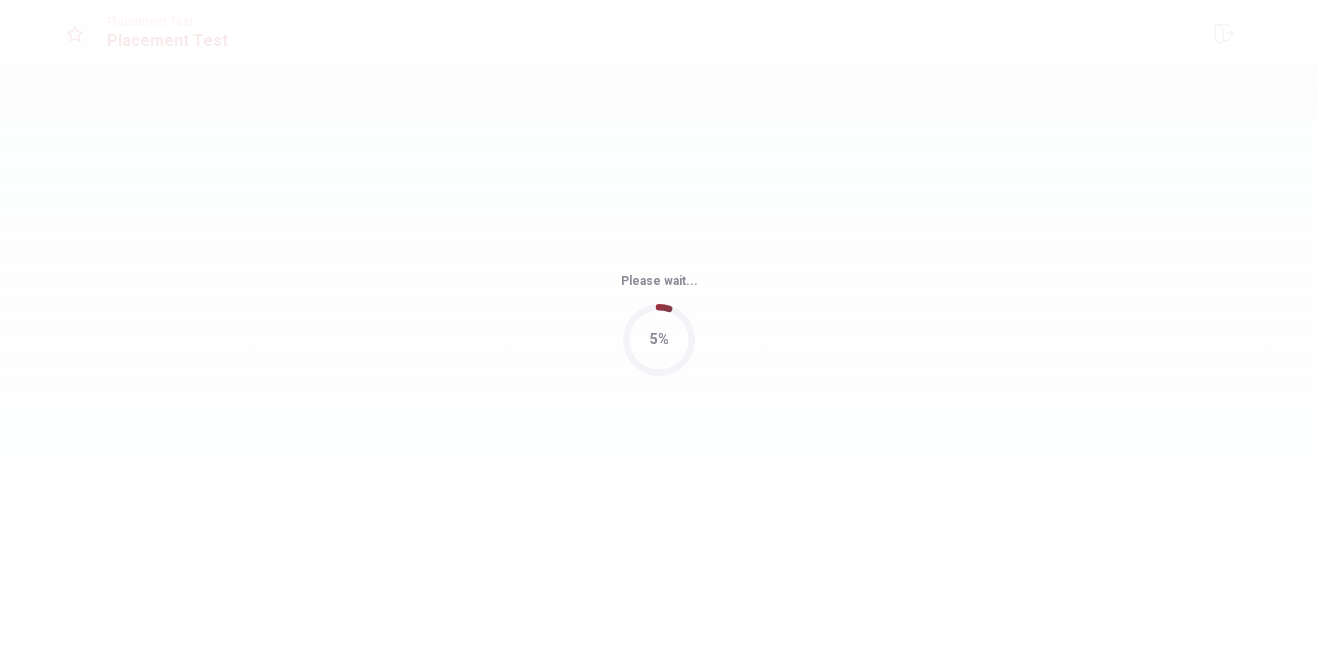 scroll, scrollTop: 0, scrollLeft: 0, axis: both 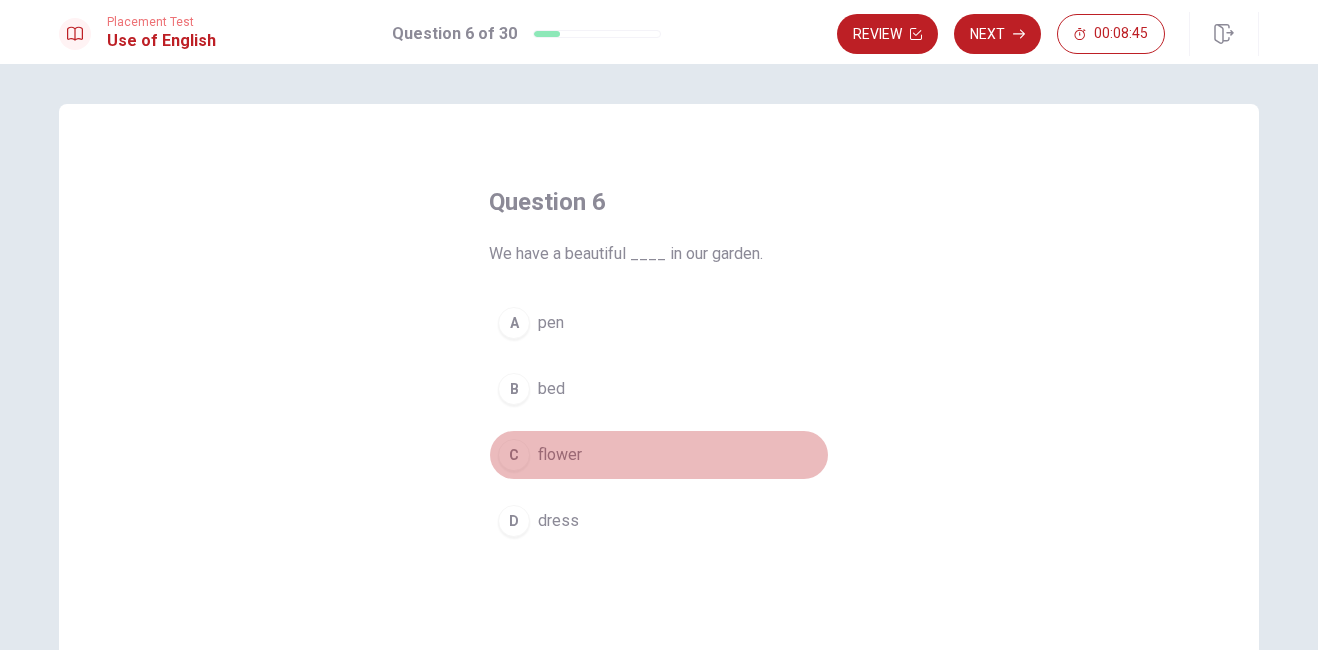 click on "C" at bounding box center [514, 455] 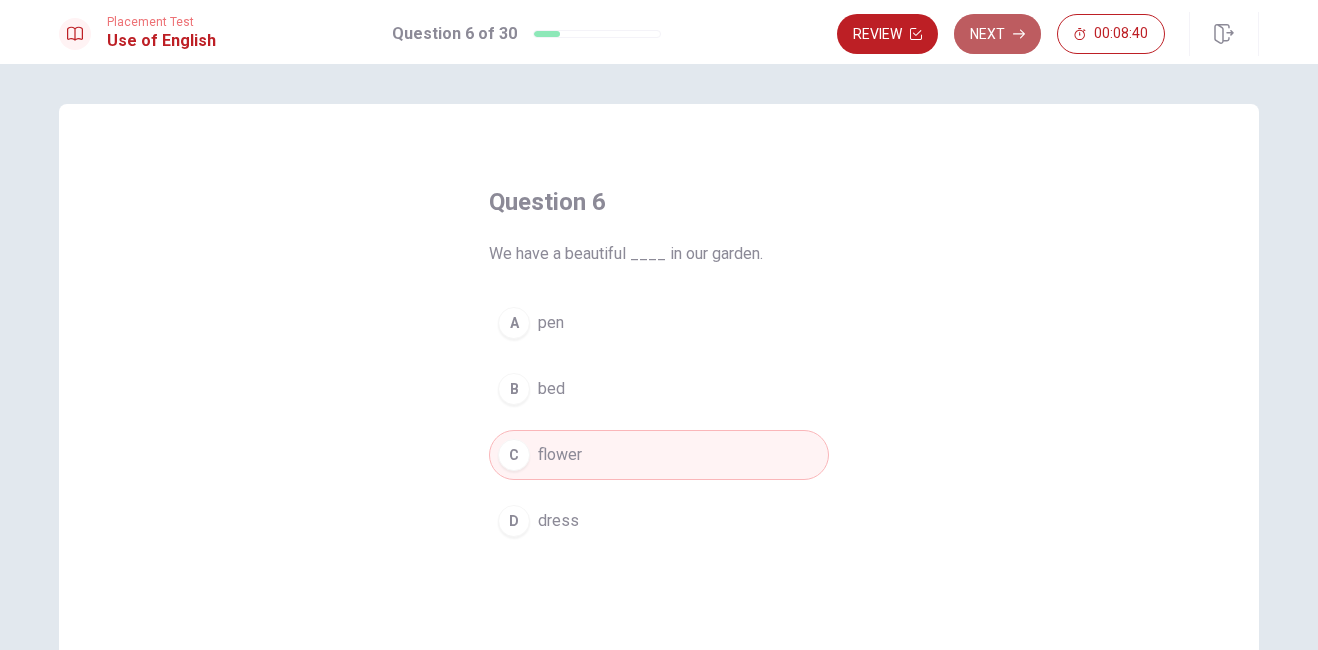 click on "Next" at bounding box center (997, 34) 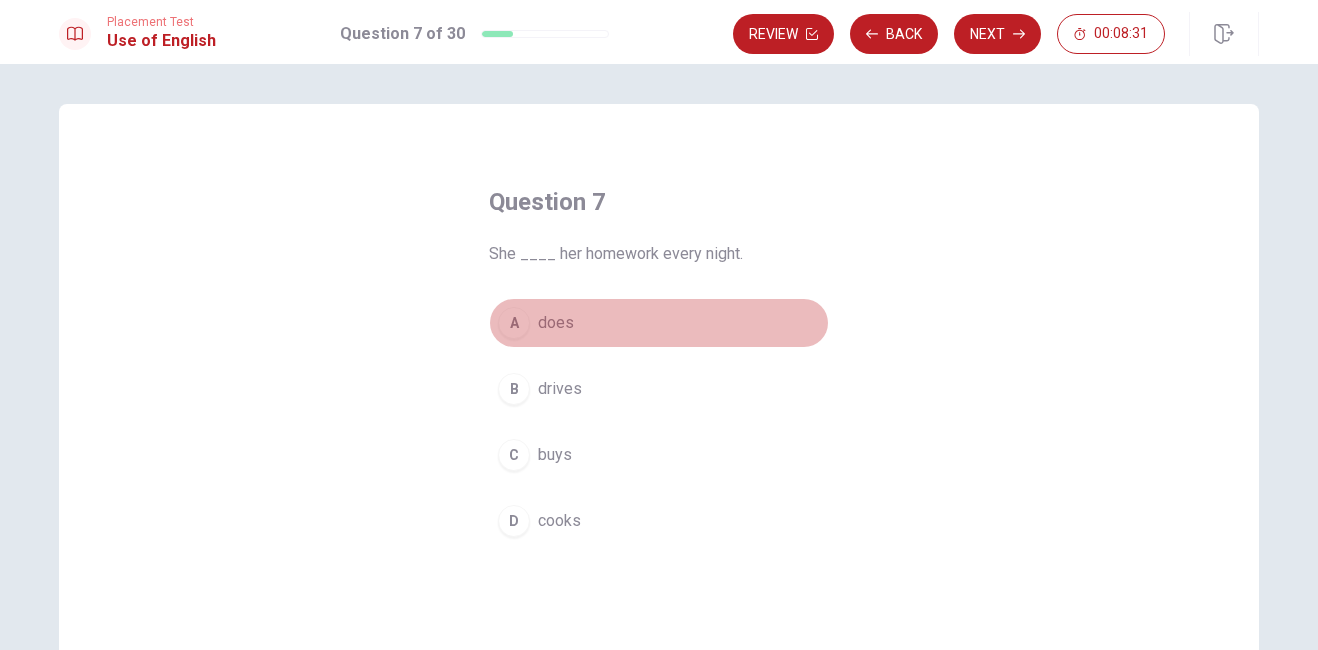click on "A" at bounding box center [514, 323] 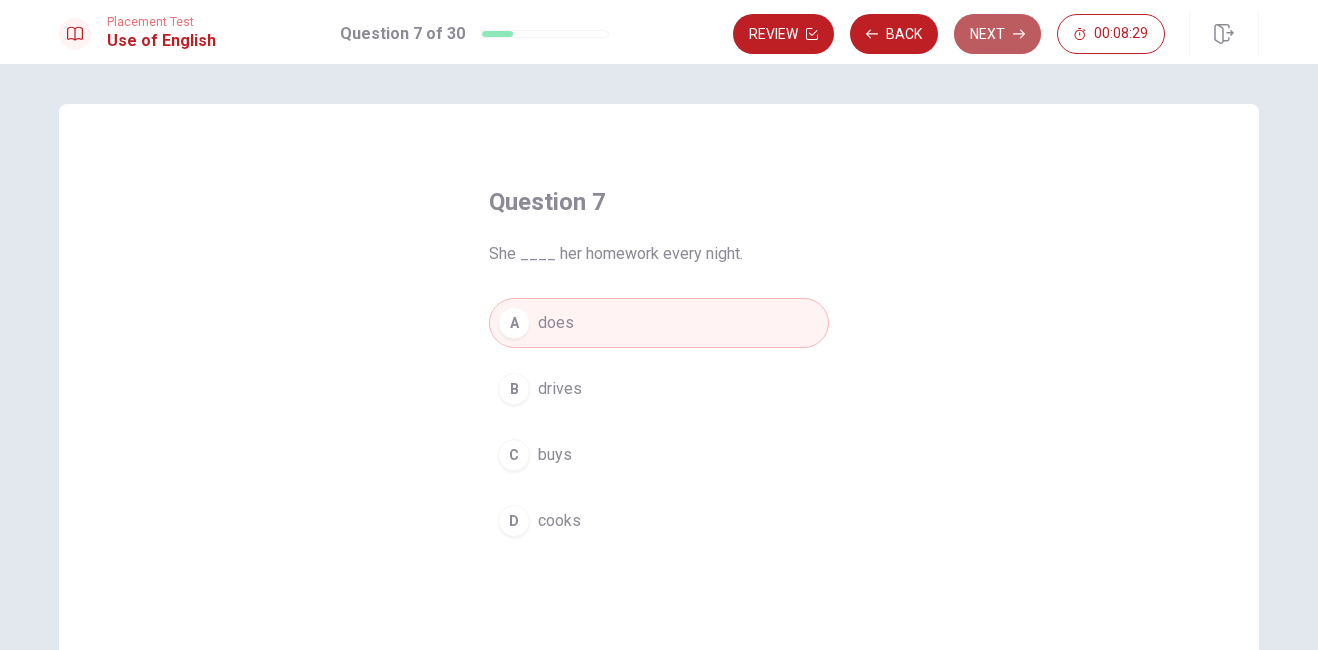 click on "Next" at bounding box center [997, 34] 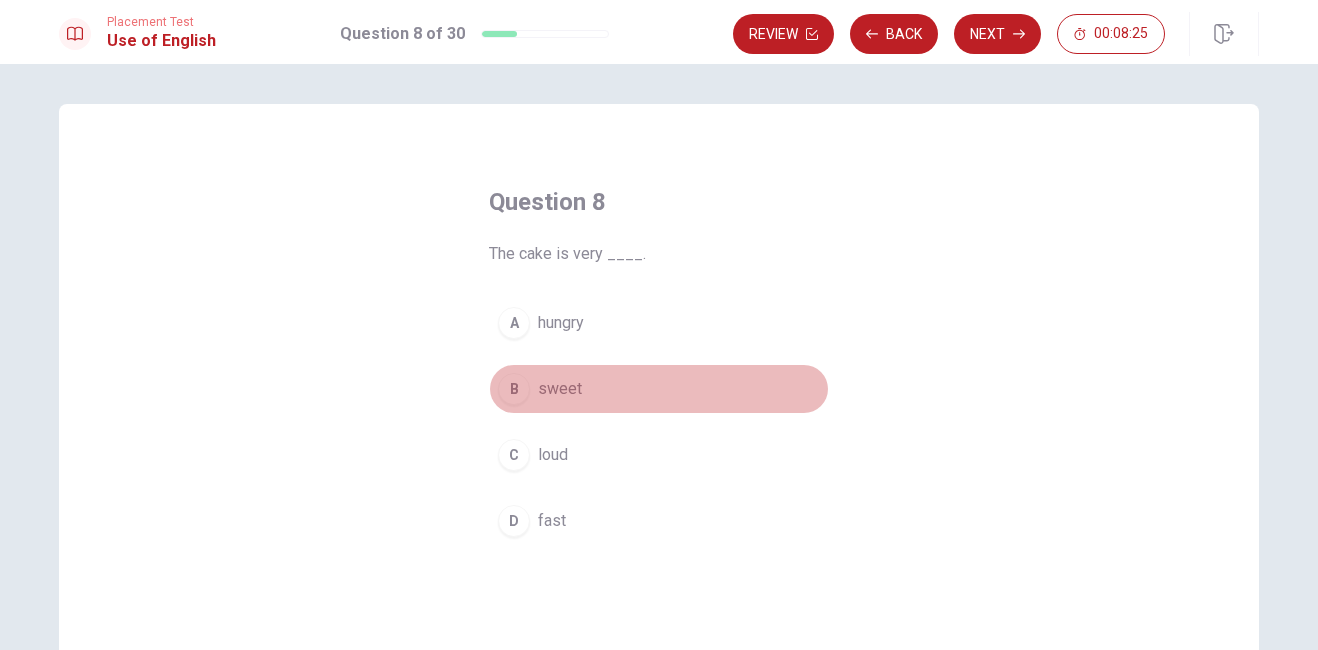 click on "B" at bounding box center (514, 389) 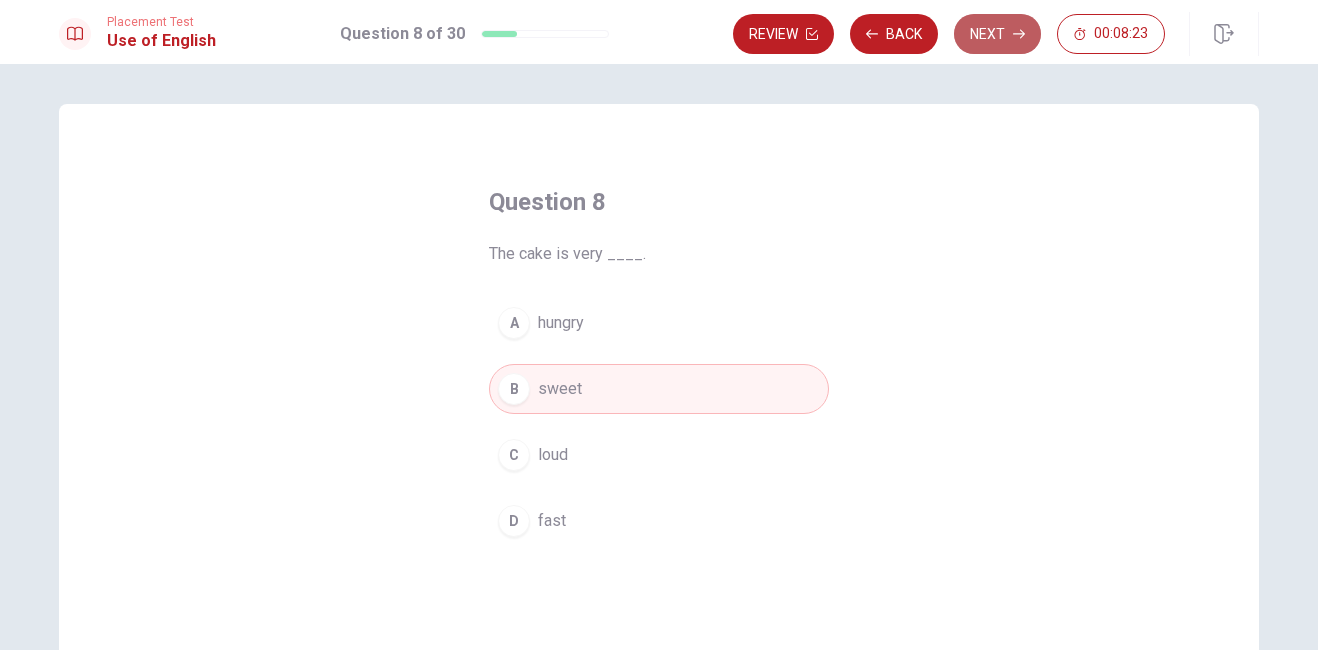click on "Next" at bounding box center [997, 34] 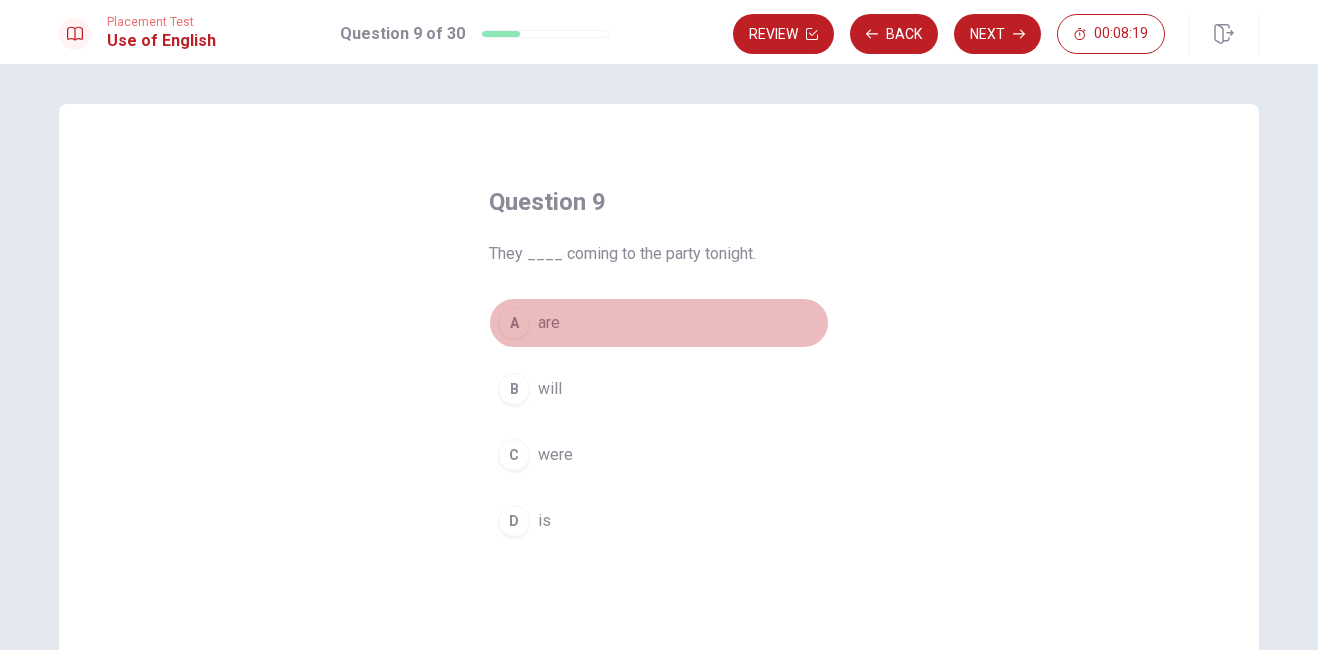 click on "A" at bounding box center [514, 323] 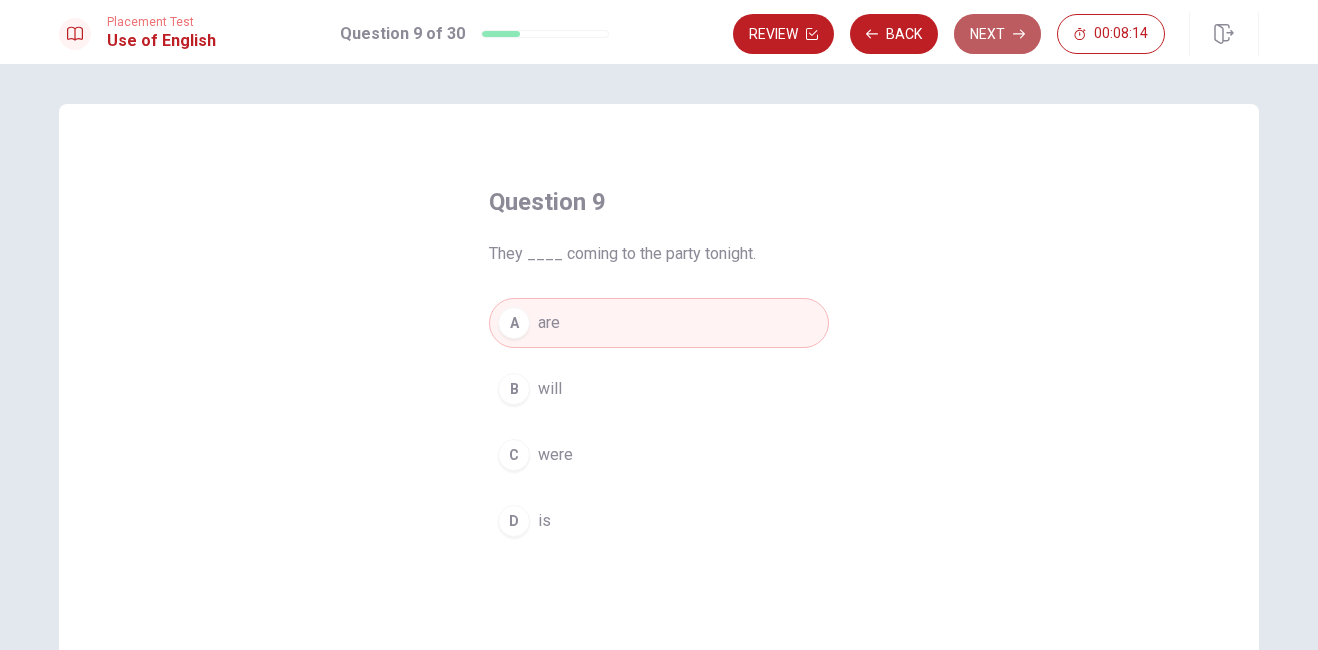 click on "Next" at bounding box center (997, 34) 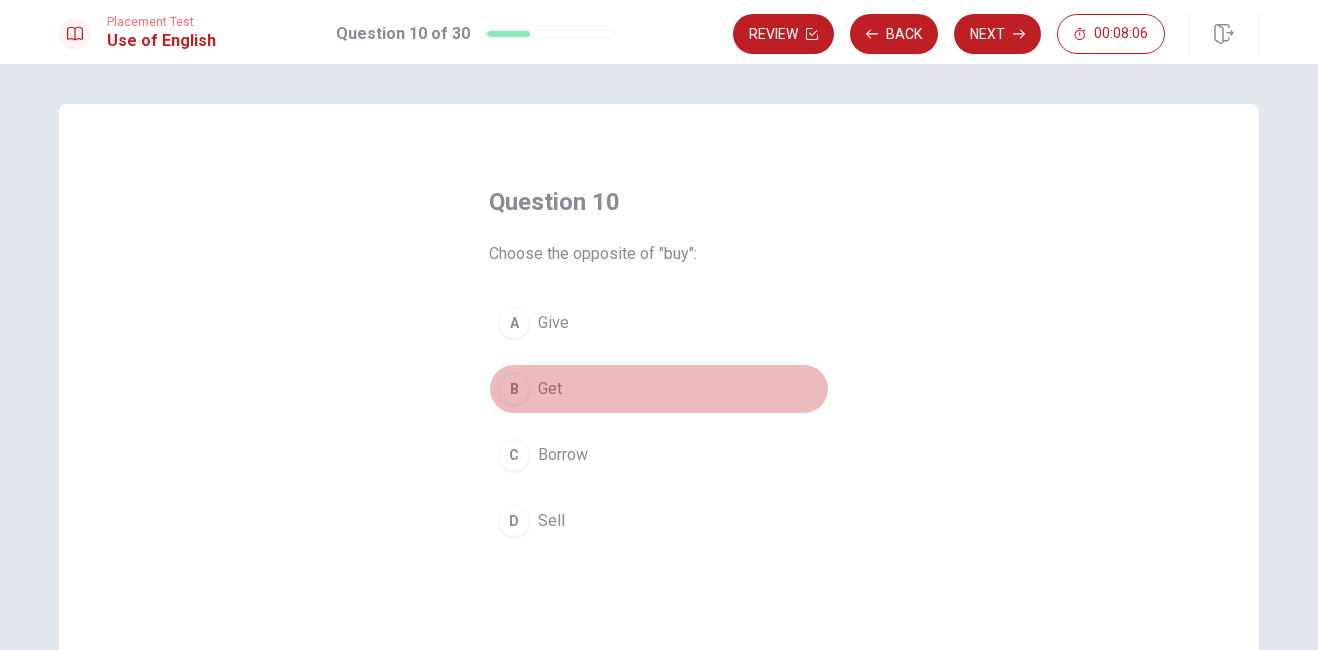 click on "B" at bounding box center (514, 389) 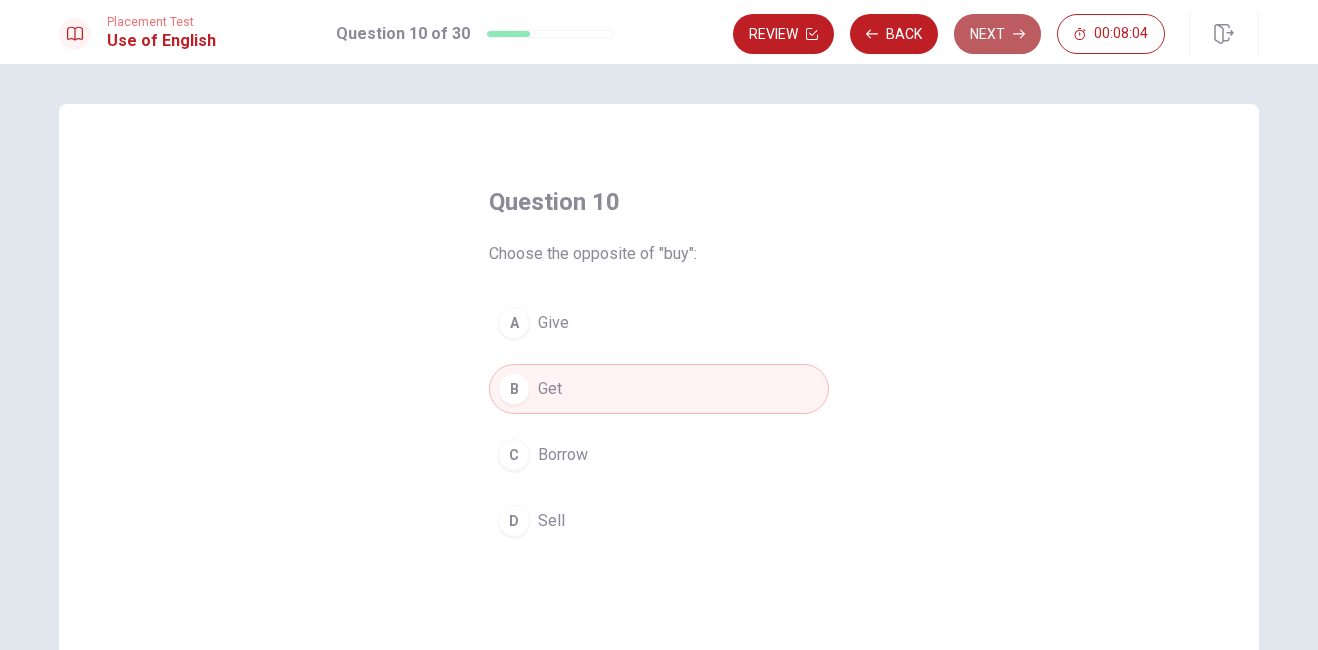 click on "Next" at bounding box center (997, 34) 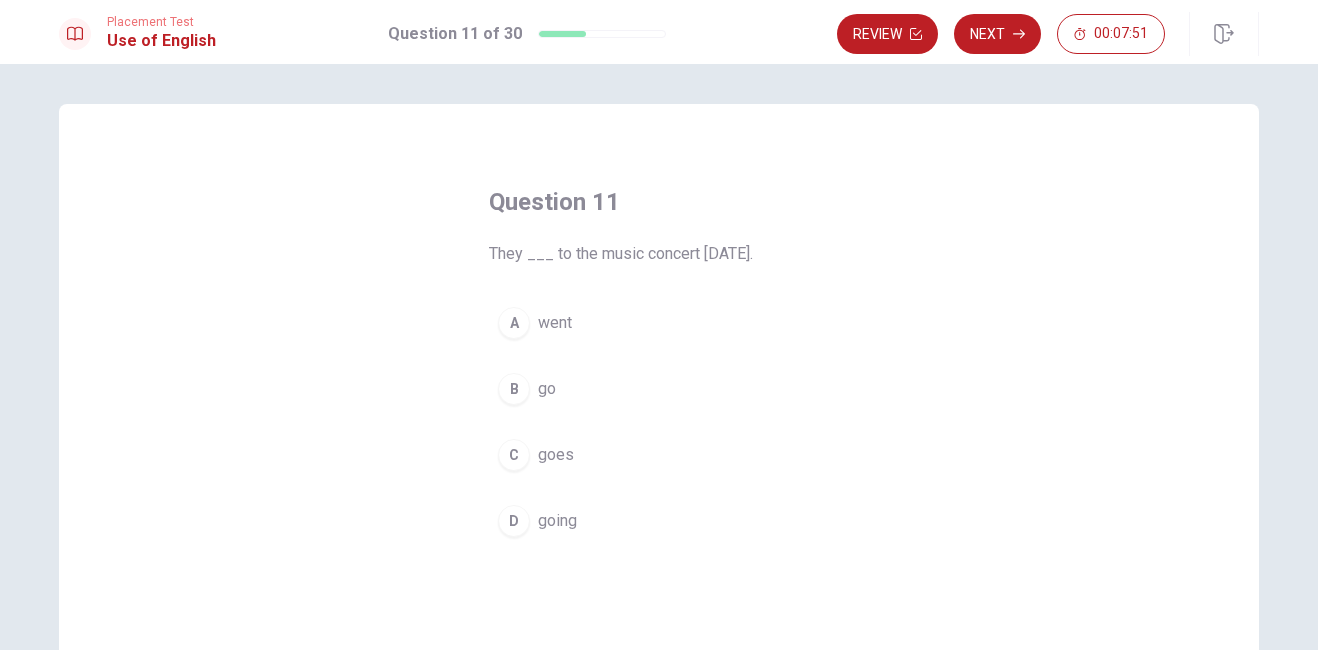 click on "A" at bounding box center [514, 323] 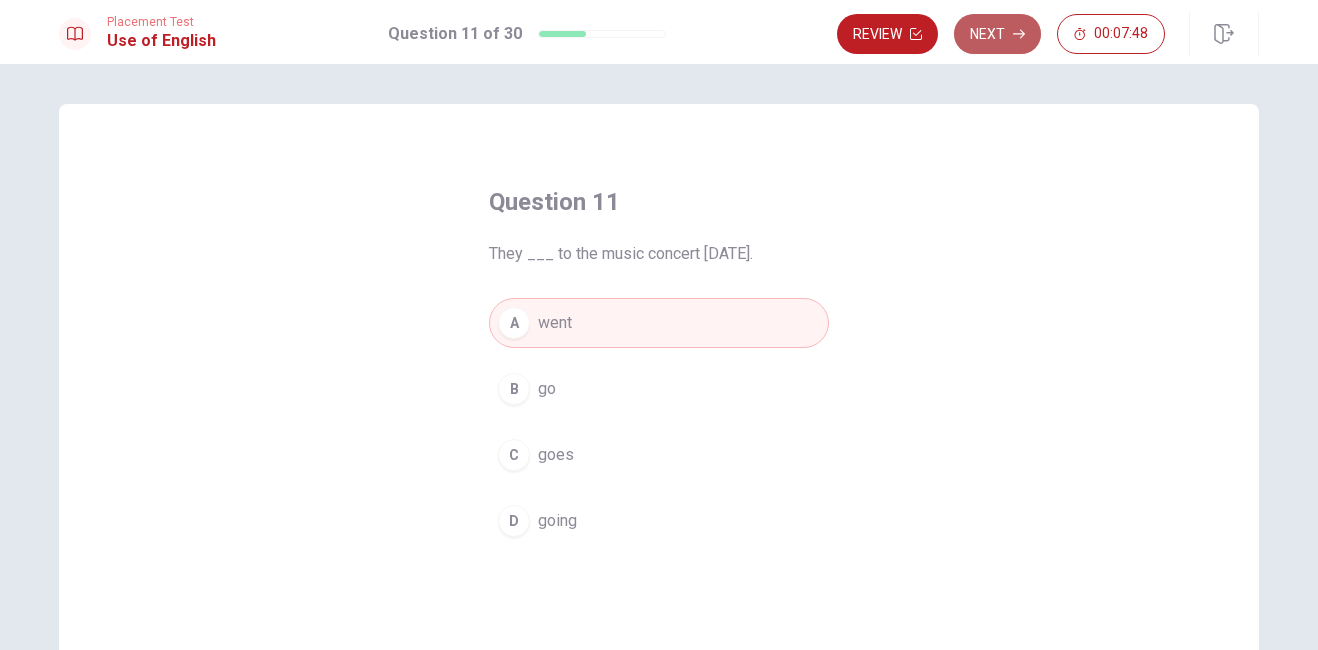 click on "Next" at bounding box center [997, 34] 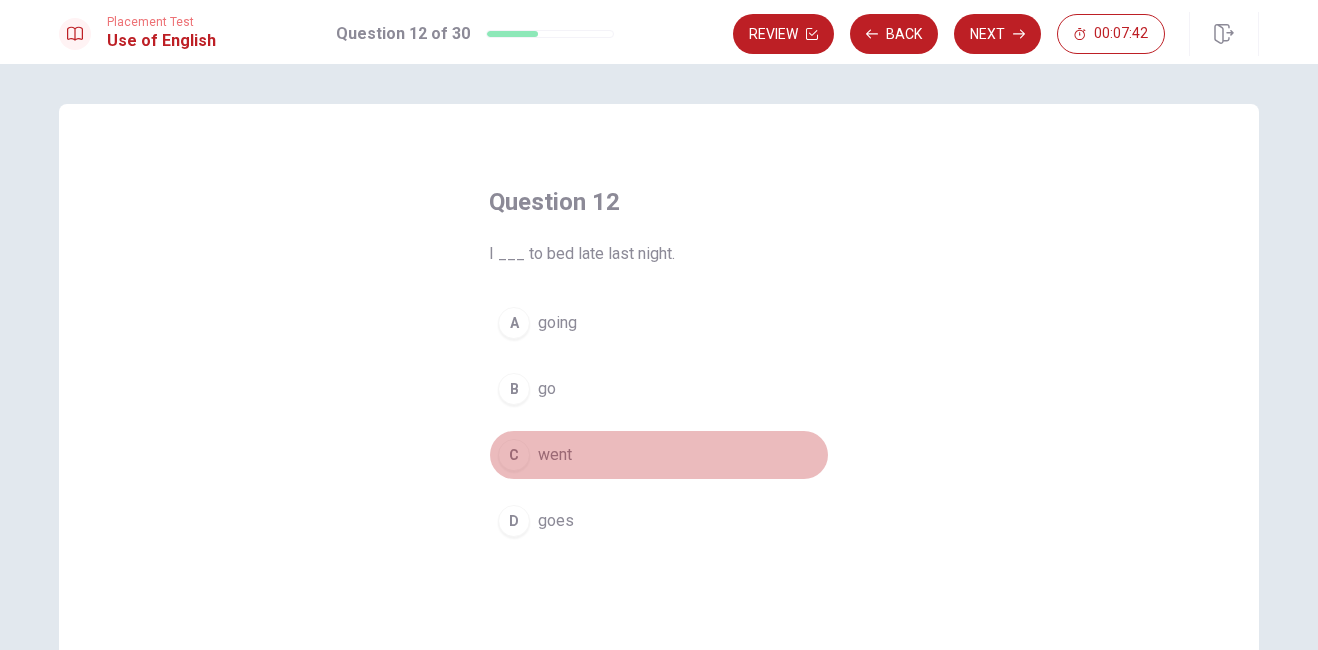 click on "C" at bounding box center (514, 455) 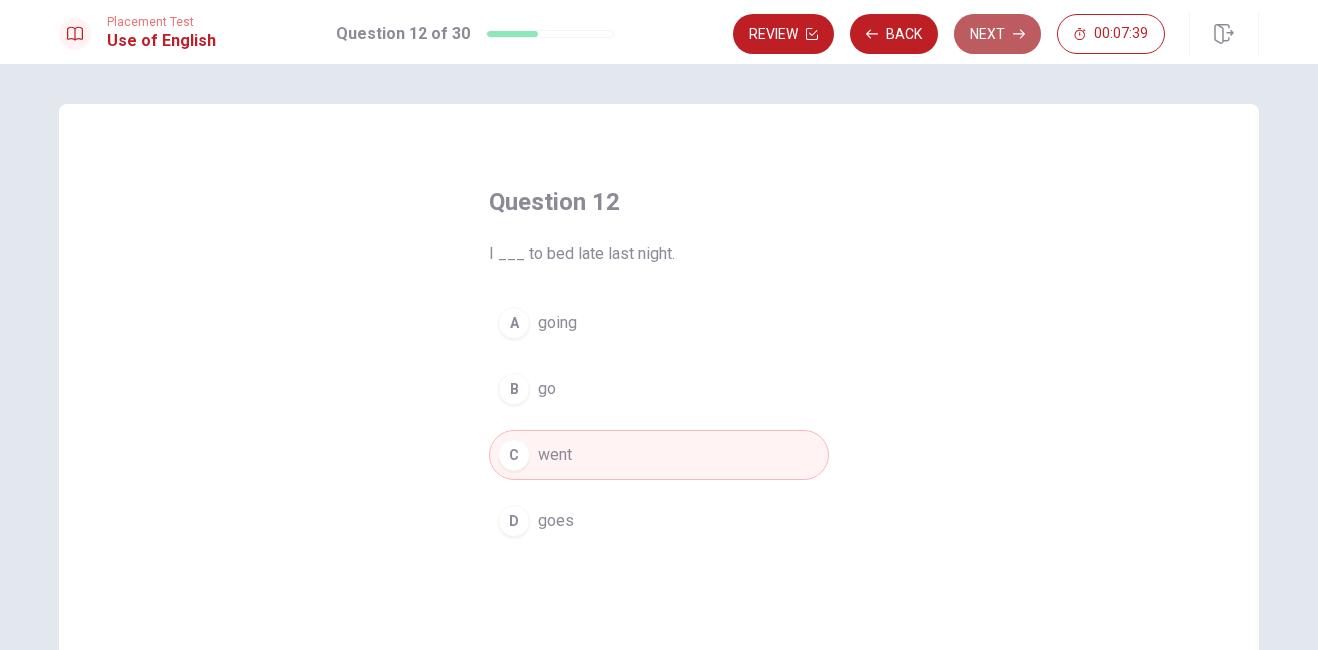 click on "Next" at bounding box center (997, 34) 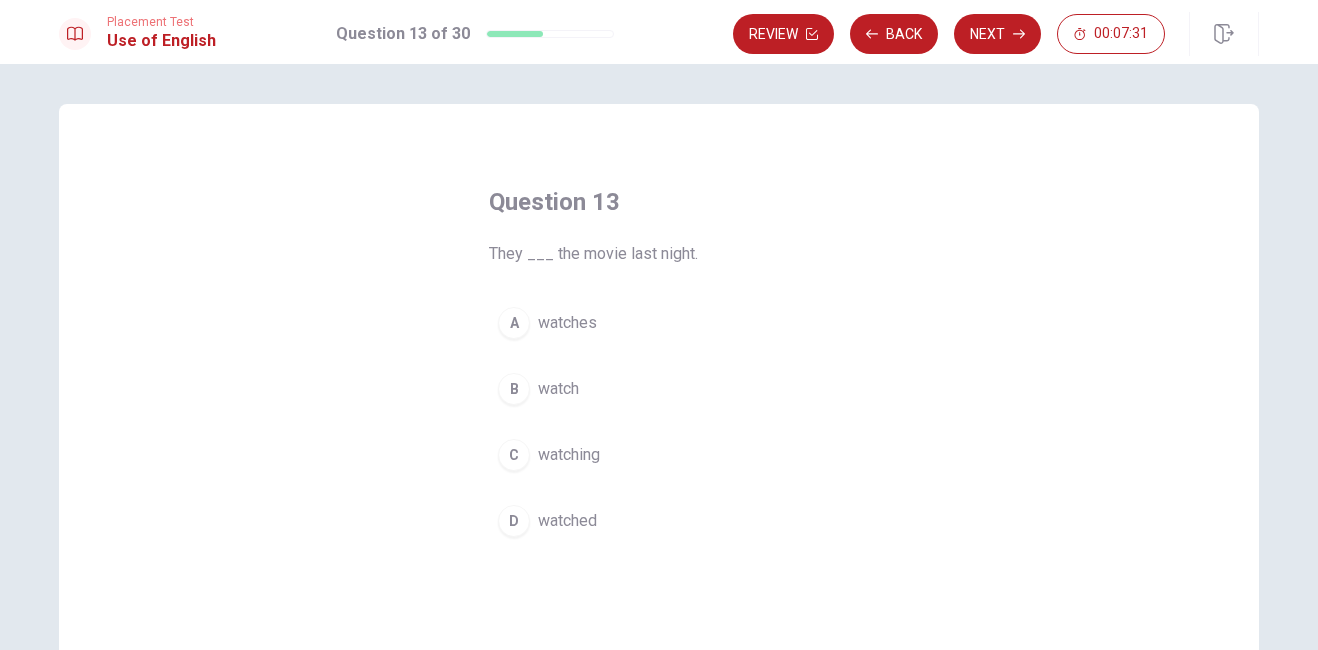 click on "D" at bounding box center [514, 521] 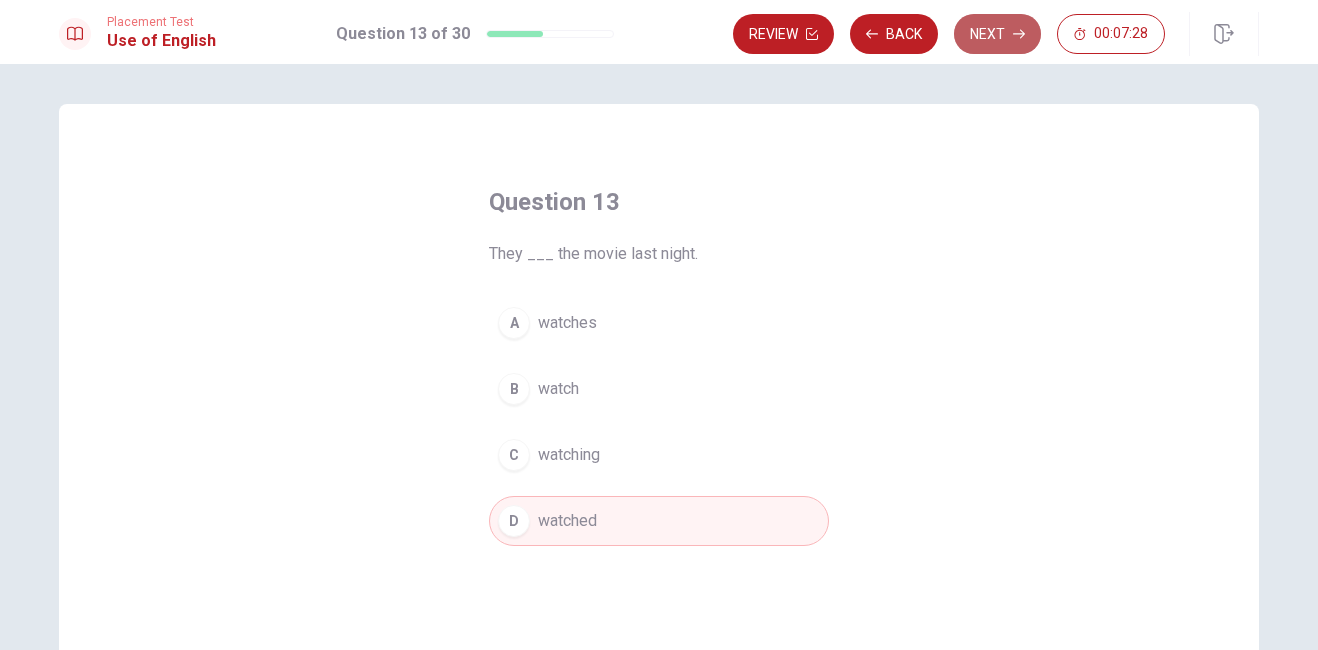 click on "Next" at bounding box center [997, 34] 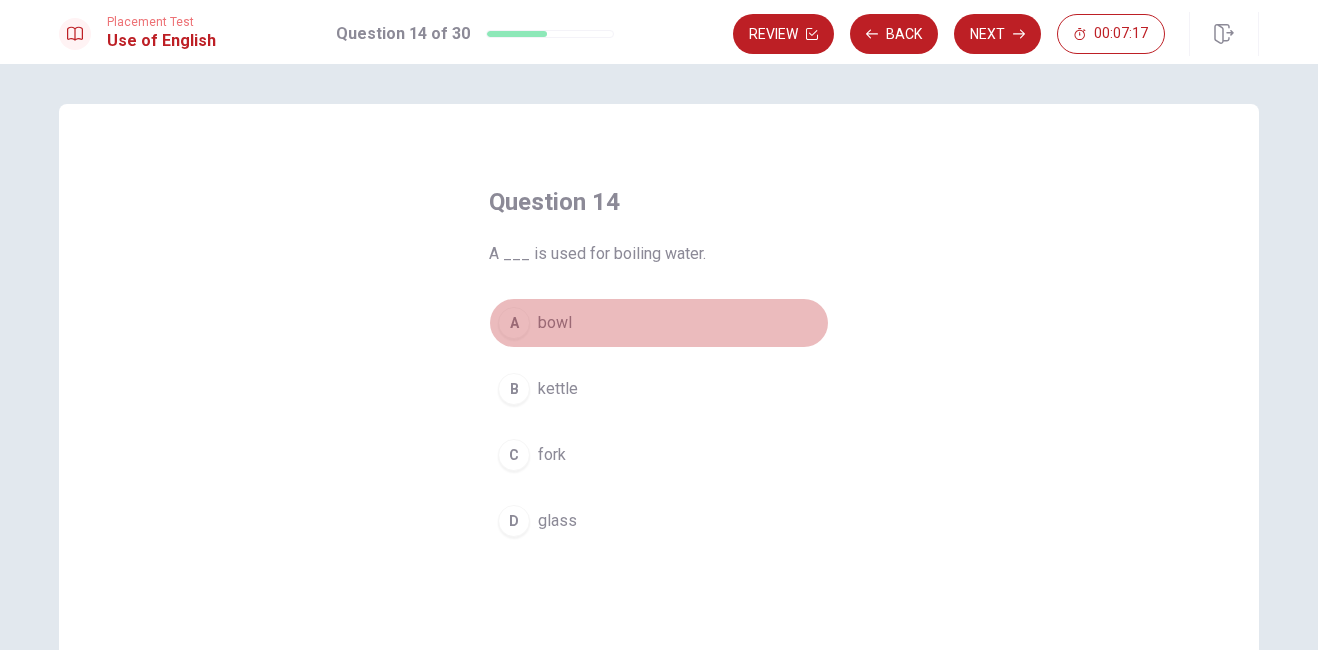 click on "A" at bounding box center [514, 323] 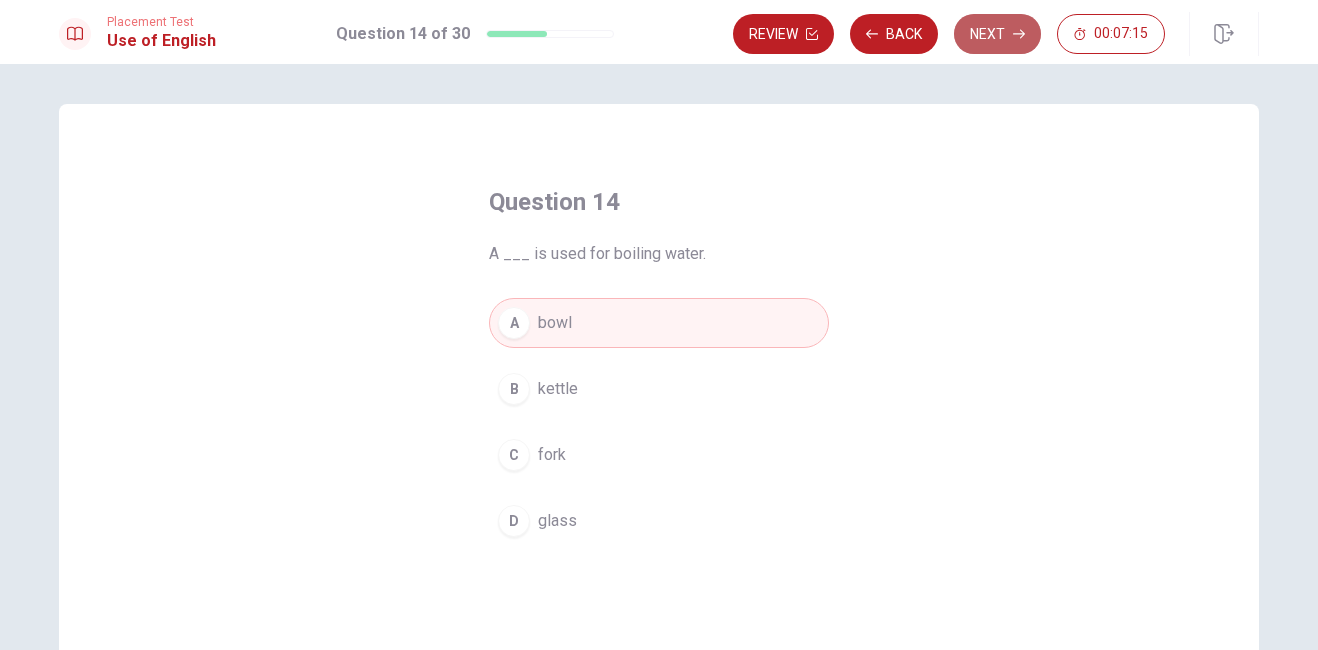 click on "Next" at bounding box center [997, 34] 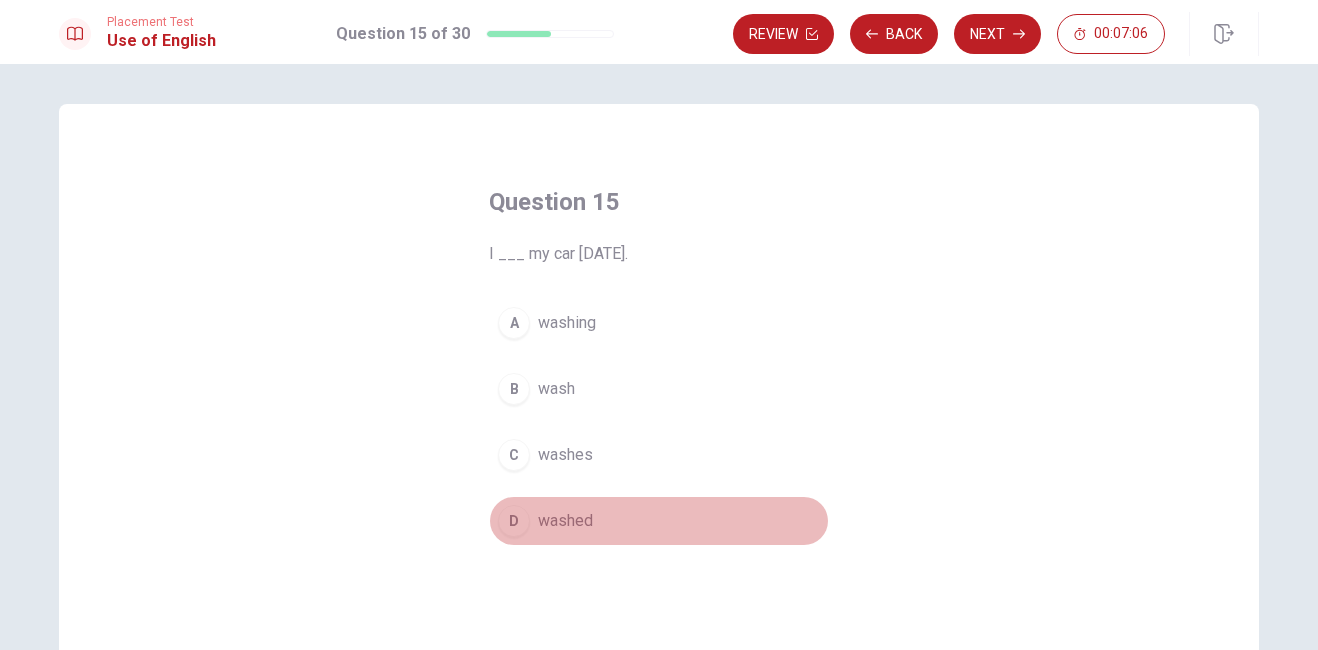 click on "D" at bounding box center (514, 521) 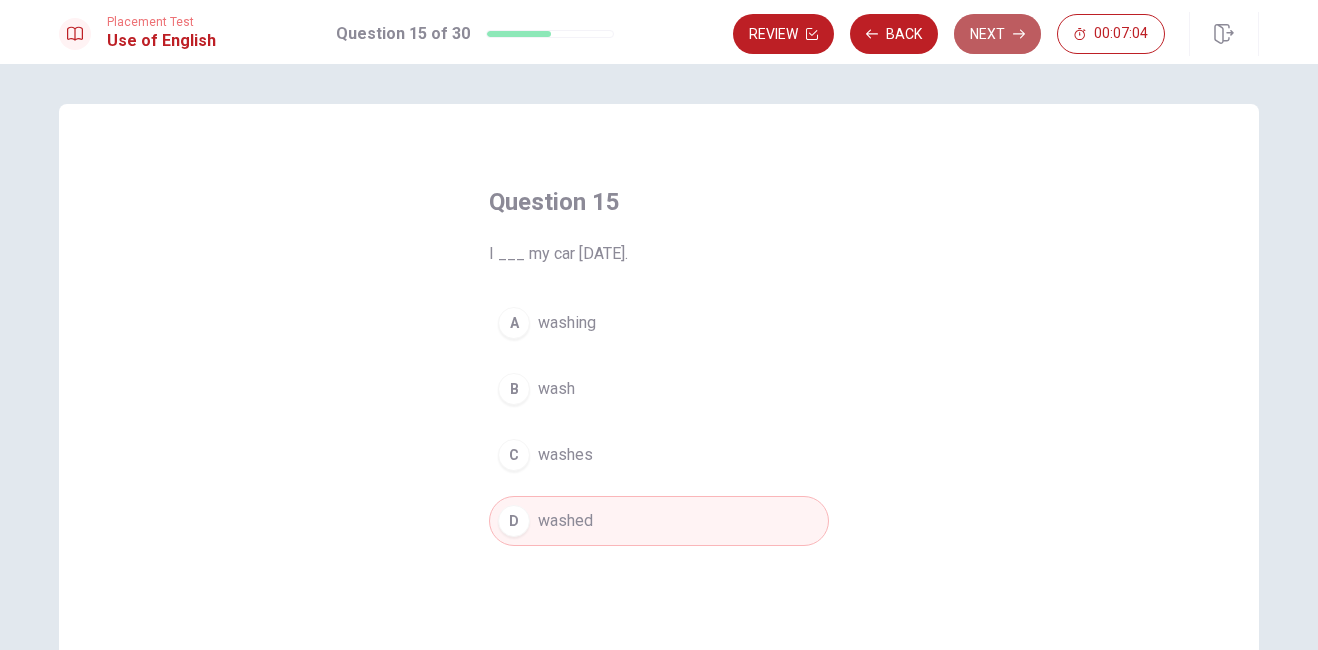 click on "Next" at bounding box center (997, 34) 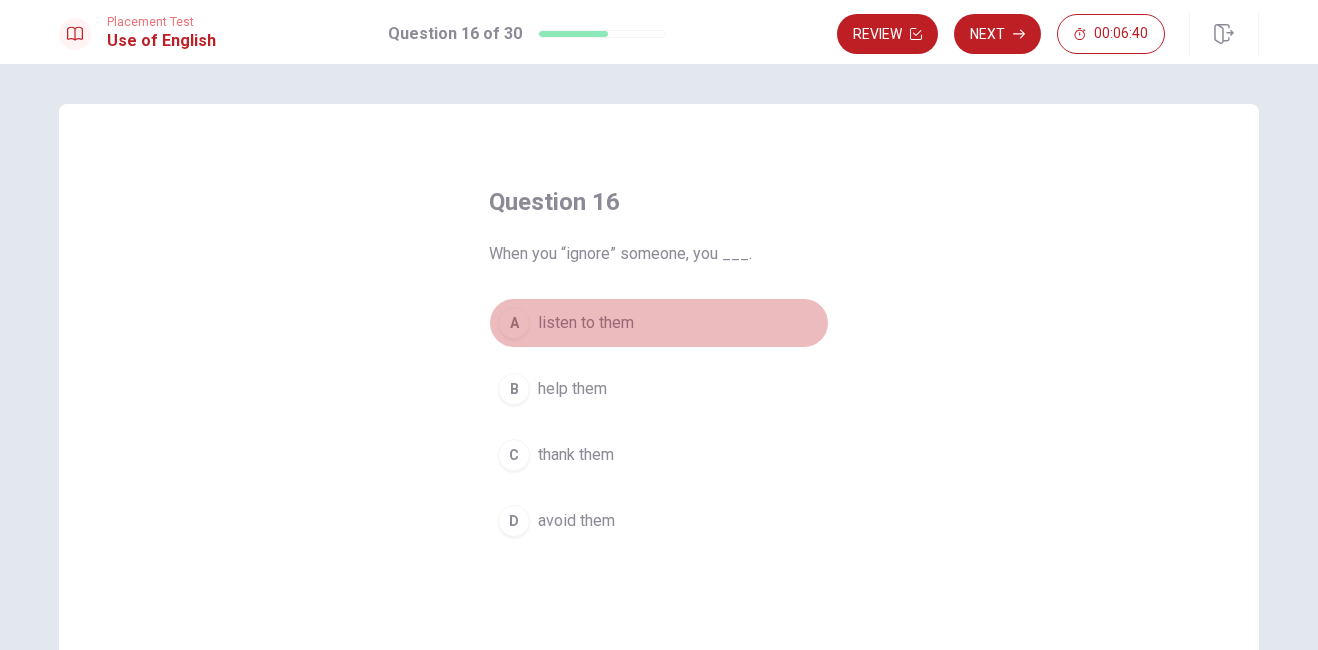 click on "A" at bounding box center [514, 323] 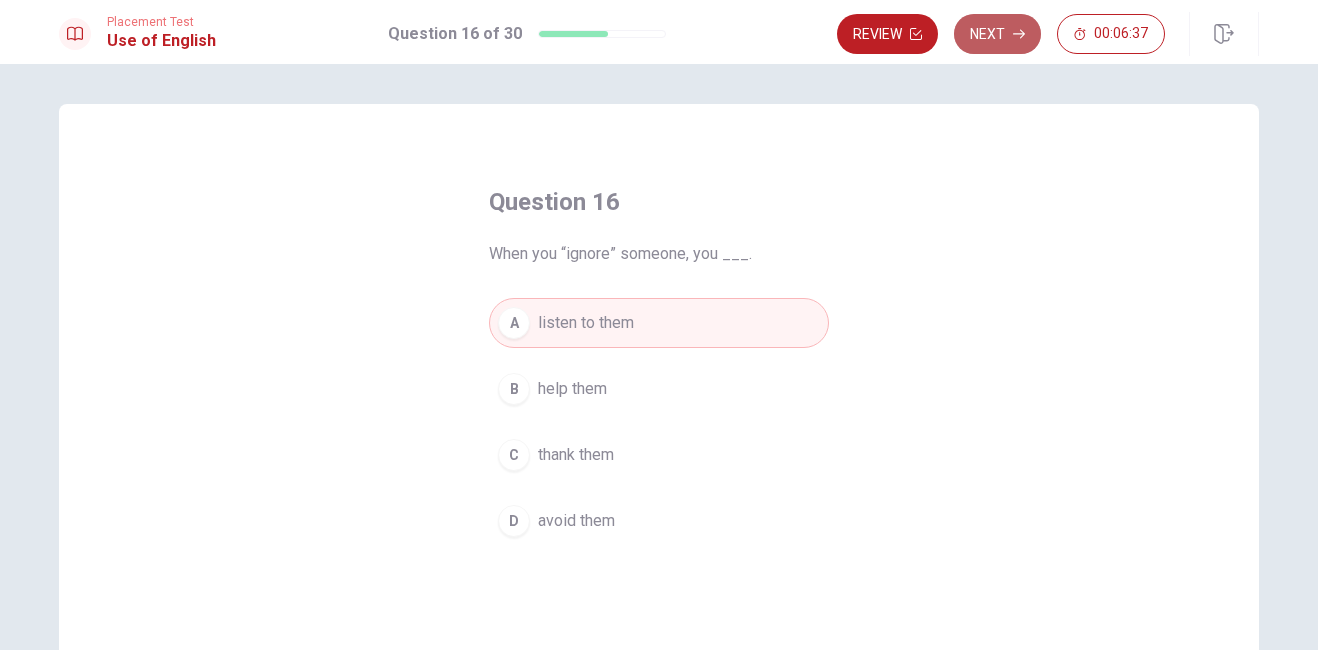 click on "Next" at bounding box center (997, 34) 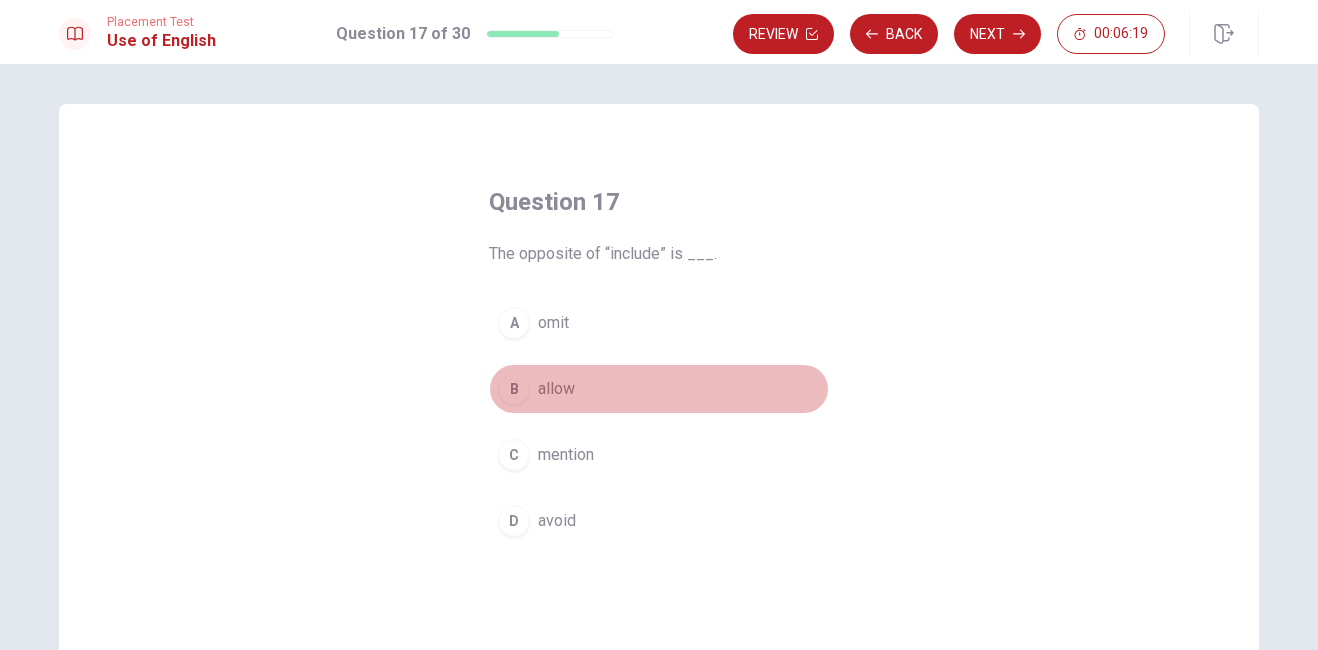 click on "B" at bounding box center (514, 389) 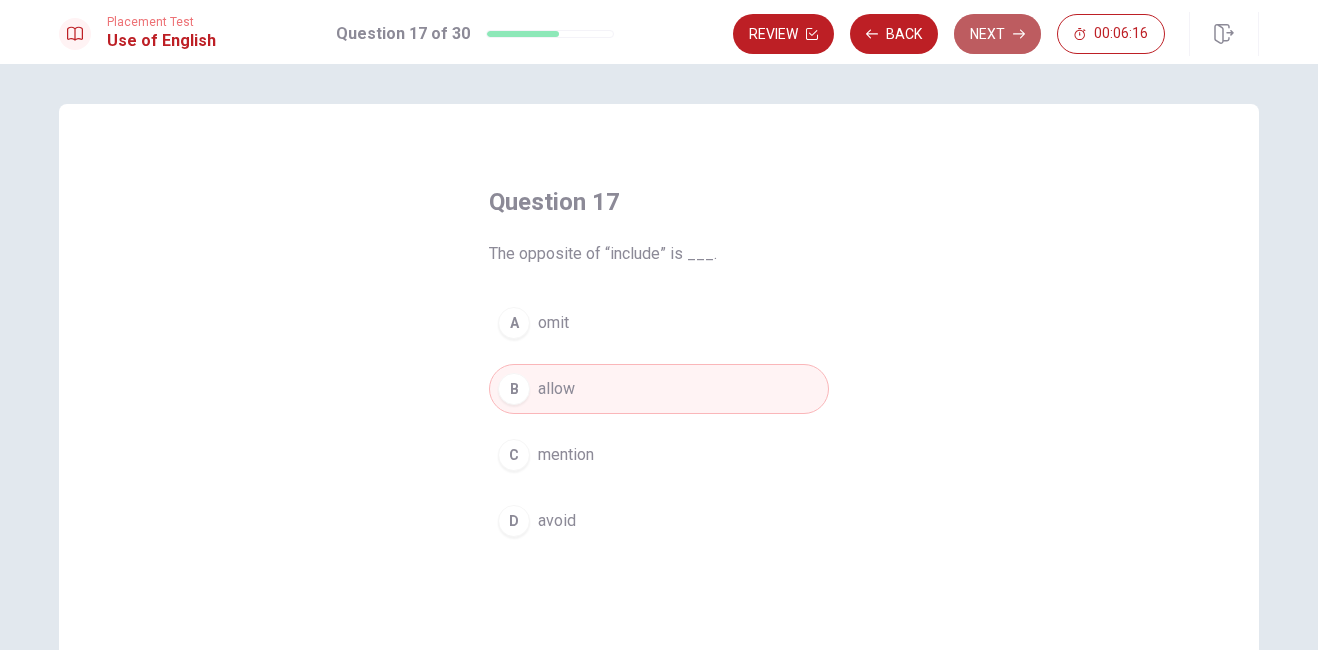 click on "Next" at bounding box center (997, 34) 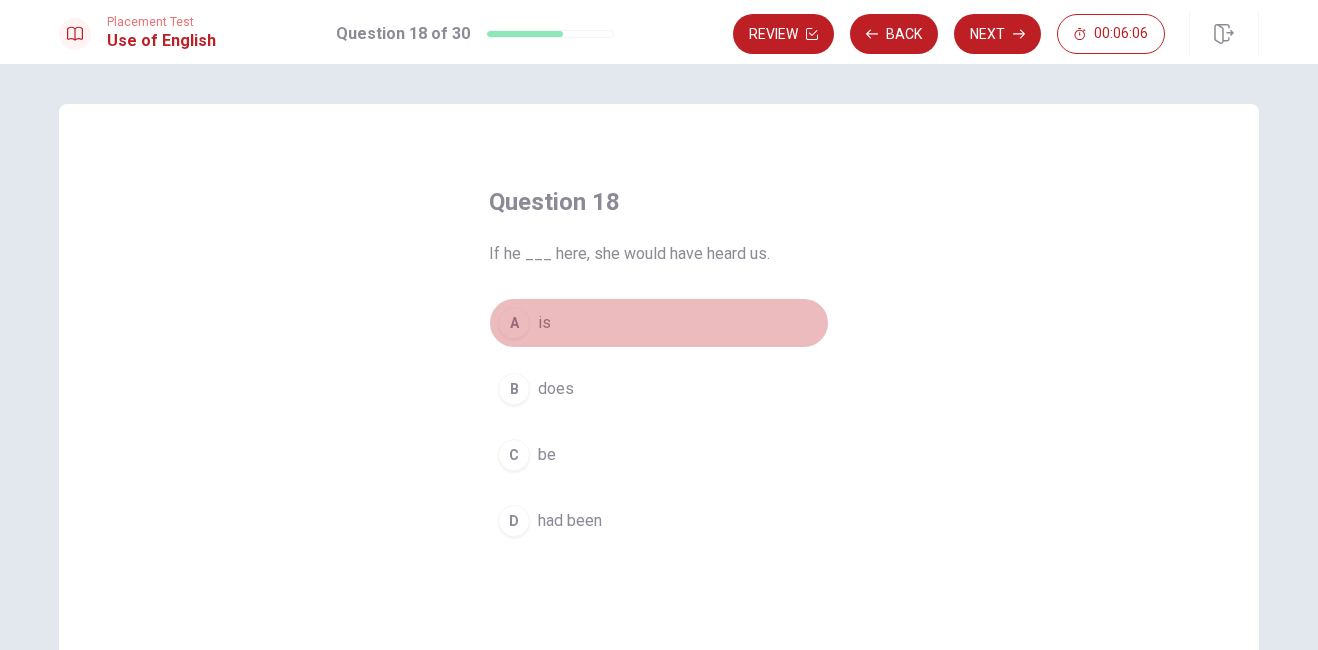 click on "A is" at bounding box center [659, 323] 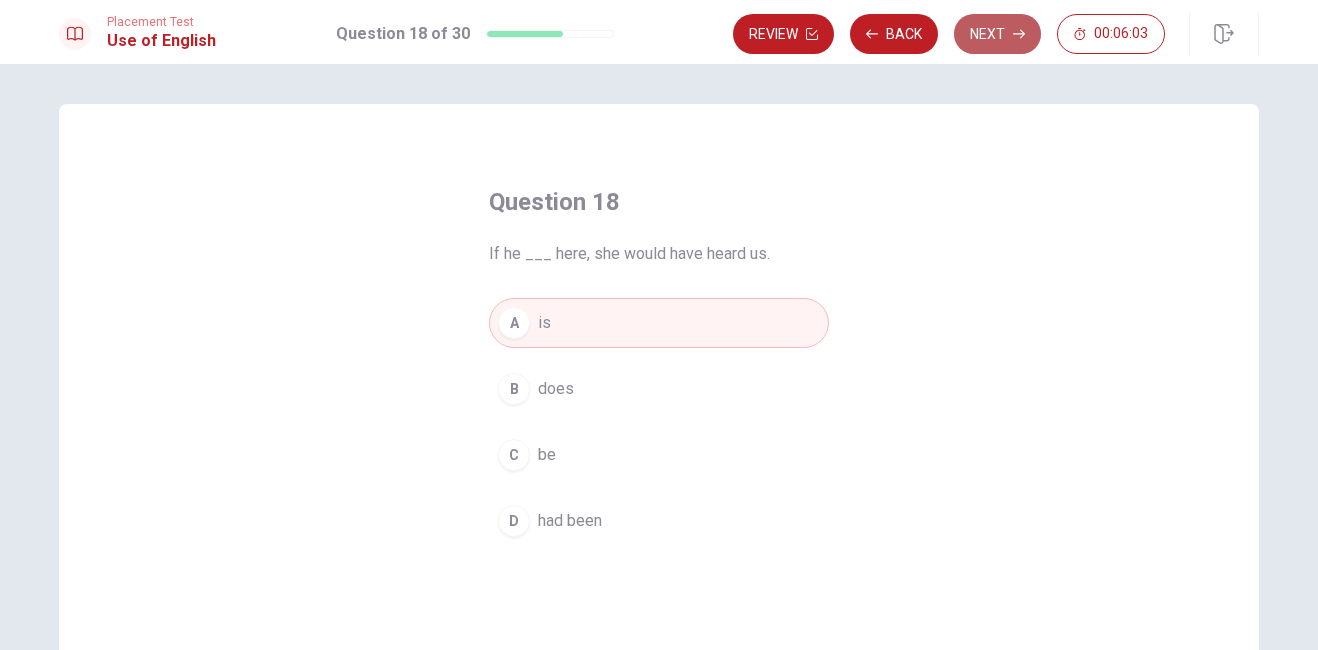 click on "Next" at bounding box center (997, 34) 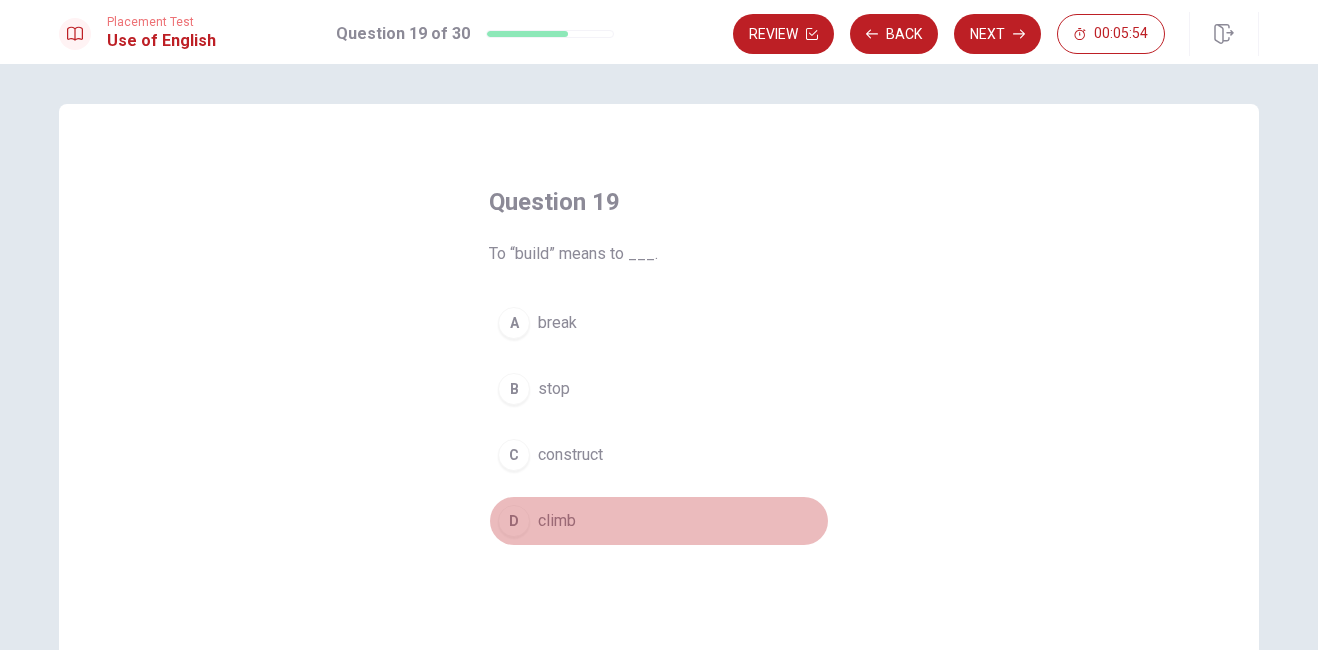 click on "D" at bounding box center (514, 521) 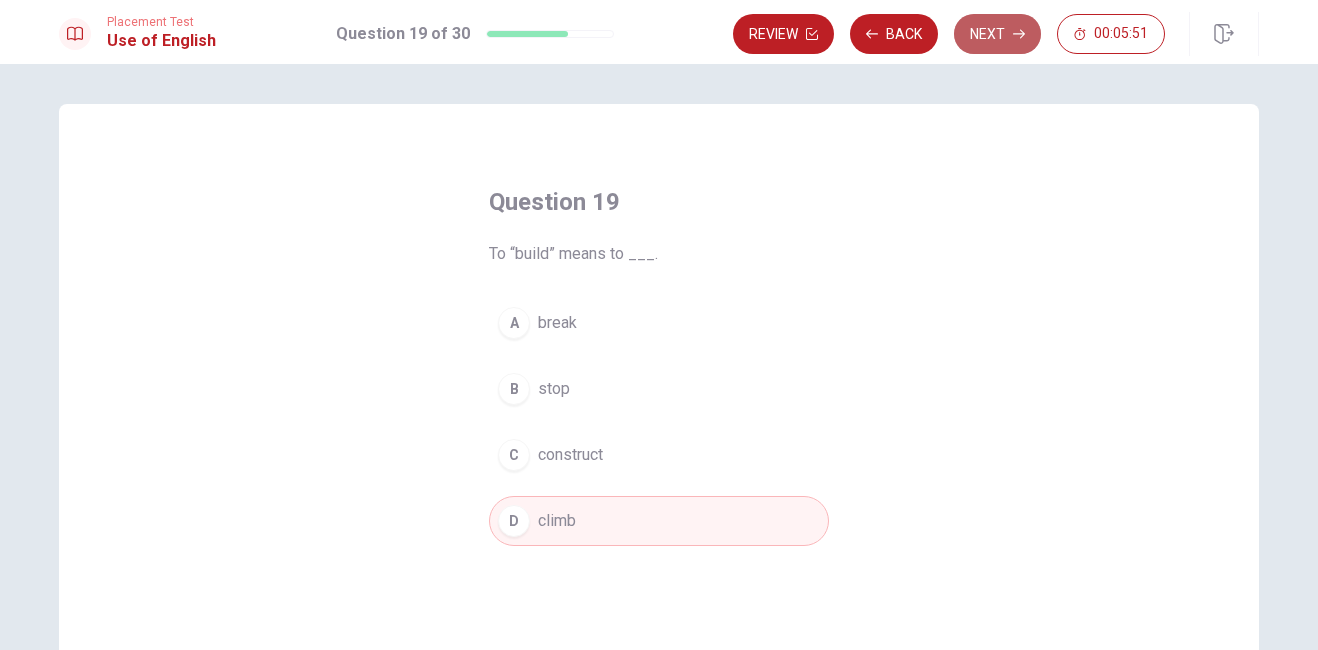 click on "Next" at bounding box center [997, 34] 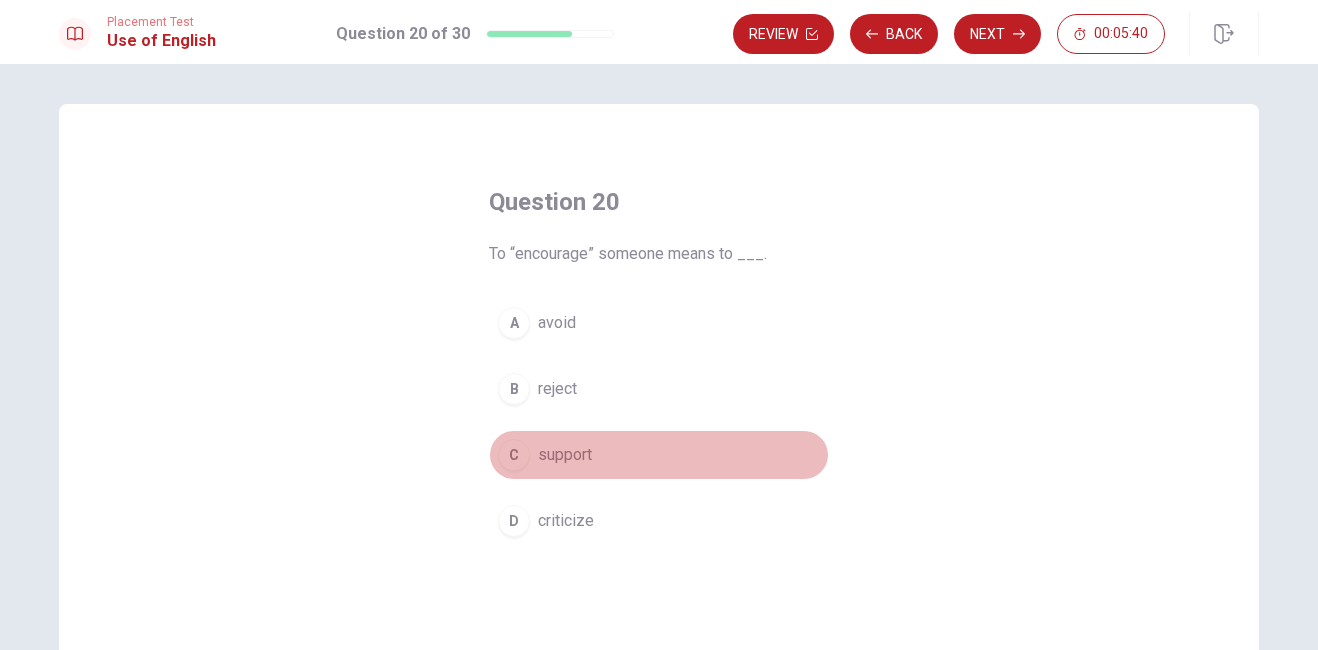 click on "C" at bounding box center [514, 455] 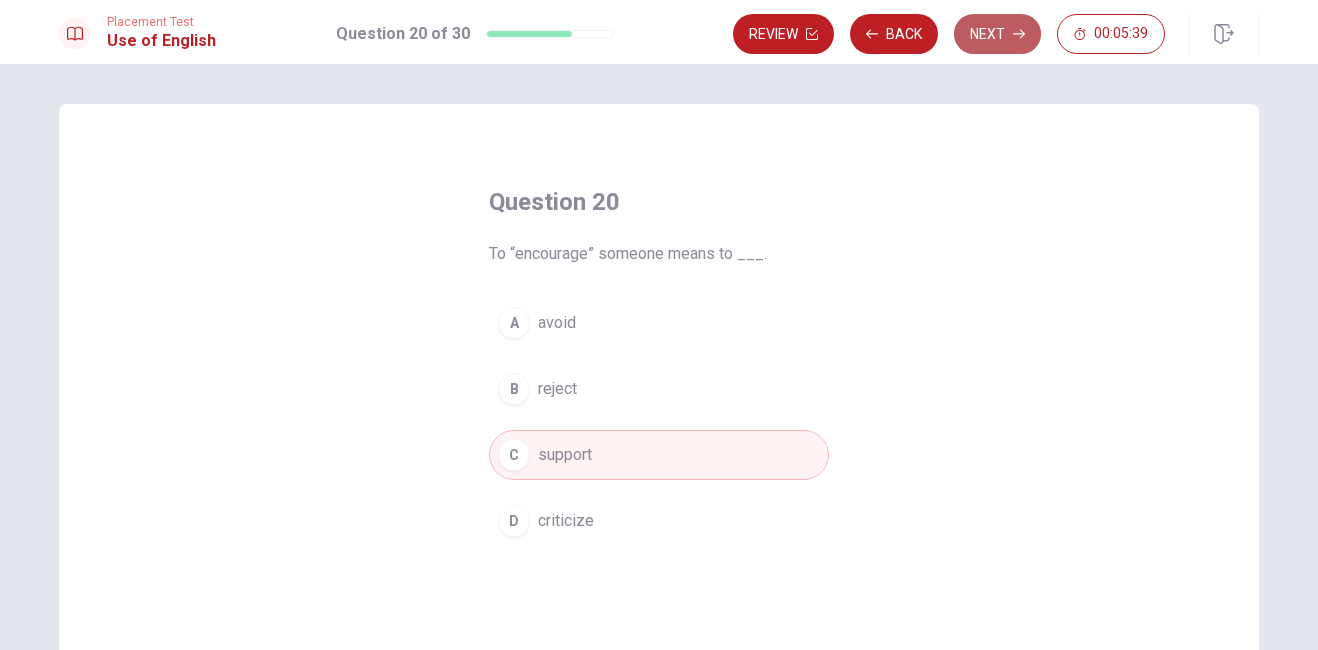 click on "Next" at bounding box center (997, 34) 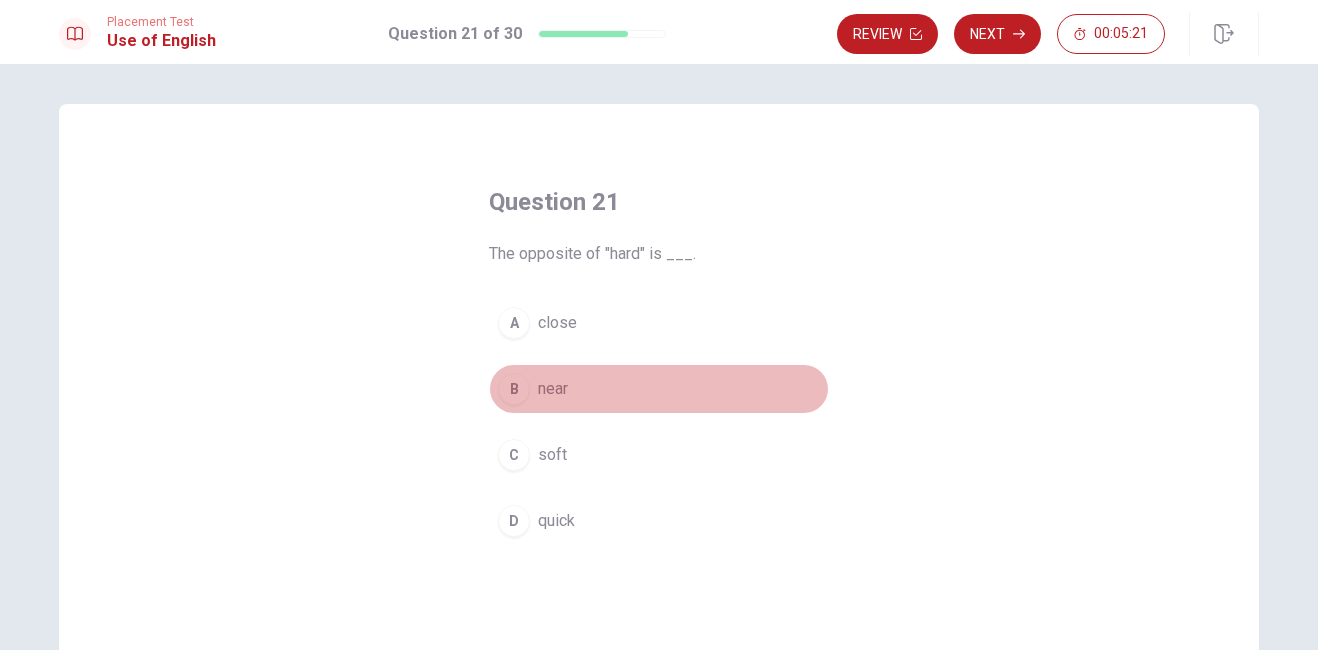 click on "B" at bounding box center [514, 389] 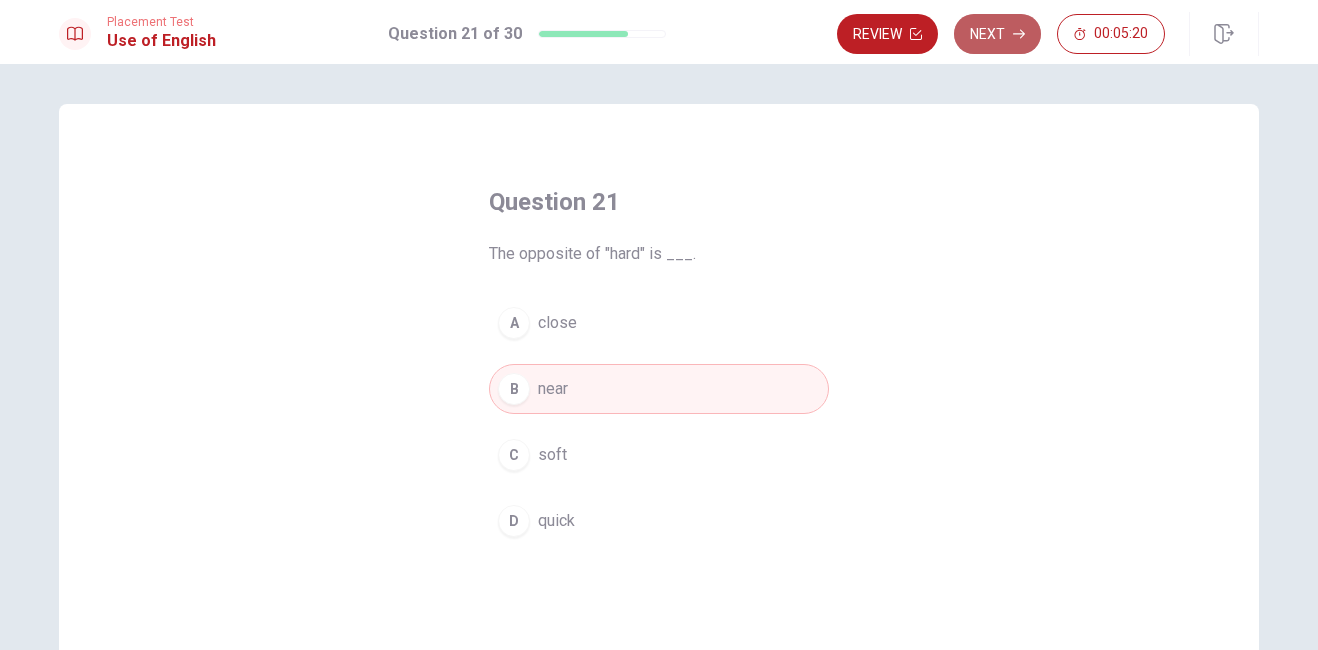 click on "Next" at bounding box center [997, 34] 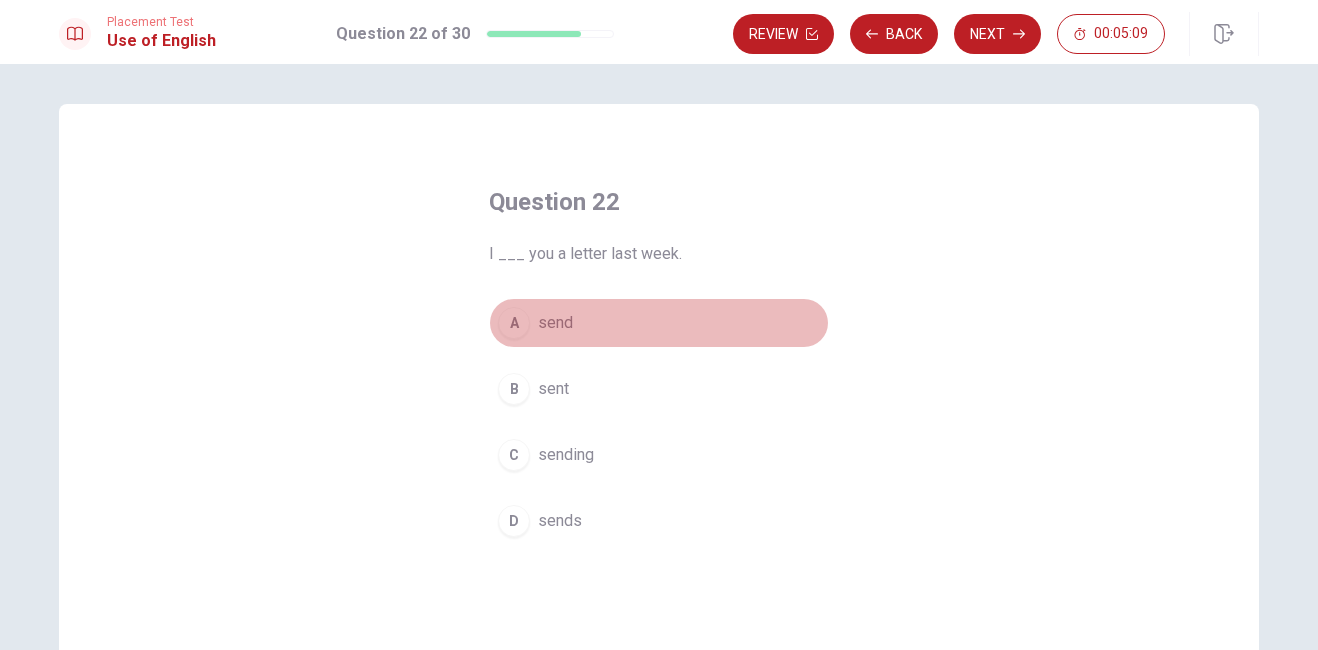 click on "A" at bounding box center (514, 323) 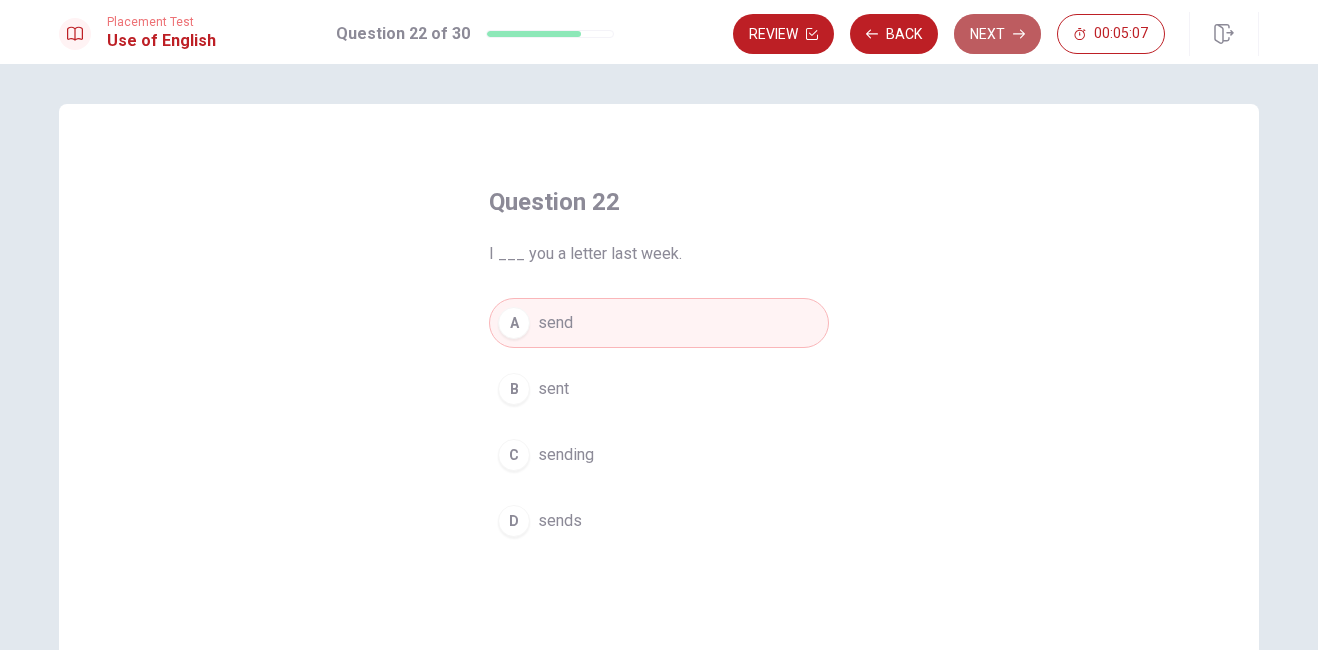 click on "Next" at bounding box center (997, 34) 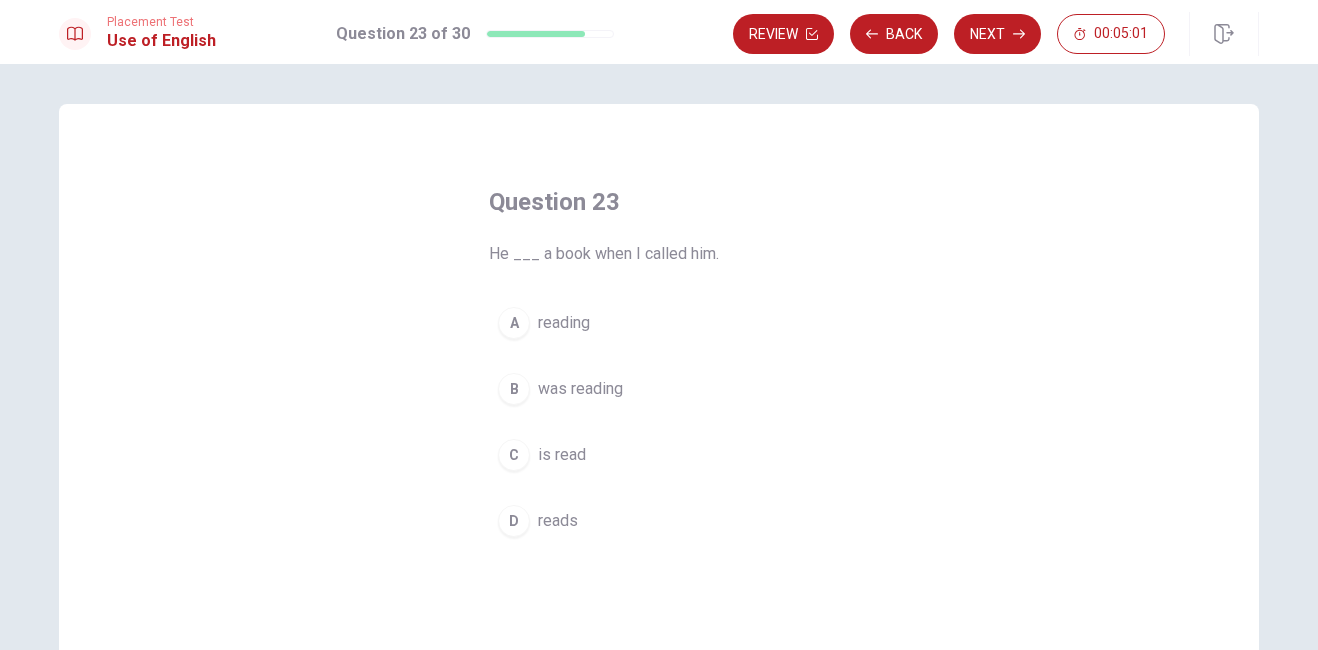 click on "A" at bounding box center (514, 323) 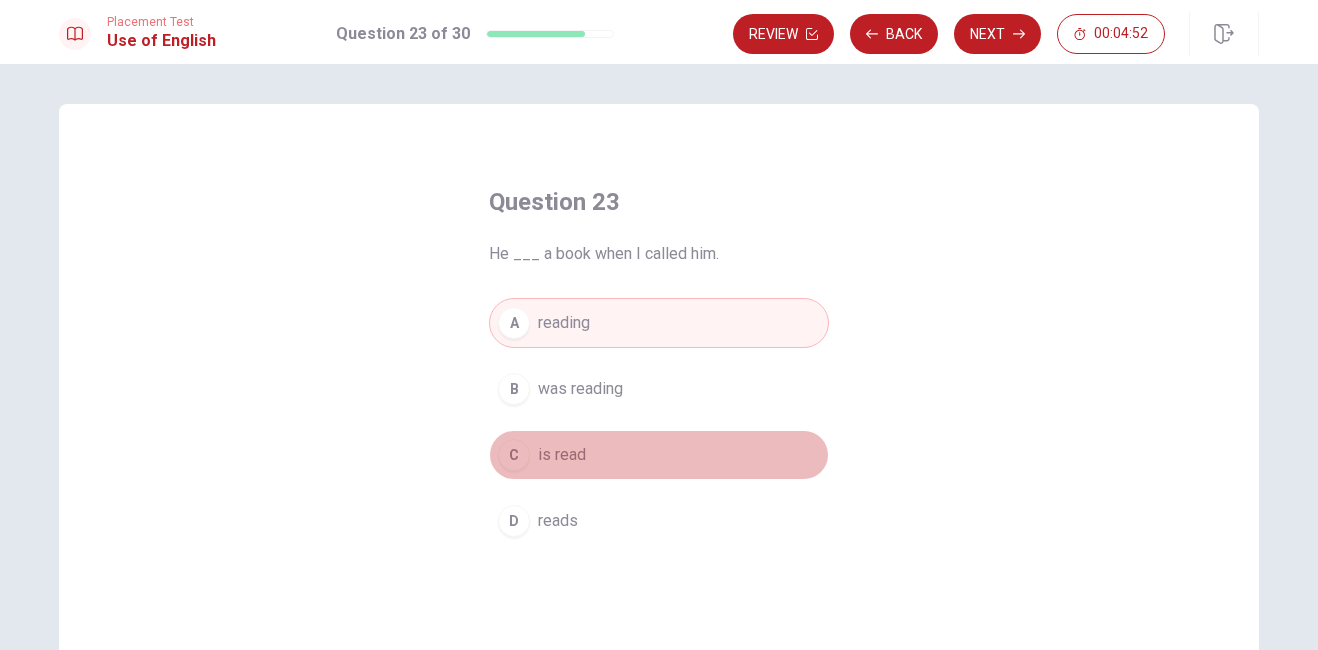 click on "C" at bounding box center (514, 455) 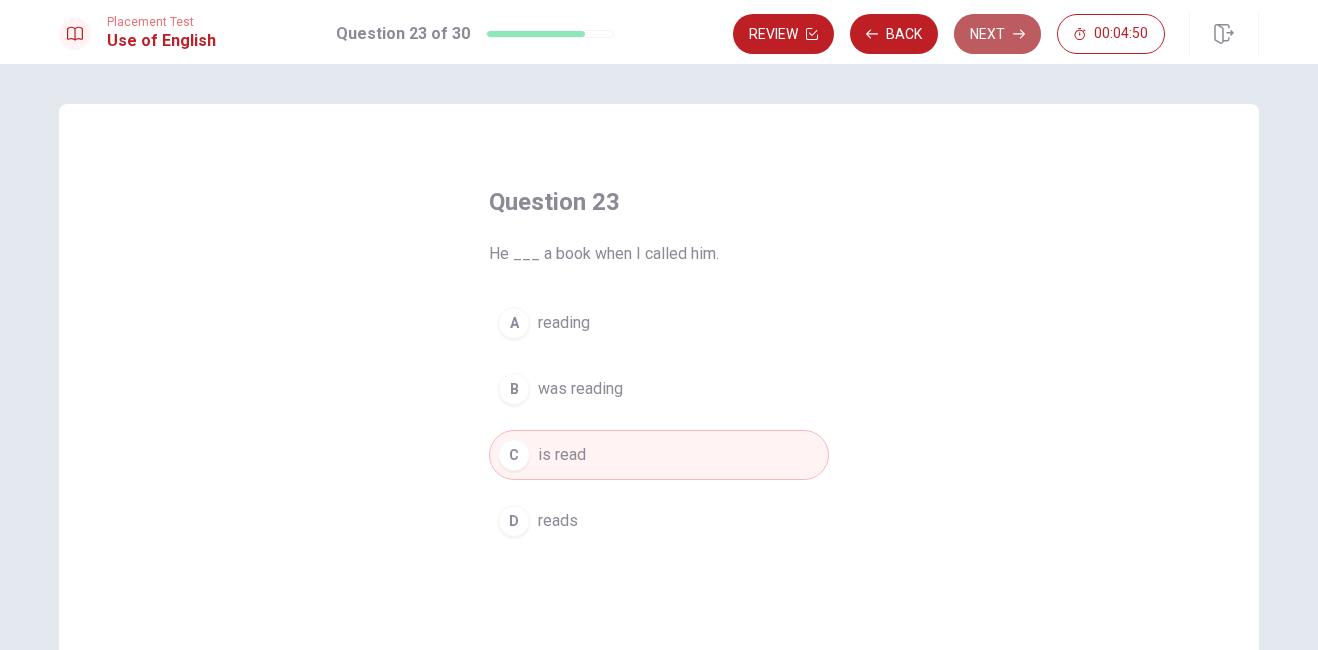 click on "Next" at bounding box center [997, 34] 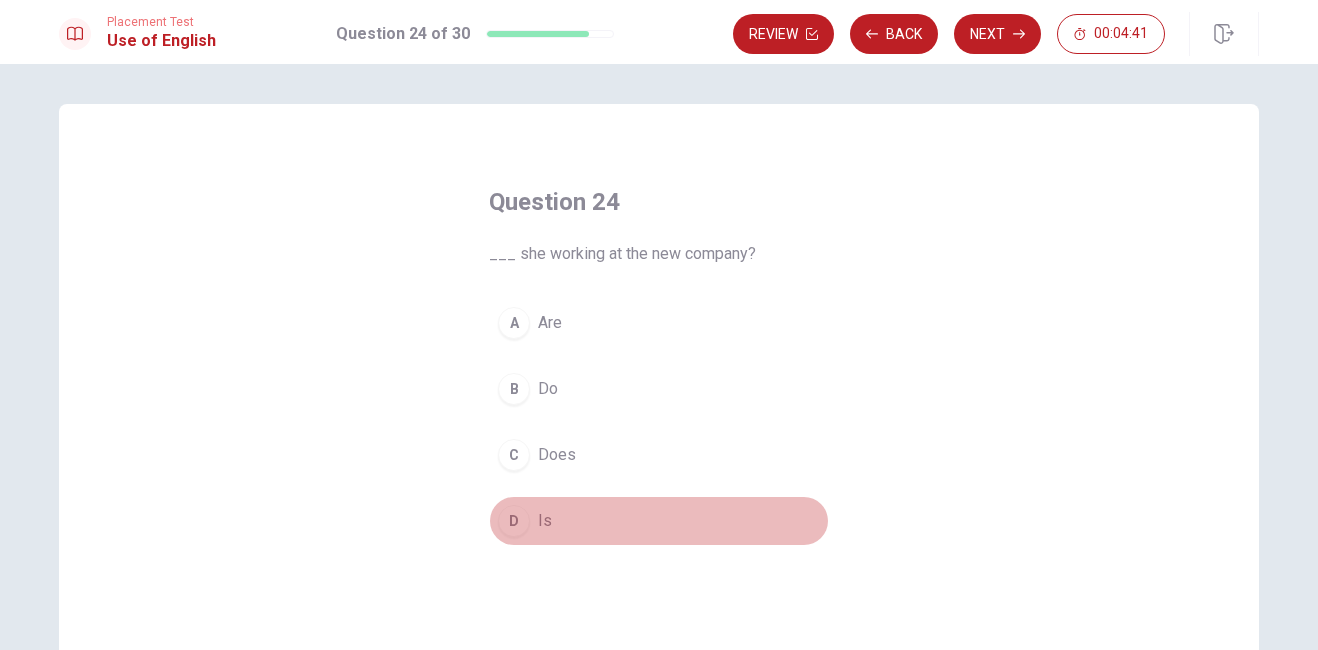 click on "D" at bounding box center (514, 521) 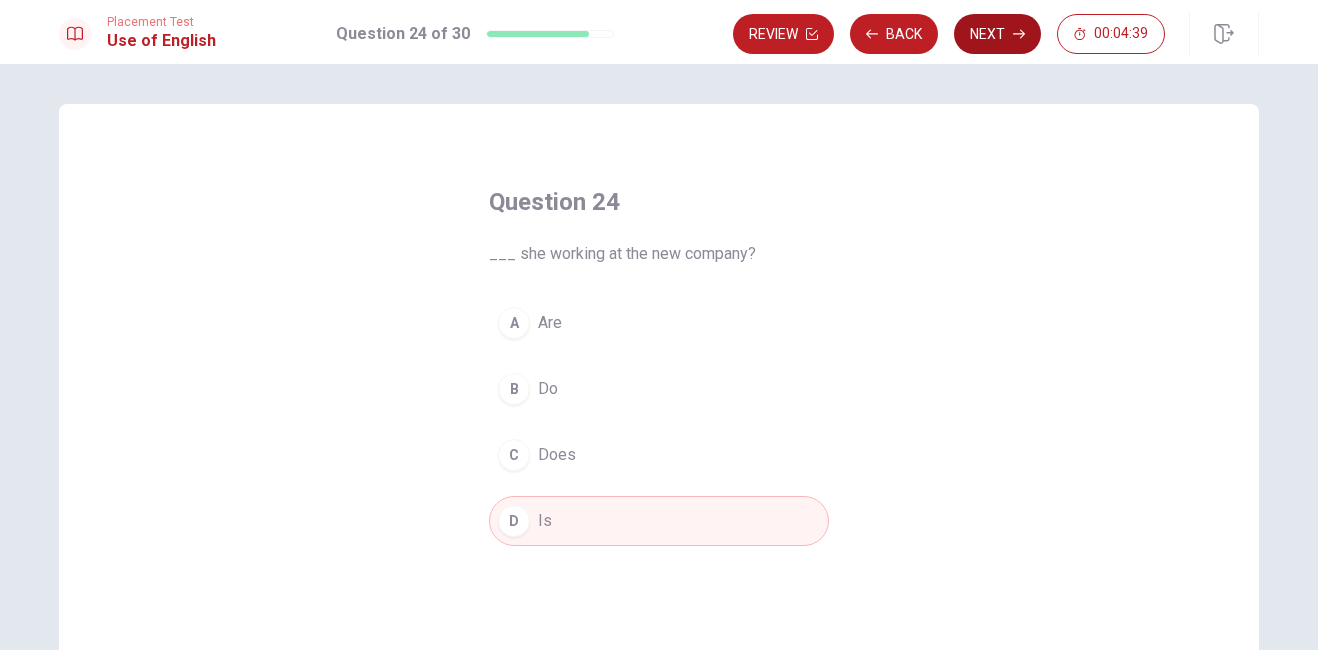 click on "Next" at bounding box center [997, 34] 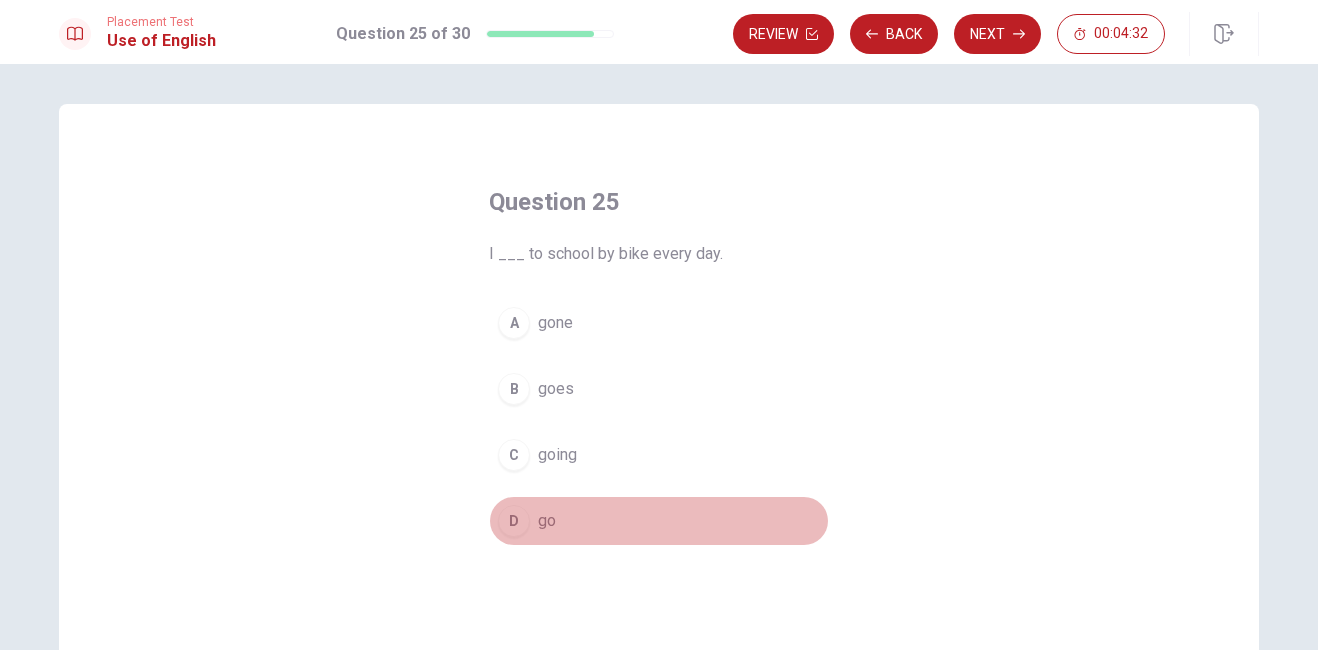 click on "D" at bounding box center [514, 521] 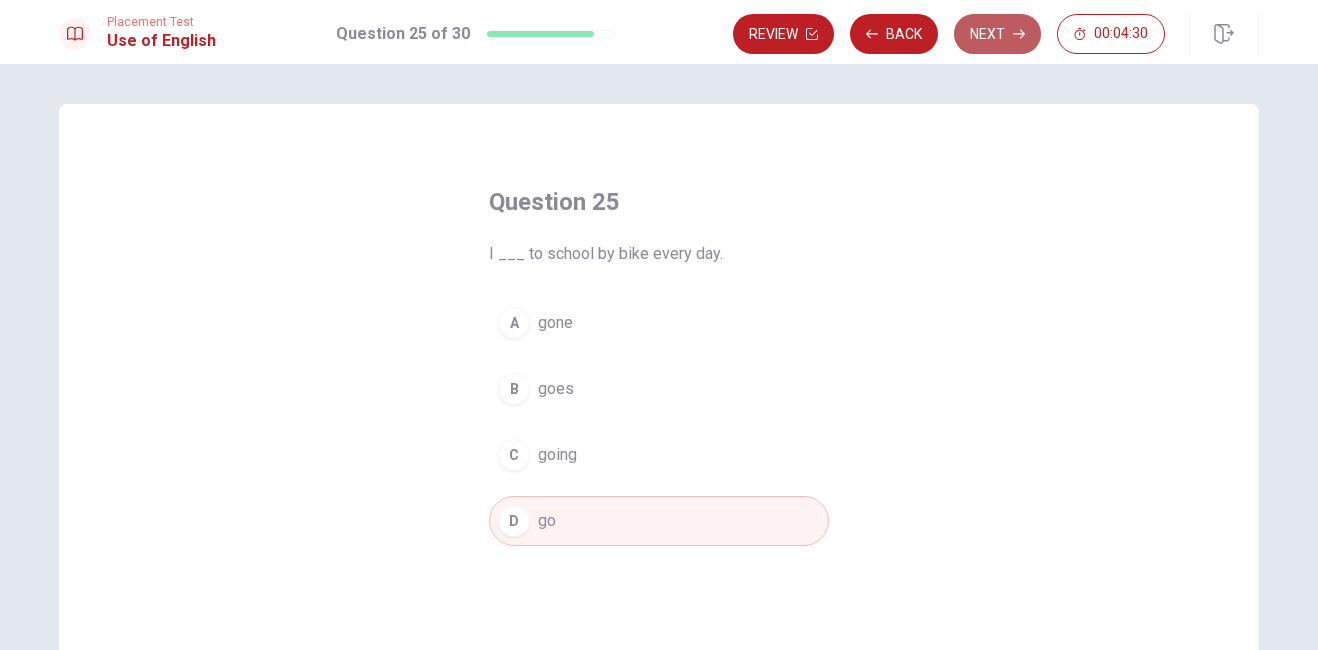 click on "Next" at bounding box center (997, 34) 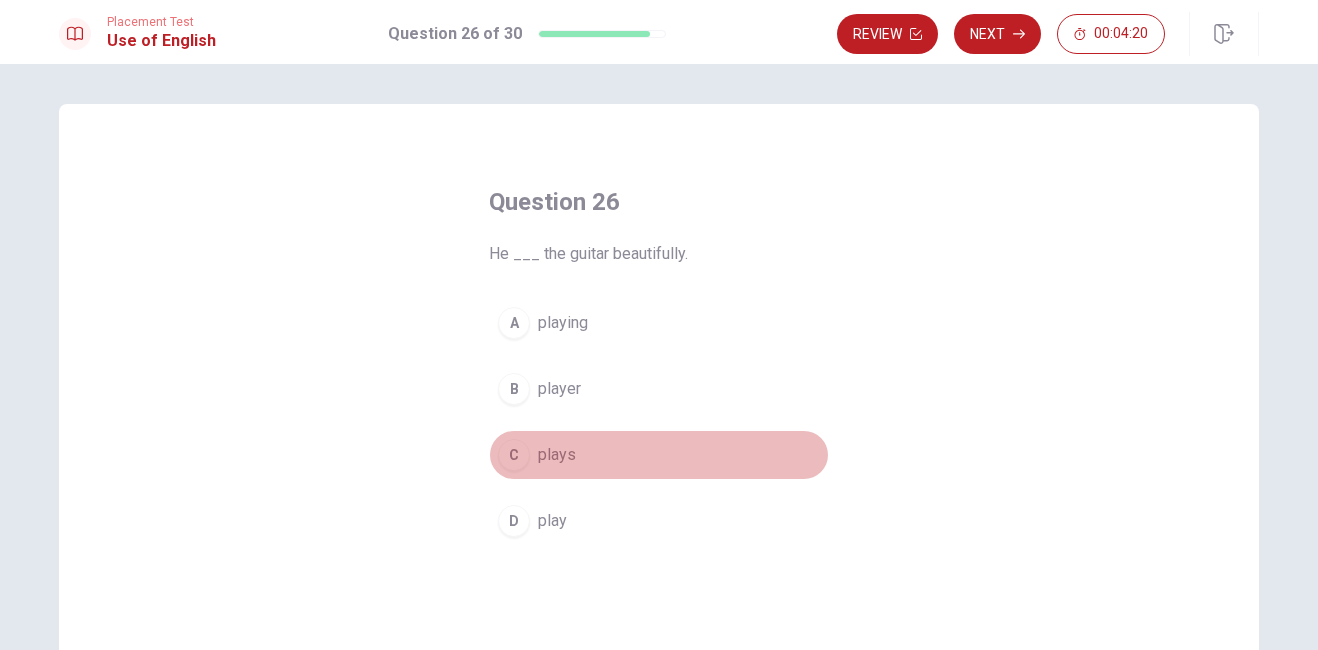 click on "C" at bounding box center (514, 455) 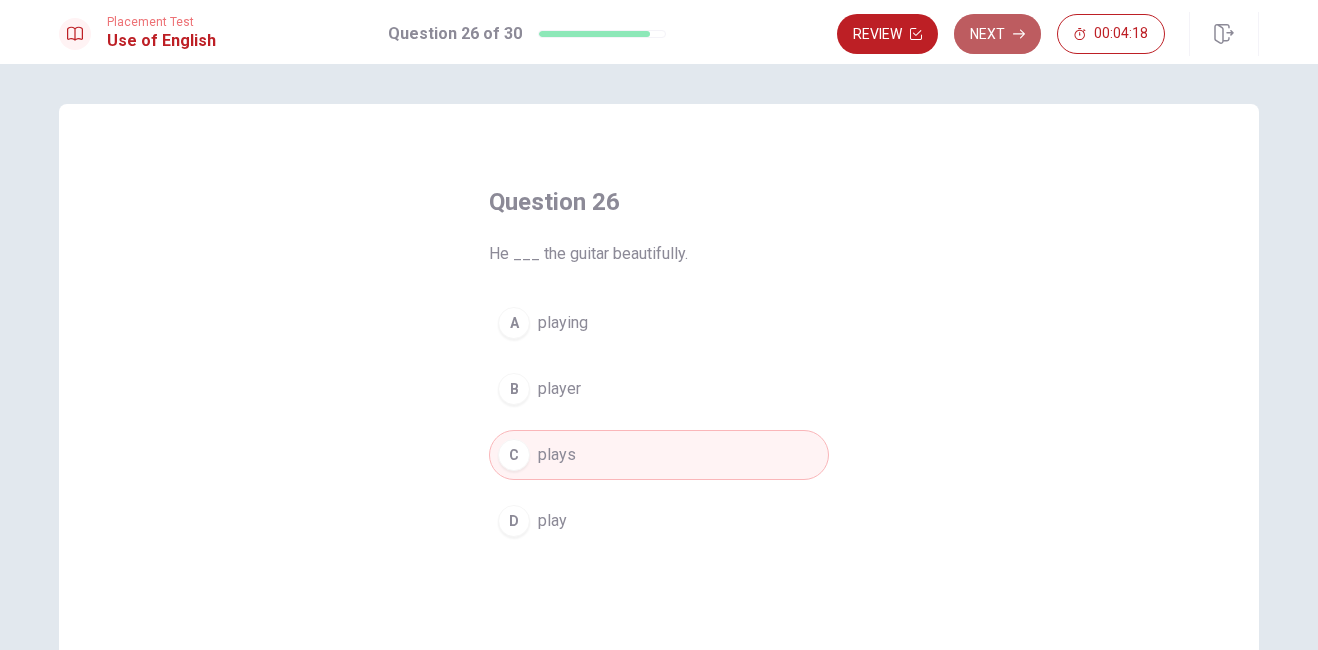 click on "Next" at bounding box center [997, 34] 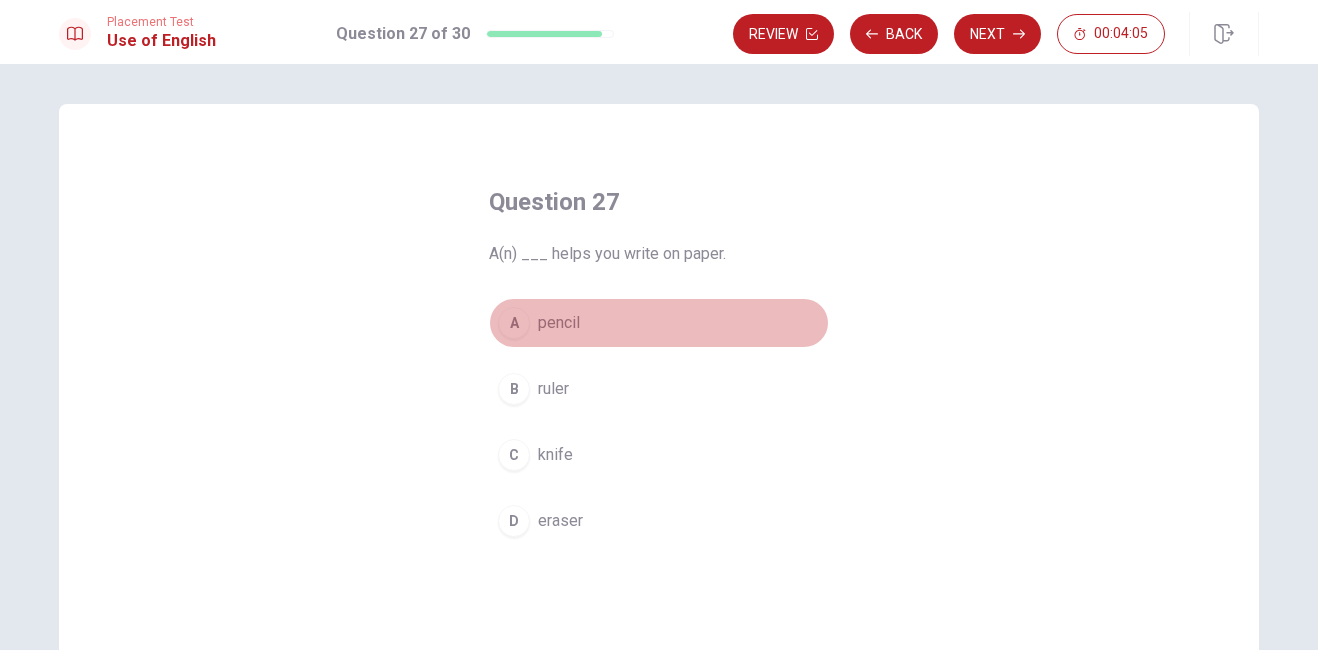 click on "A" at bounding box center (514, 323) 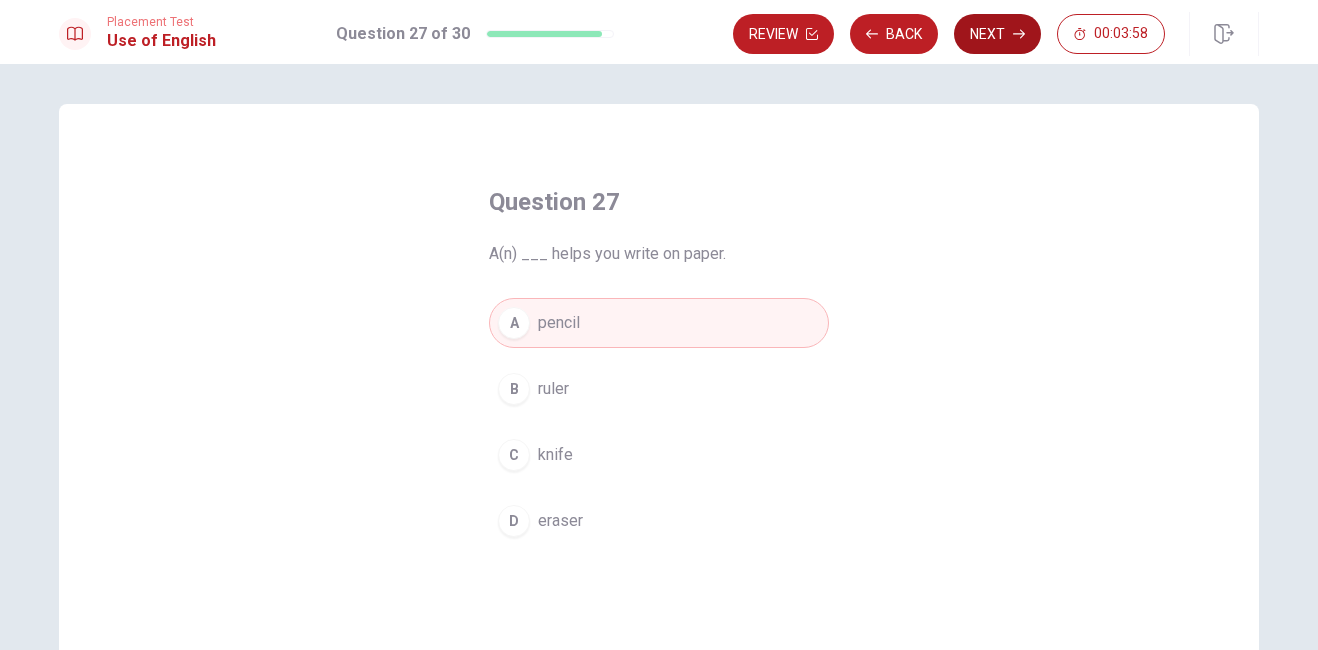 click on "Next" at bounding box center [997, 34] 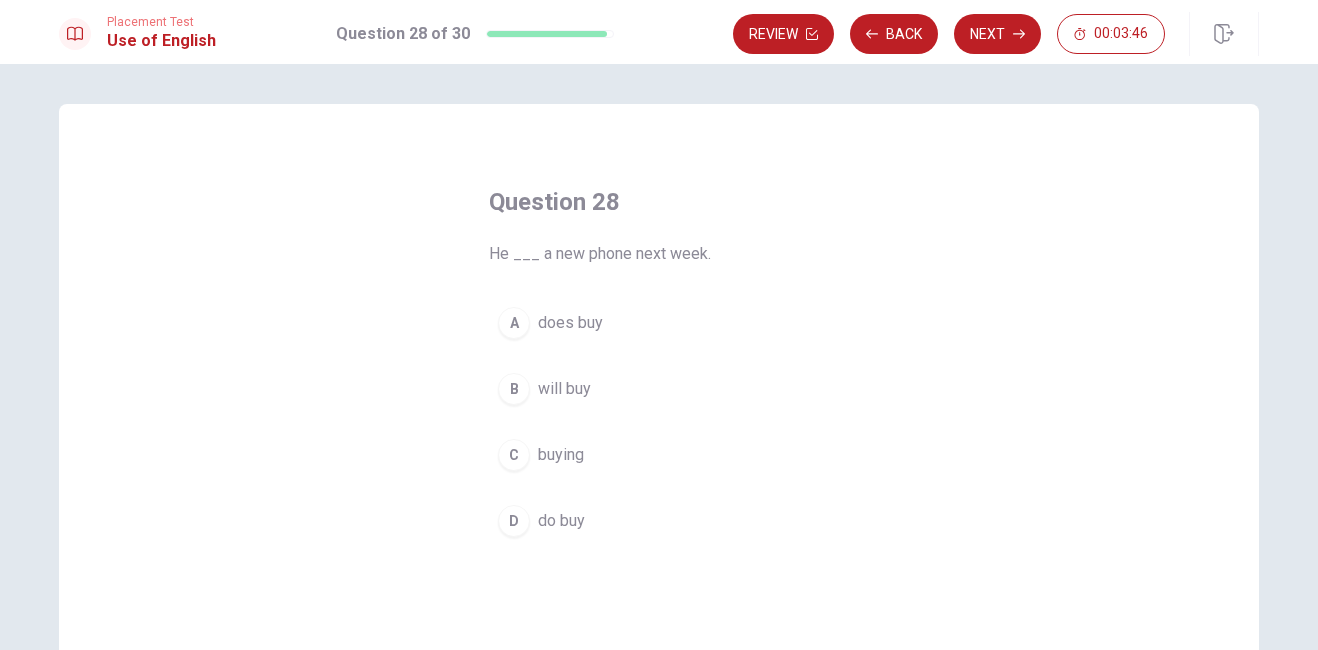 click on "A" at bounding box center [514, 323] 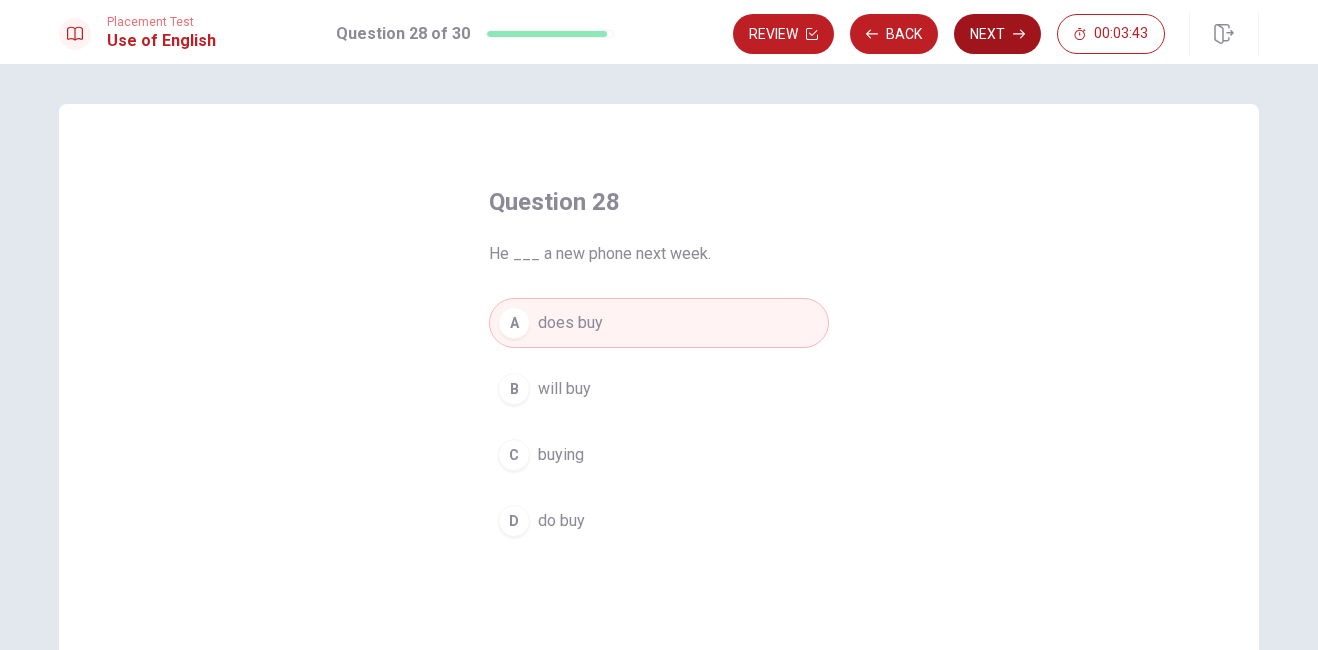 click on "Next" at bounding box center [997, 34] 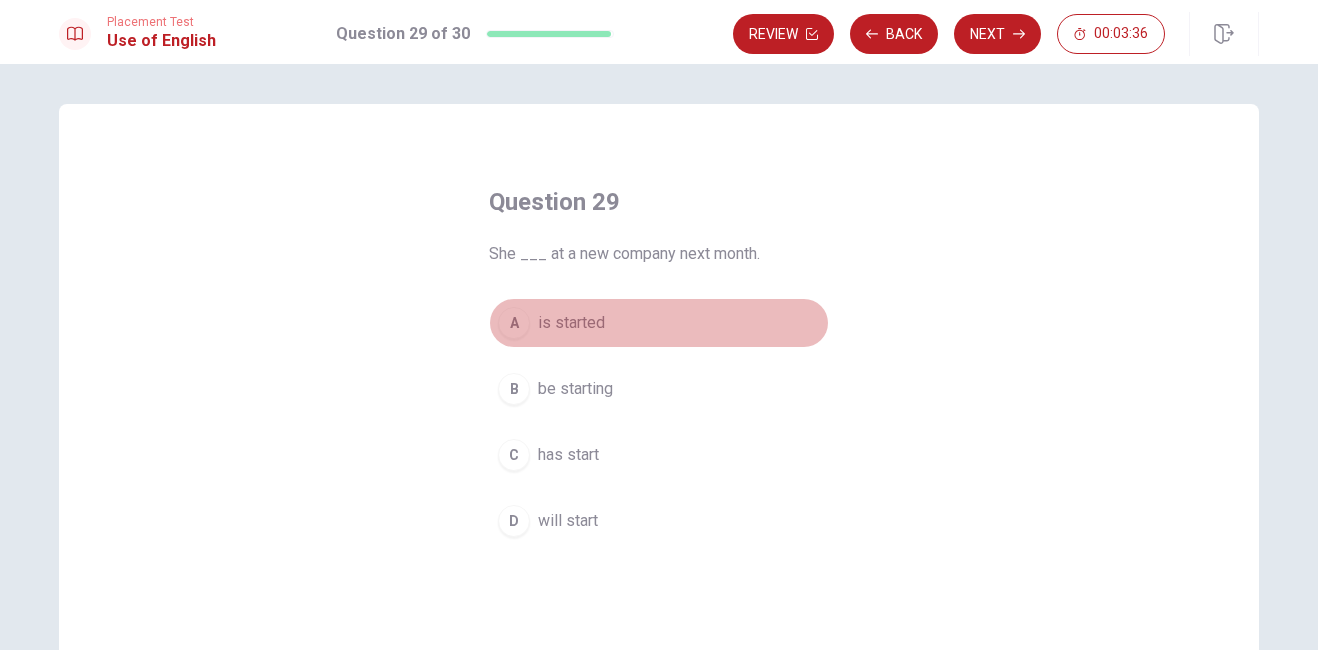click on "A" at bounding box center (514, 323) 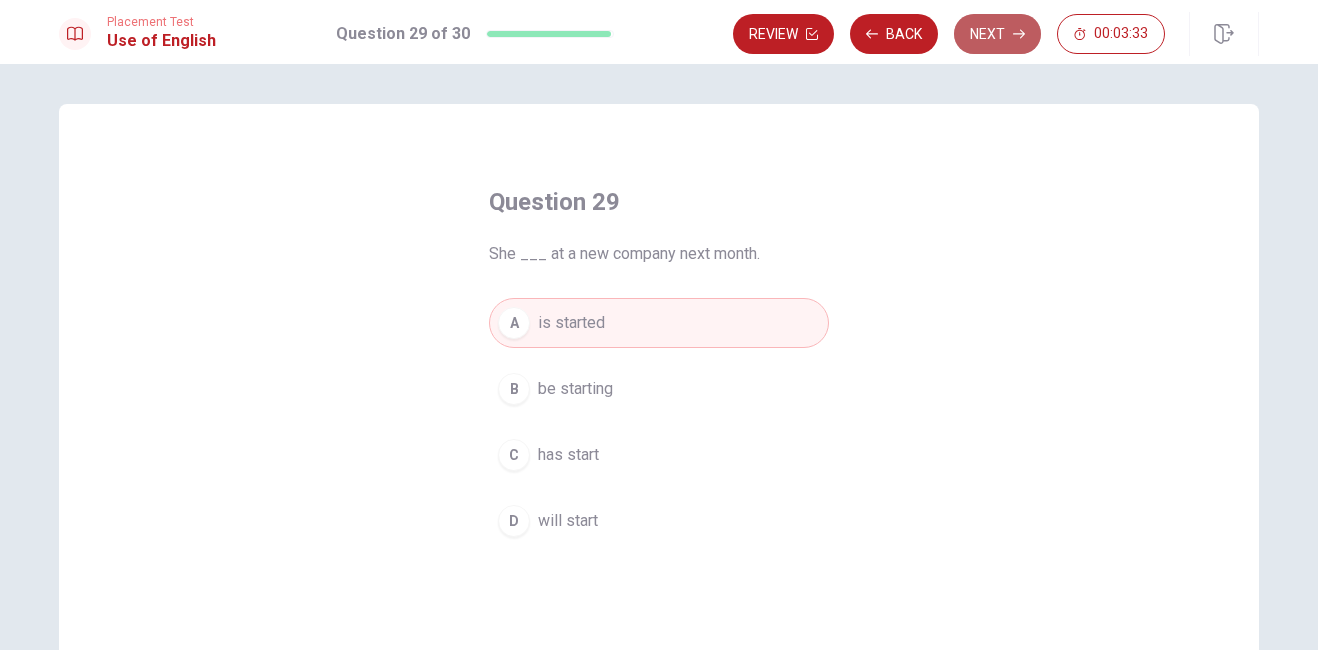 click on "Next" at bounding box center [997, 34] 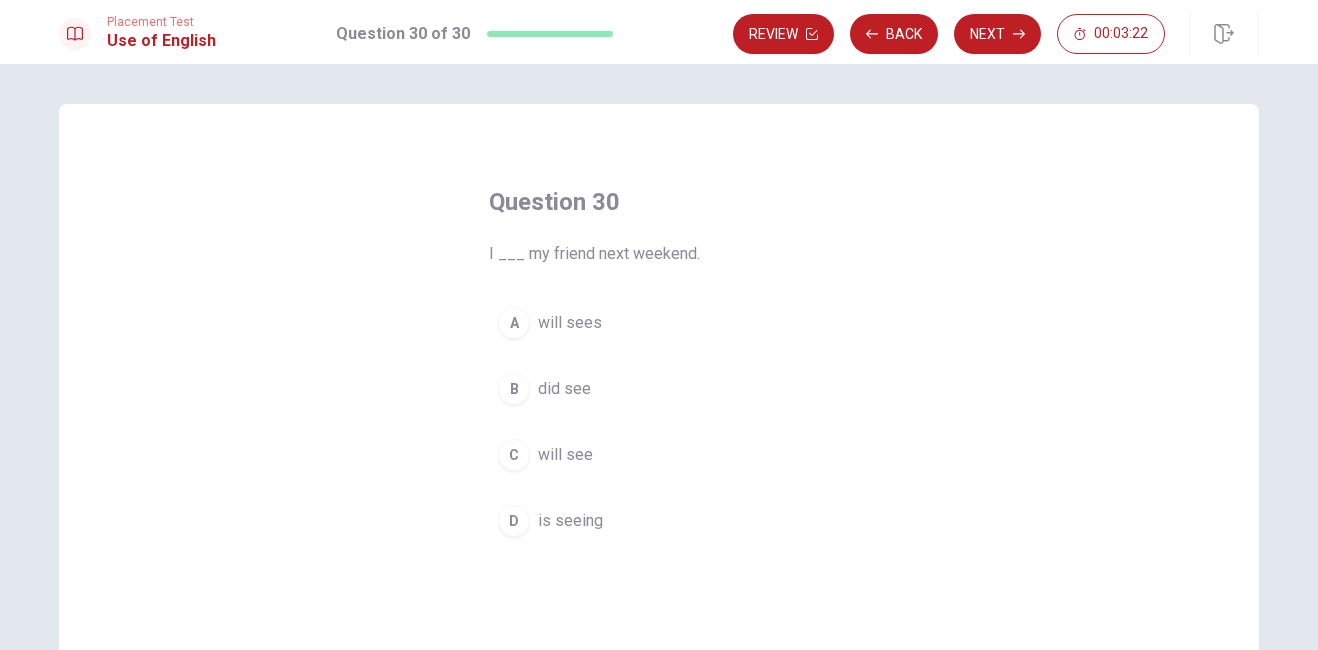 click on "C" at bounding box center (514, 455) 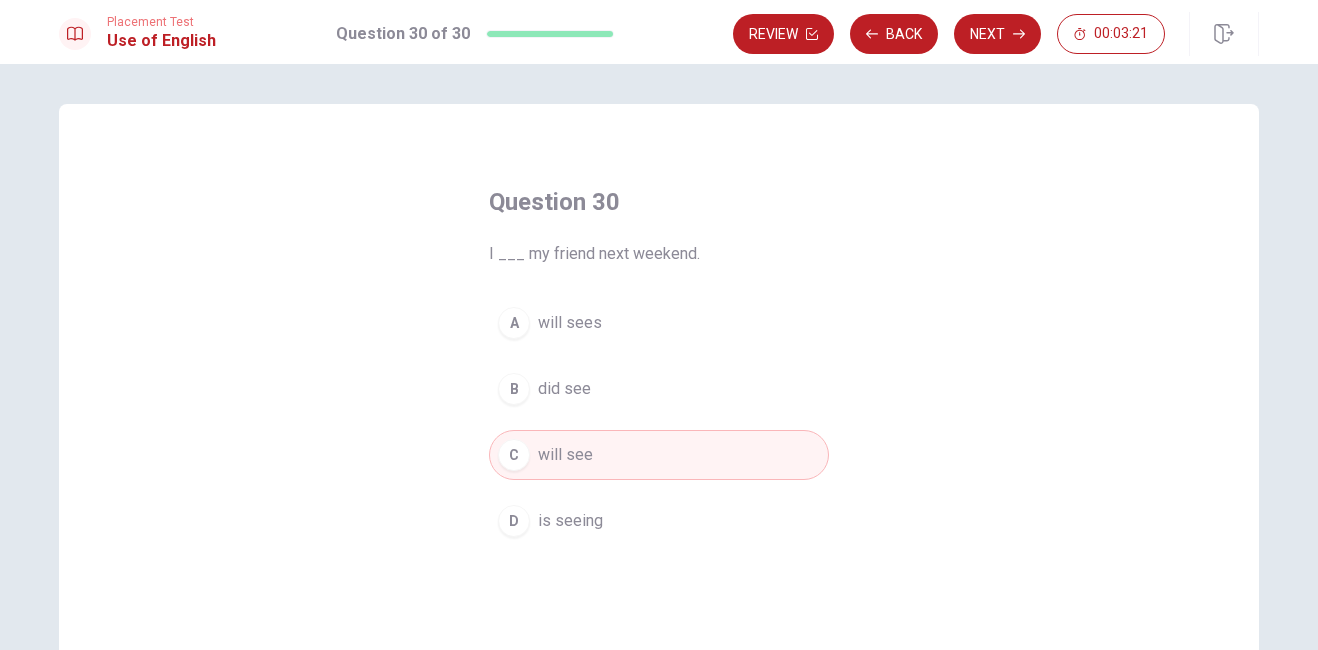 click on "Placement Test   Use of English Question 30 of 30 Review Back Next 00:03:21" at bounding box center [659, 32] 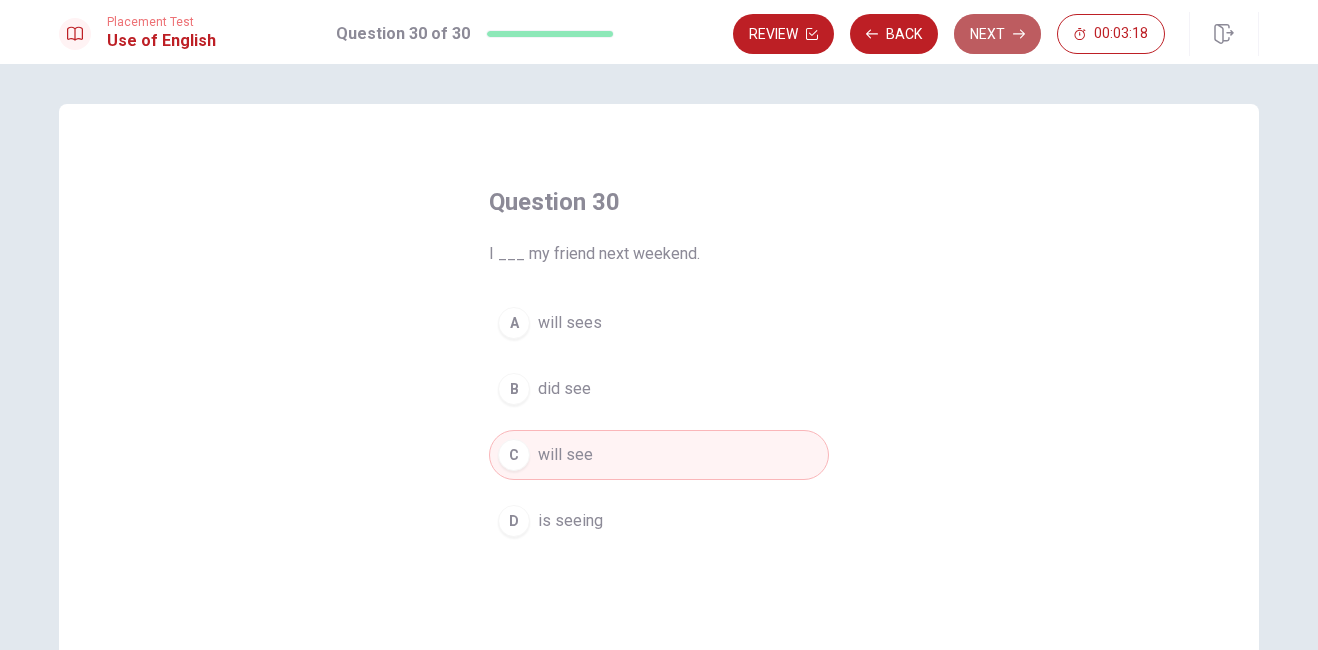 click on "Next" at bounding box center [997, 34] 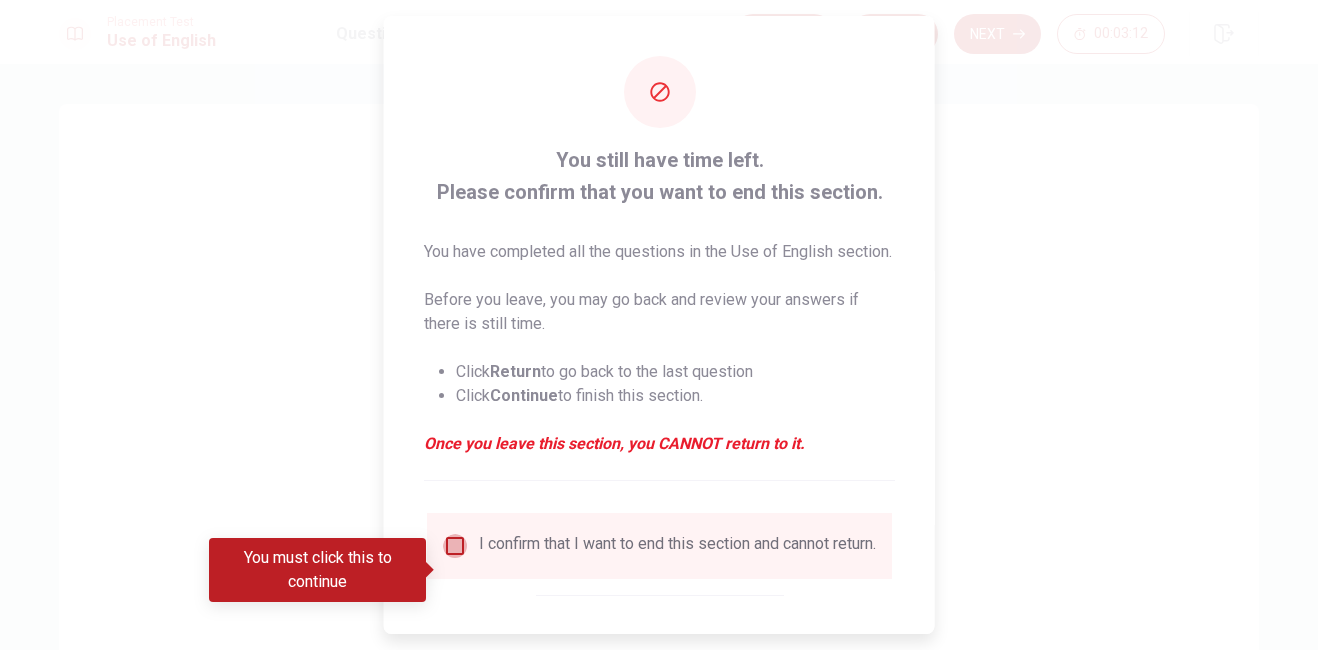 click at bounding box center (455, 546) 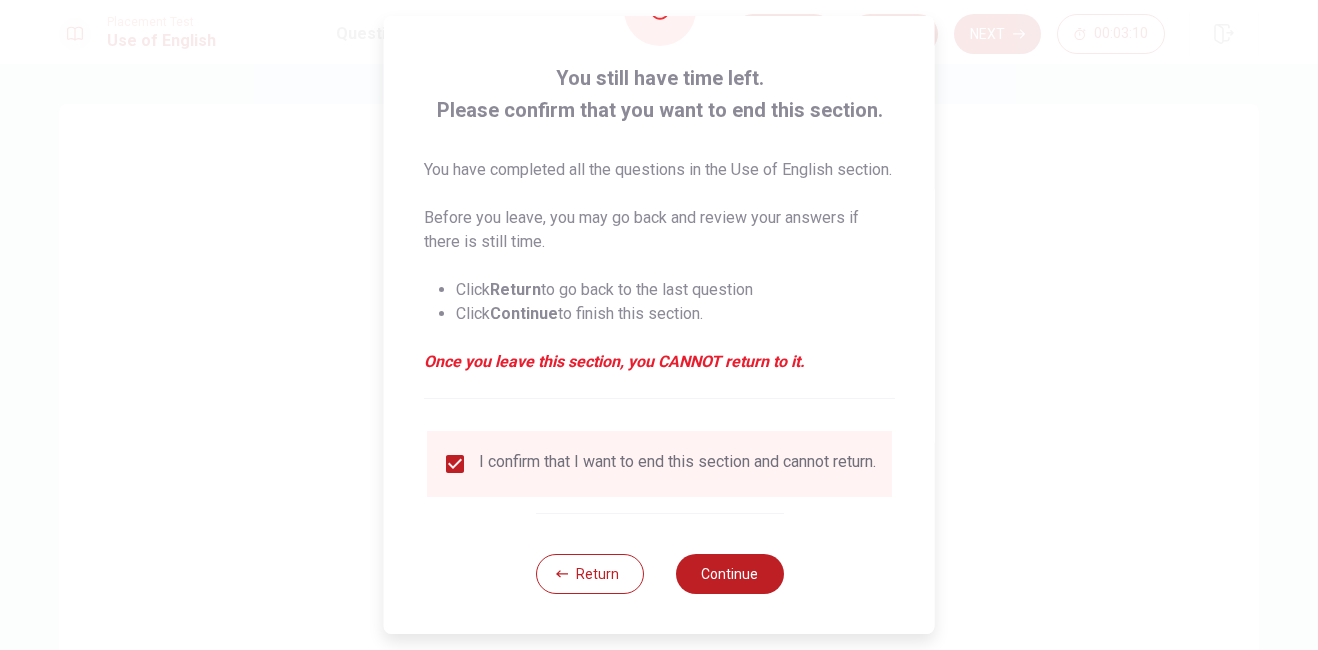 scroll, scrollTop: 120, scrollLeft: 0, axis: vertical 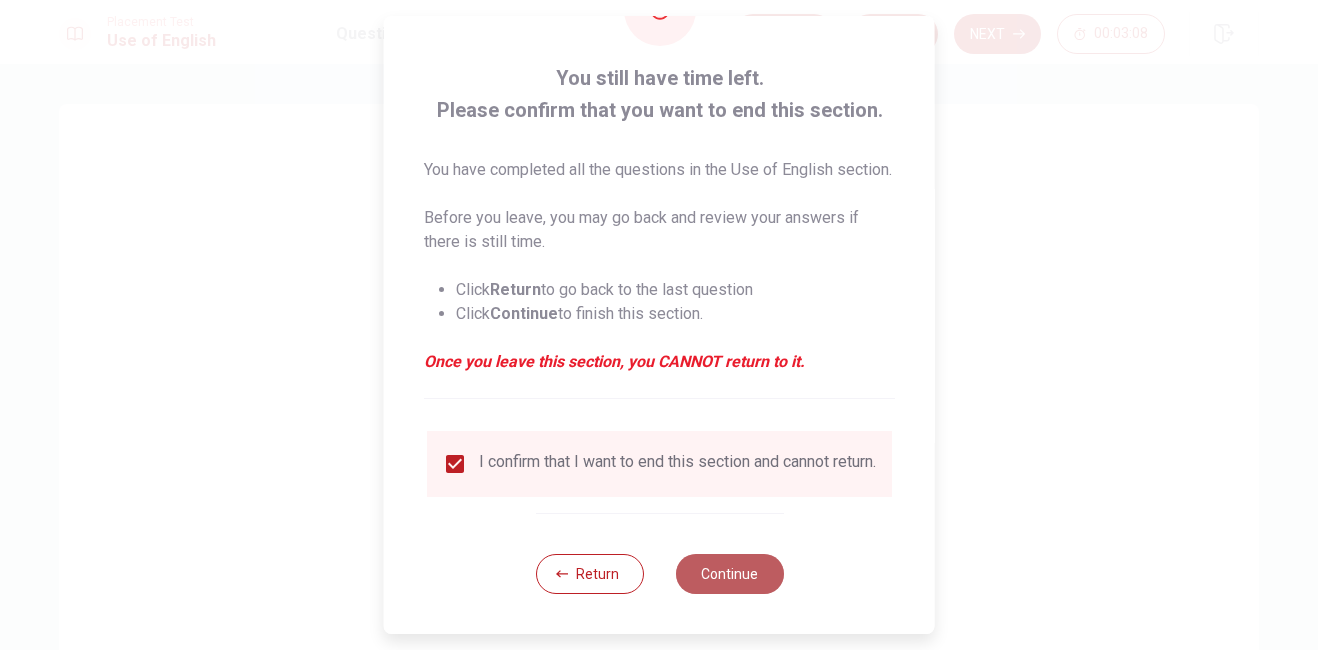 click on "Continue" at bounding box center [729, 574] 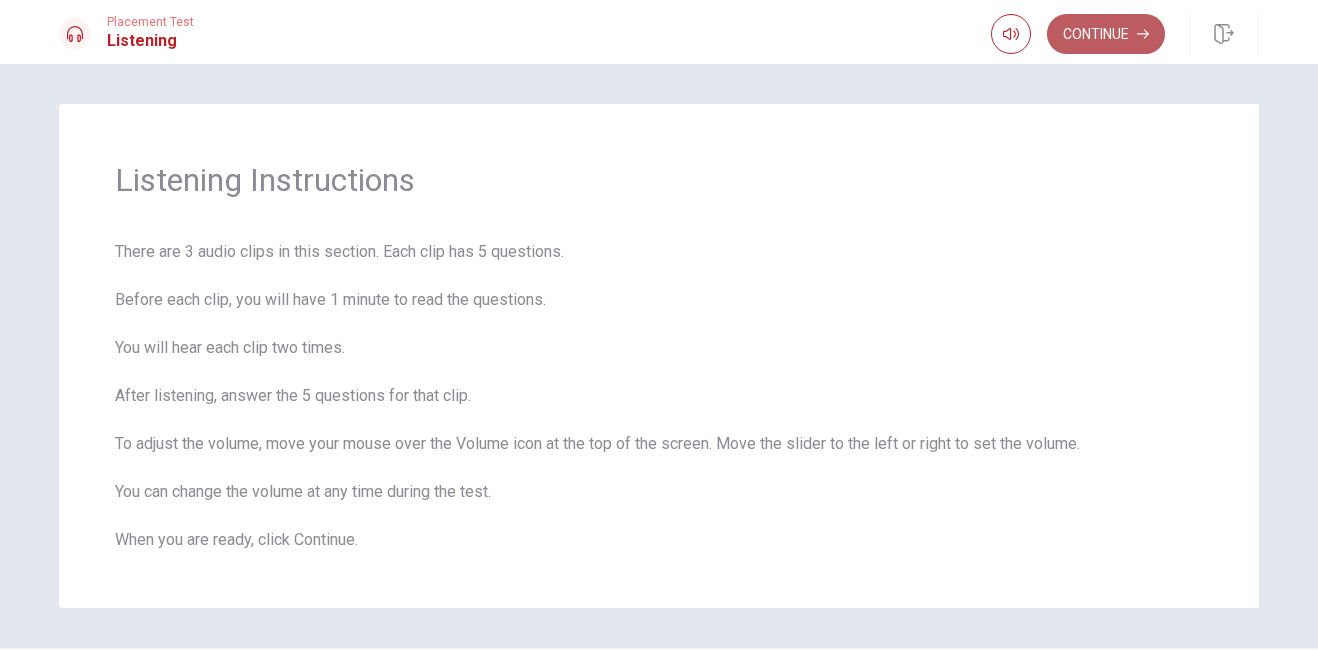 click on "Continue" at bounding box center (1106, 34) 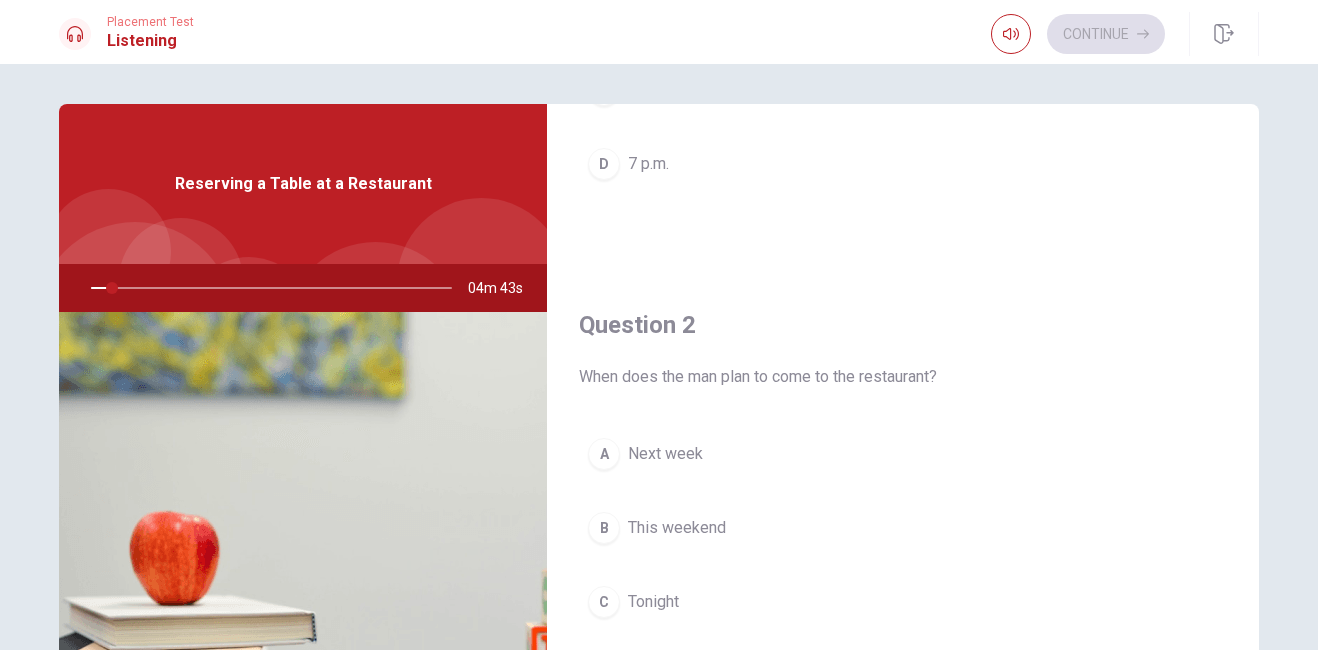 scroll, scrollTop: 351, scrollLeft: 0, axis: vertical 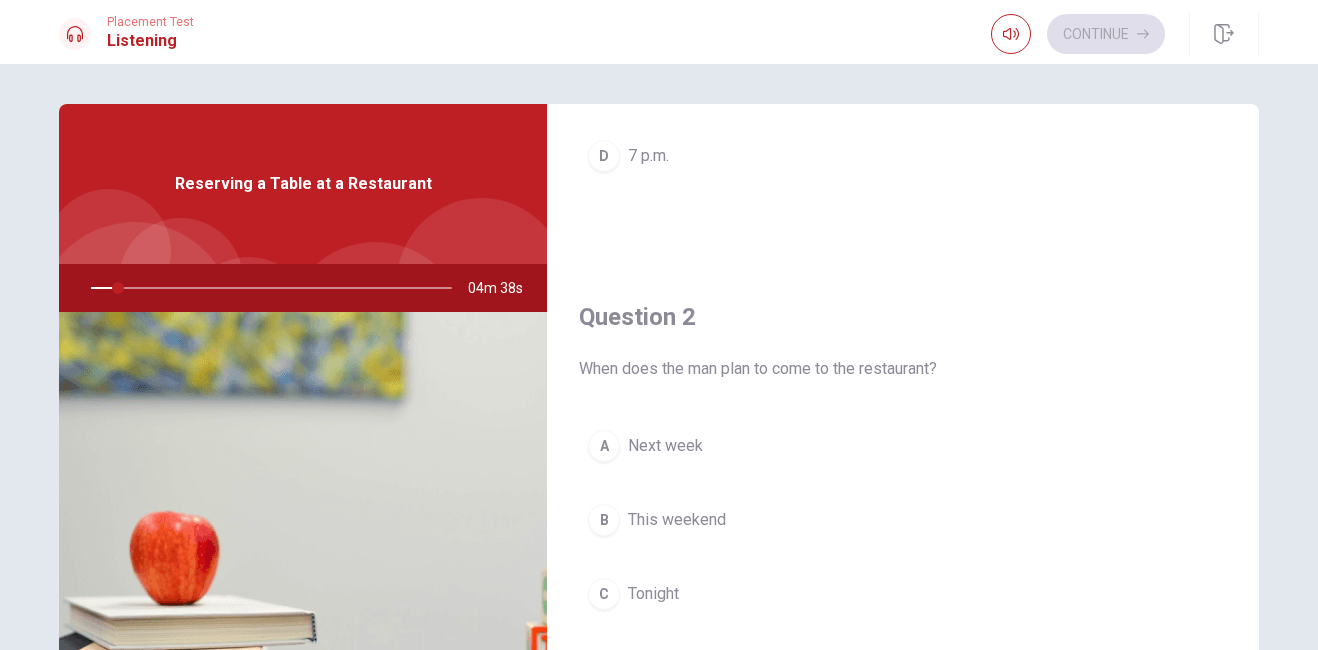 drag, startPoint x: 252, startPoint y: 464, endPoint x: 334, endPoint y: 247, distance: 231.97629 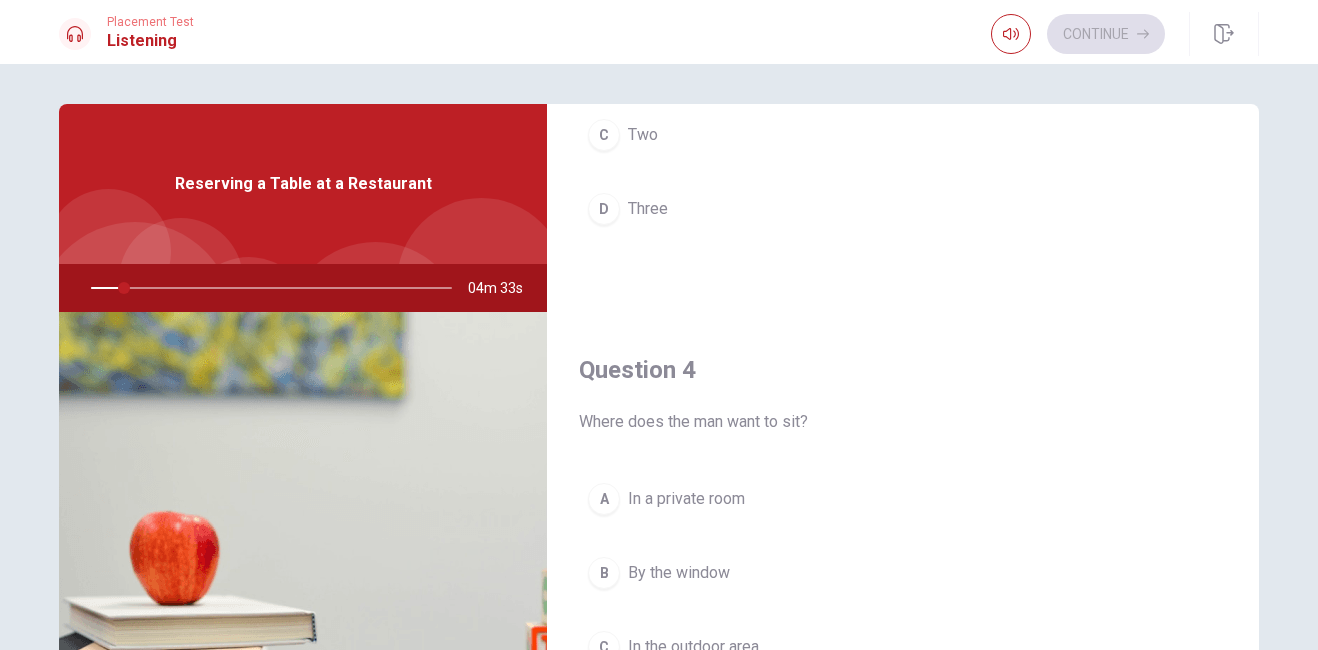 scroll, scrollTop: 1865, scrollLeft: 0, axis: vertical 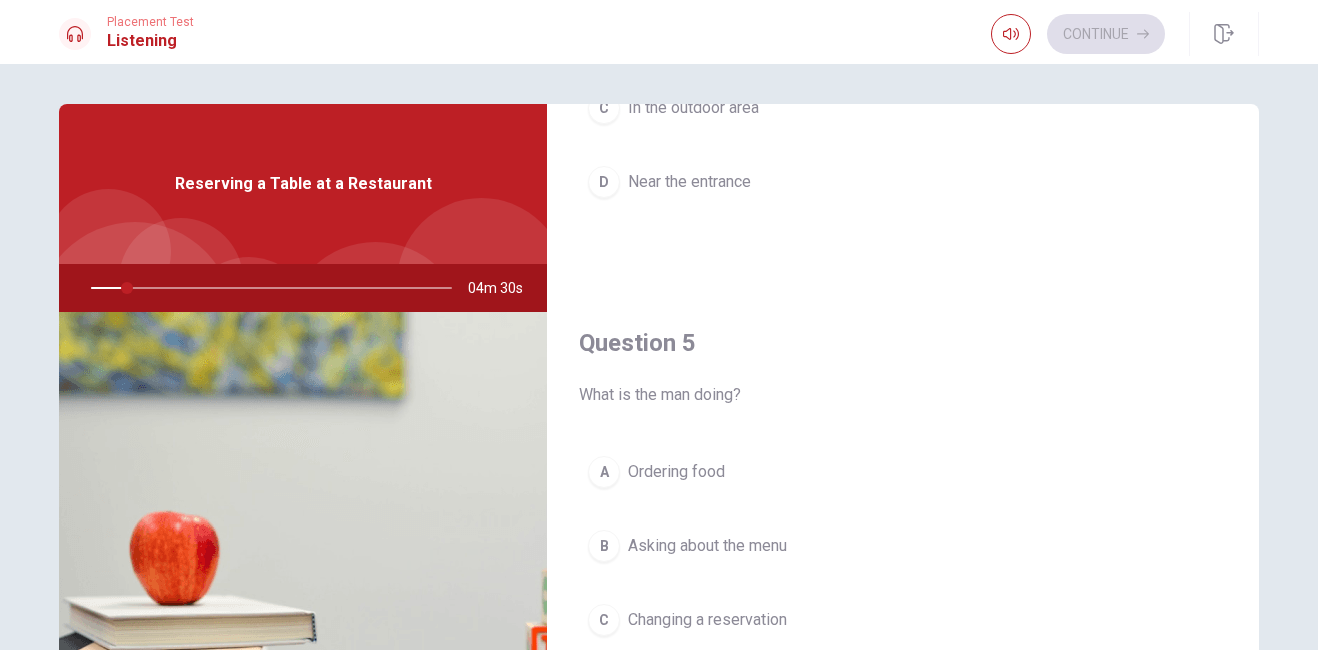 click on "Question 5 What is the man doing? A Ordering food B Asking about the menu C Changing a reservation D Reserving a table" at bounding box center (903, 543) 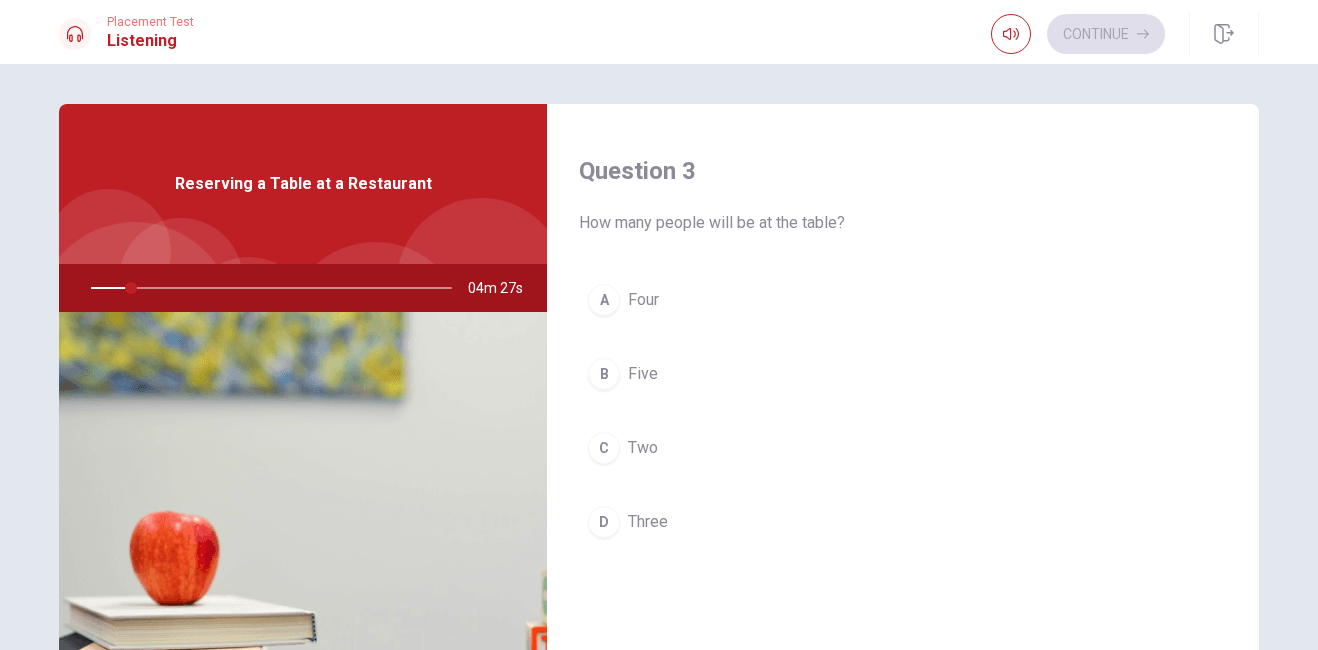 scroll, scrollTop: 1010, scrollLeft: 0, axis: vertical 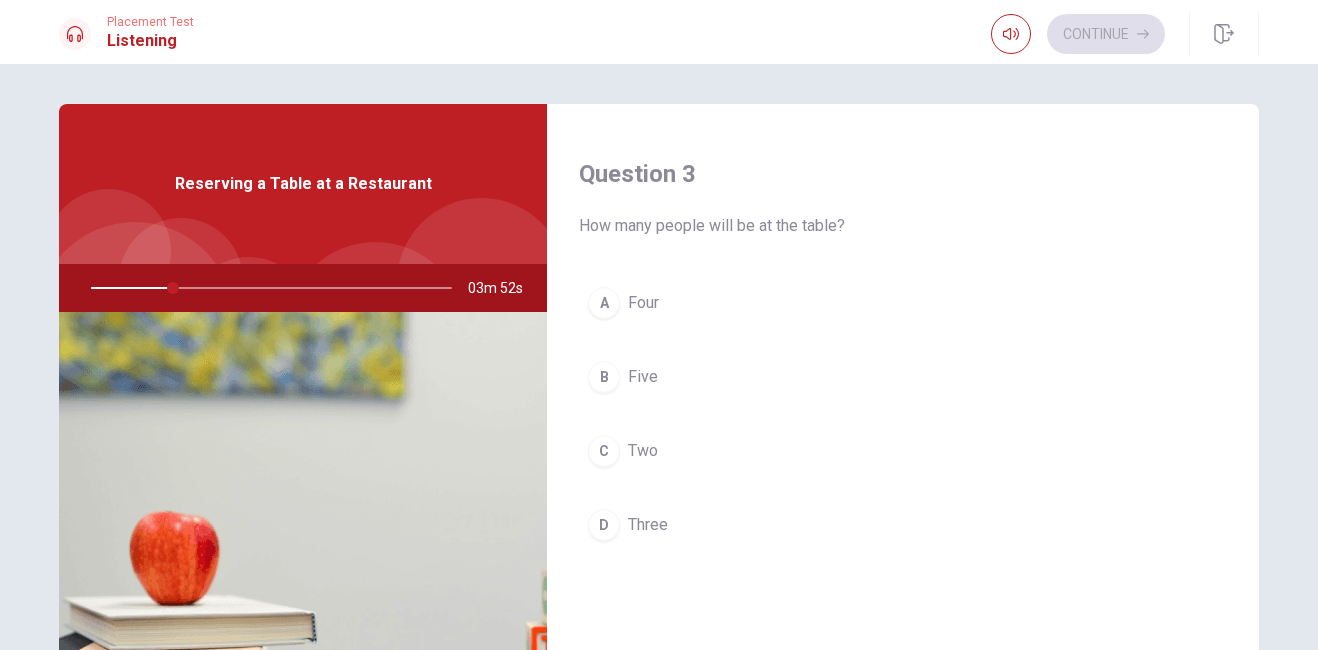 drag, startPoint x: 166, startPoint y: 285, endPoint x: 190, endPoint y: 285, distance: 24 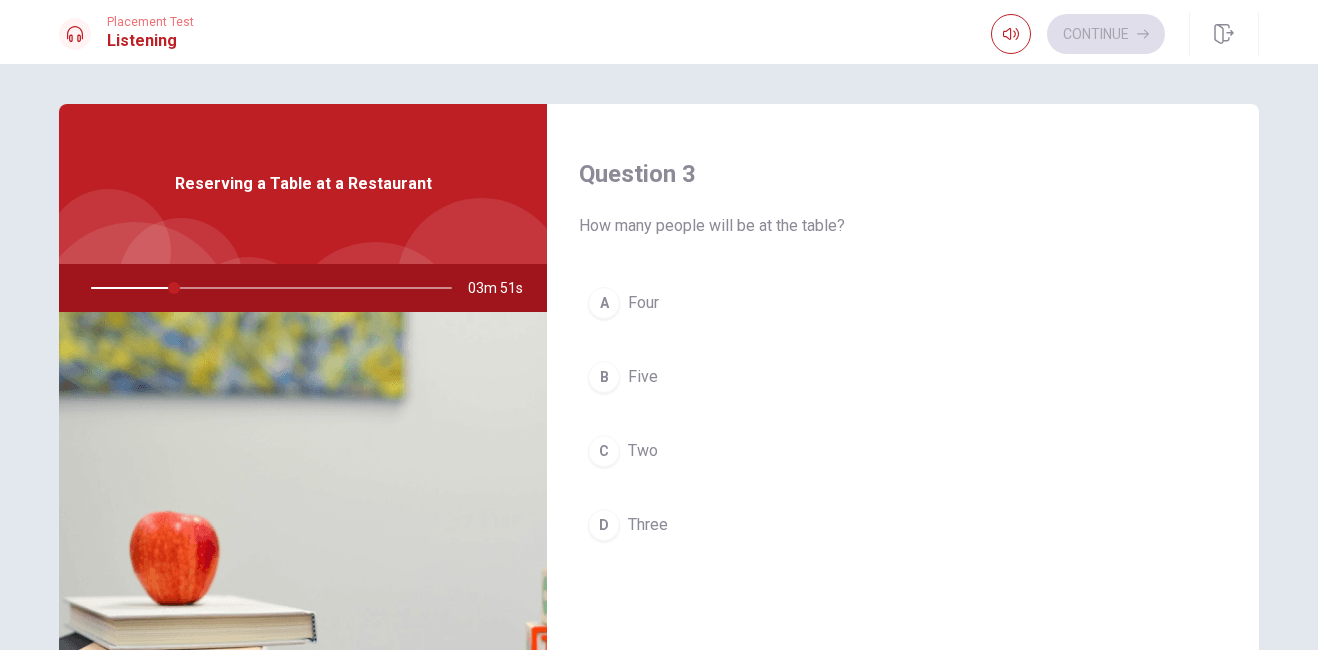 click at bounding box center [267, 288] 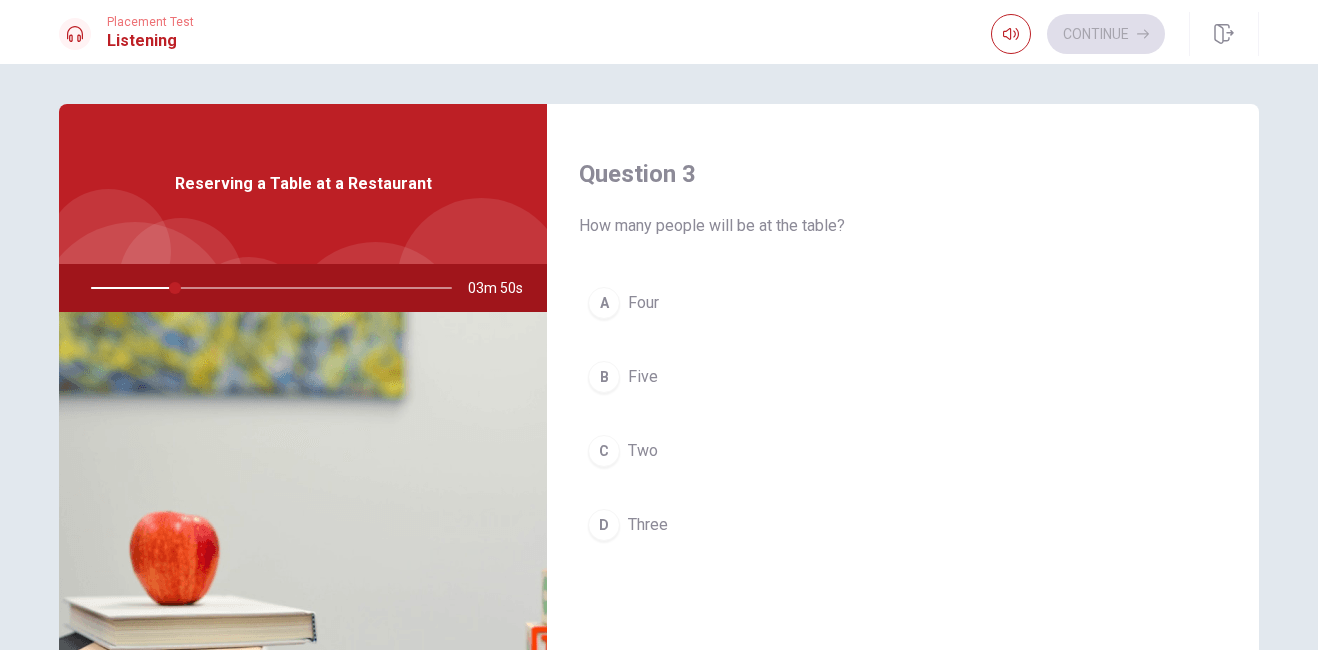 drag, startPoint x: 166, startPoint y: 285, endPoint x: 80, endPoint y: 280, distance: 86.145226 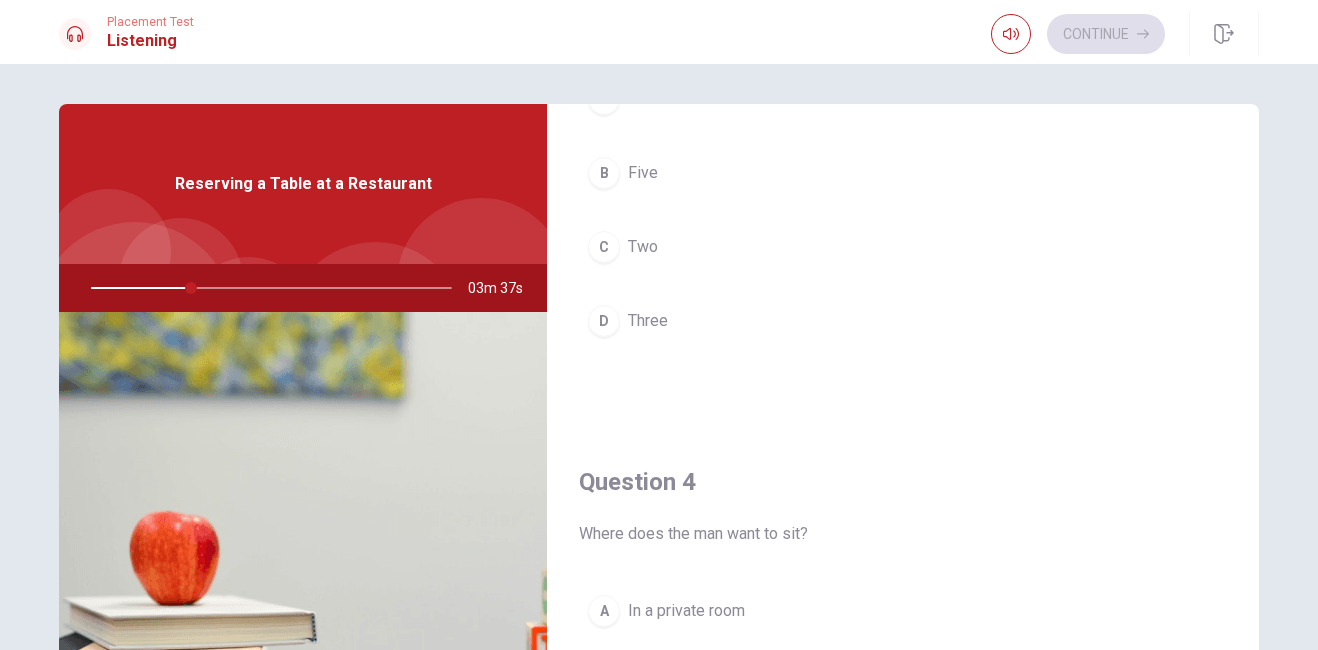 scroll, scrollTop: 1202, scrollLeft: 0, axis: vertical 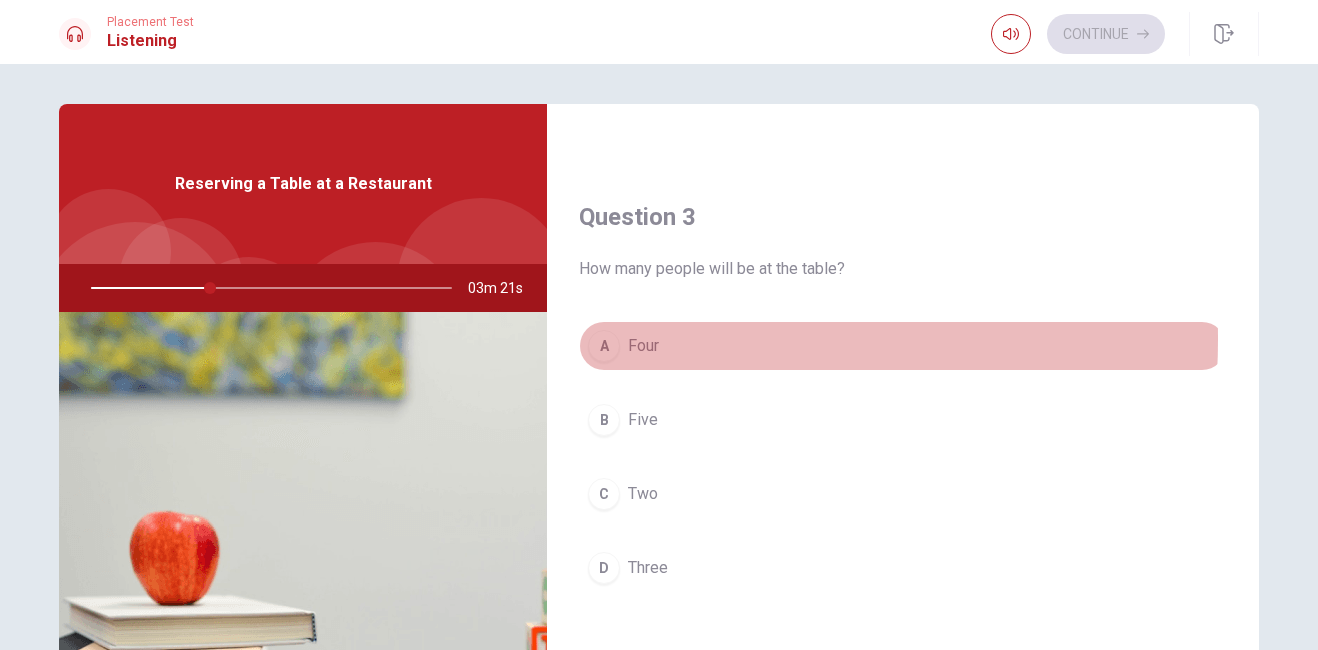 click on "A" at bounding box center (604, 346) 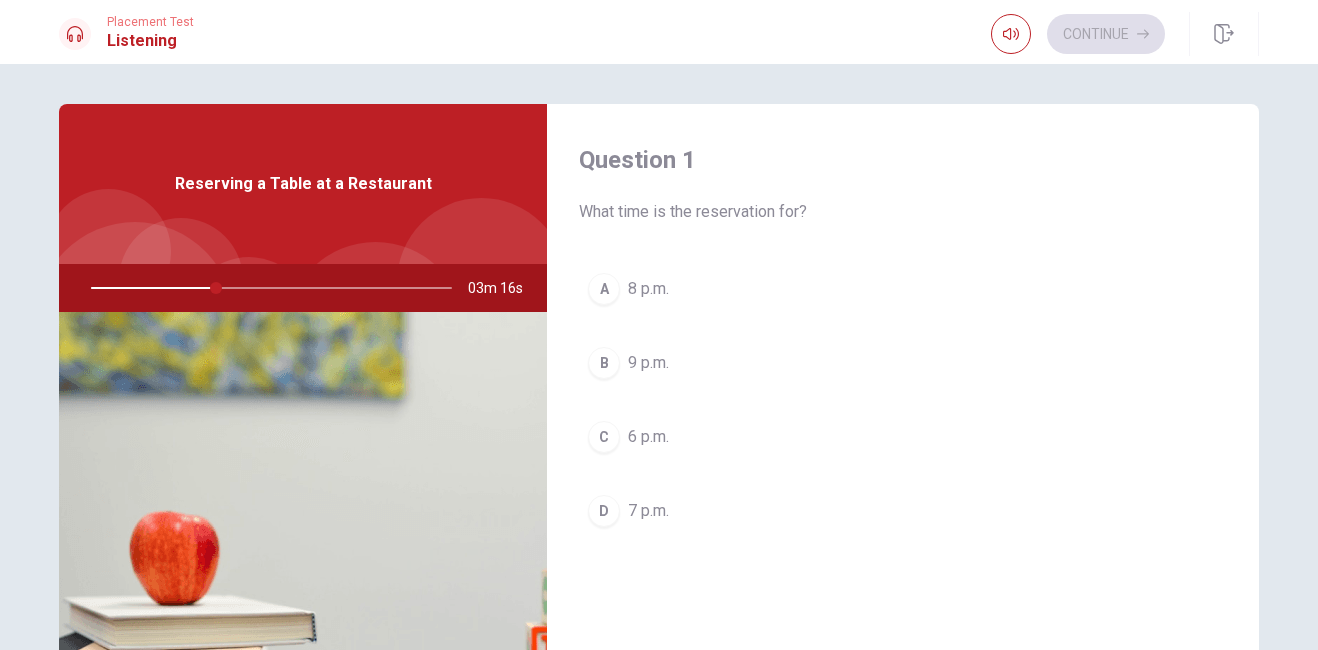 scroll, scrollTop: 27, scrollLeft: 0, axis: vertical 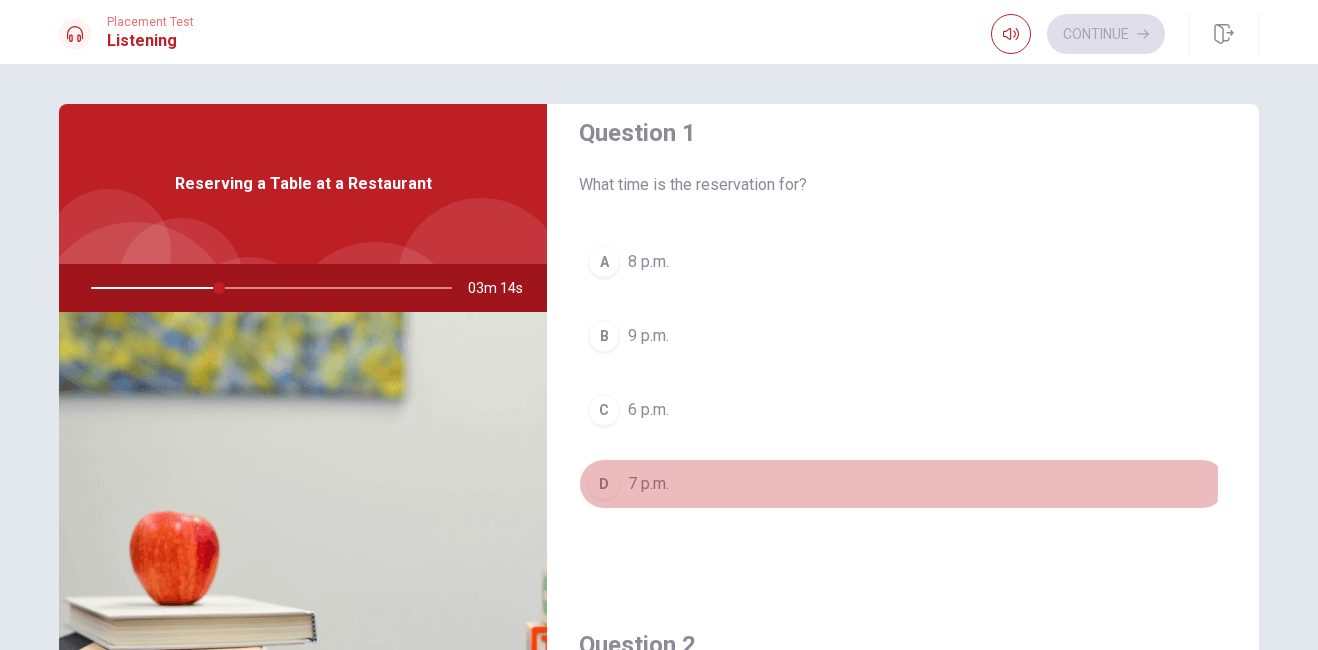 click on "D" at bounding box center [604, 484] 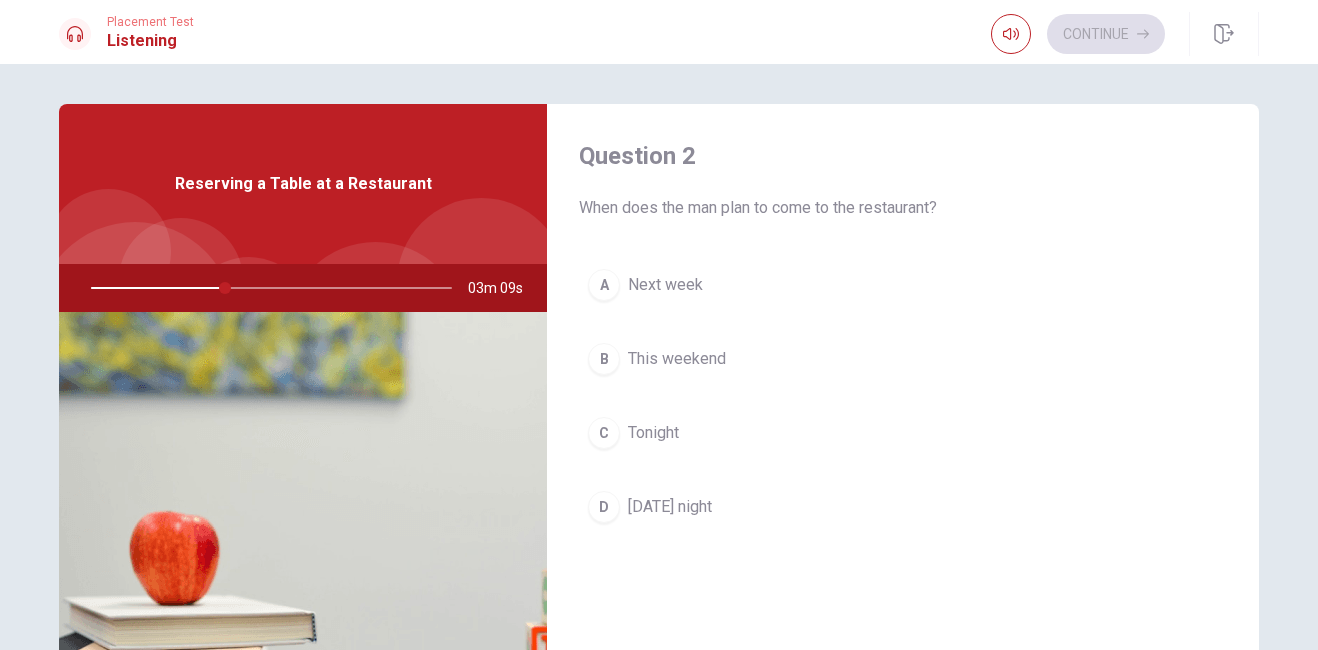 scroll, scrollTop: 524, scrollLeft: 0, axis: vertical 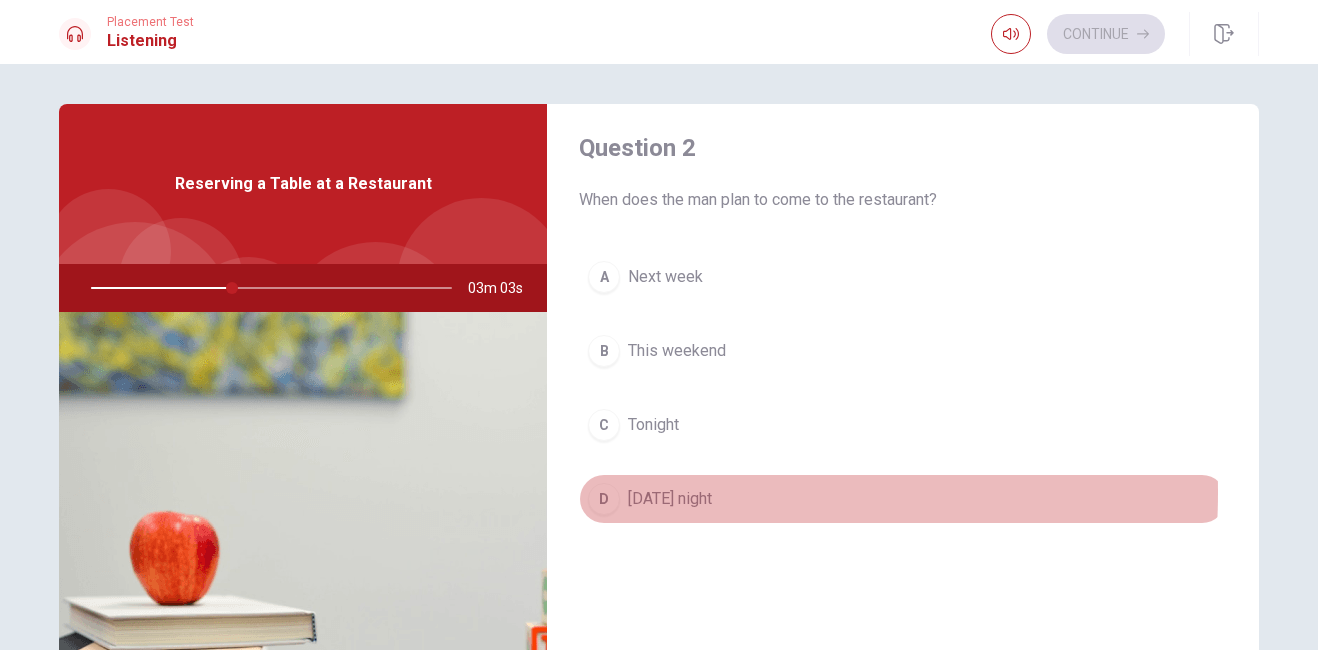 click on "D" at bounding box center [604, 499] 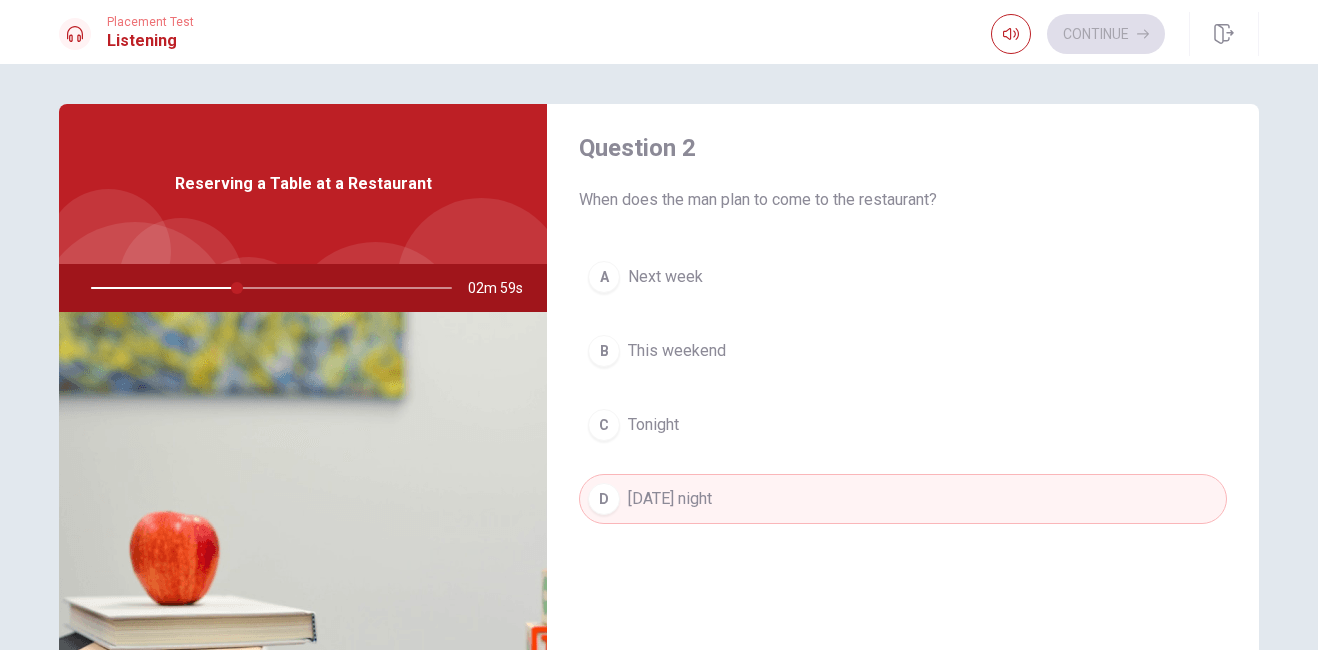 drag, startPoint x: 1254, startPoint y: 310, endPoint x: 1267, endPoint y: 358, distance: 49.729267 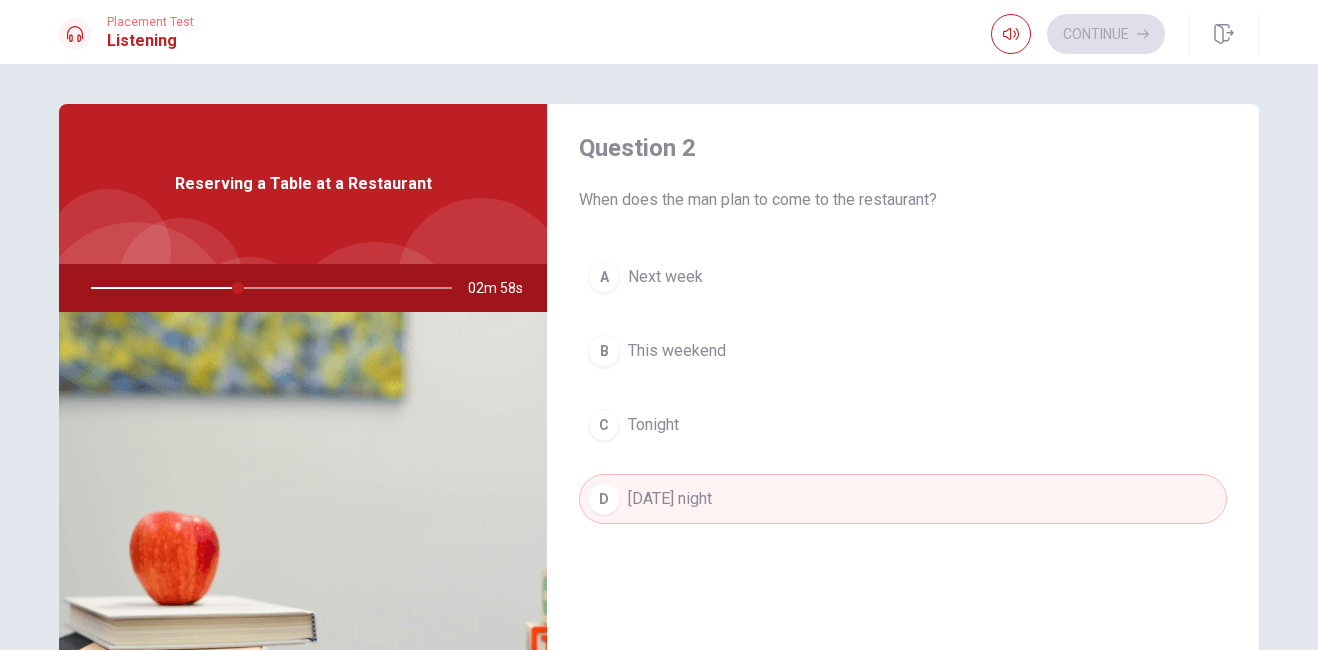 drag, startPoint x: 1243, startPoint y: 335, endPoint x: 1248, endPoint y: 398, distance: 63.1981 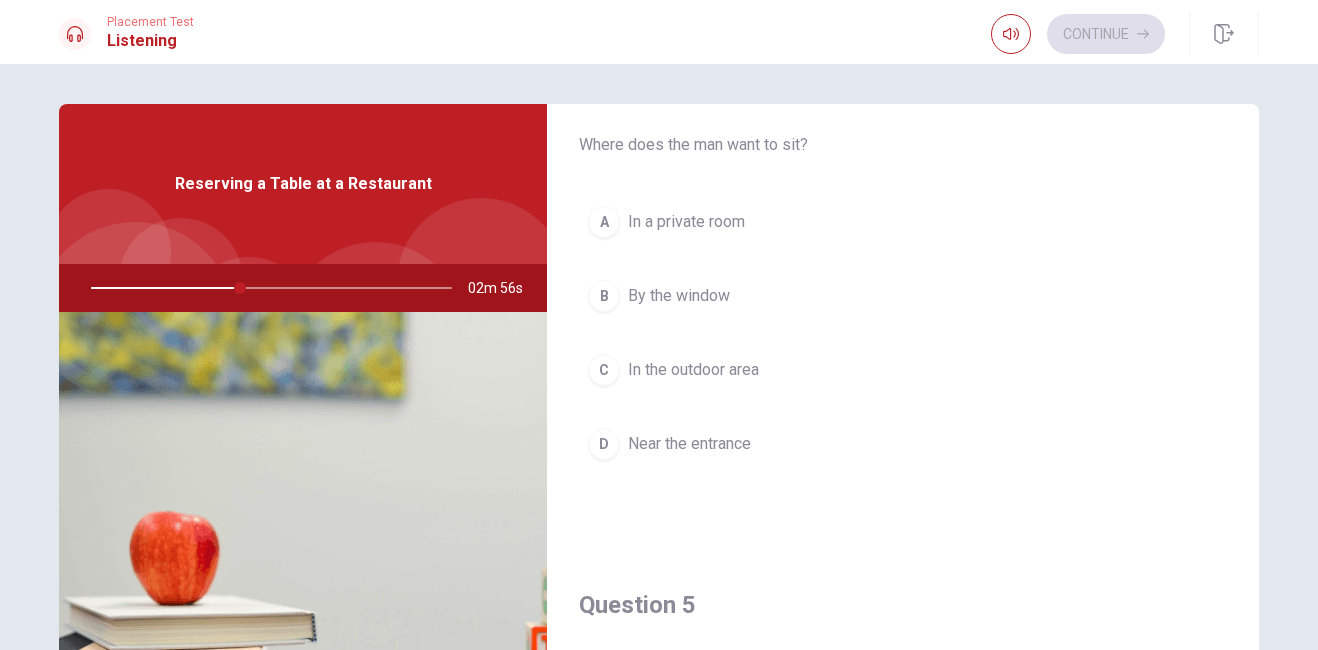 scroll, scrollTop: 1649, scrollLeft: 0, axis: vertical 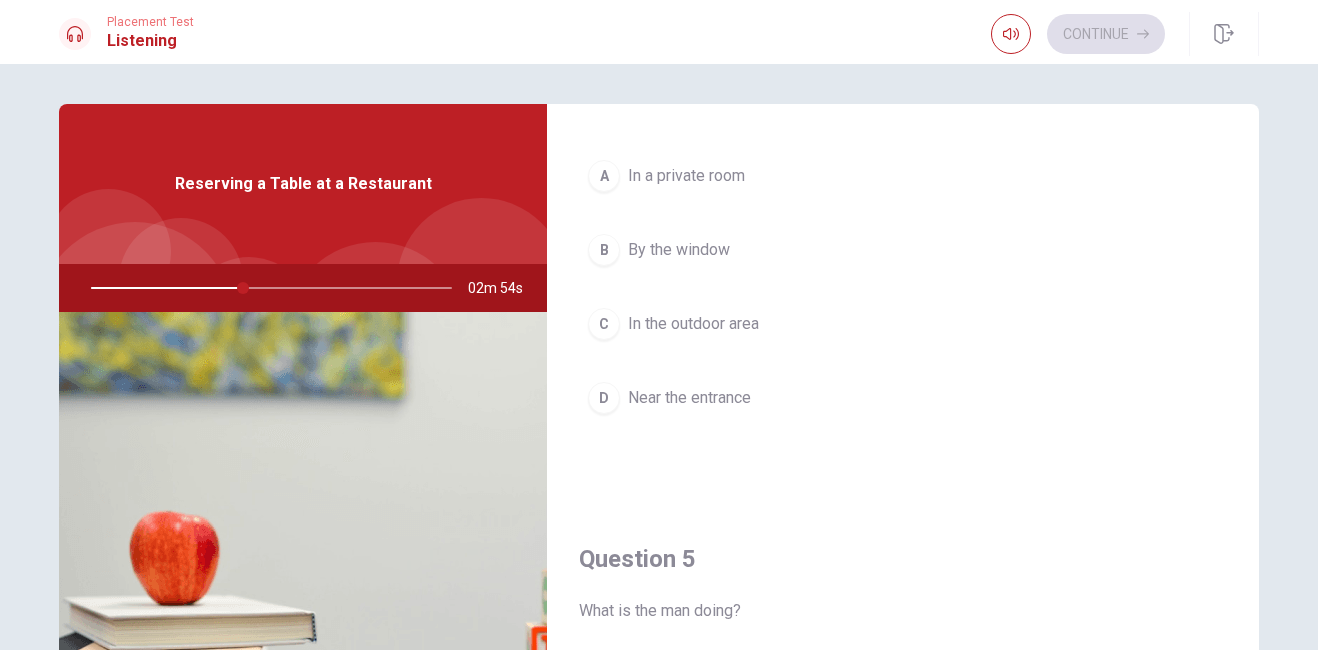 click on "Question 4 Where does the man want to sit? A In a private room B By the window C In the outdoor area D Near the entrance" at bounding box center (903, 247) 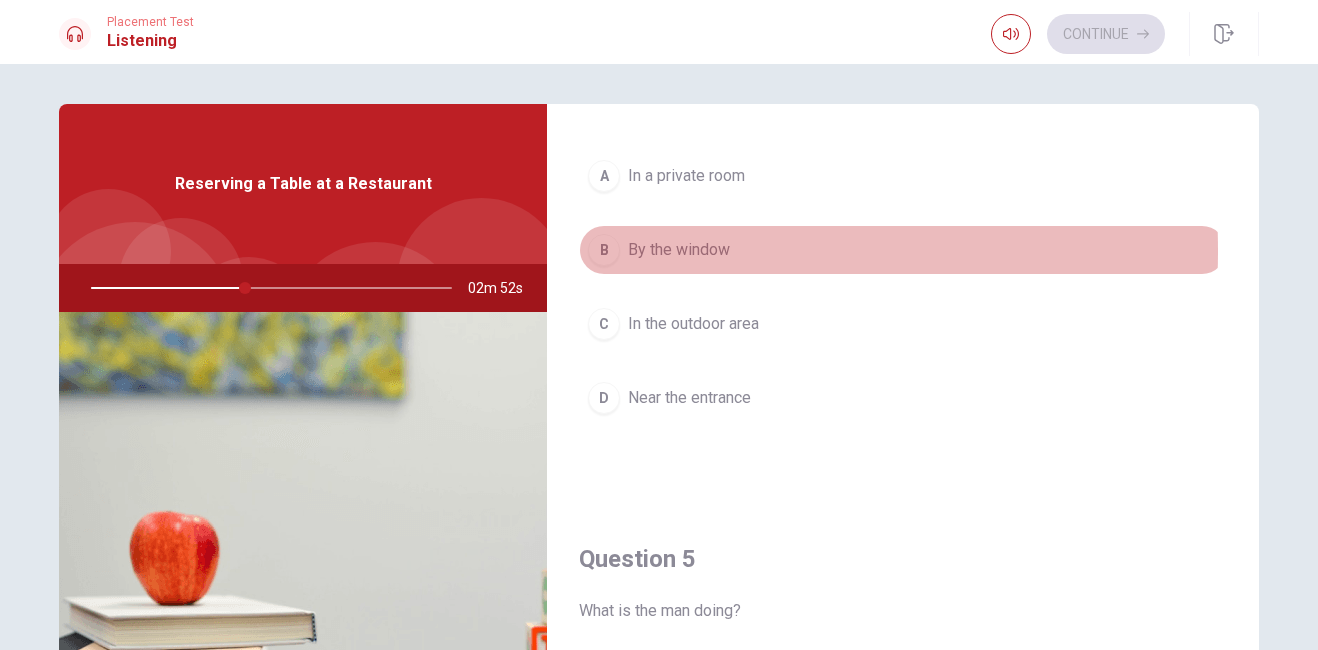 click on "B" at bounding box center [604, 250] 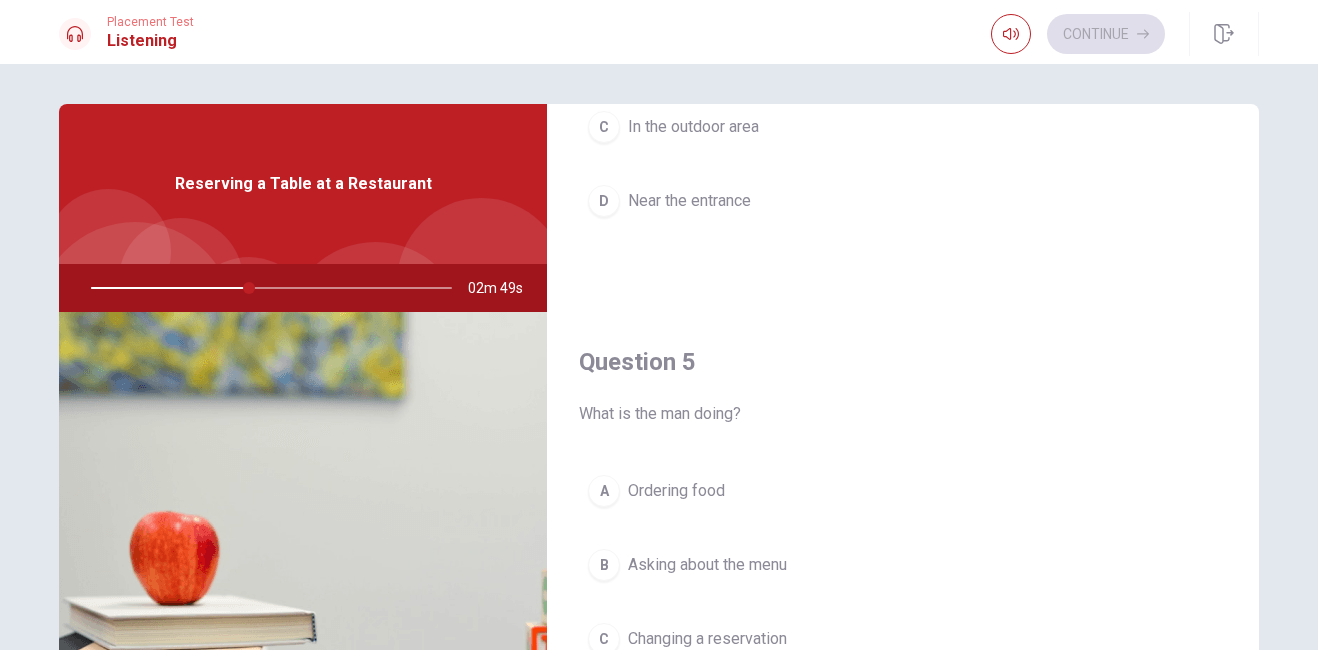 scroll, scrollTop: 1865, scrollLeft: 0, axis: vertical 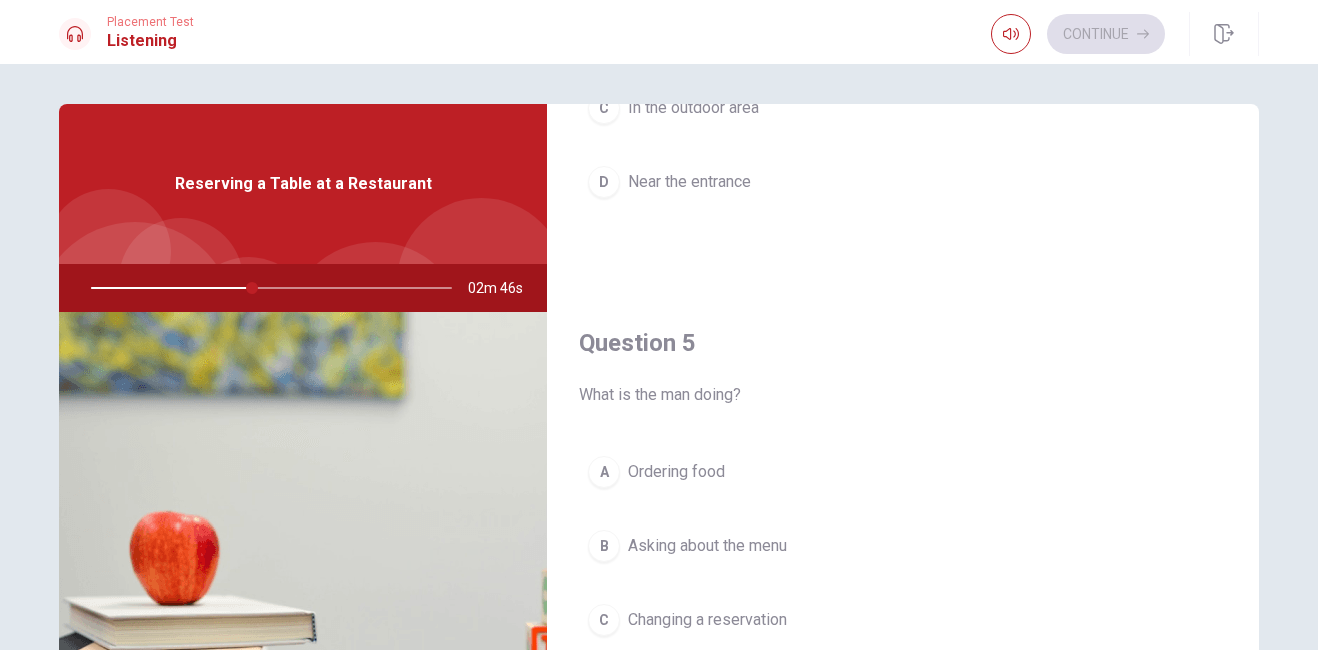 click on "B Asking about the menu" at bounding box center [903, 546] 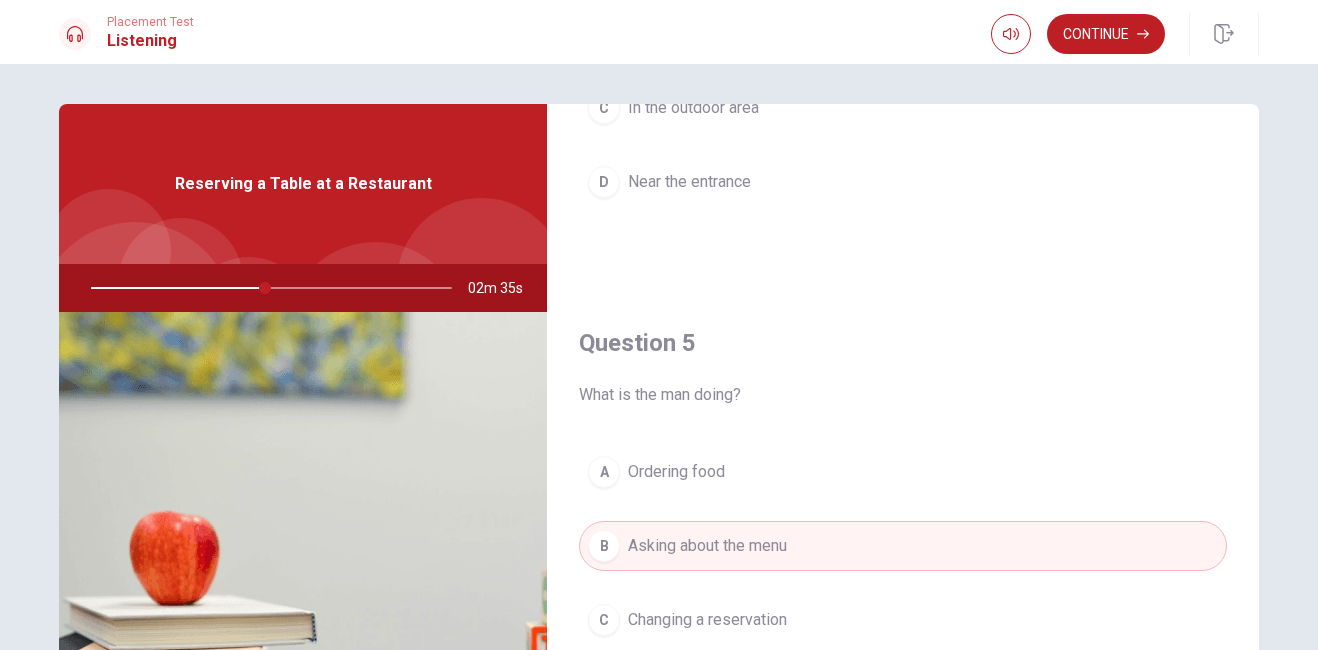 drag, startPoint x: 263, startPoint y: 287, endPoint x: 352, endPoint y: 295, distance: 89.358826 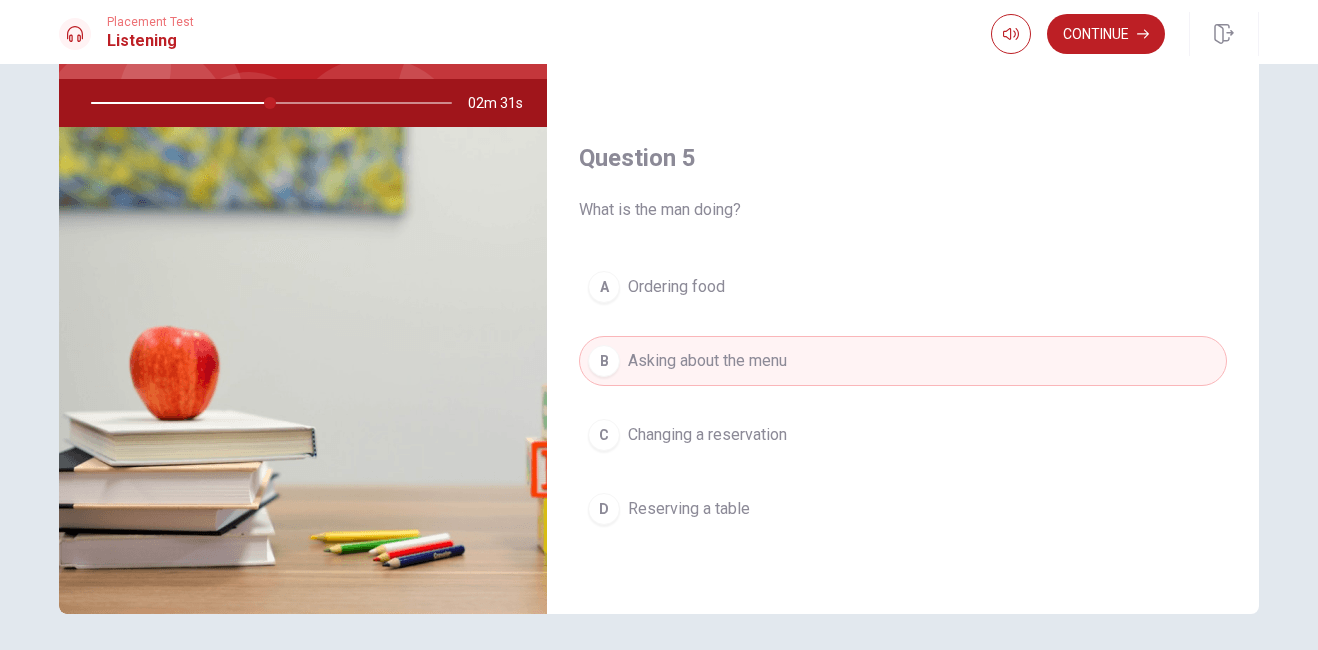scroll, scrollTop: 190, scrollLeft: 0, axis: vertical 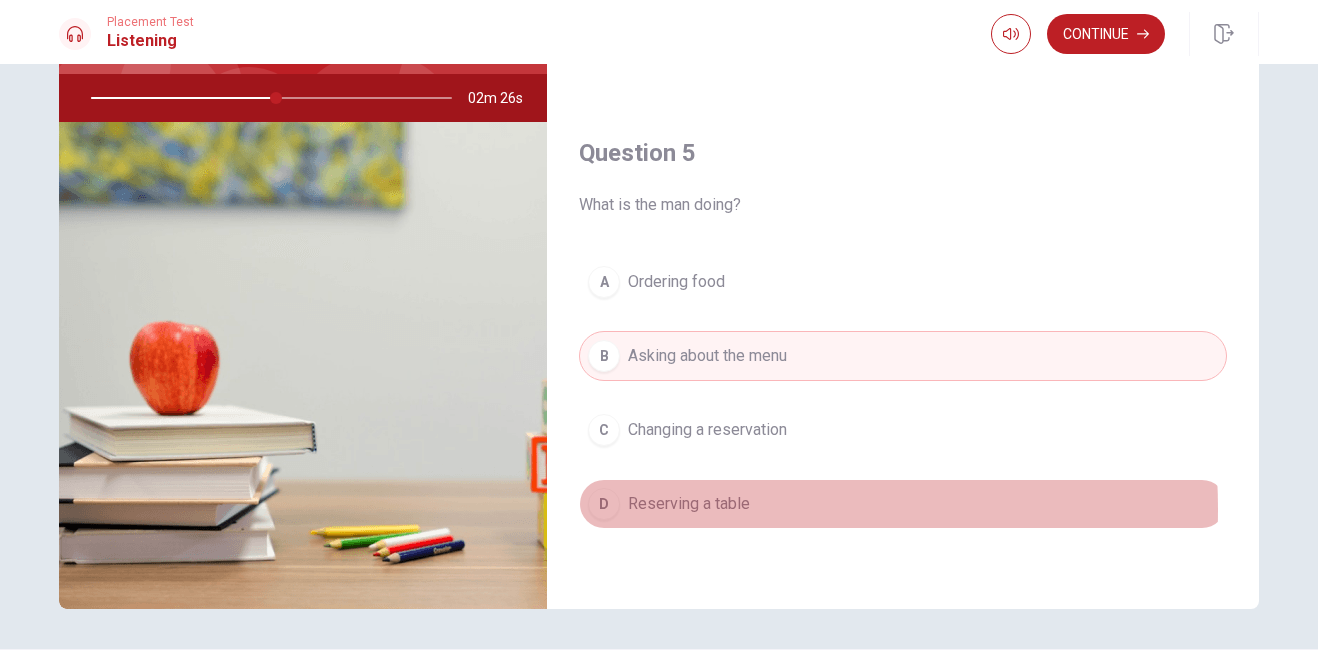 click on "Reserving a table" at bounding box center (689, 504) 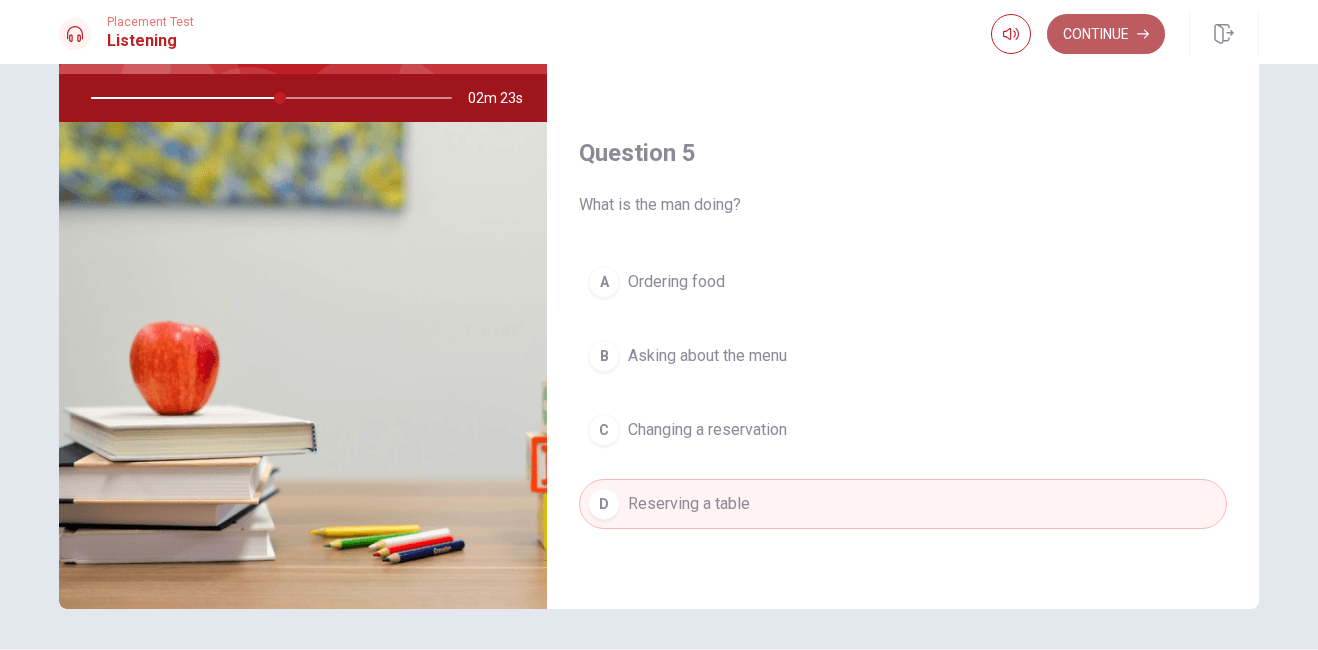 click on "Continue" at bounding box center [1106, 34] 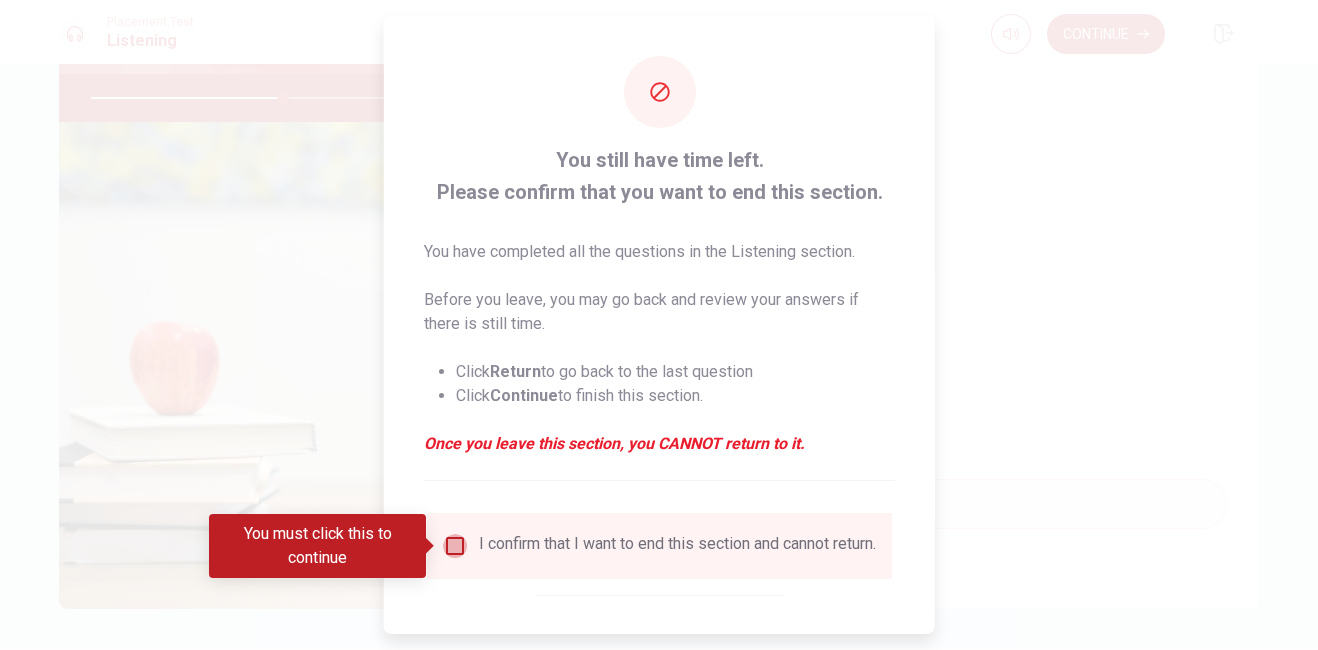 click at bounding box center (455, 546) 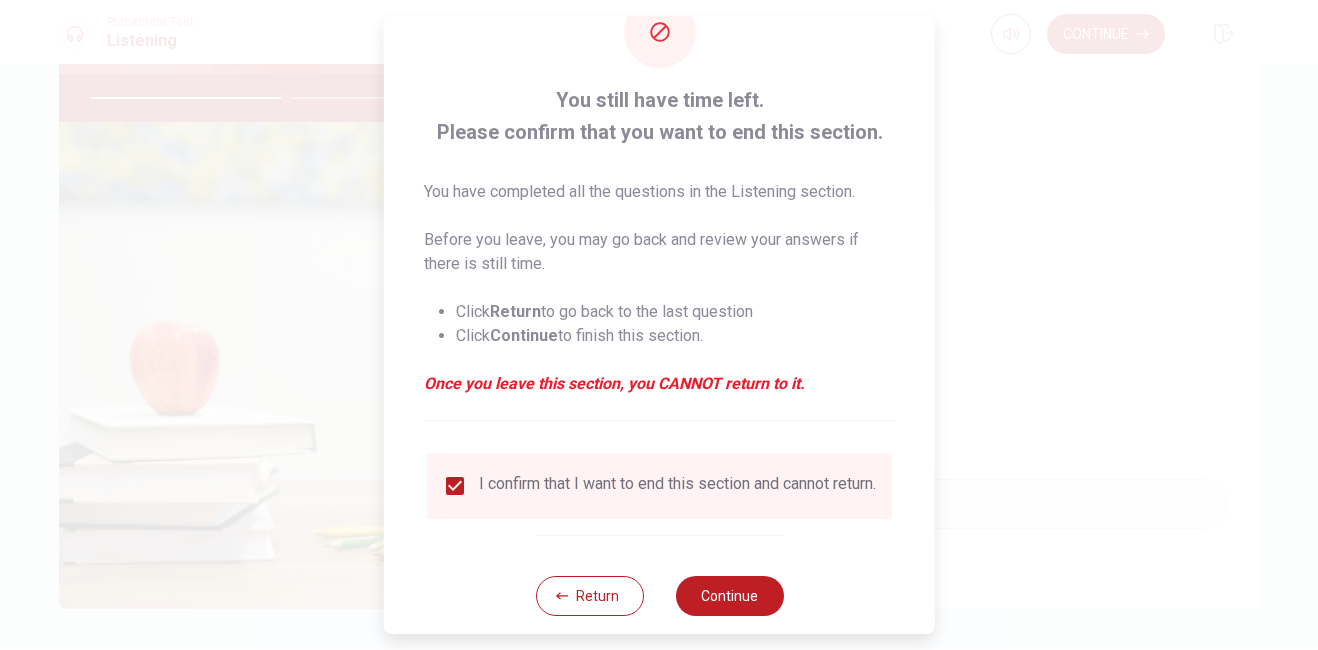 scroll, scrollTop: 96, scrollLeft: 0, axis: vertical 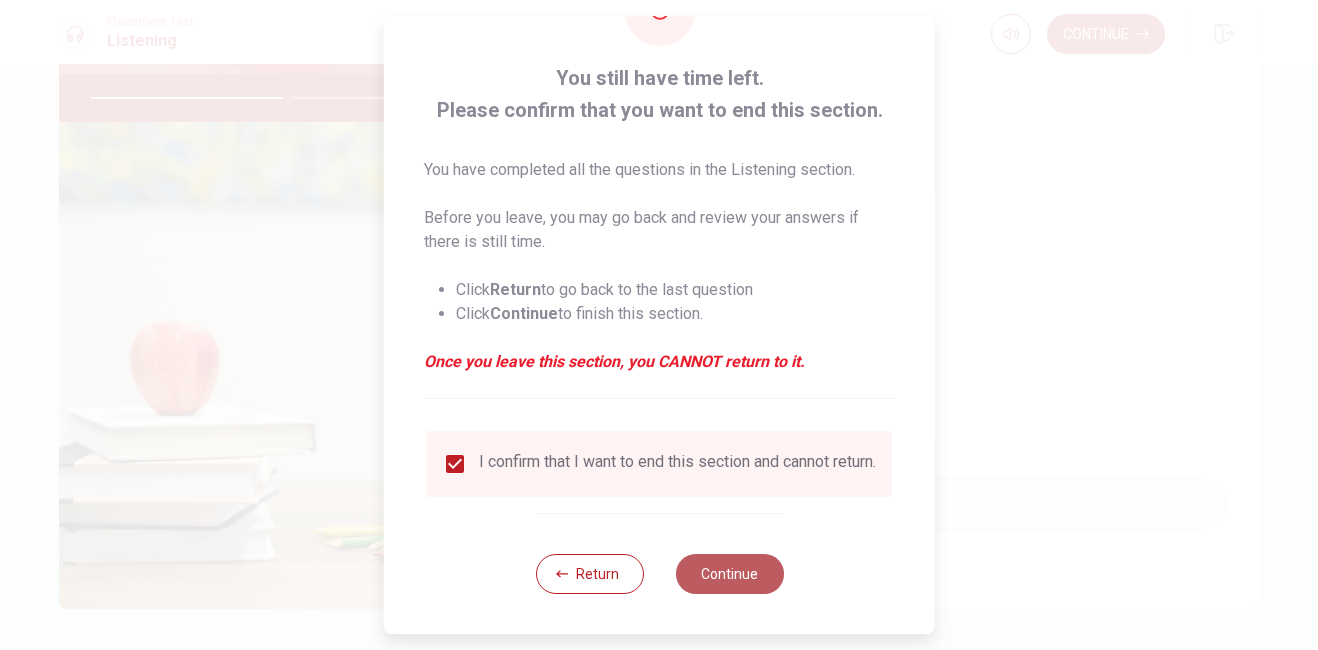 click on "Continue" at bounding box center (729, 574) 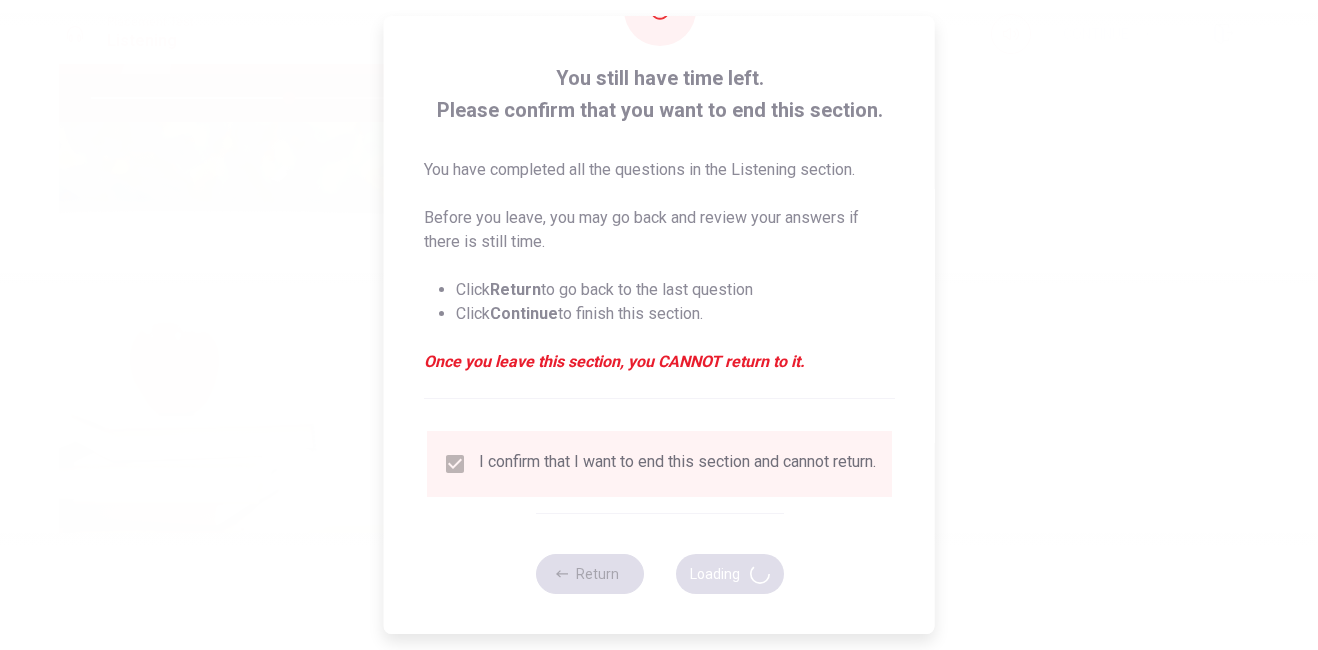 type on "55" 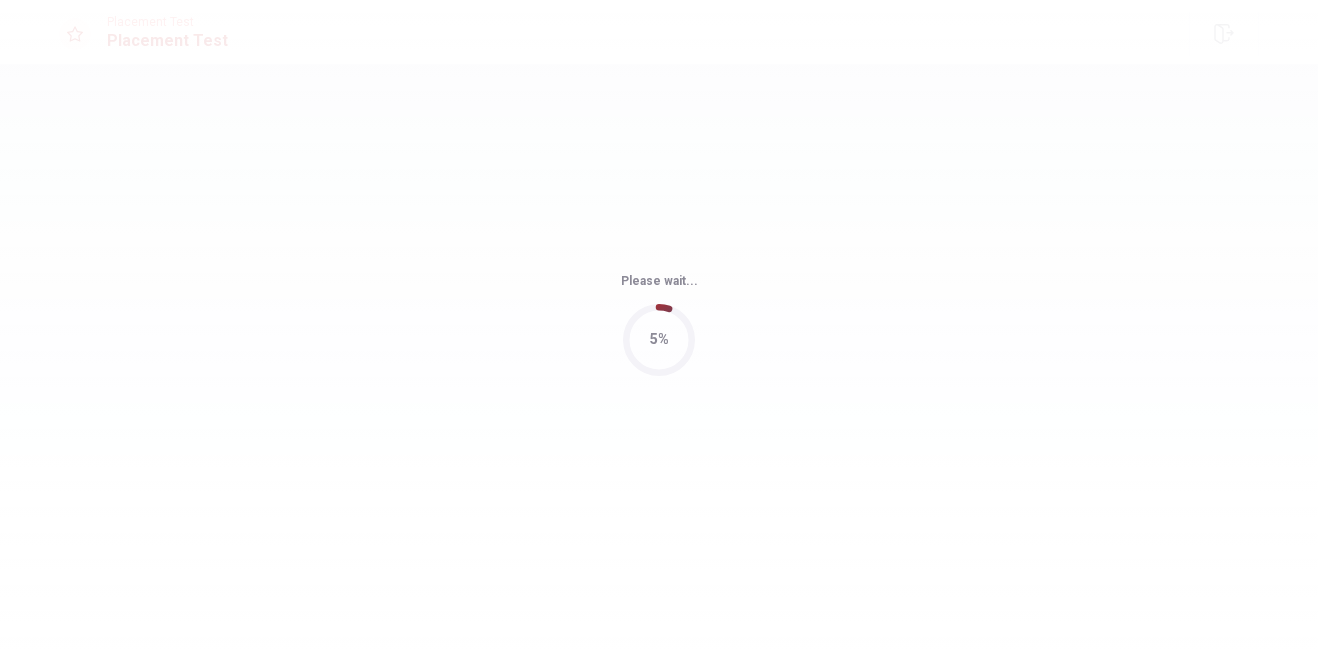 scroll, scrollTop: 0, scrollLeft: 0, axis: both 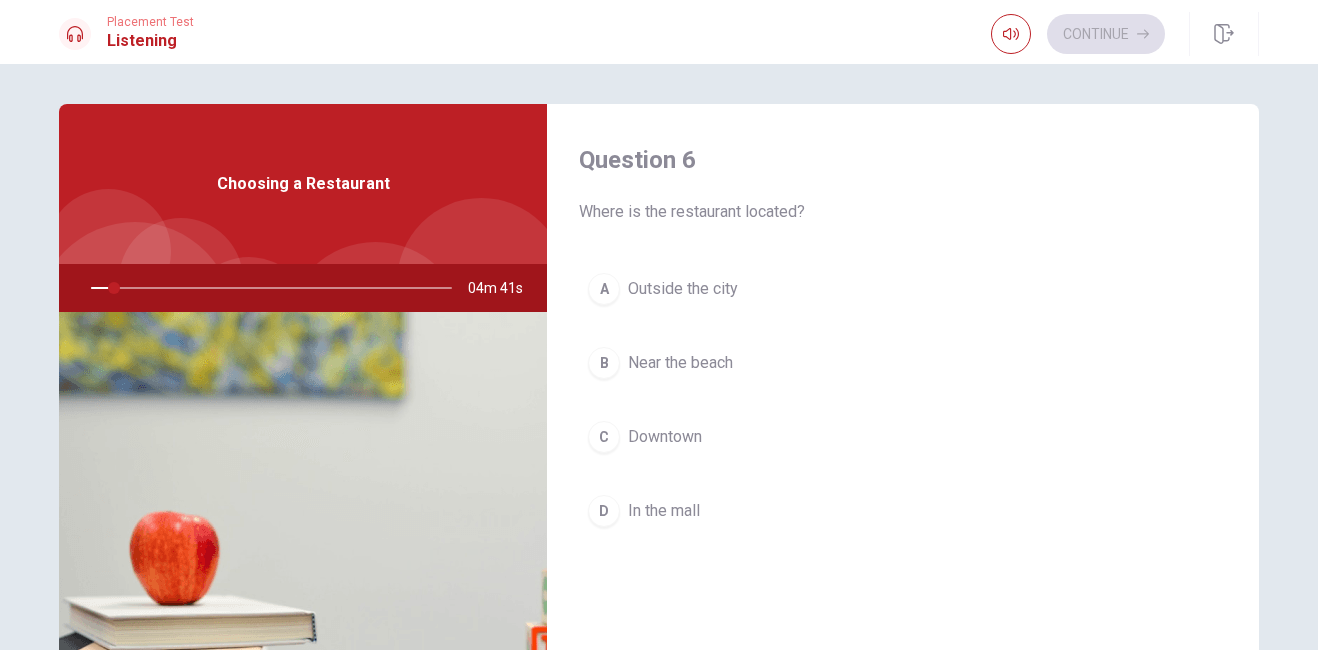 drag, startPoint x: 1262, startPoint y: 197, endPoint x: 1248, endPoint y: 251, distance: 55.7853 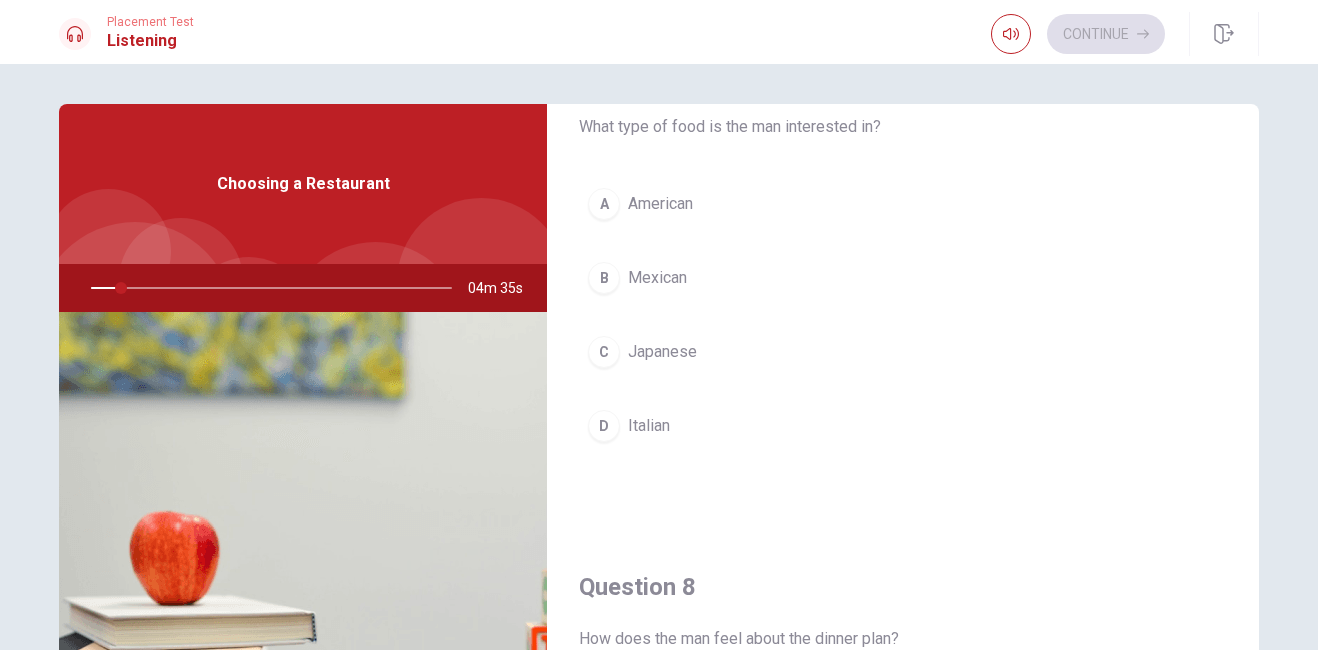 scroll, scrollTop: 786, scrollLeft: 0, axis: vertical 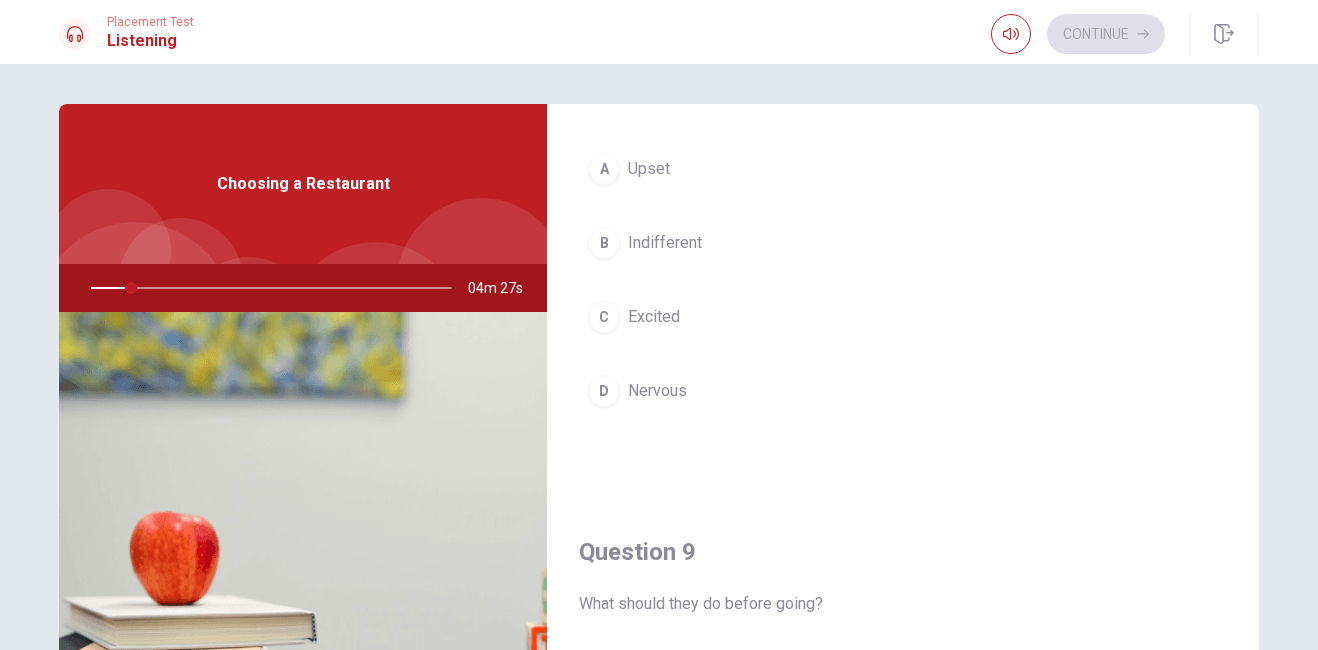 click on "Question 6 Where is the restaurant located? A Outside the city B Near the beach C Downtown D In the mall Question 7 What type of food is the man interested in? A American B Mexican C Japanese D Italian Question 8 How does the man feel about the dinner plan? A Upset B Indifferent C Excited D Nervous Question 9 What should they do before going? A Wait until [DATE] B Check the menu C Make a reservation D Go to a different place Question 10 What are they discussing? A Meeting for coffee B Choosing a restaurant C Going shopping D Cooking at home Choosing a Restaurant 04m 27s" at bounding box center (659, 451) 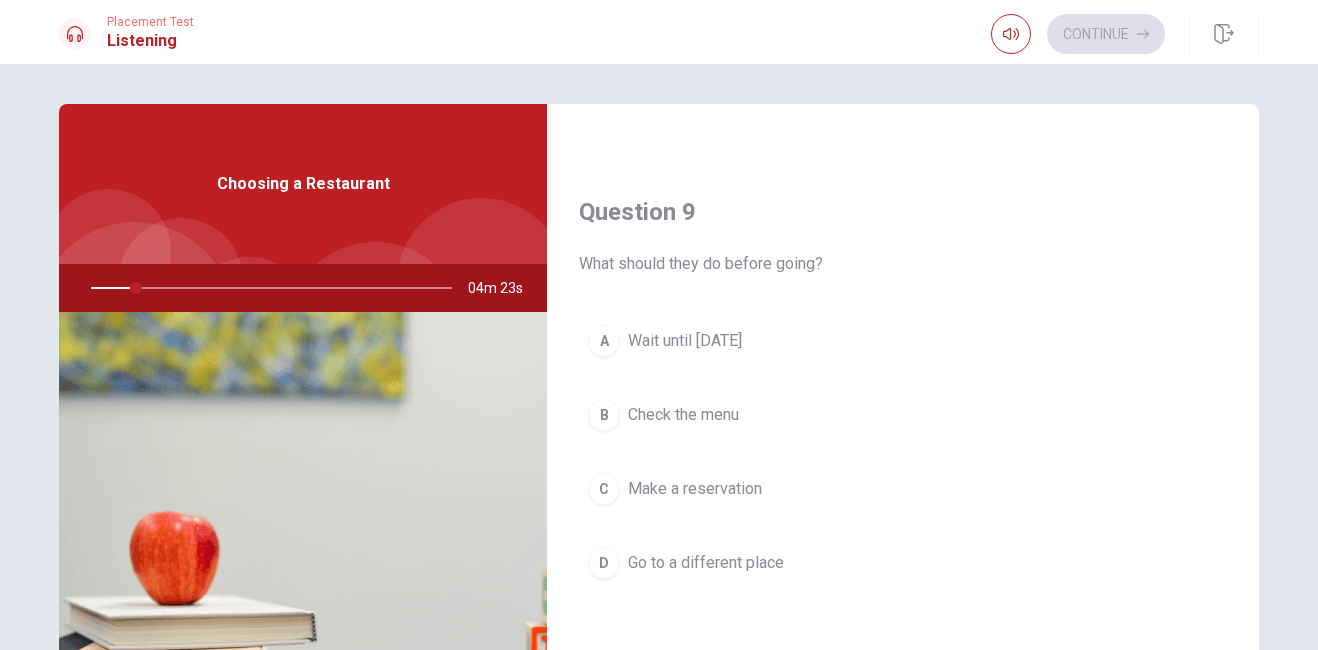 scroll, scrollTop: 1499, scrollLeft: 0, axis: vertical 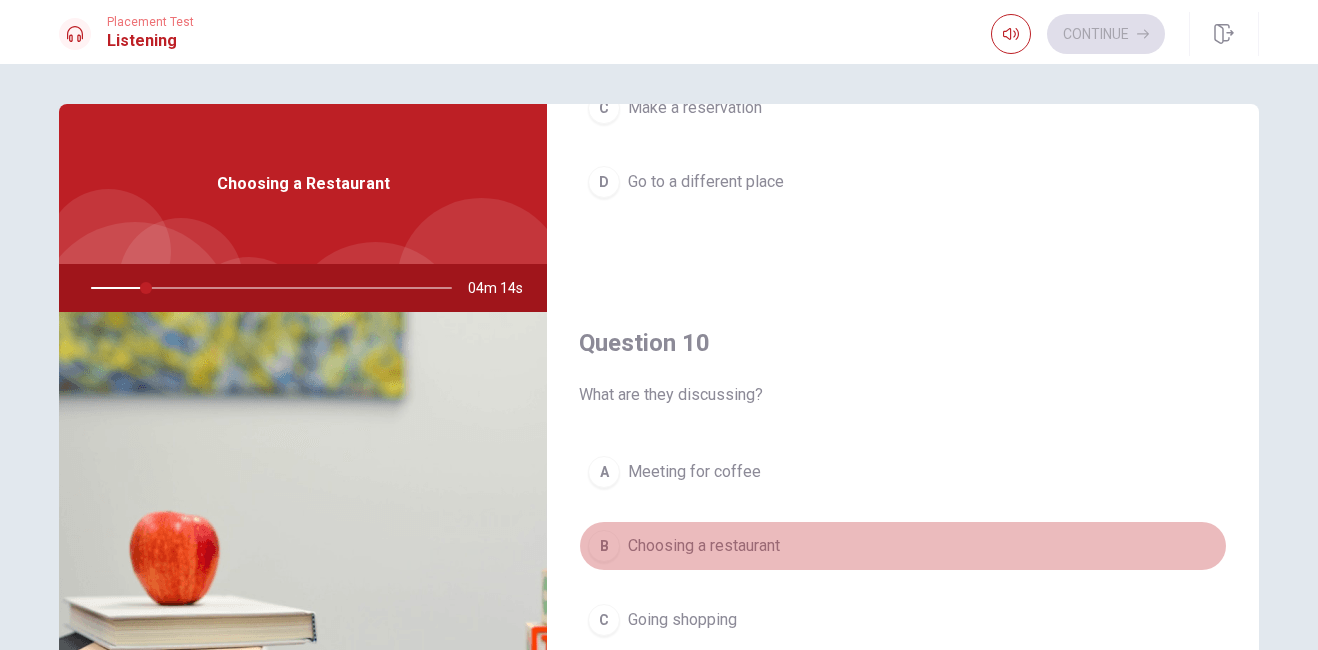 click on "B Choosing a restaurant" at bounding box center [903, 546] 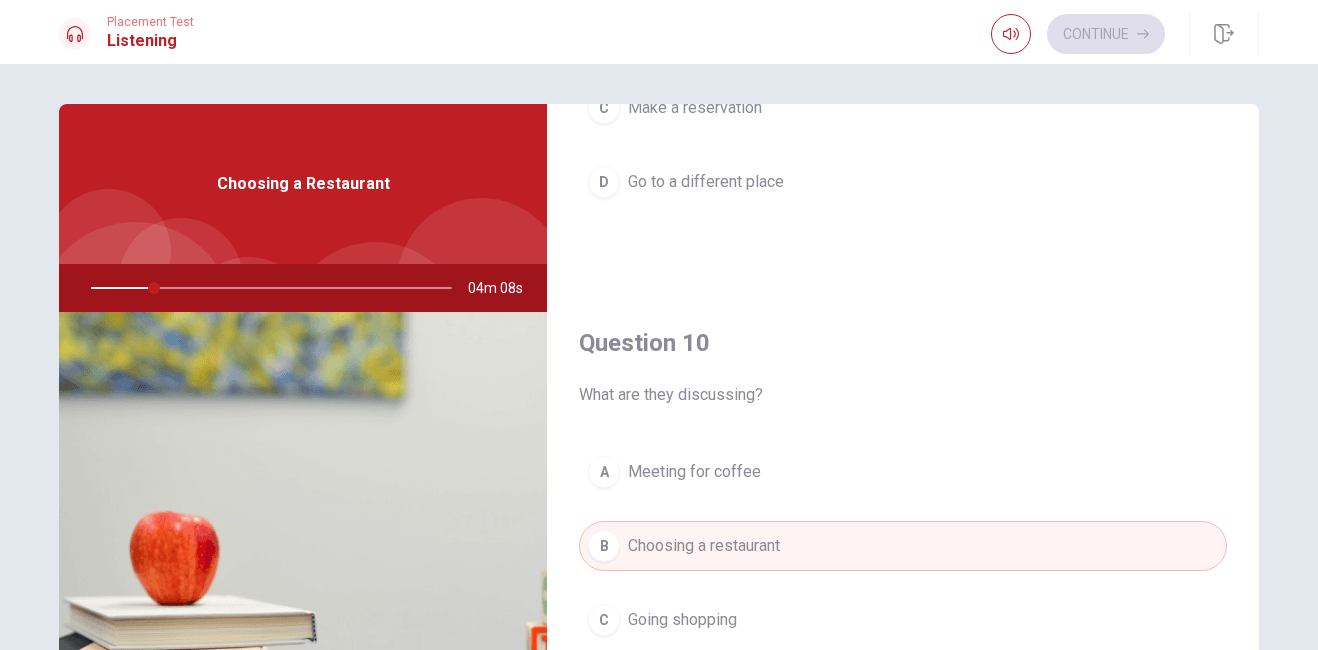 click on "Question 10 What are they discussing? A Meeting for coffee B Choosing a restaurant C Going shopping D Cooking at home" at bounding box center (903, 543) 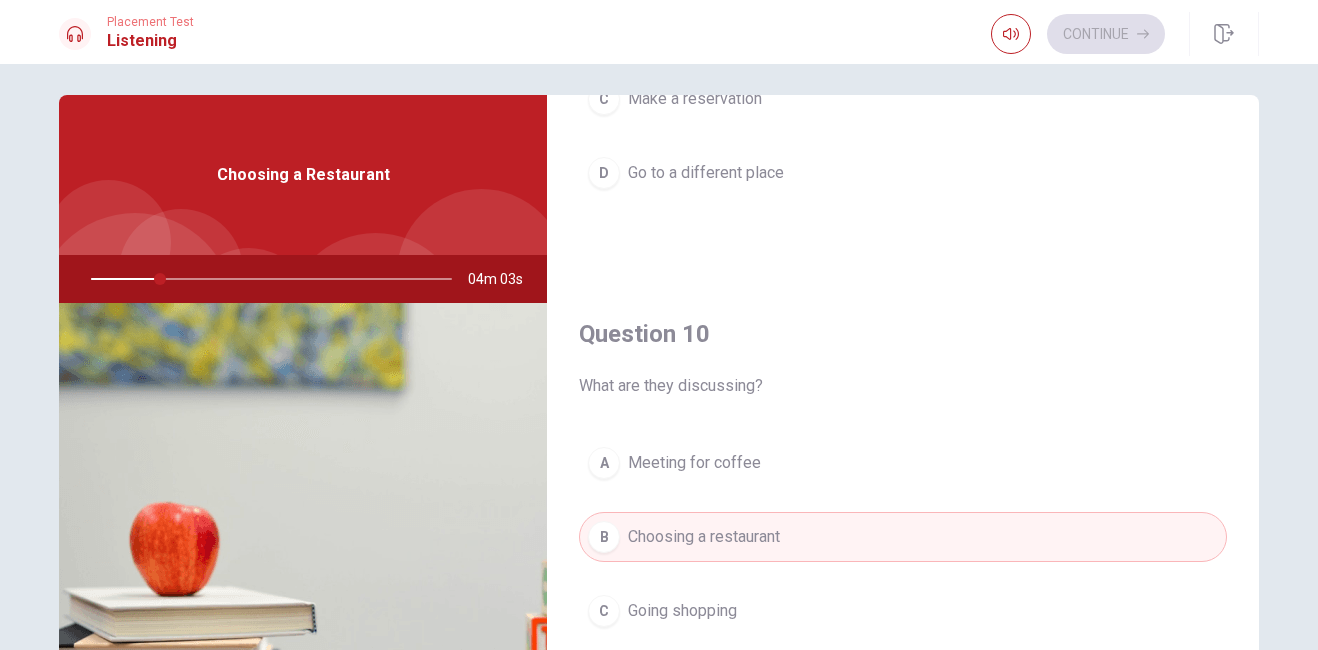 scroll, scrollTop: 0, scrollLeft: 0, axis: both 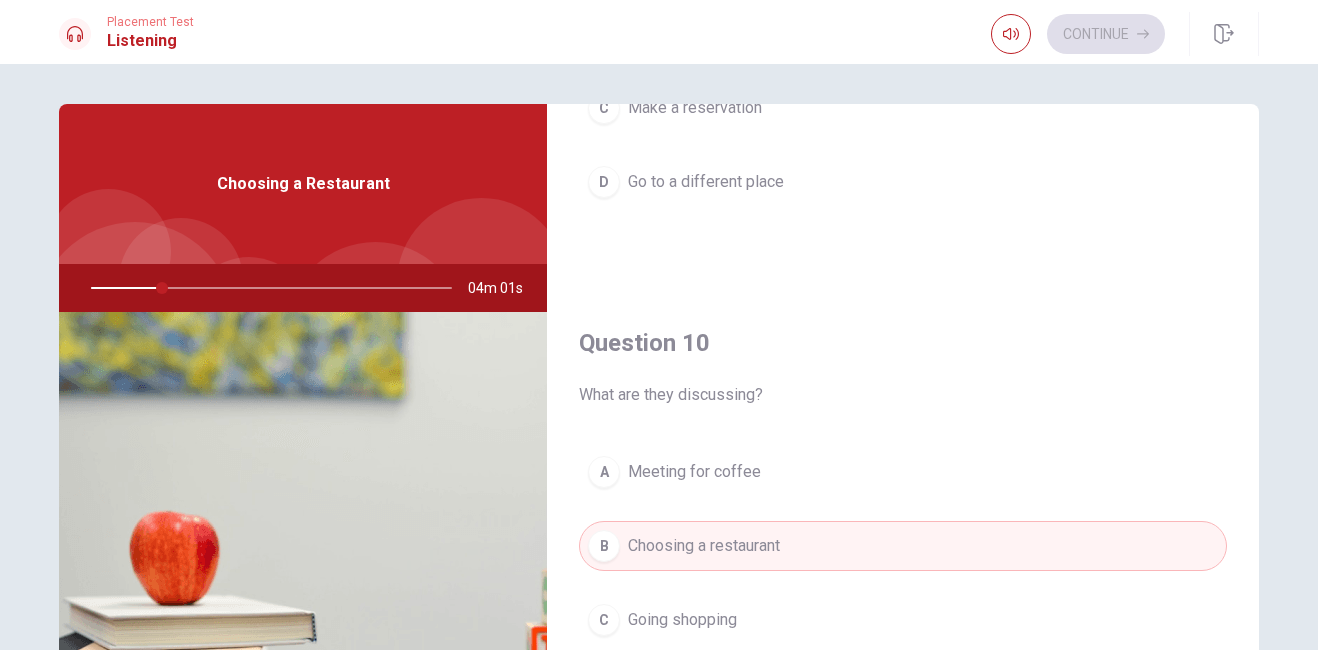 click on "Question 9 What should they do before going? A Wait until [DATE] B Check the menu C Make a reservation D Go to a different place" at bounding box center (903, 31) 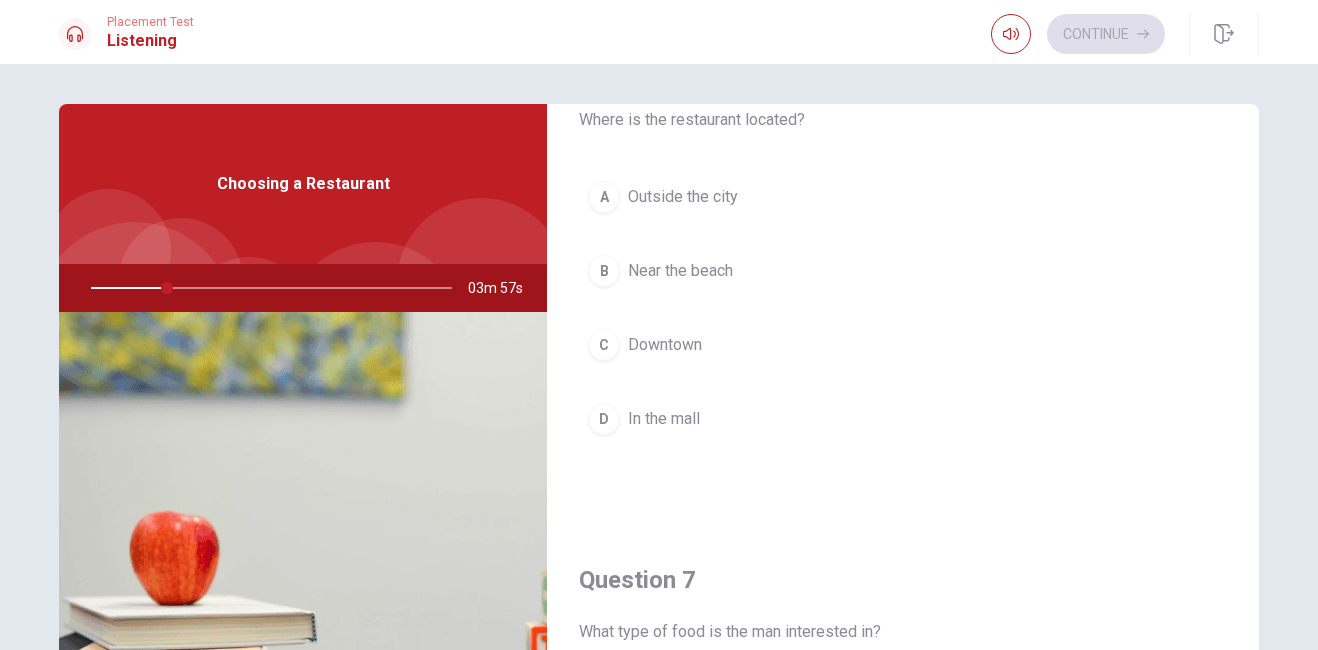 scroll, scrollTop: 0, scrollLeft: 0, axis: both 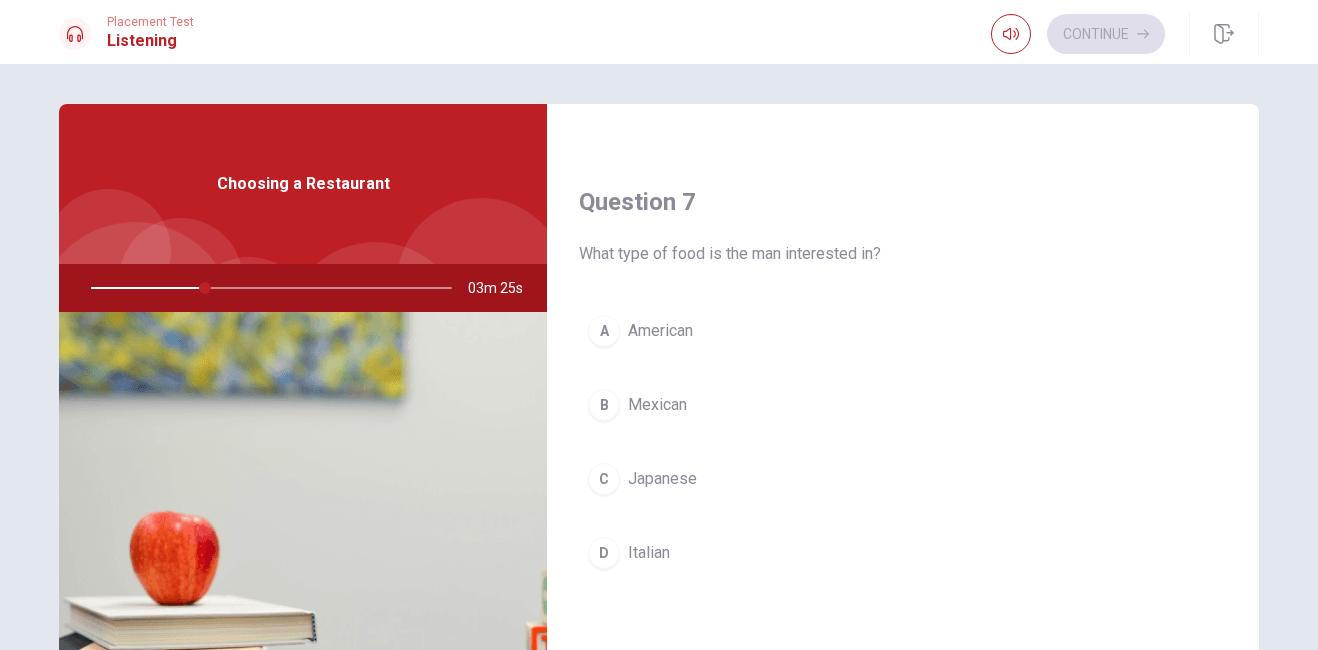 click on "Question 6 Where is the restaurant located? A Outside the city B Near the beach C Downtown D In the mall Question 7 What type of food is the man interested in? A American B Mexican C Japanese D Italian Question 8 How does the man feel about the dinner plan? A Upset B Indifferent C Excited D Nervous Question 9 What should they do before going? A Wait until [DATE] B Check the menu C Make a reservation D Go to a different place Question 10 What are they discussing? A Meeting for coffee B Choosing a restaurant C Going shopping D Cooking at home Choosing a Restaurant 03m 25s" at bounding box center [659, 451] 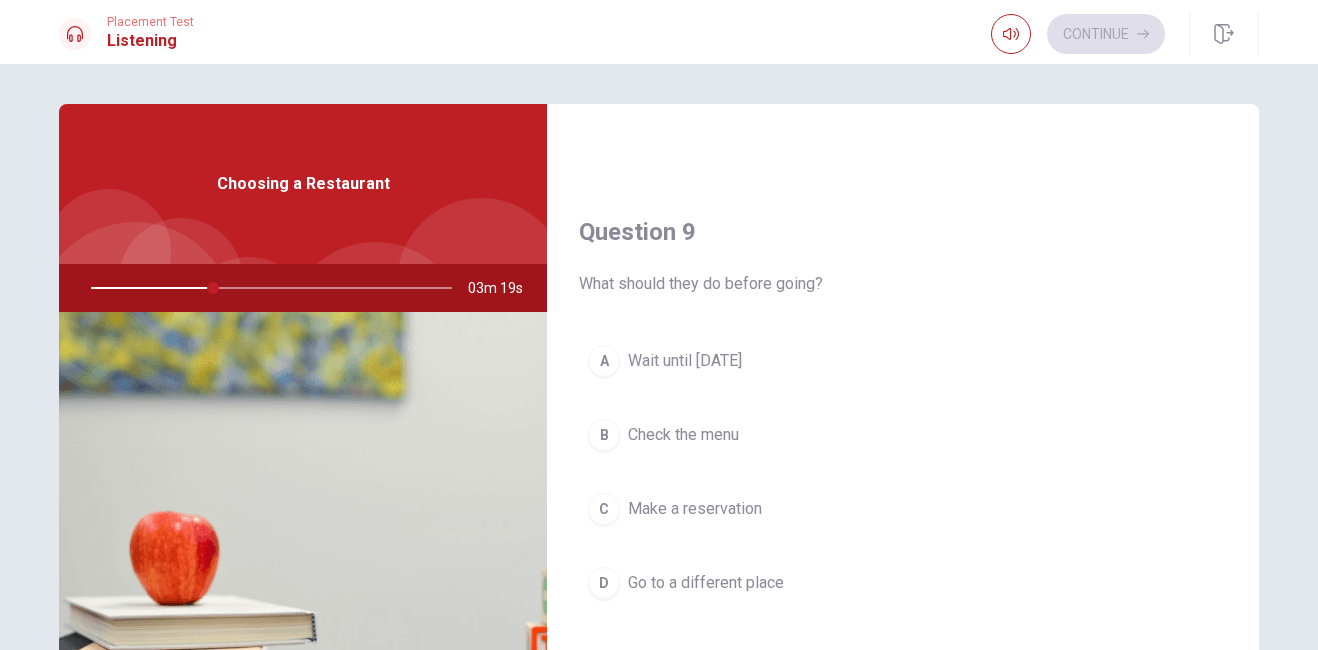 scroll, scrollTop: 1468, scrollLeft: 0, axis: vertical 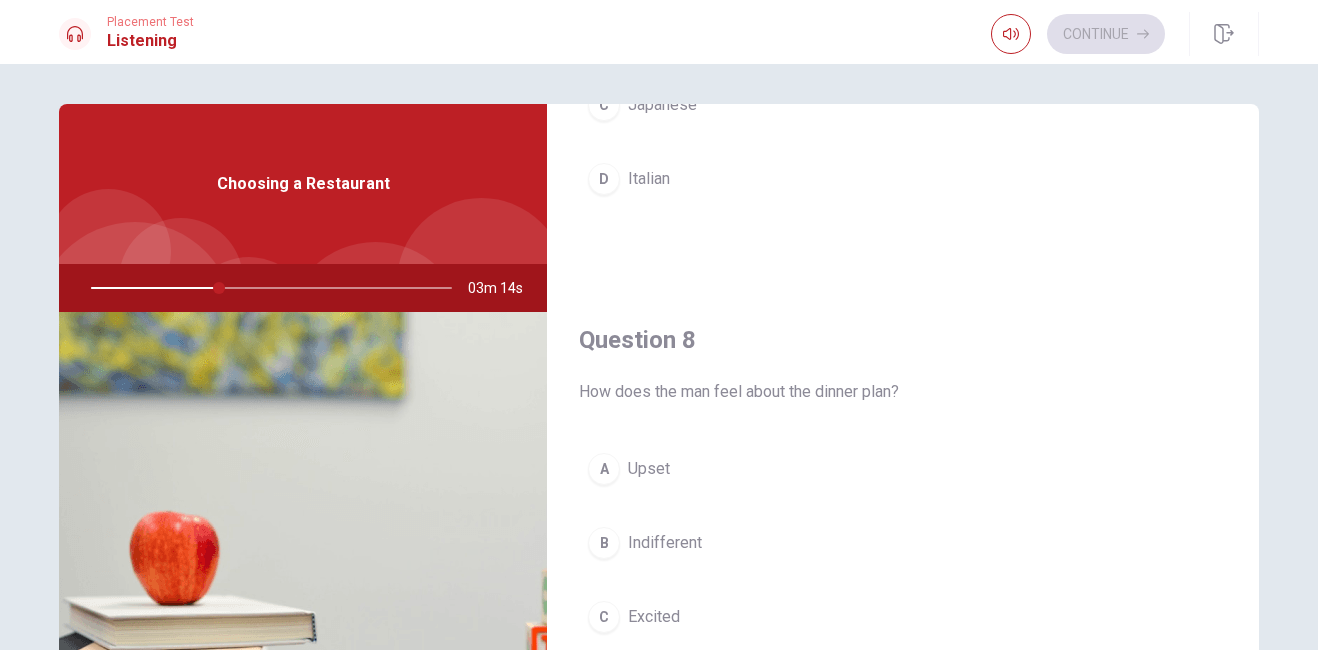 click on "Question 6 Where is the restaurant located? A Outside the city B Near the beach C Downtown D In the mall Question 7 What type of food is the man interested in? A American B Mexican C Japanese D Italian Question 8 How does the man feel about the dinner plan? A Upset B Indifferent C Excited D Nervous Question 9 What should they do before going? A Wait until [DATE] B Check the menu C Make a reservation D Go to a different place Question 10 What are they discussing? A Meeting for coffee B Choosing a restaurant C Going shopping D Cooking at home Choosing a Restaurant 03m 14s" at bounding box center [659, 451] 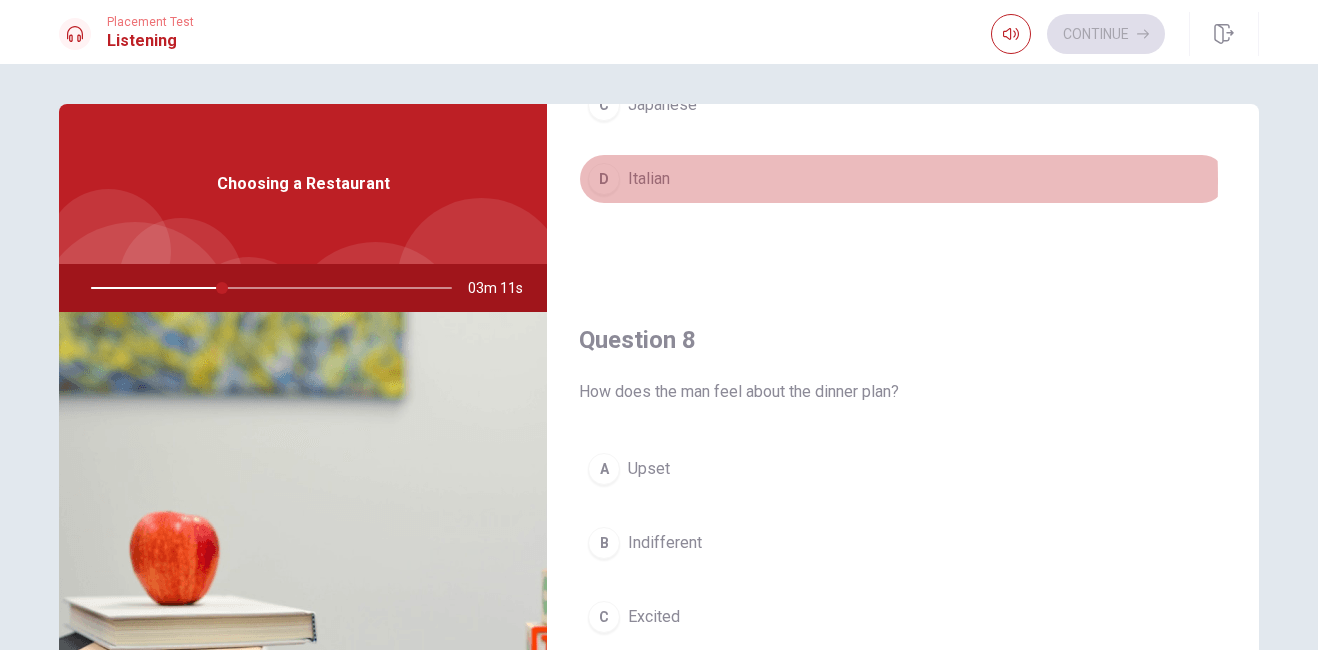 click on "D" at bounding box center [604, 179] 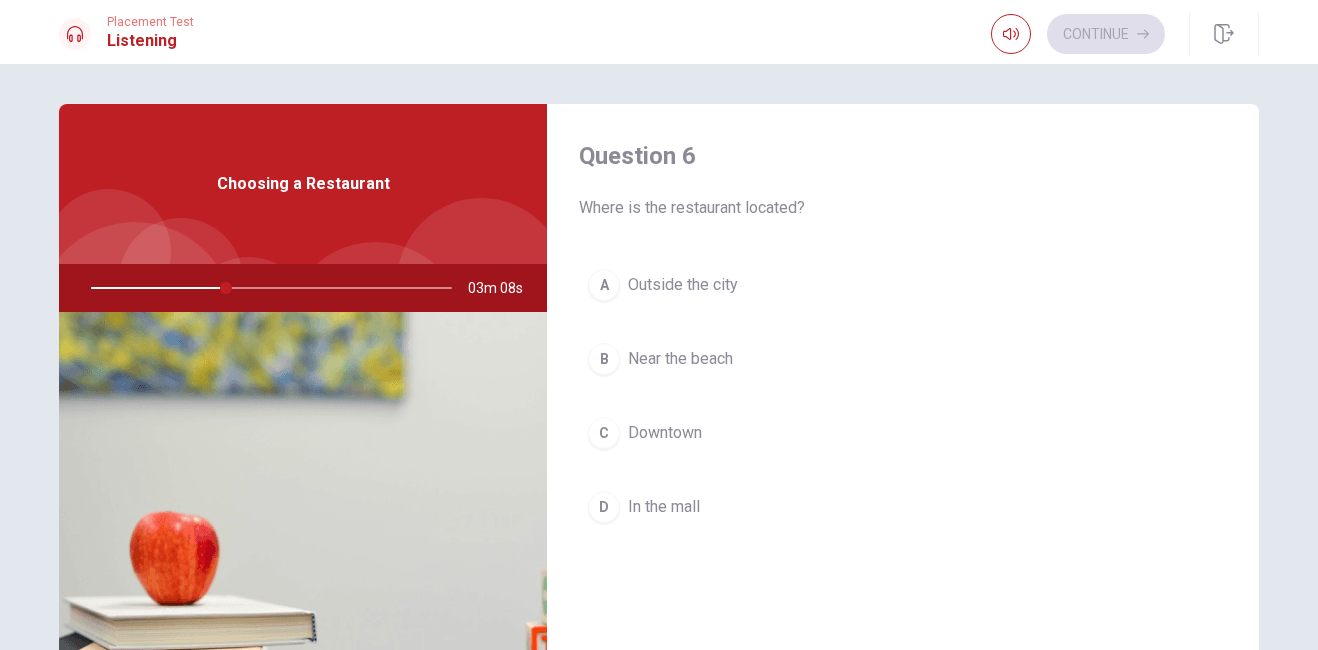 scroll, scrollTop: 0, scrollLeft: 0, axis: both 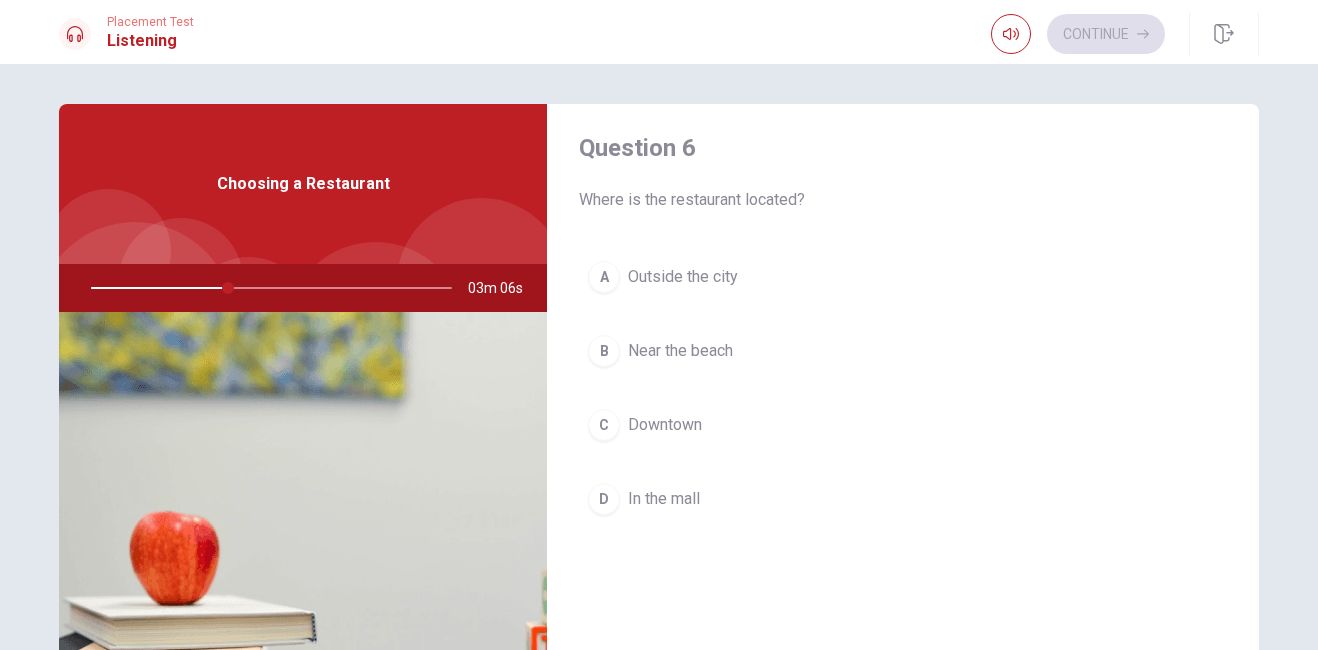 drag, startPoint x: 1208, startPoint y: 171, endPoint x: 1197, endPoint y: 172, distance: 11.045361 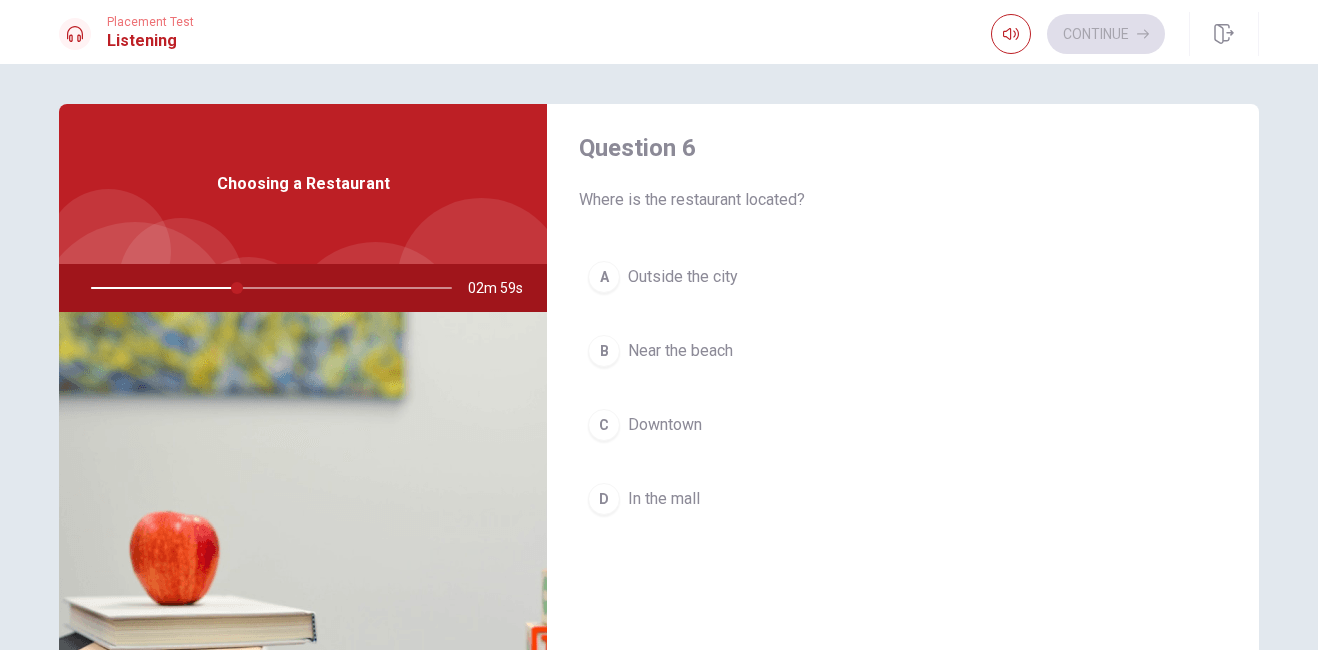 click on "C" at bounding box center [604, 425] 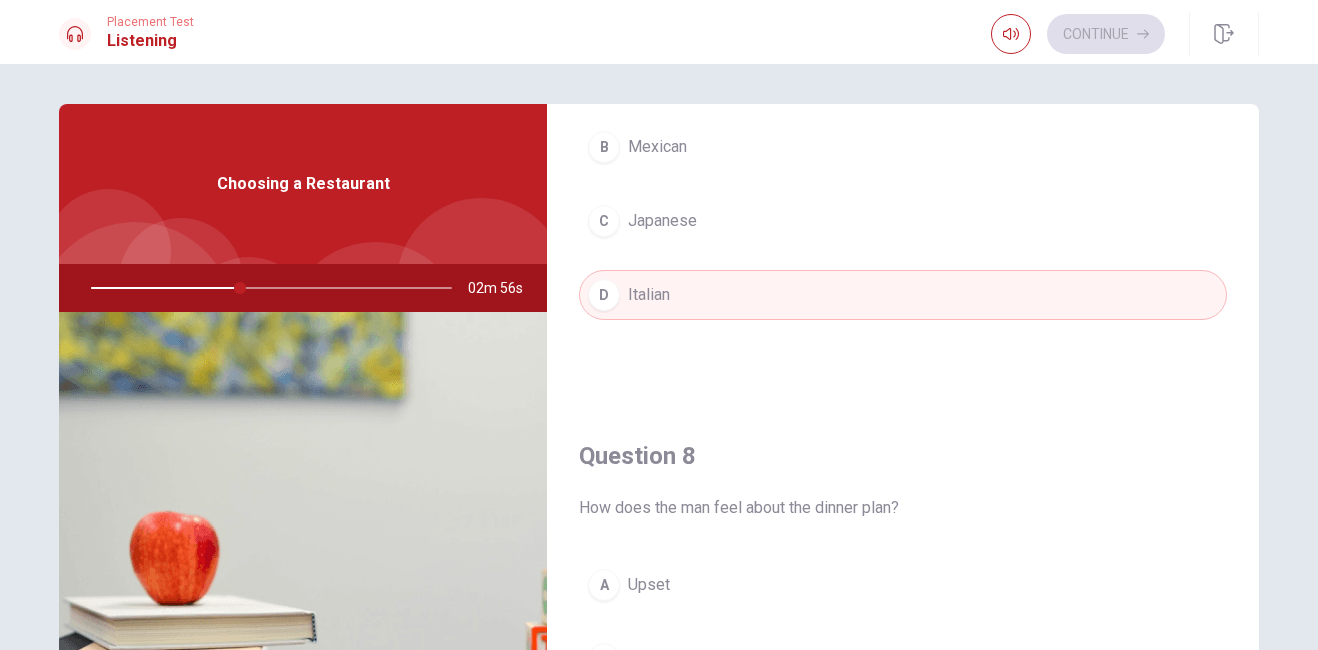 scroll, scrollTop: 786, scrollLeft: 0, axis: vertical 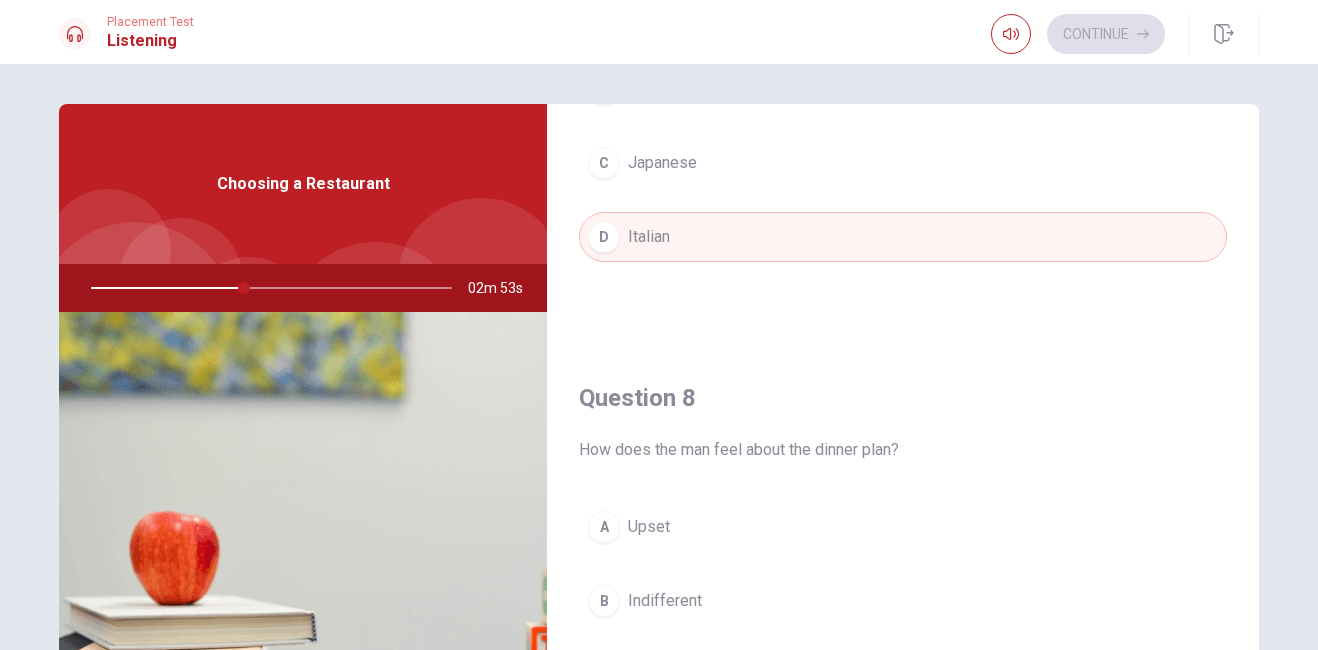 drag, startPoint x: 1242, startPoint y: 382, endPoint x: 1250, endPoint y: 429, distance: 47.67599 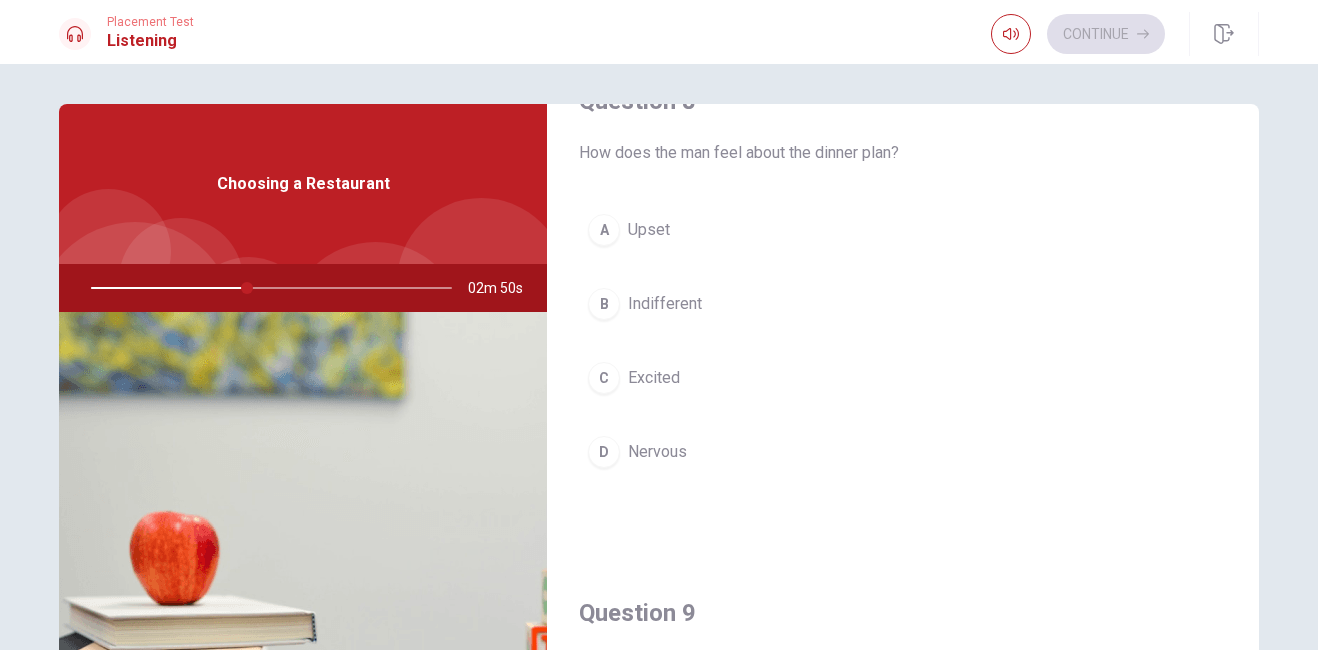 scroll, scrollTop: 1087, scrollLeft: 0, axis: vertical 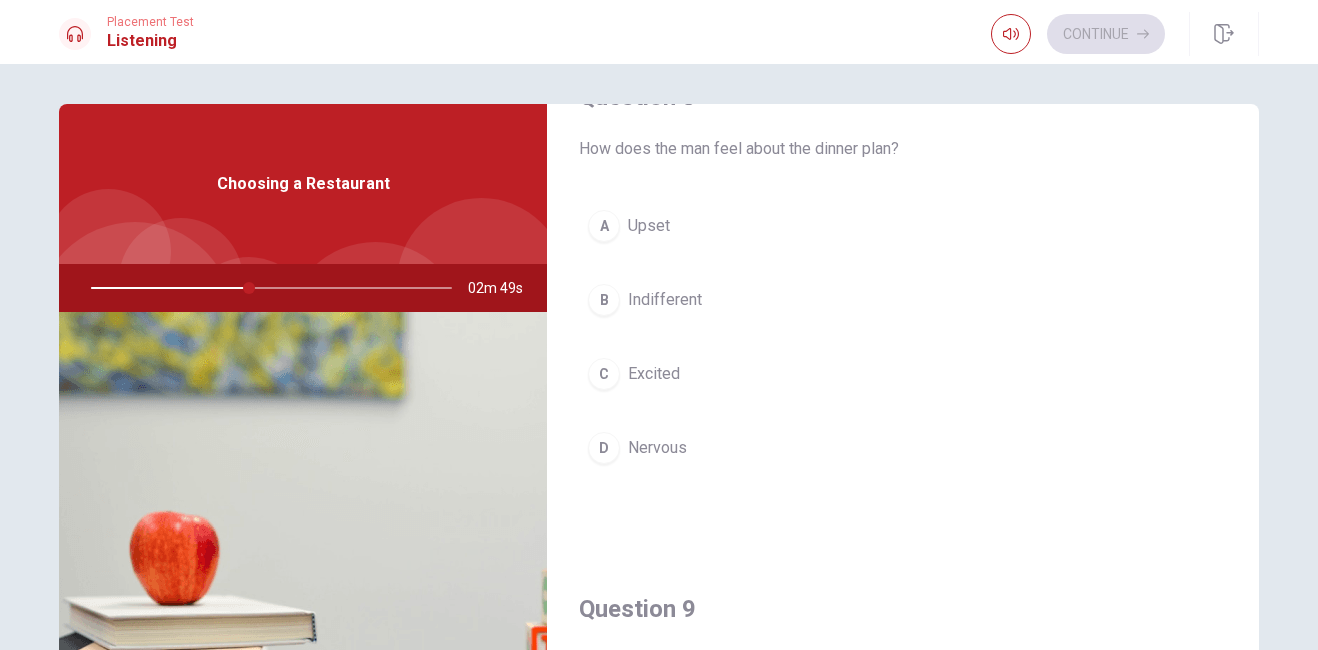 click on "C" at bounding box center [604, 374] 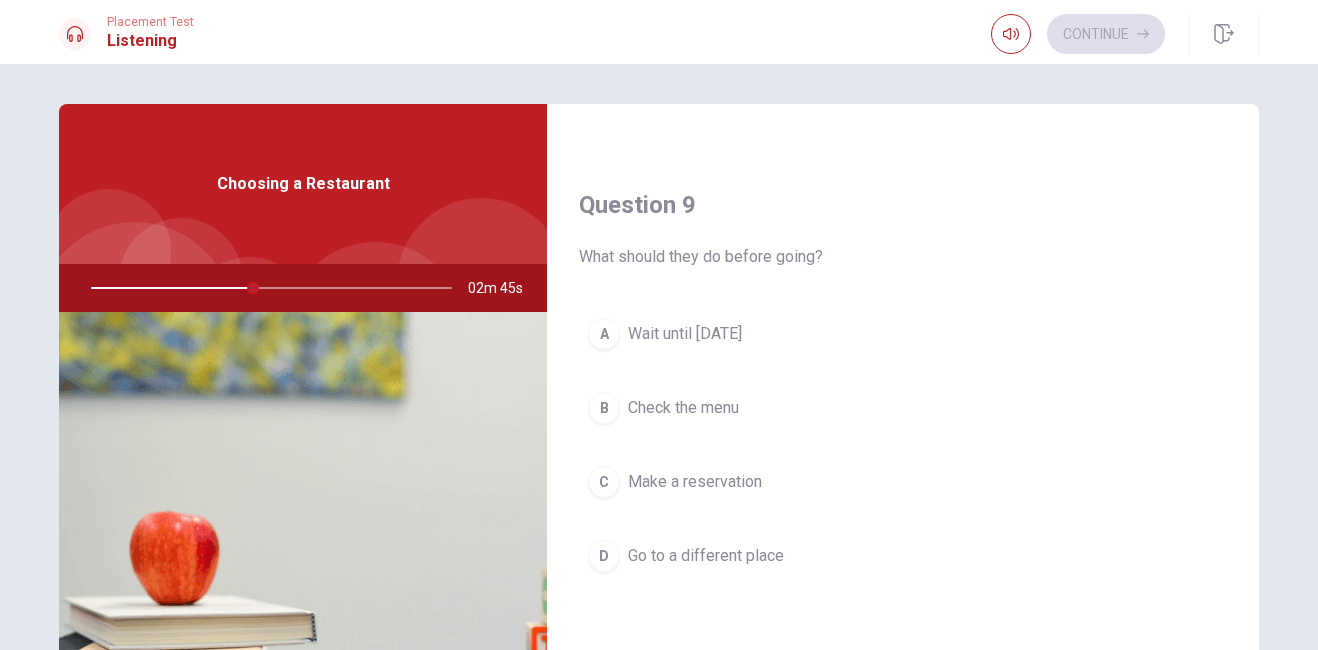 scroll, scrollTop: 1503, scrollLeft: 0, axis: vertical 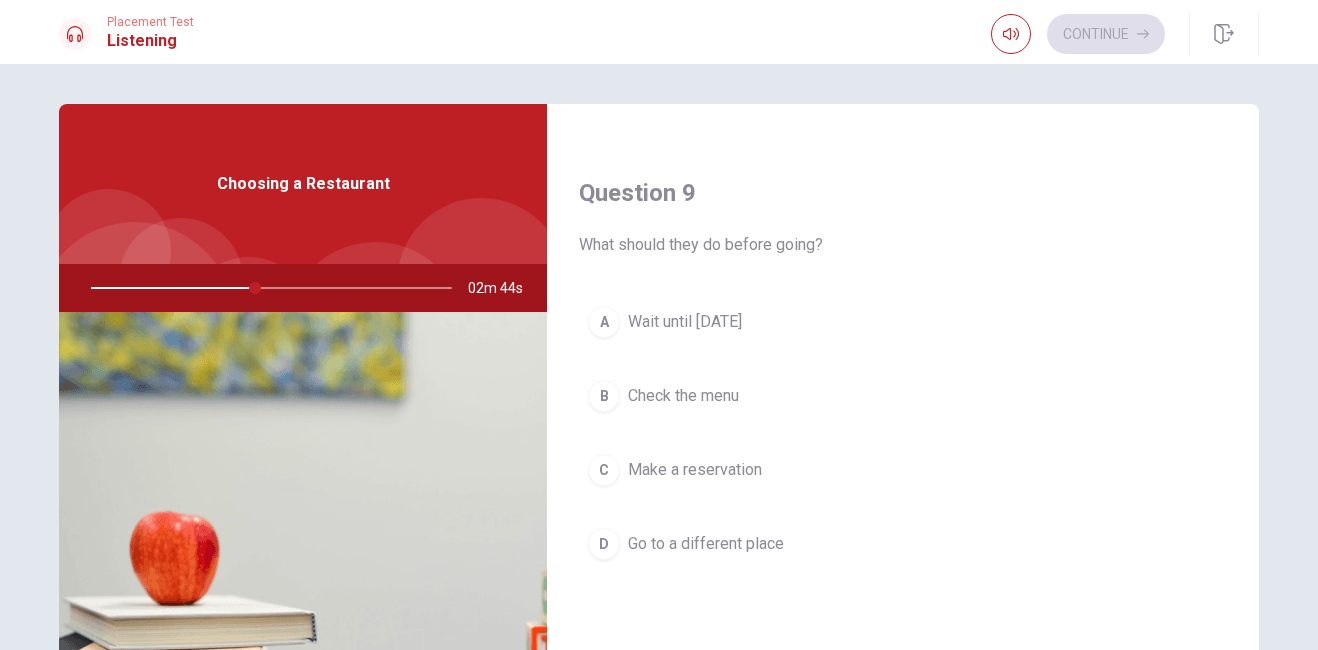 click on "Question 6 Where is the restaurant located? A Outside the city B Near the beach C Downtown D In the mall Question 7 What type of food is the man interested in? A American B Mexican C Japanese D Italian Question 8 How does the man feel about the dinner plan? A Upset B Indifferent C Excited D Nervous Question 9 What should they do before going? A Wait until [DATE] B Check the menu C Make a reservation D Go to a different place Question 10 What are they discussing? A Meeting for coffee B Choosing a restaurant C Going shopping D Cooking at home Choosing a Restaurant 02m 44s" at bounding box center (659, 451) 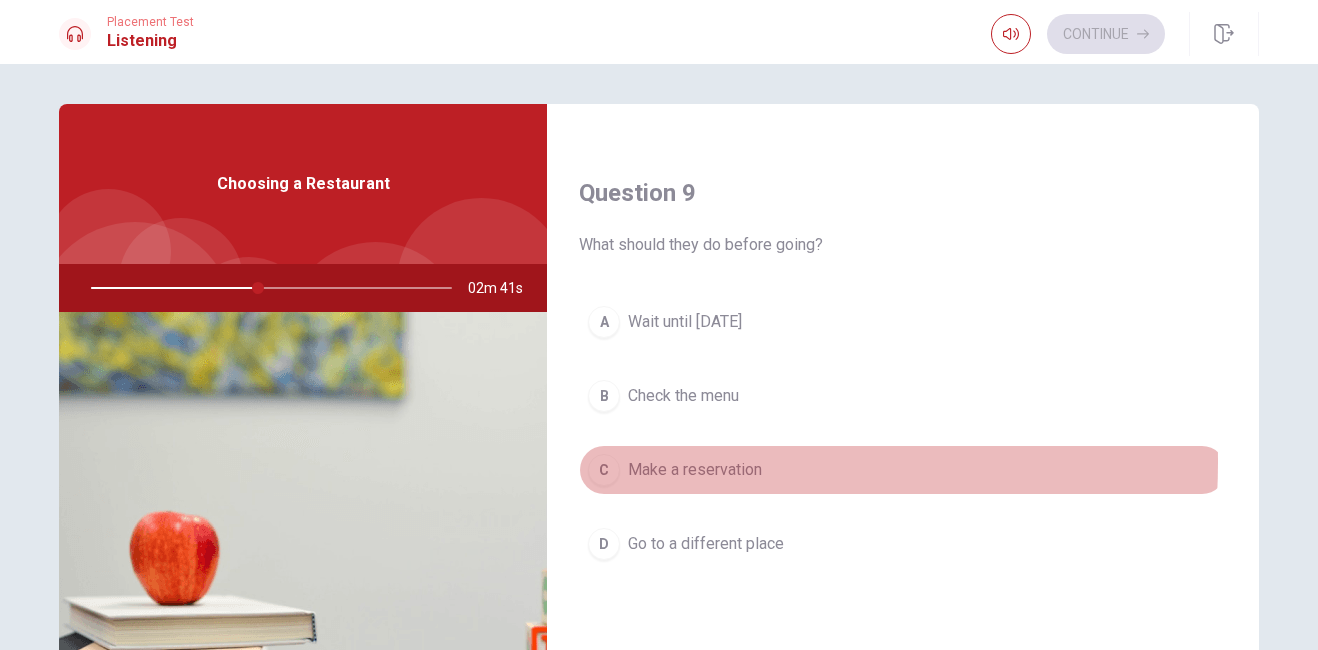 click on "C" at bounding box center [604, 470] 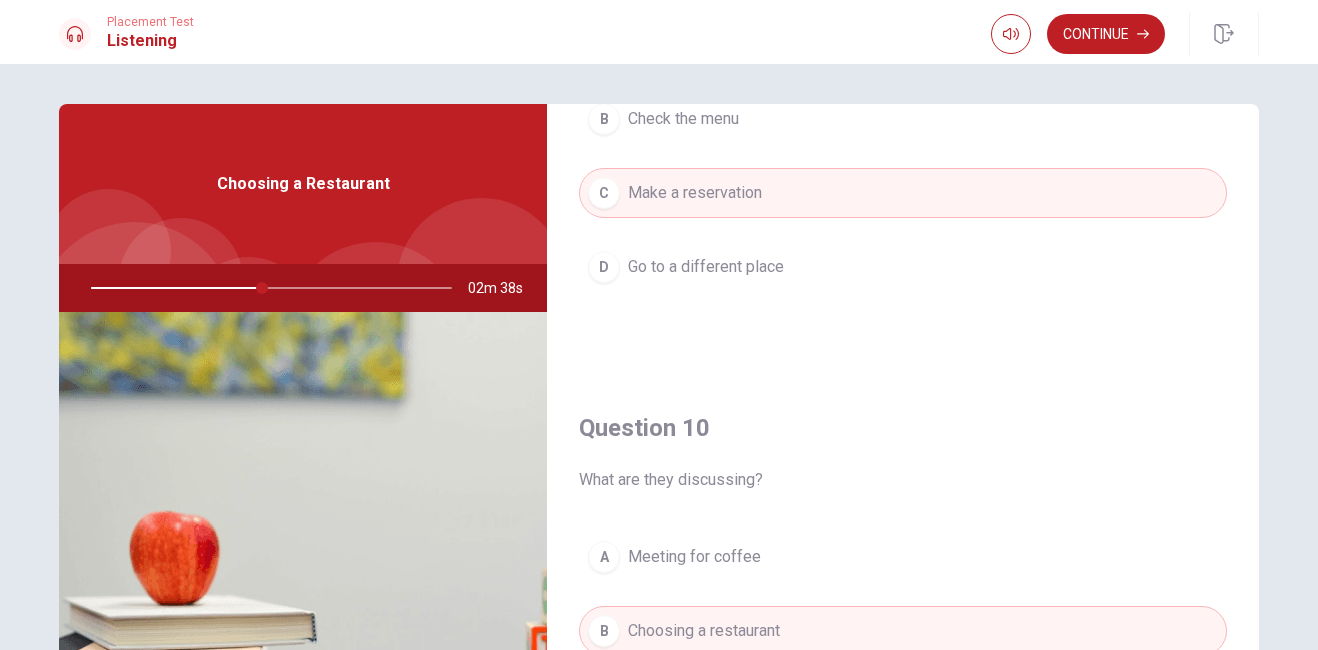 scroll, scrollTop: 1865, scrollLeft: 0, axis: vertical 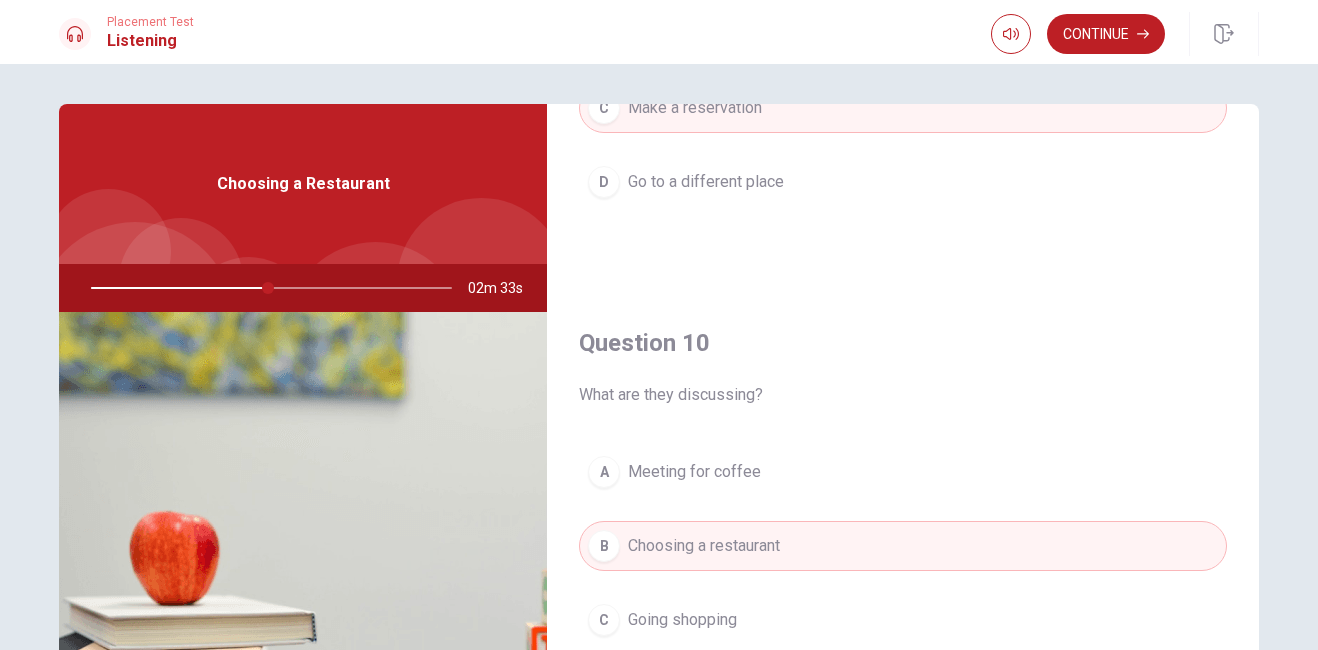 drag, startPoint x: 1307, startPoint y: 415, endPoint x: 1314, endPoint y: 448, distance: 33.734257 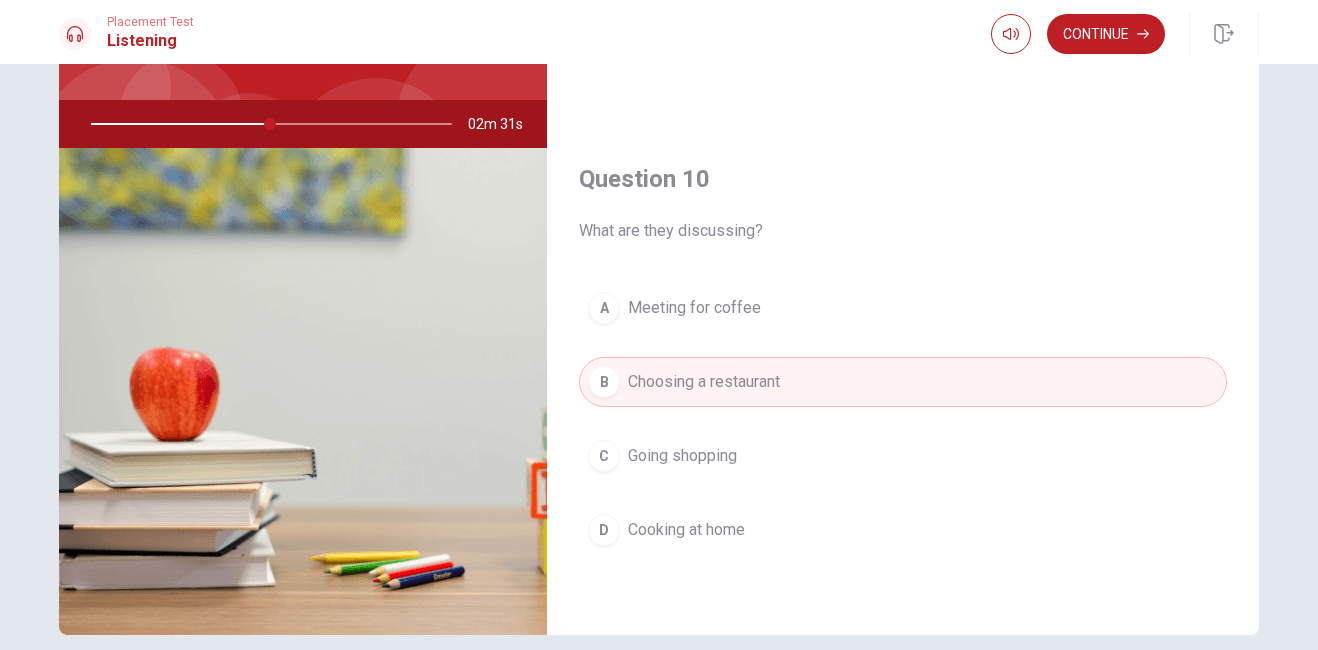 scroll, scrollTop: 173, scrollLeft: 0, axis: vertical 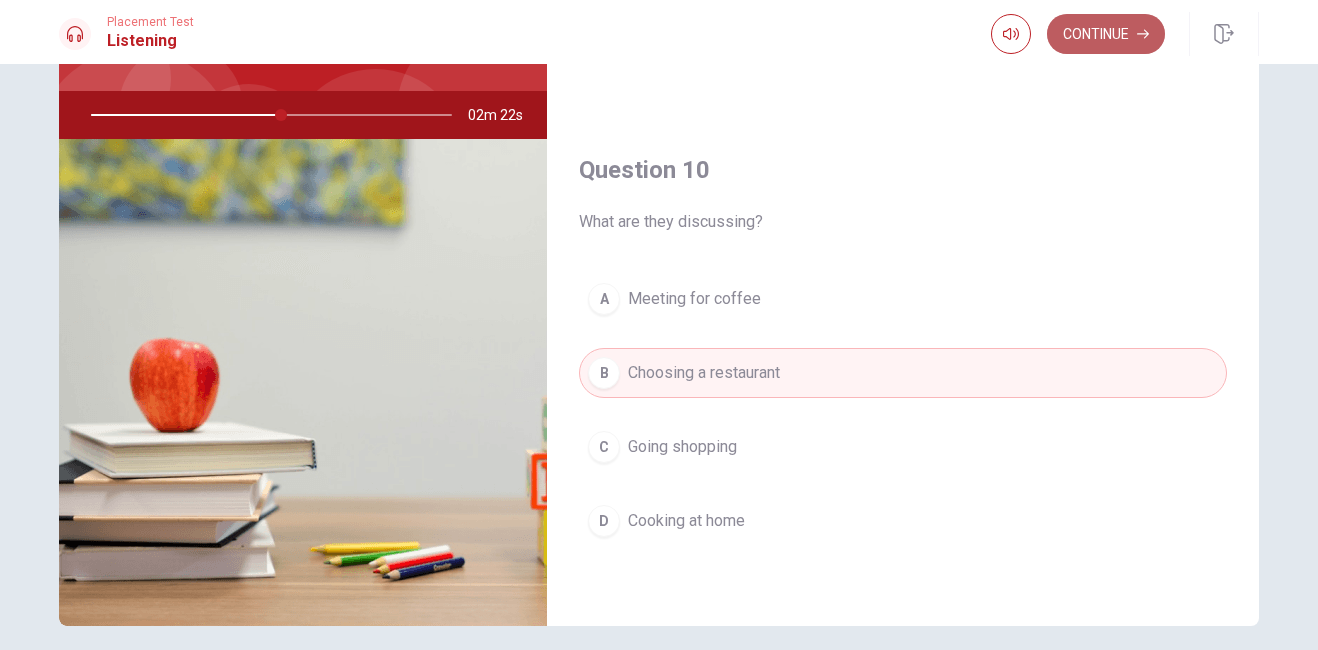 click on "Continue" at bounding box center [1106, 34] 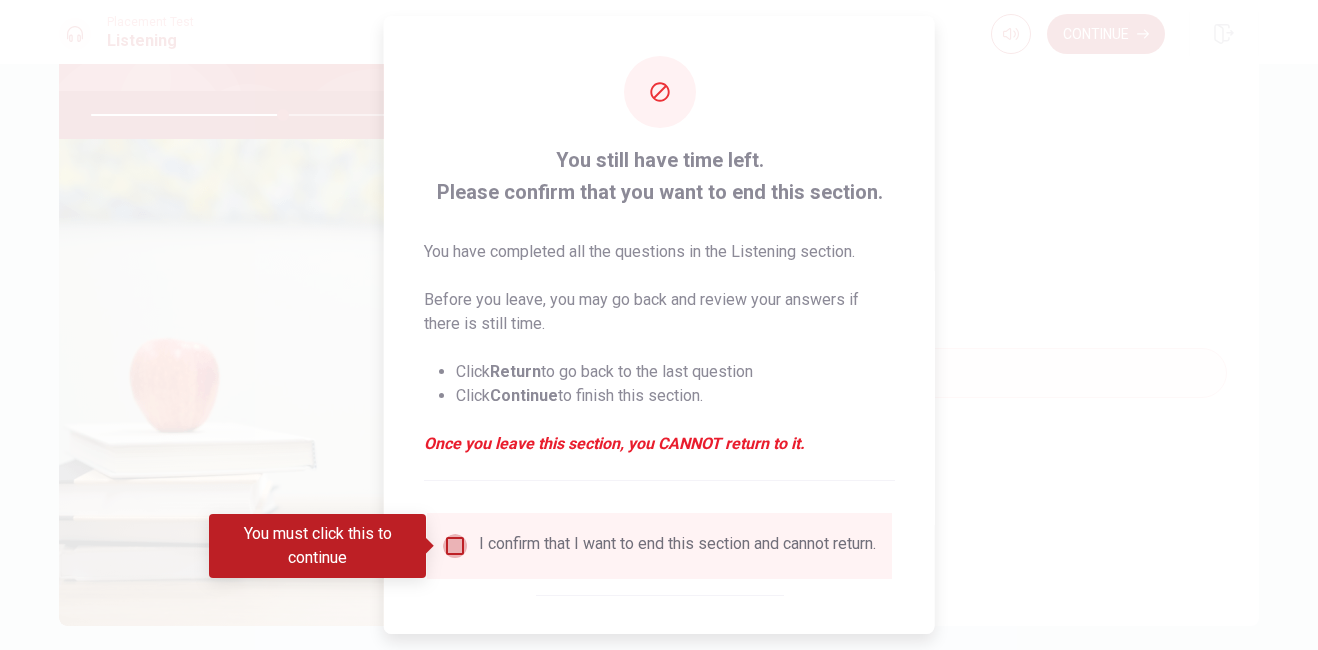click at bounding box center (455, 546) 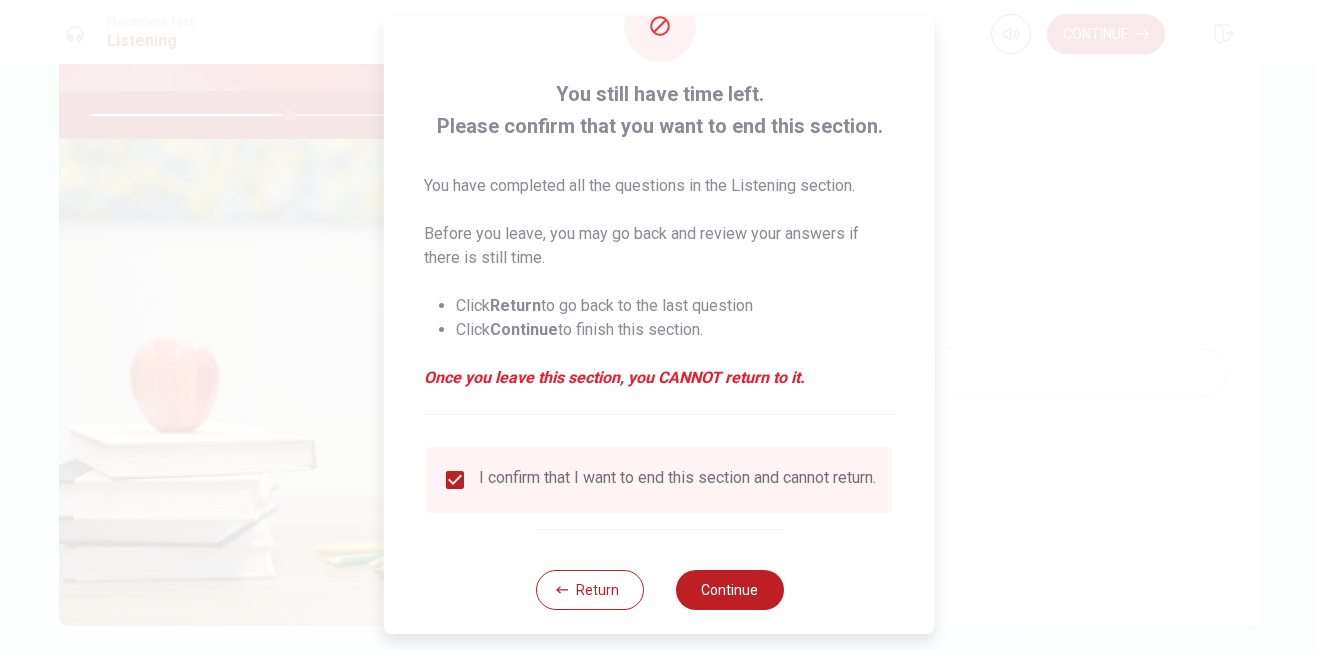 scroll, scrollTop: 96, scrollLeft: 0, axis: vertical 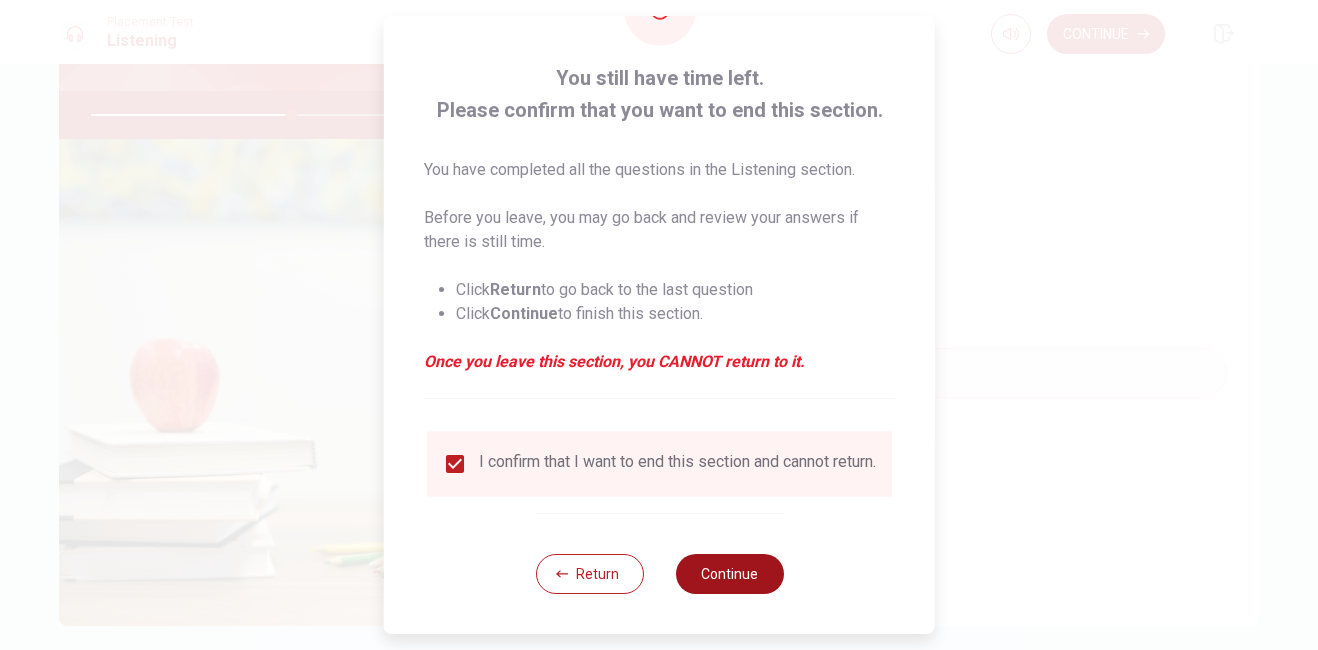 click on "Continue" at bounding box center [729, 574] 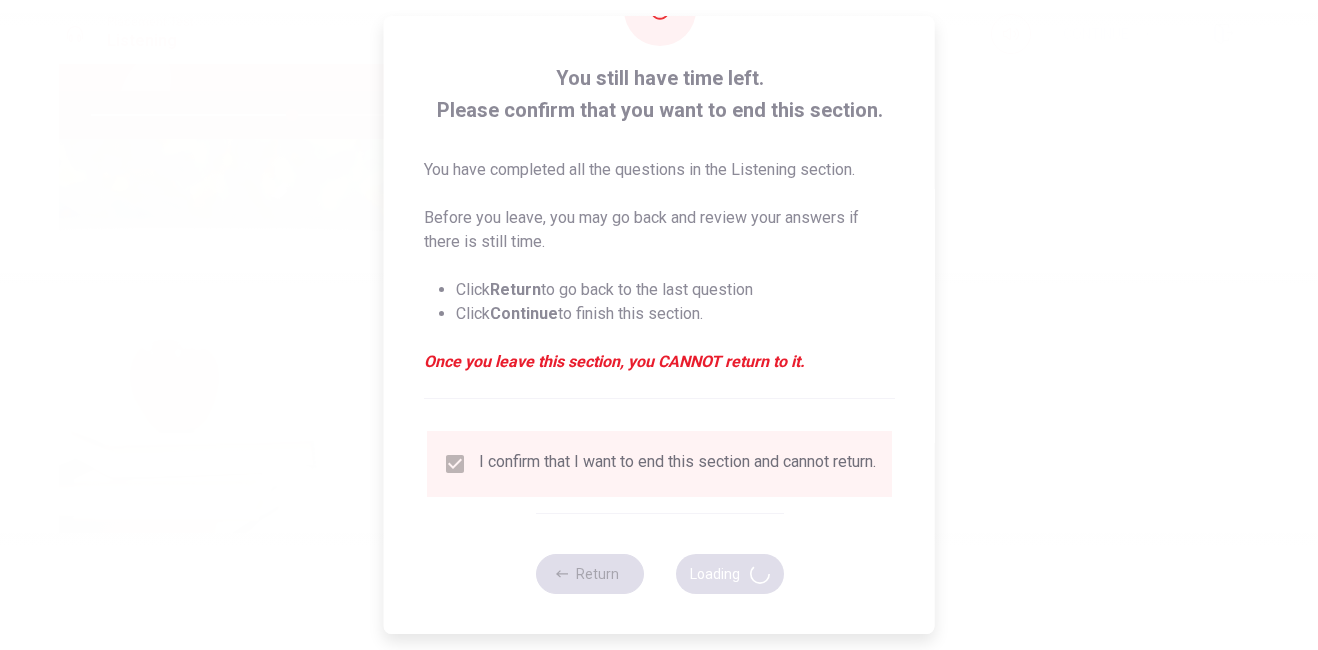 type on "56" 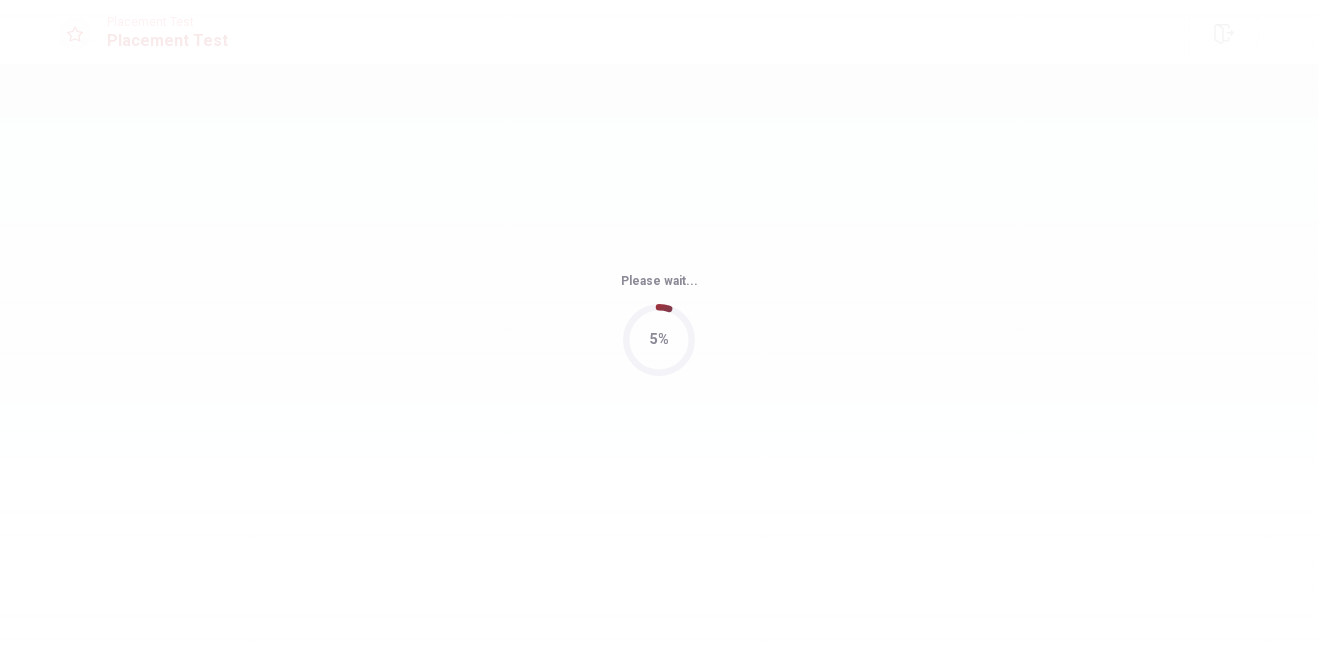 scroll, scrollTop: 0, scrollLeft: 0, axis: both 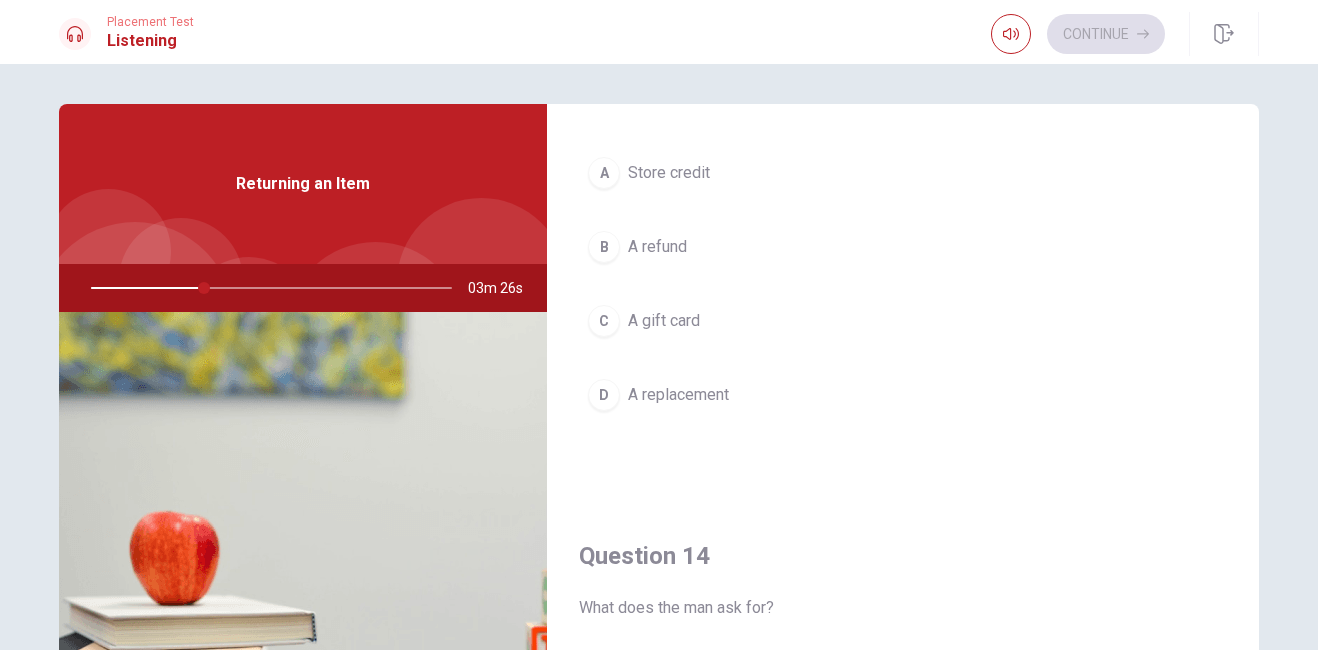 click on "B" at bounding box center (604, 247) 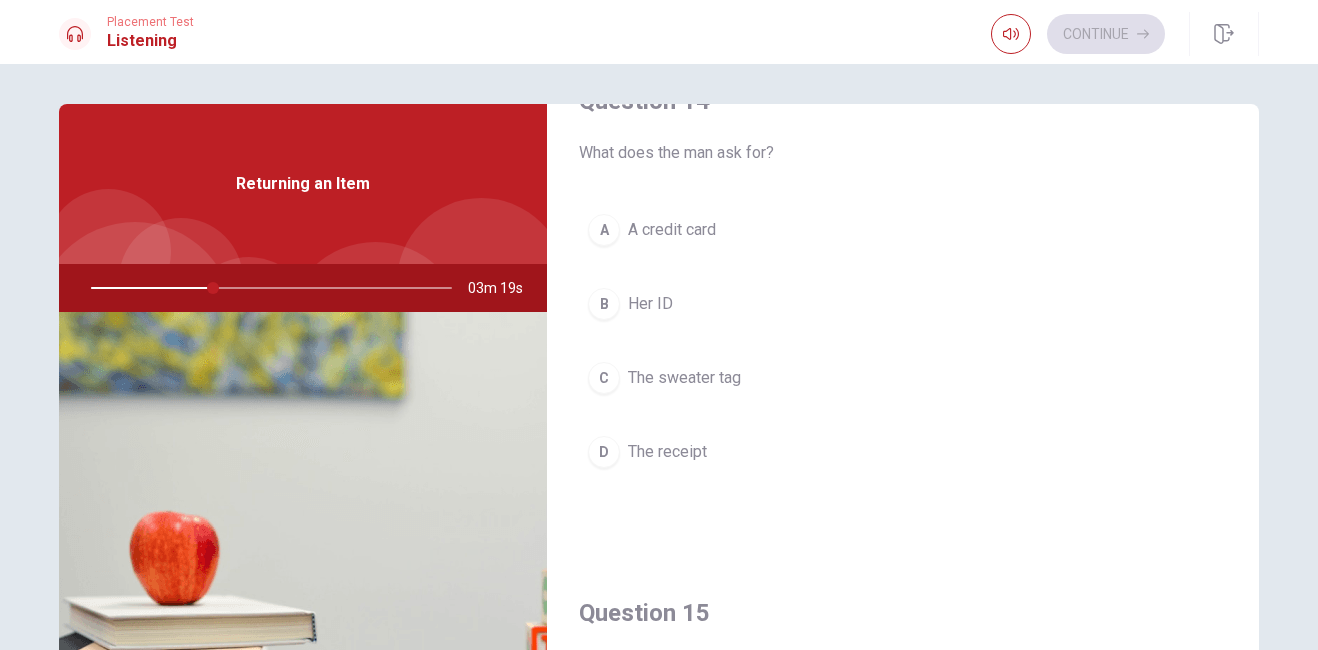 scroll, scrollTop: 1599, scrollLeft: 0, axis: vertical 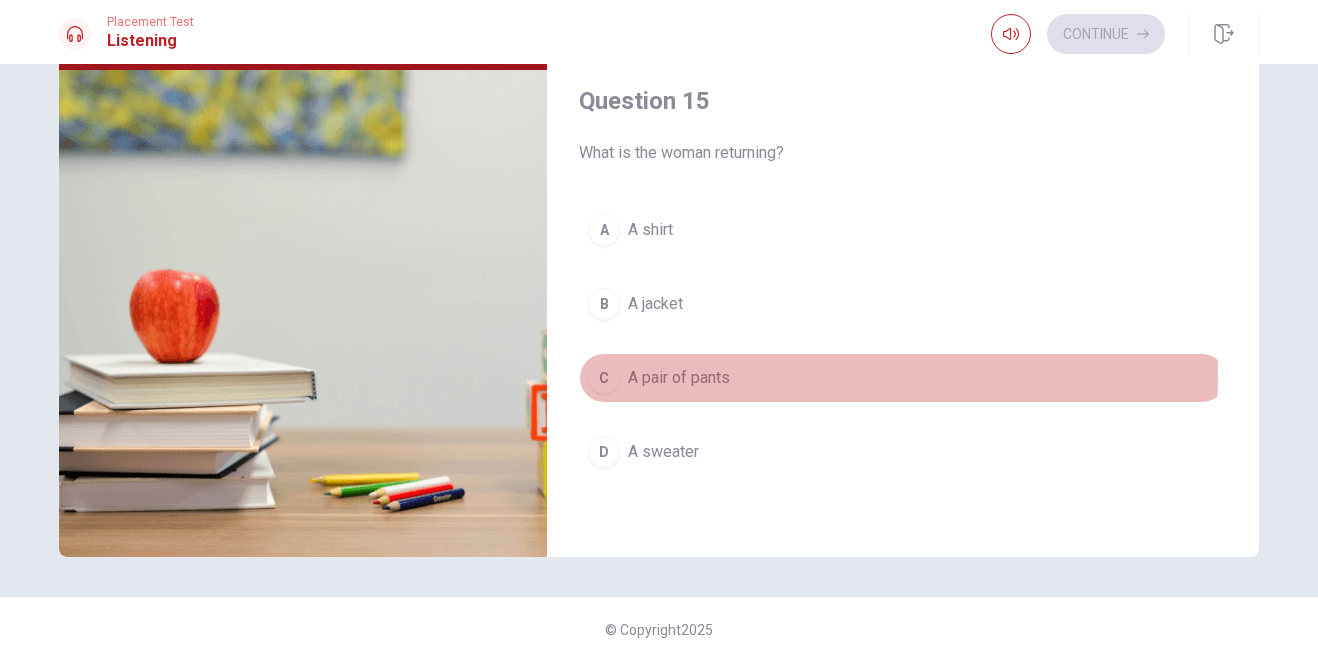 click on "C" at bounding box center [604, 378] 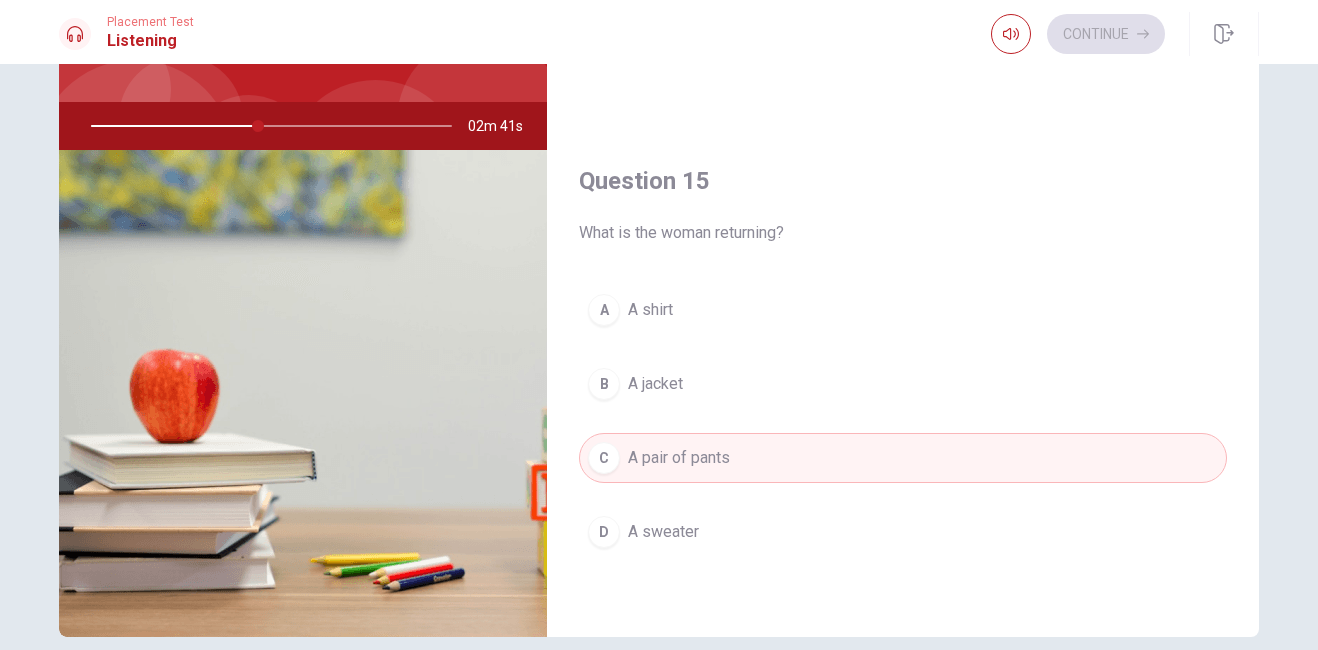 scroll, scrollTop: 0, scrollLeft: 0, axis: both 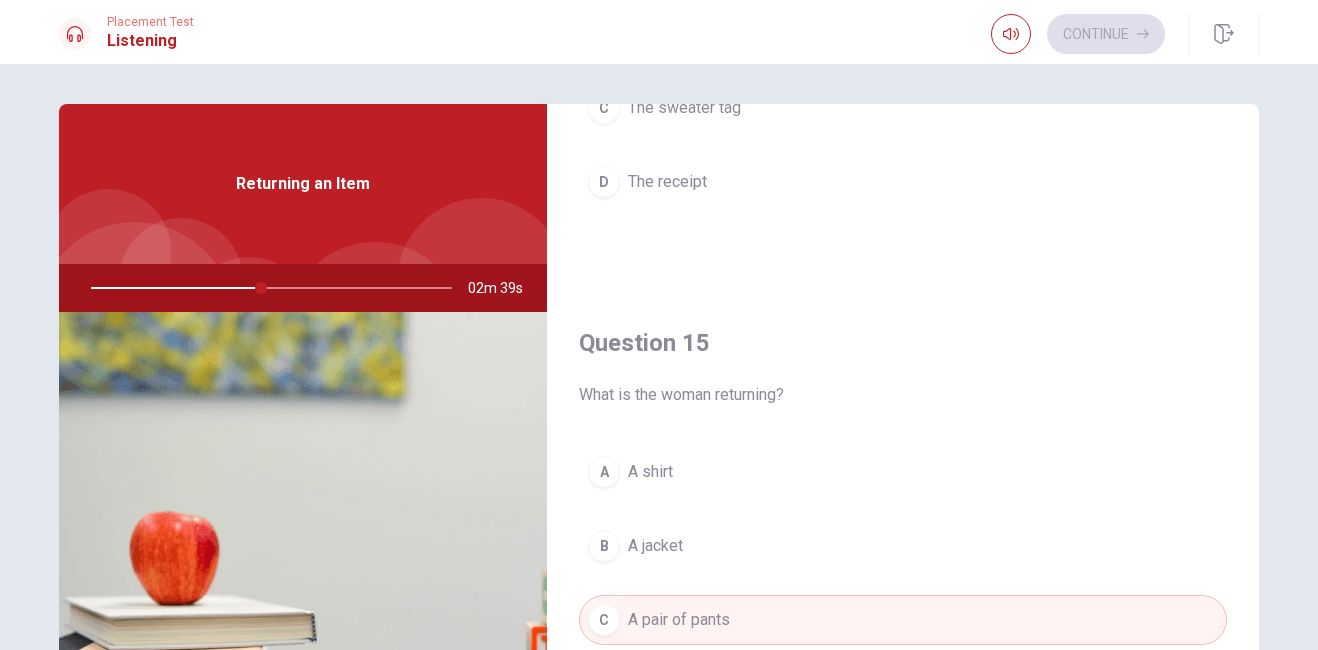 click on "Question 14 What does the man ask for? A A credit card B Her ID C The sweater tag D The receipt" at bounding box center [903, 31] 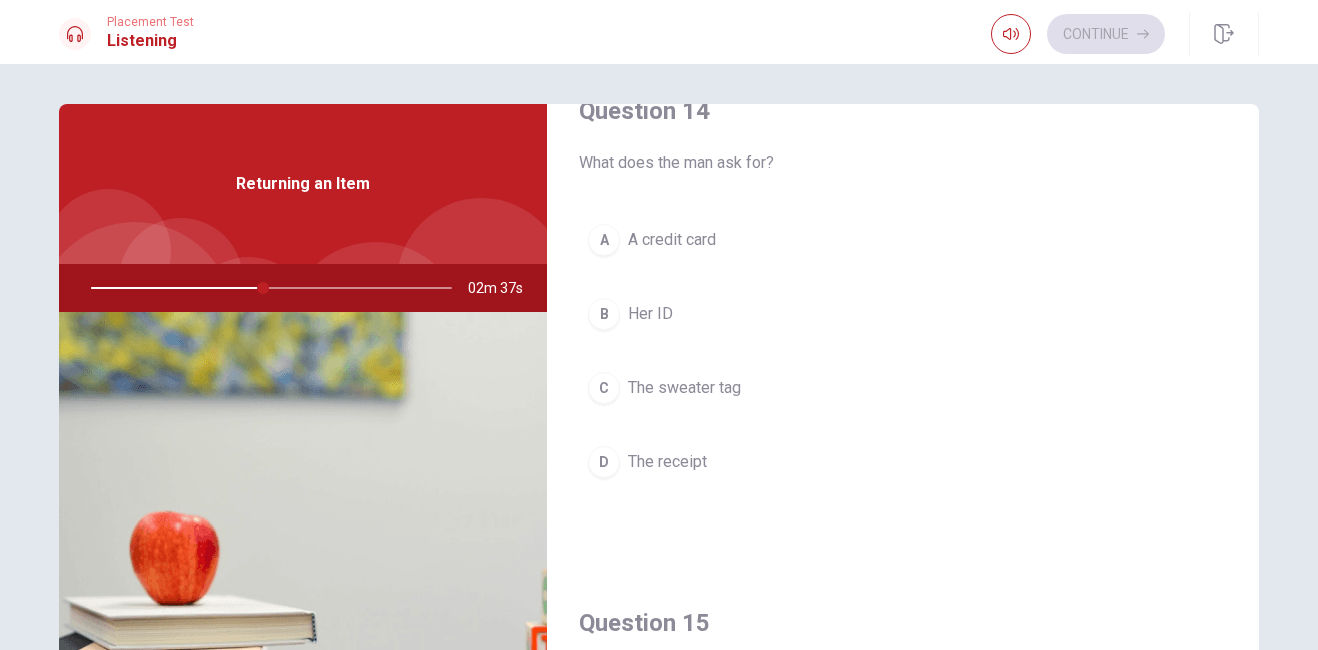 scroll, scrollTop: 1545, scrollLeft: 0, axis: vertical 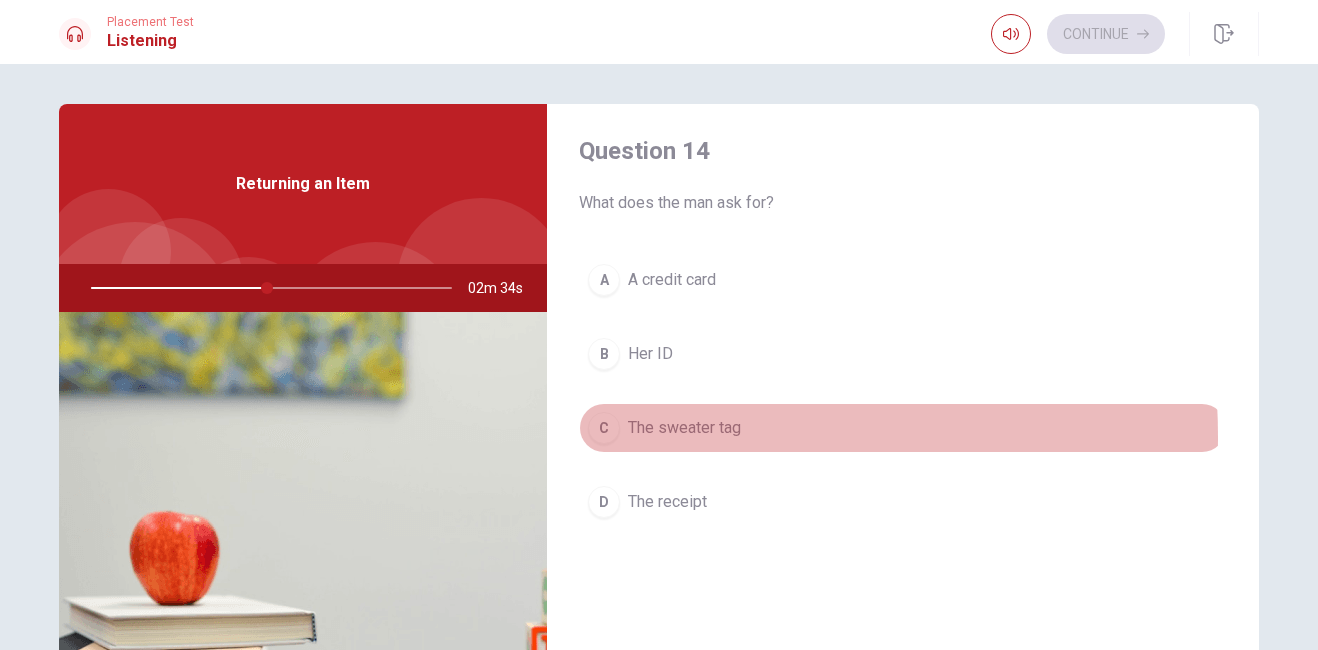 click on "C" at bounding box center (604, 428) 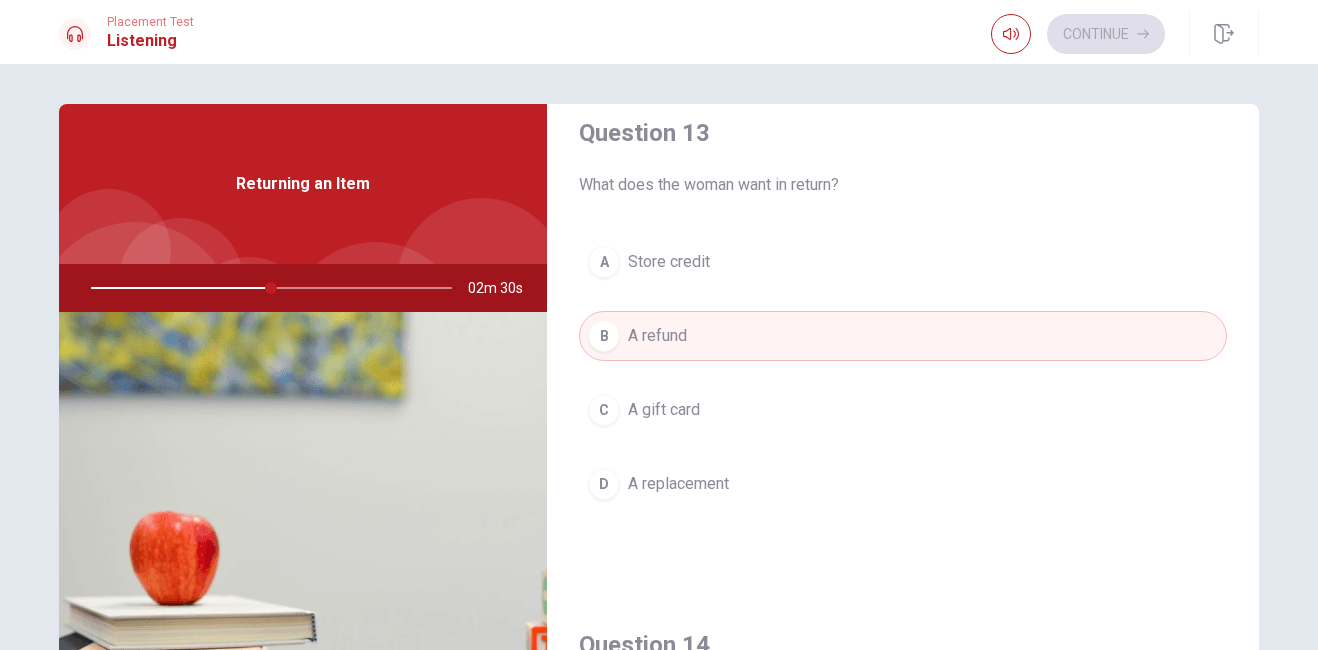 scroll, scrollTop: 998, scrollLeft: 0, axis: vertical 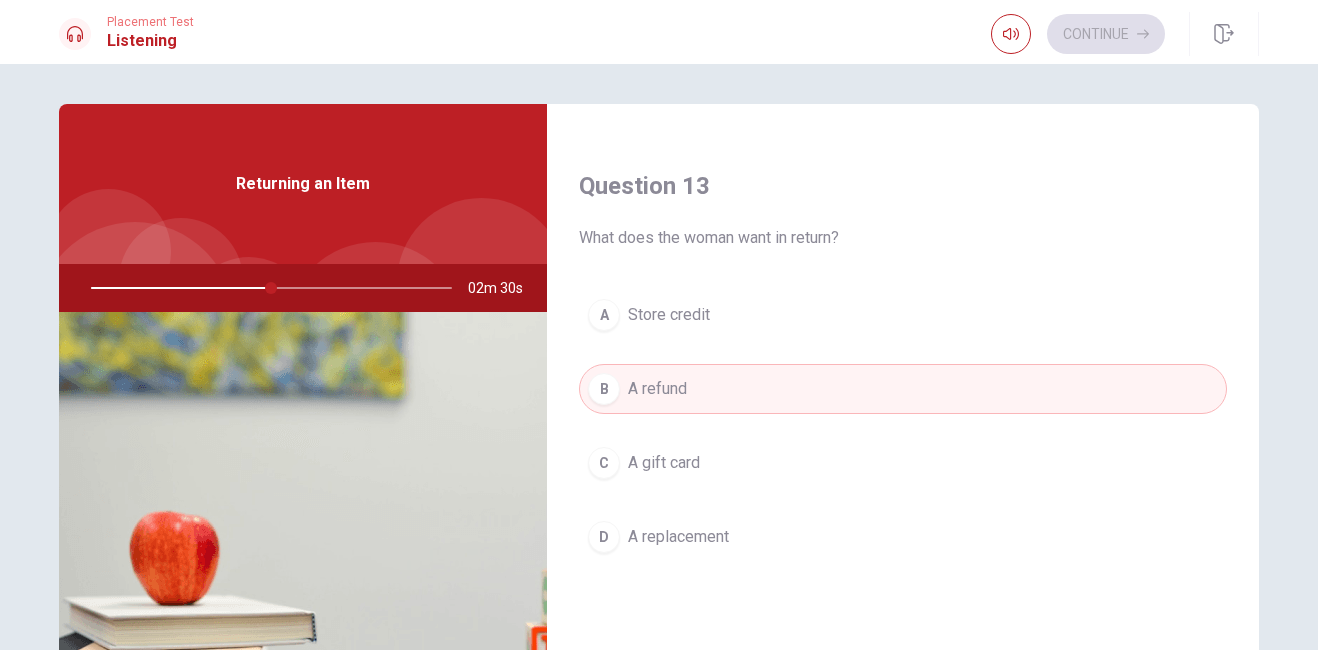 click on "Question 12 Why is she returning it? A It doesn’t fit B She changed her mind C It’s the wrong color D It has a stain" at bounding box center [903, -126] 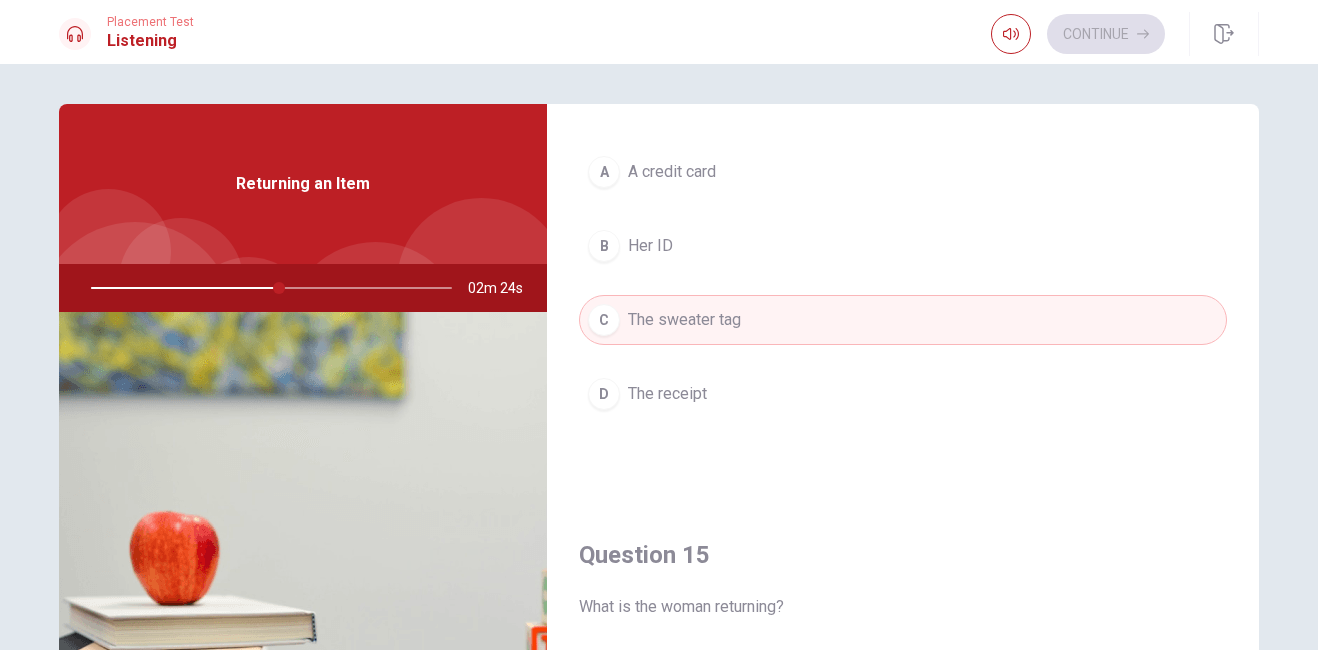 scroll, scrollTop: 1865, scrollLeft: 0, axis: vertical 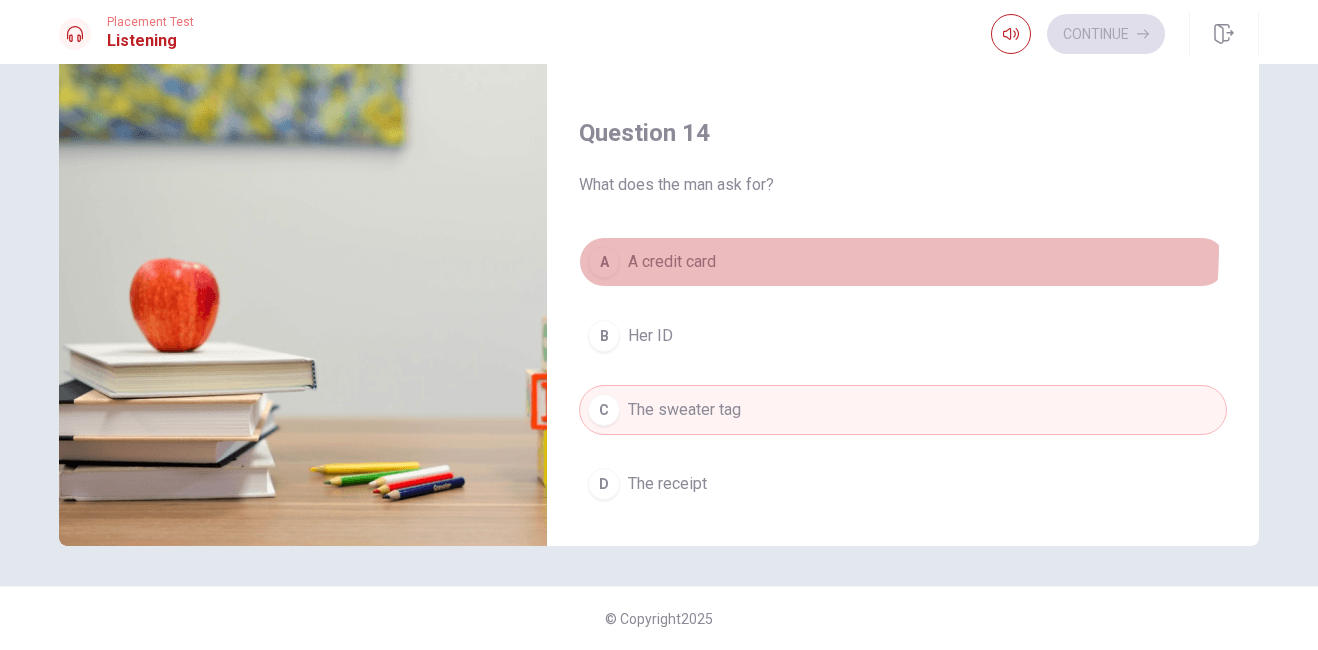 click on "A A credit card" at bounding box center [903, 262] 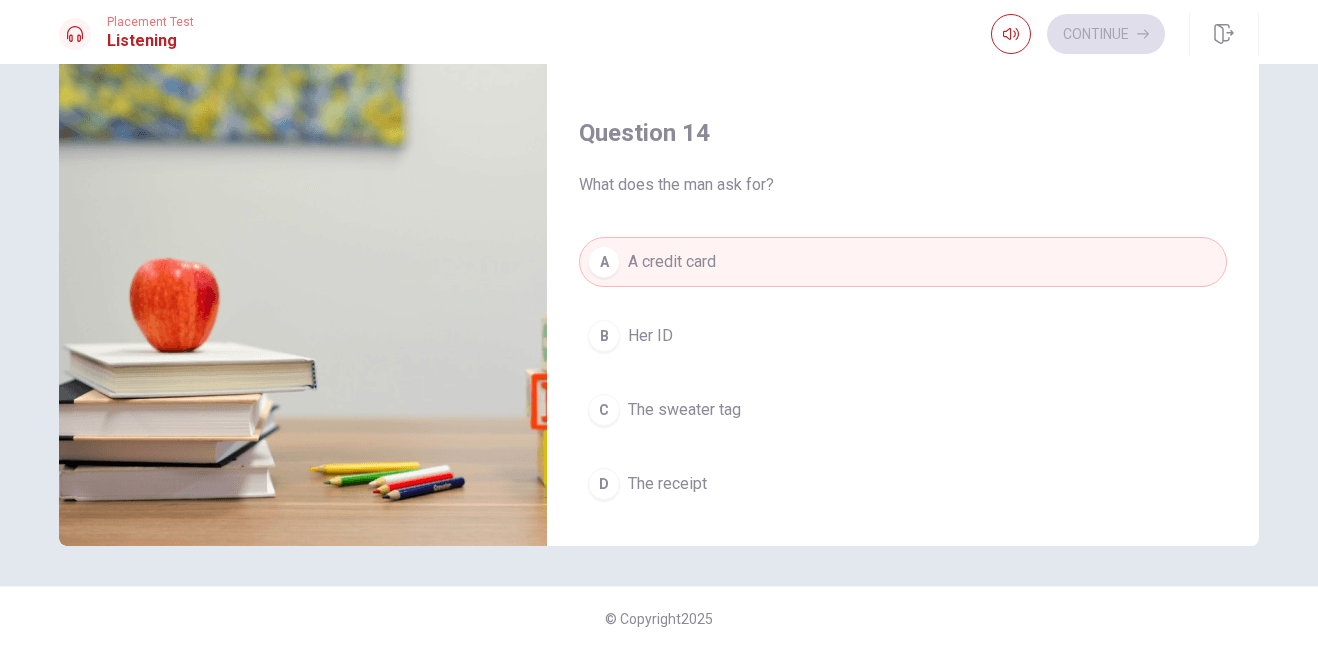 click on "Her ID" at bounding box center (650, 336) 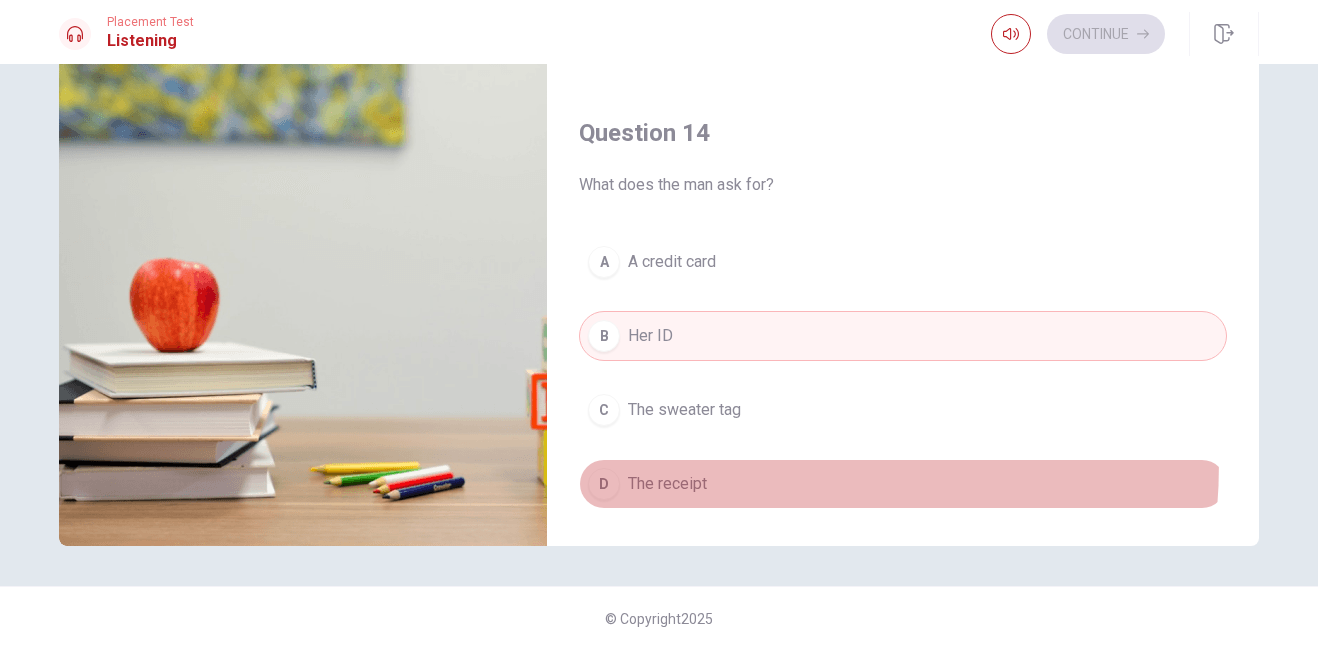 click on "D The receipt" at bounding box center (903, 484) 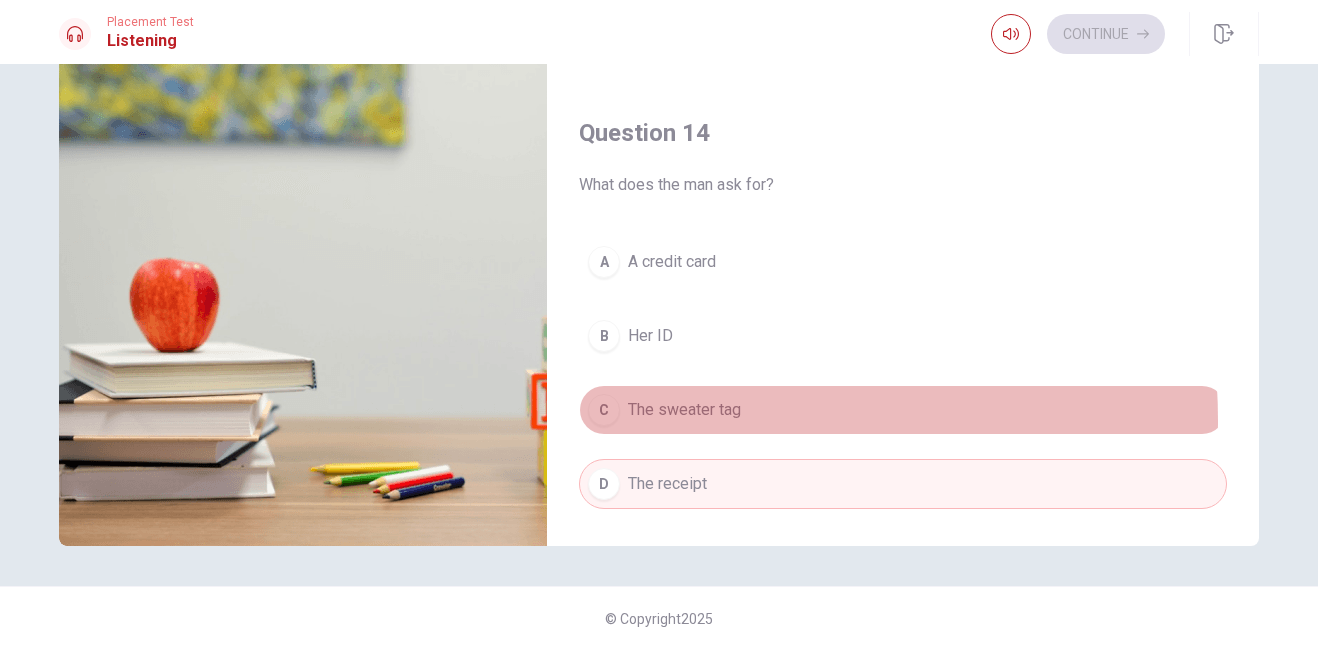 click on "The sweater tag" at bounding box center [684, 410] 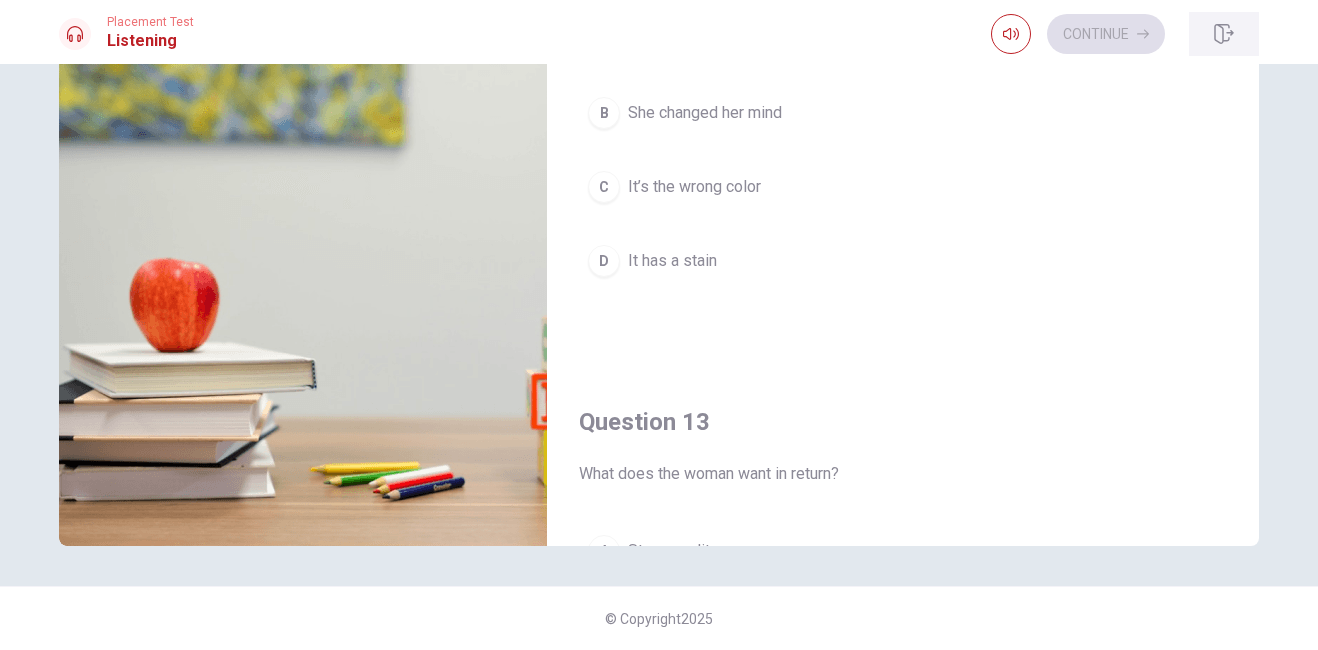 scroll, scrollTop: 482, scrollLeft: 0, axis: vertical 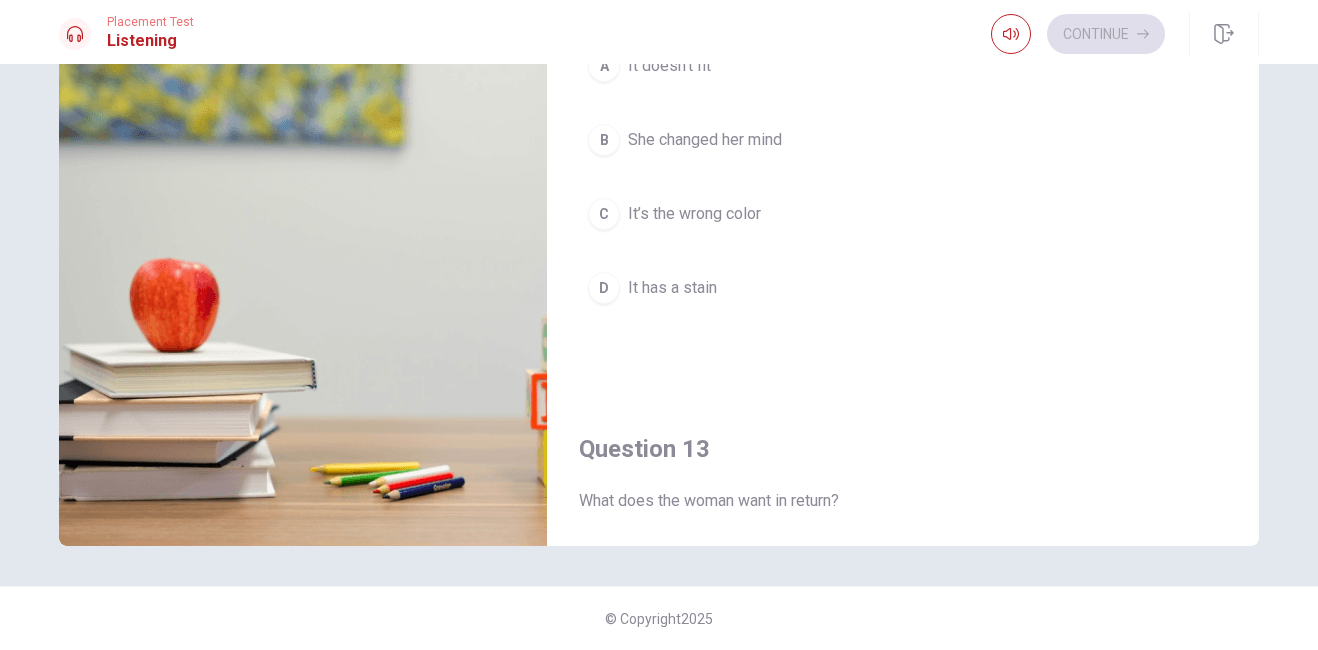 drag, startPoint x: 1258, startPoint y: 124, endPoint x: 1252, endPoint y: 83, distance: 41.4367 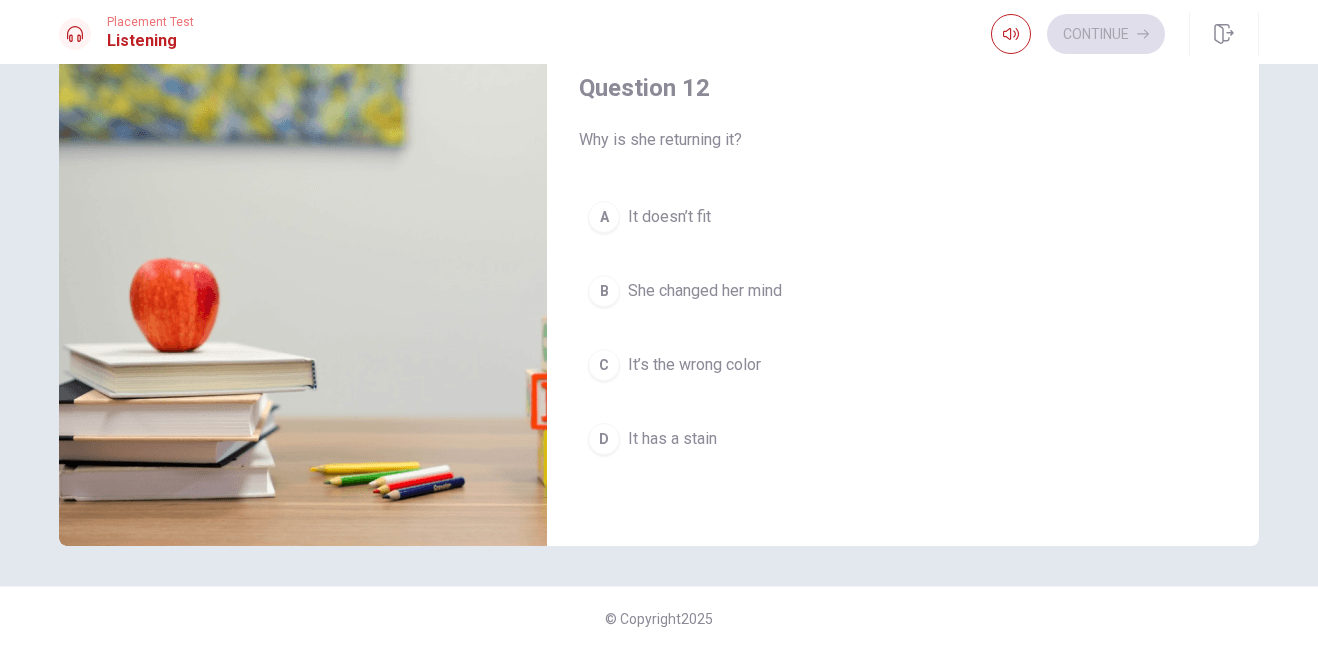 scroll, scrollTop: 343, scrollLeft: 0, axis: vertical 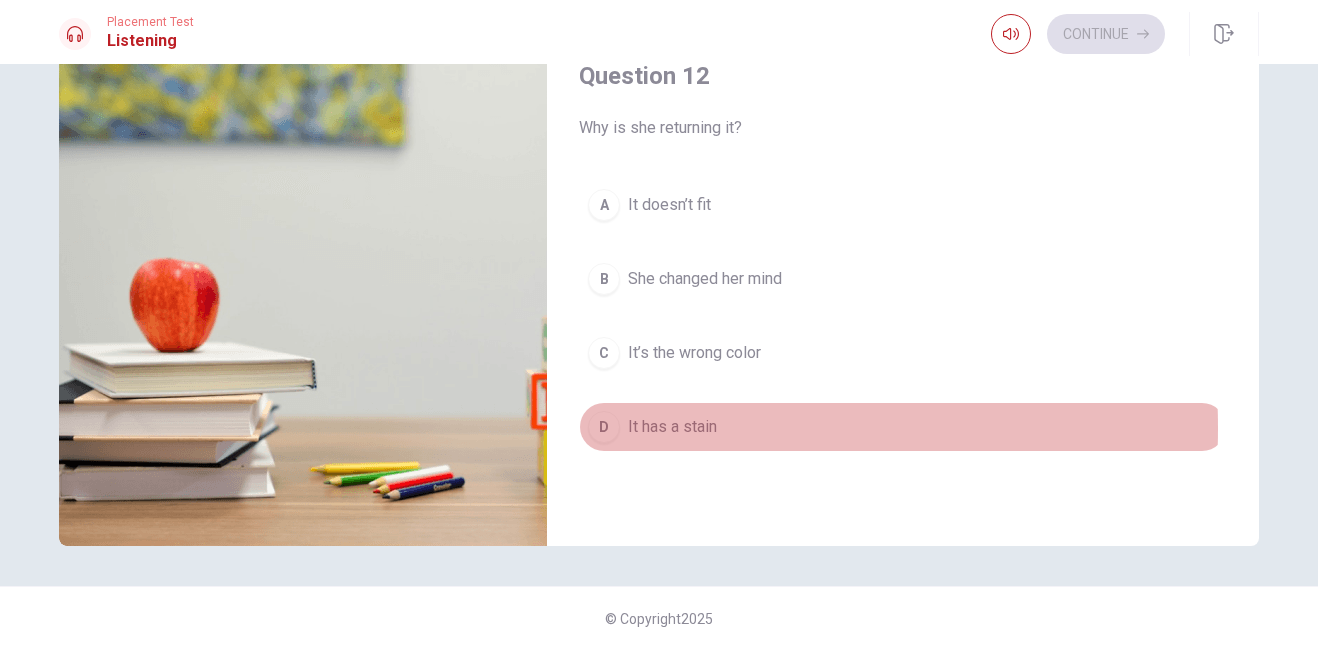 click on "D" at bounding box center [604, 427] 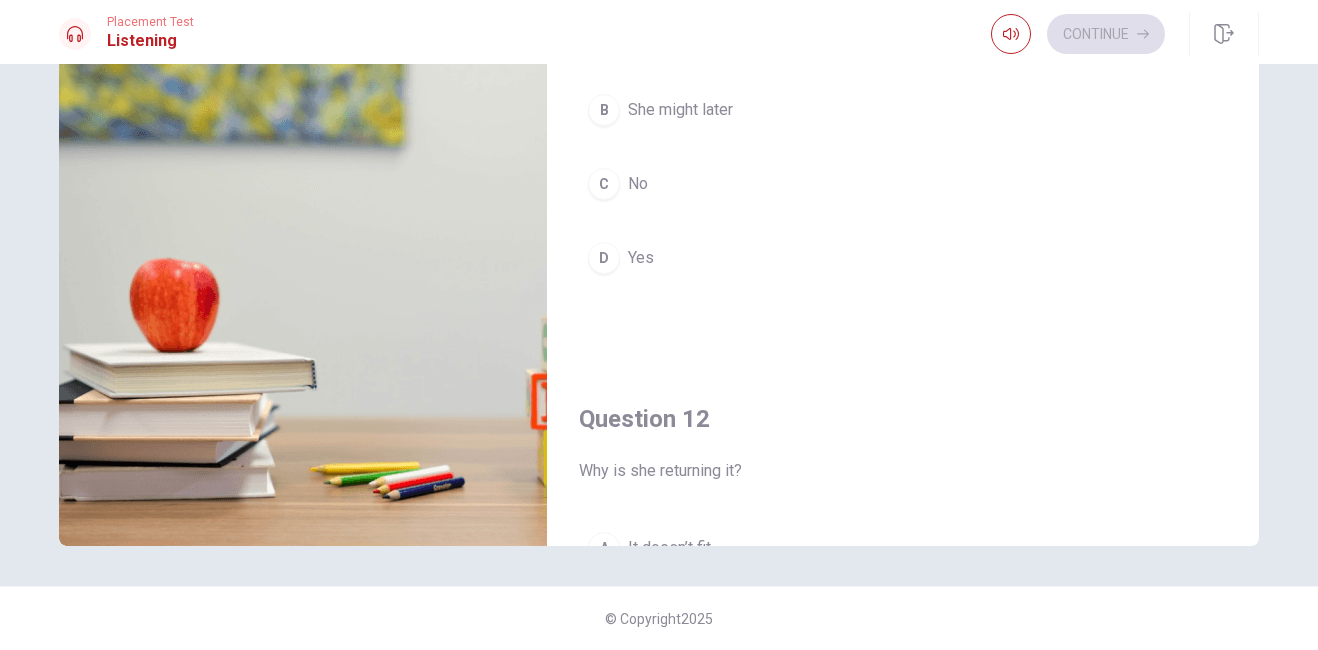 scroll, scrollTop: 608, scrollLeft: 0, axis: vertical 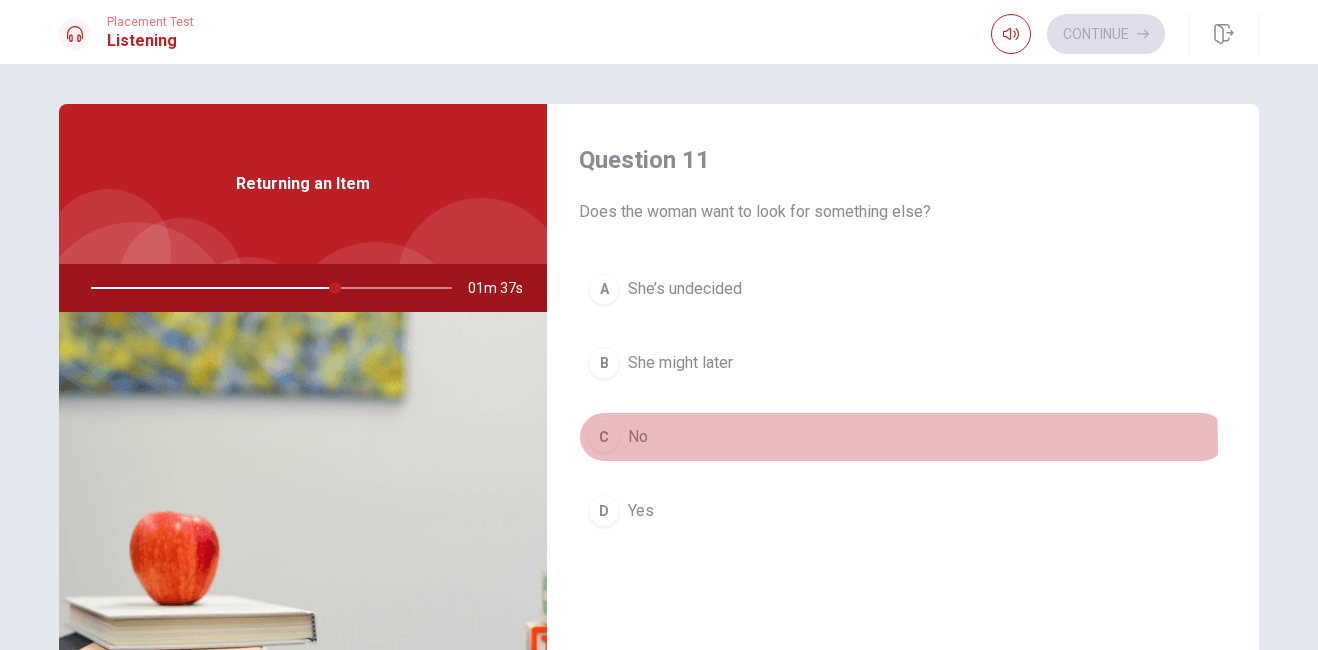 click on "C" at bounding box center [604, 437] 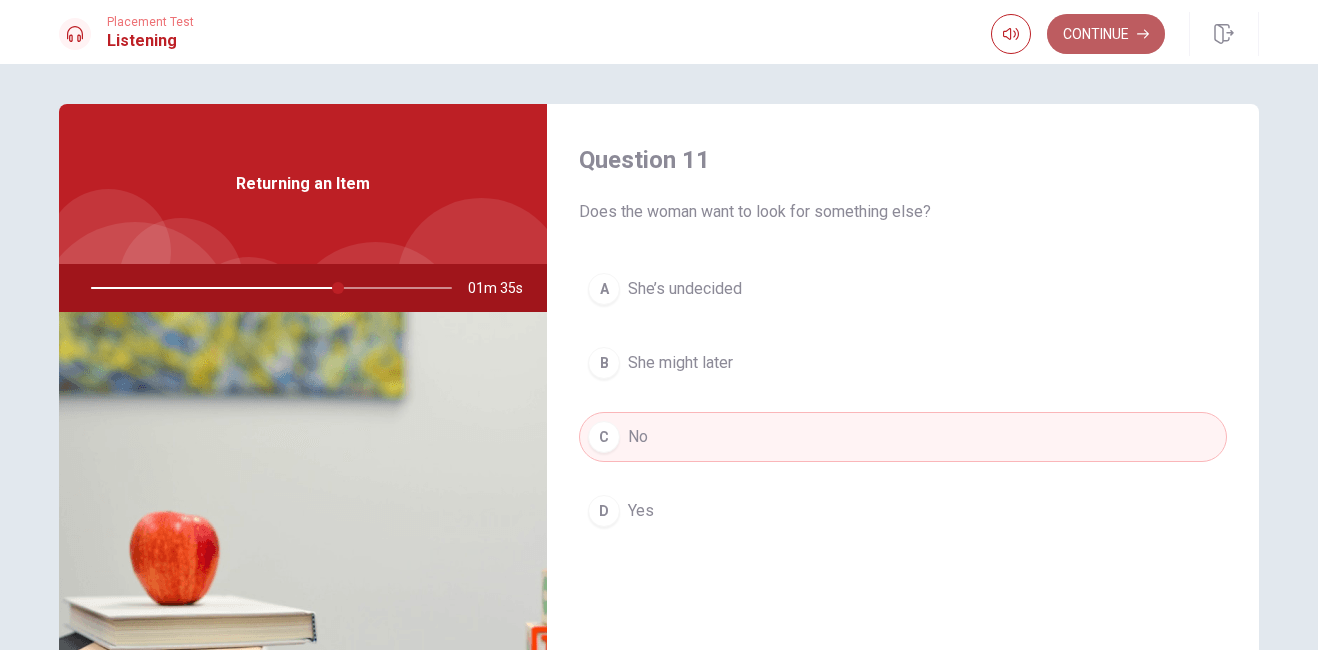 click on "Continue" at bounding box center (1106, 34) 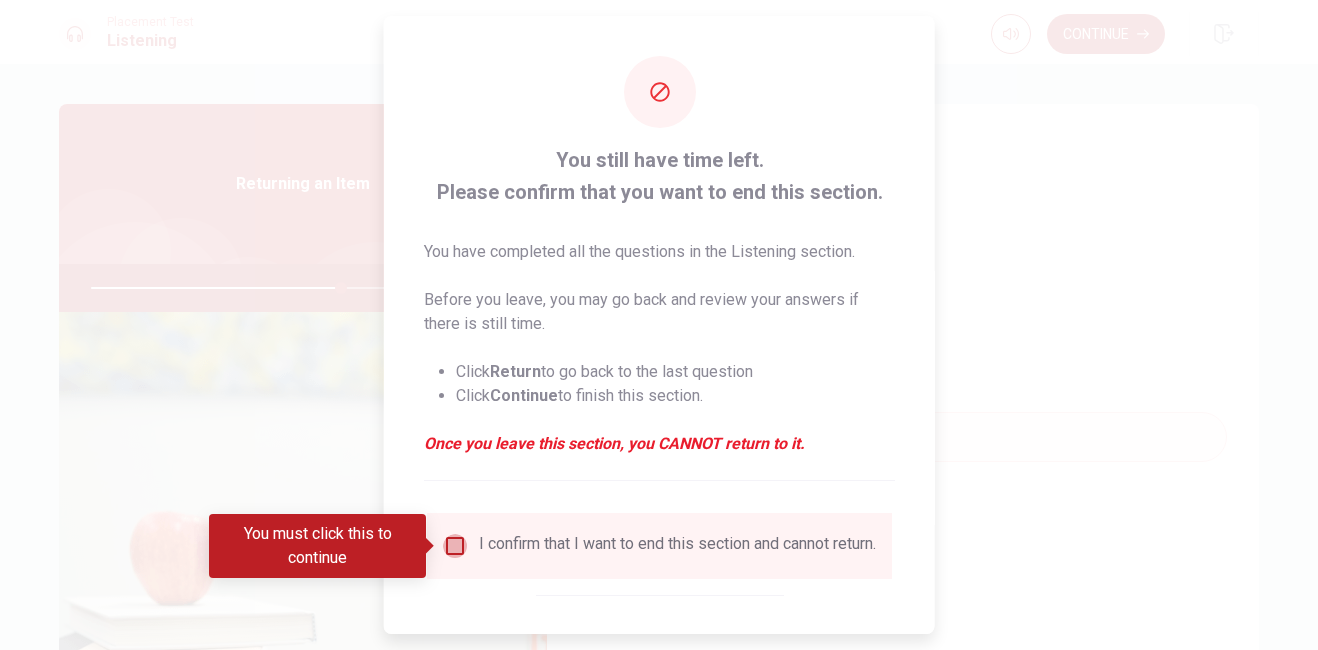 click at bounding box center (455, 546) 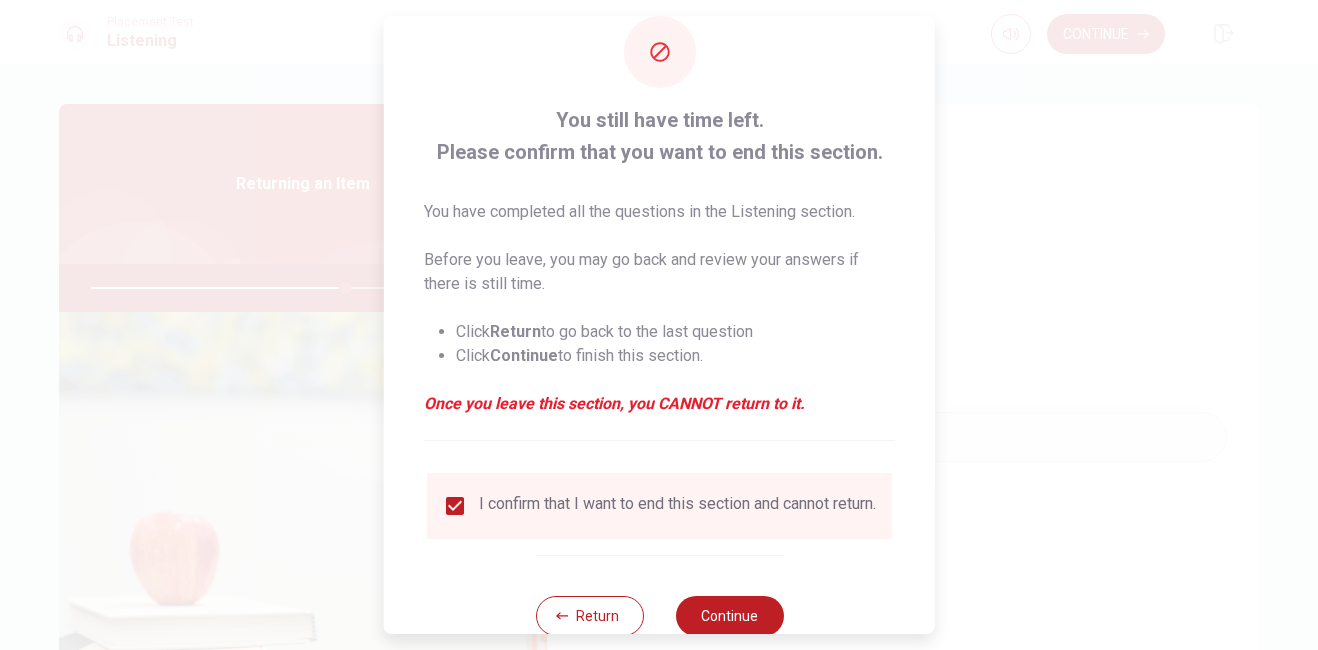 scroll, scrollTop: 96, scrollLeft: 0, axis: vertical 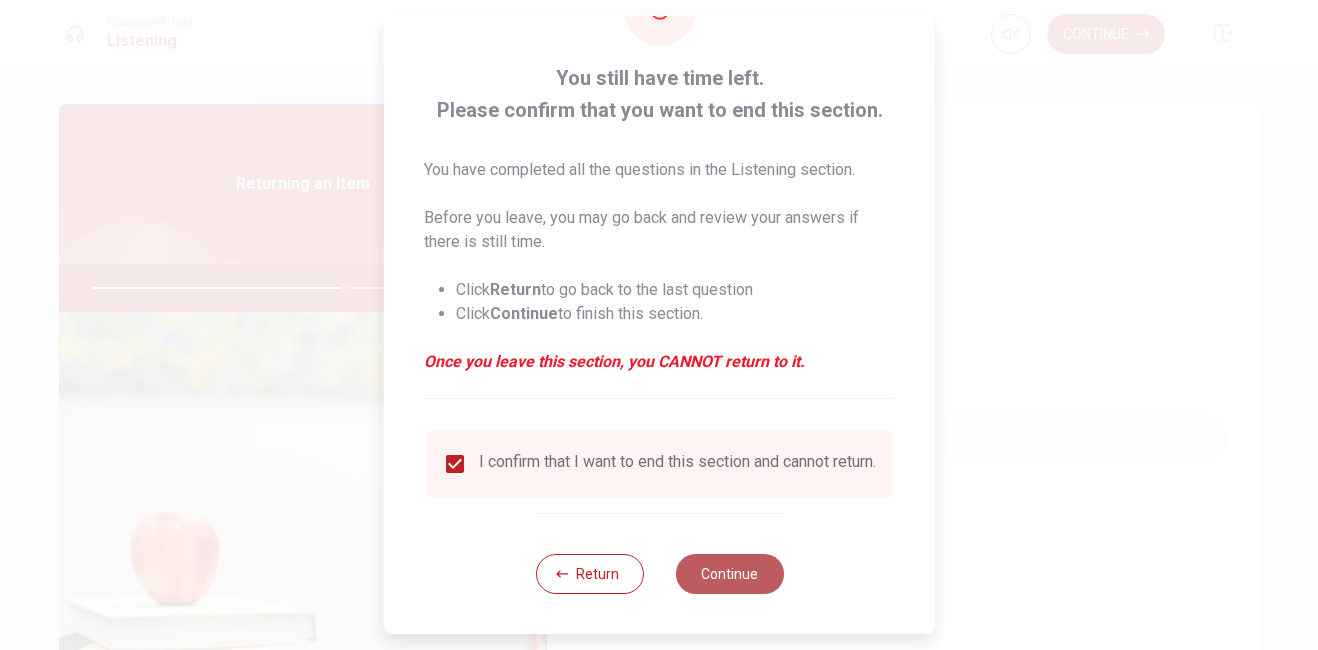 click on "Continue" at bounding box center [729, 574] 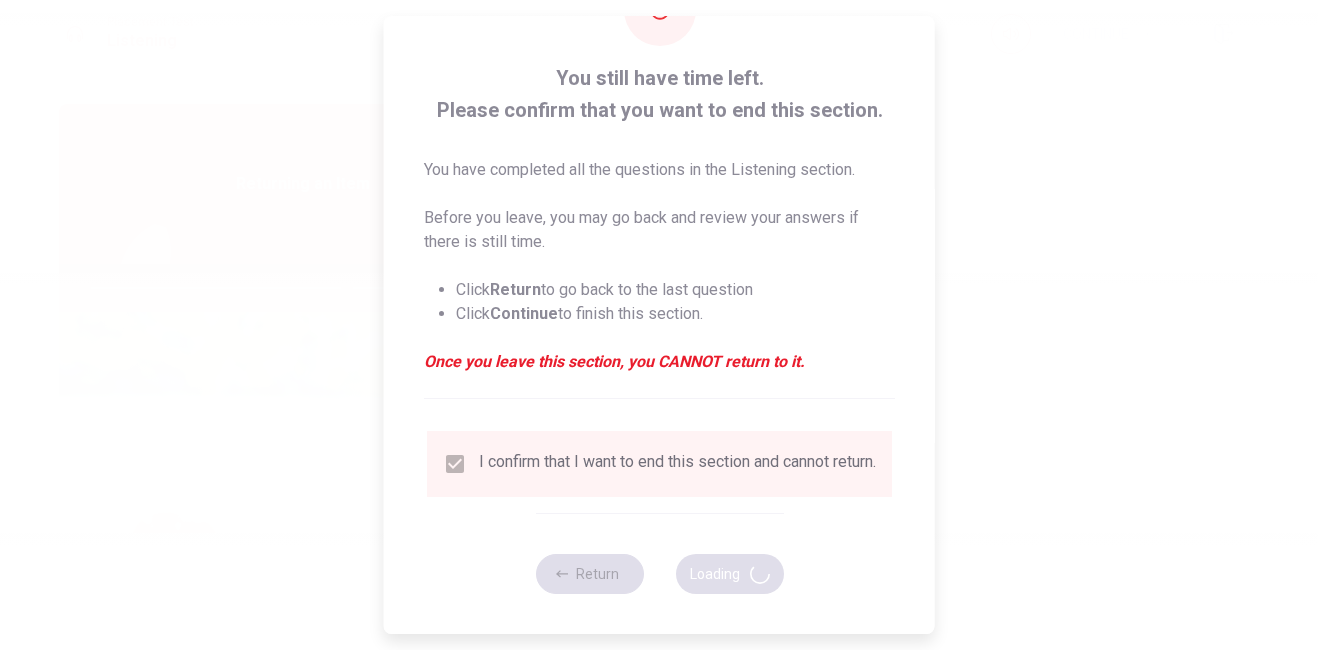 type on "71" 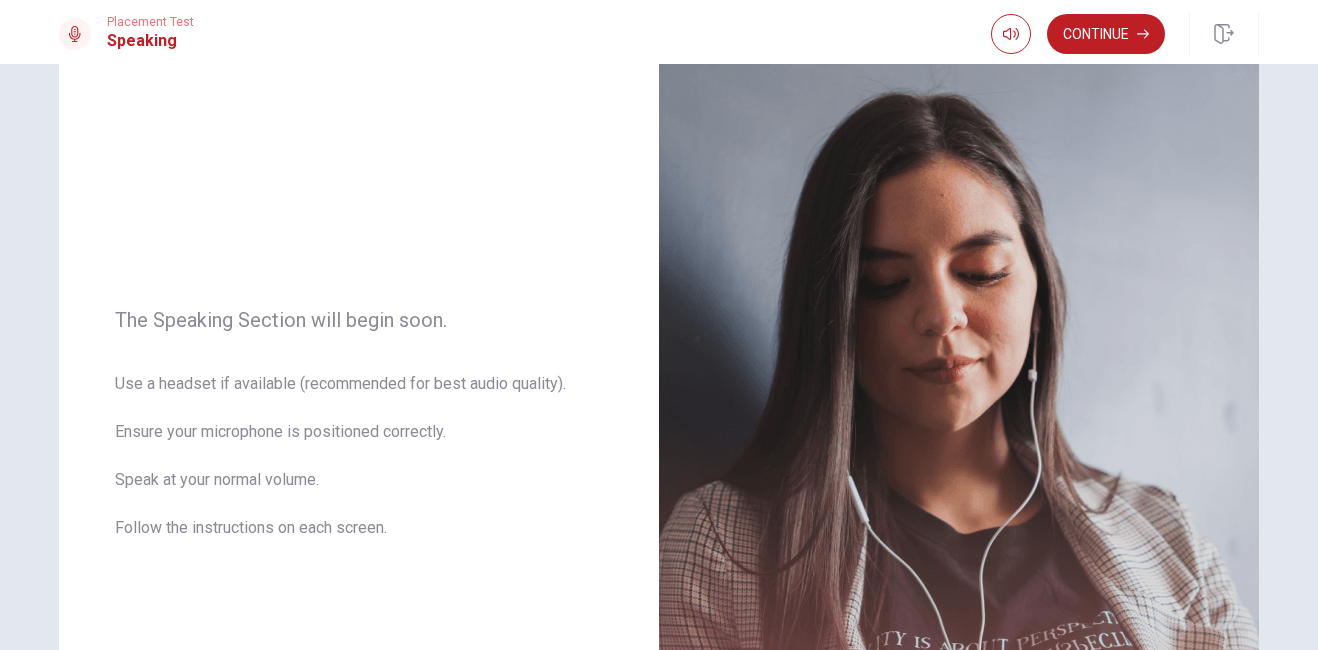 scroll, scrollTop: 106, scrollLeft: 0, axis: vertical 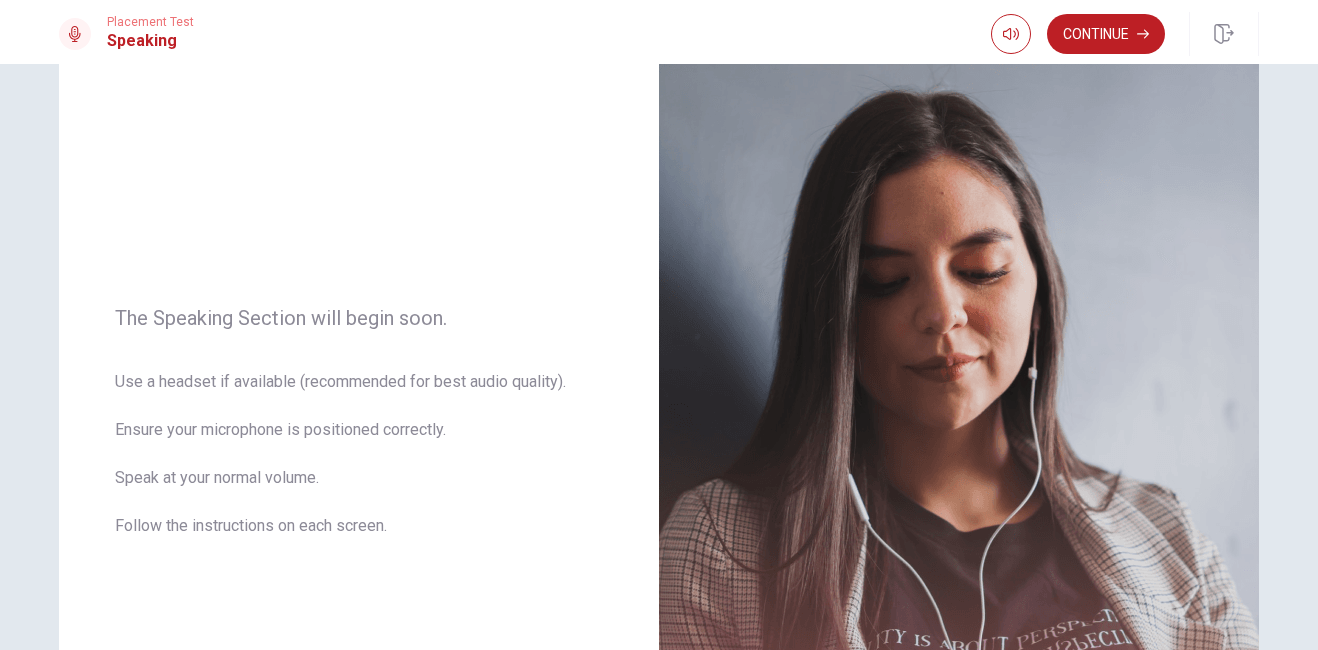 click on "The Speaking Section will begin soon. Use a headset if available (recommended for best audio quality).
Ensure your microphone is positioned correctly.
Speak at your normal volume.
Follow the instructions on each screen. © Copyright  2025" at bounding box center (659, 357) 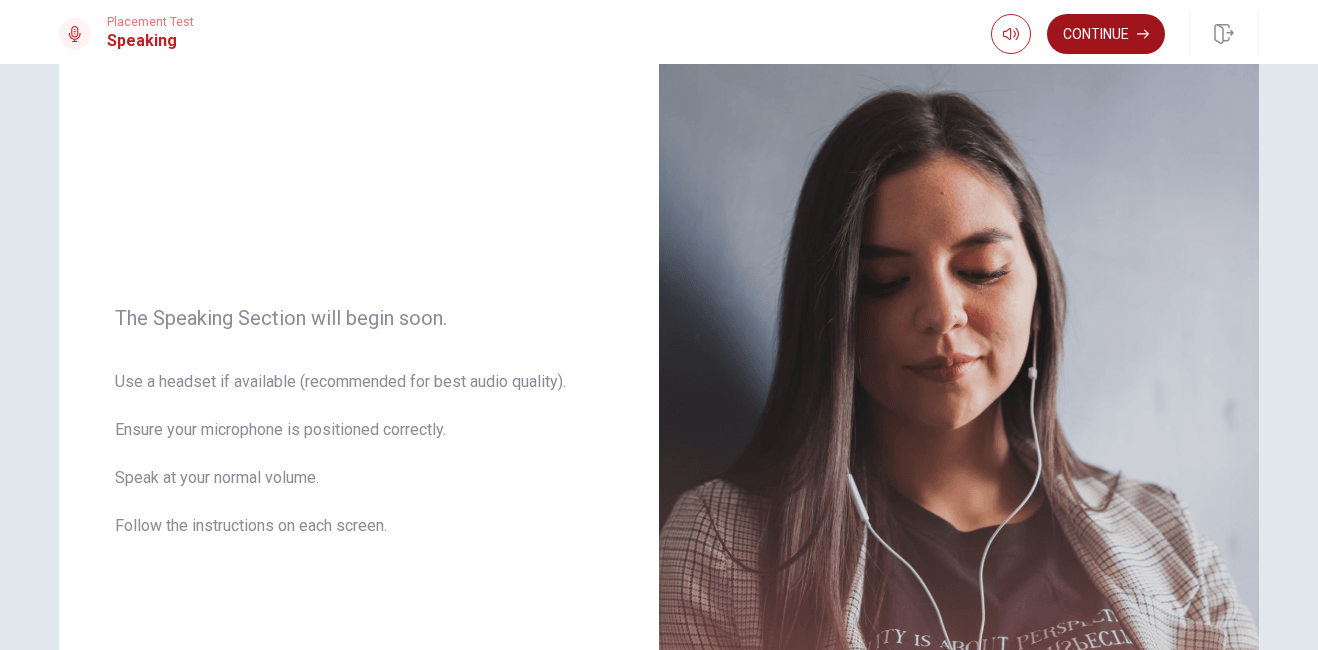 click on "Continue" at bounding box center [1106, 34] 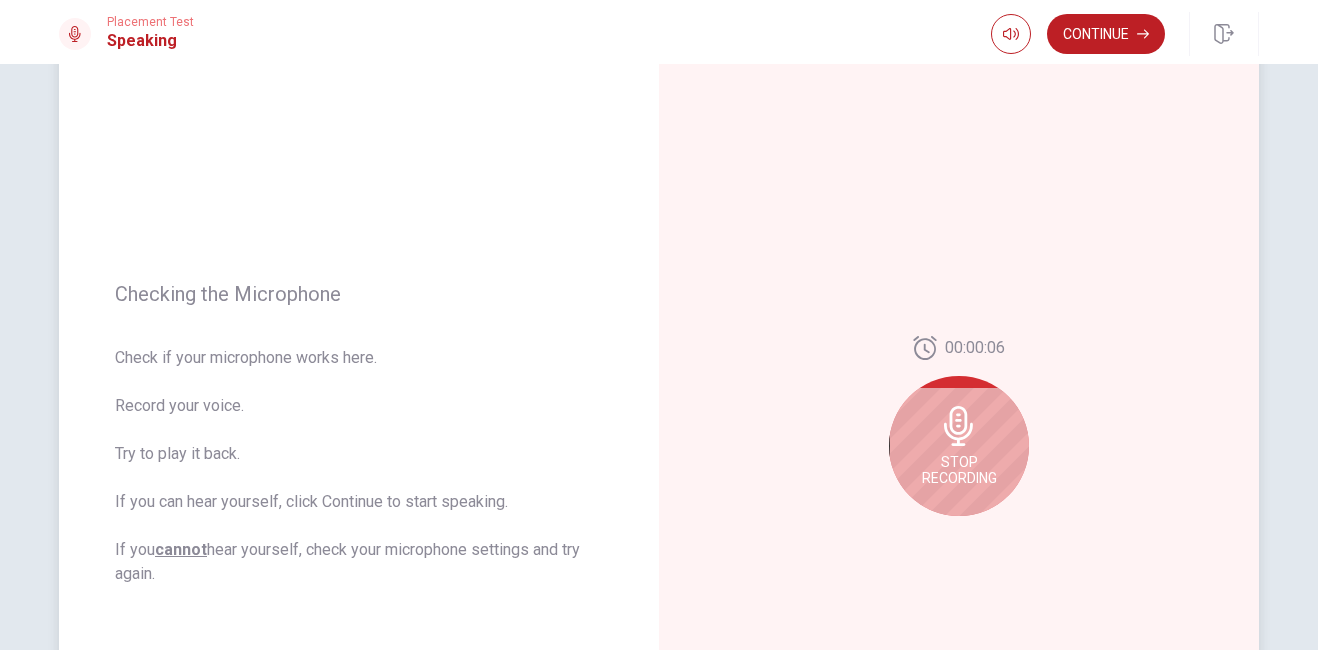 click on "Stop   Recording" at bounding box center (959, 446) 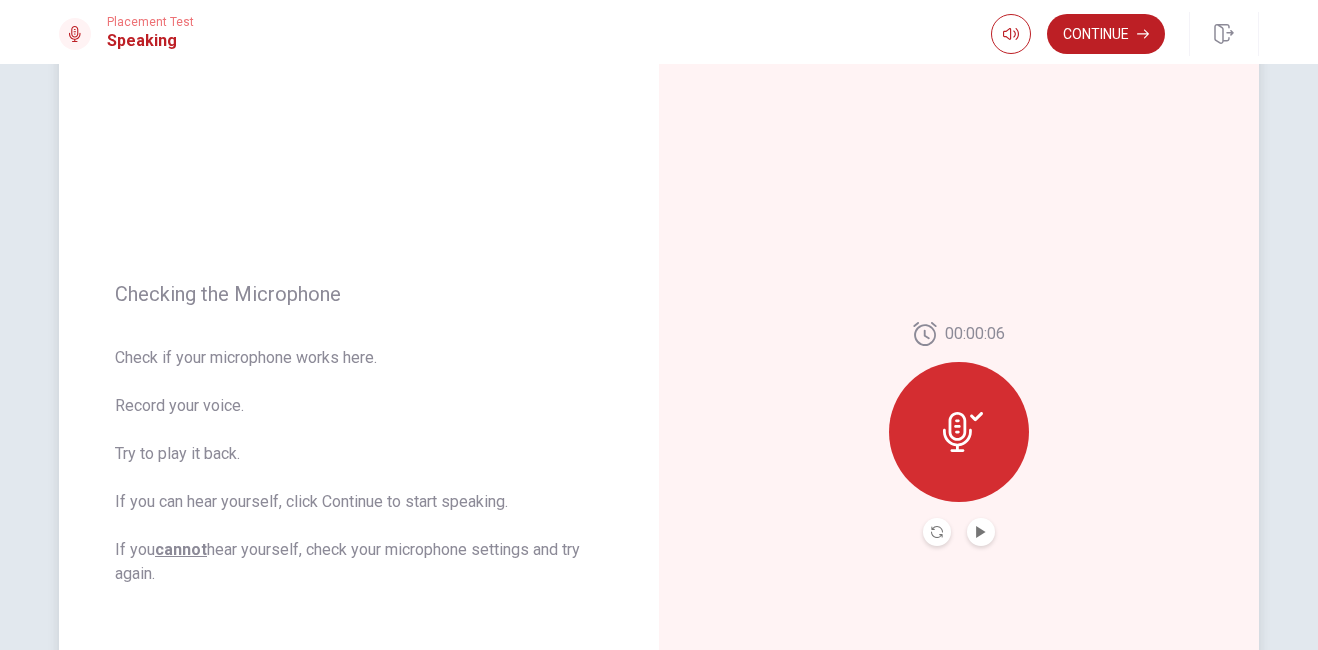 click at bounding box center (959, 432) 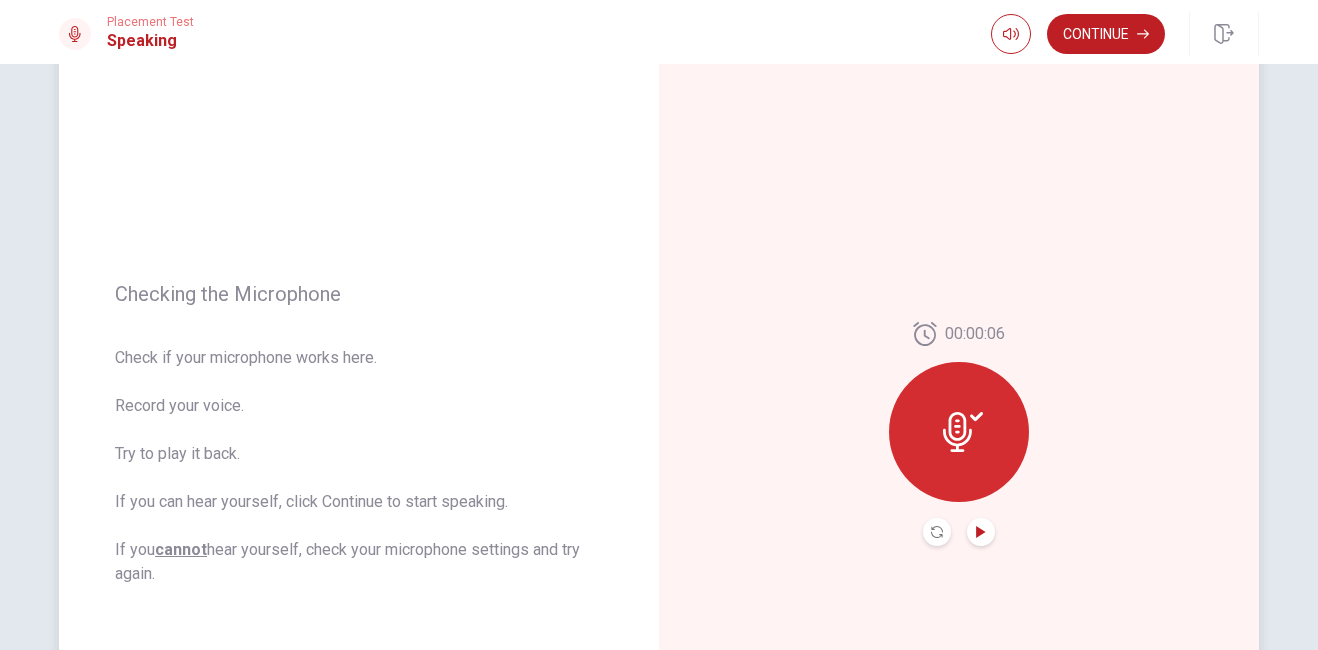 click 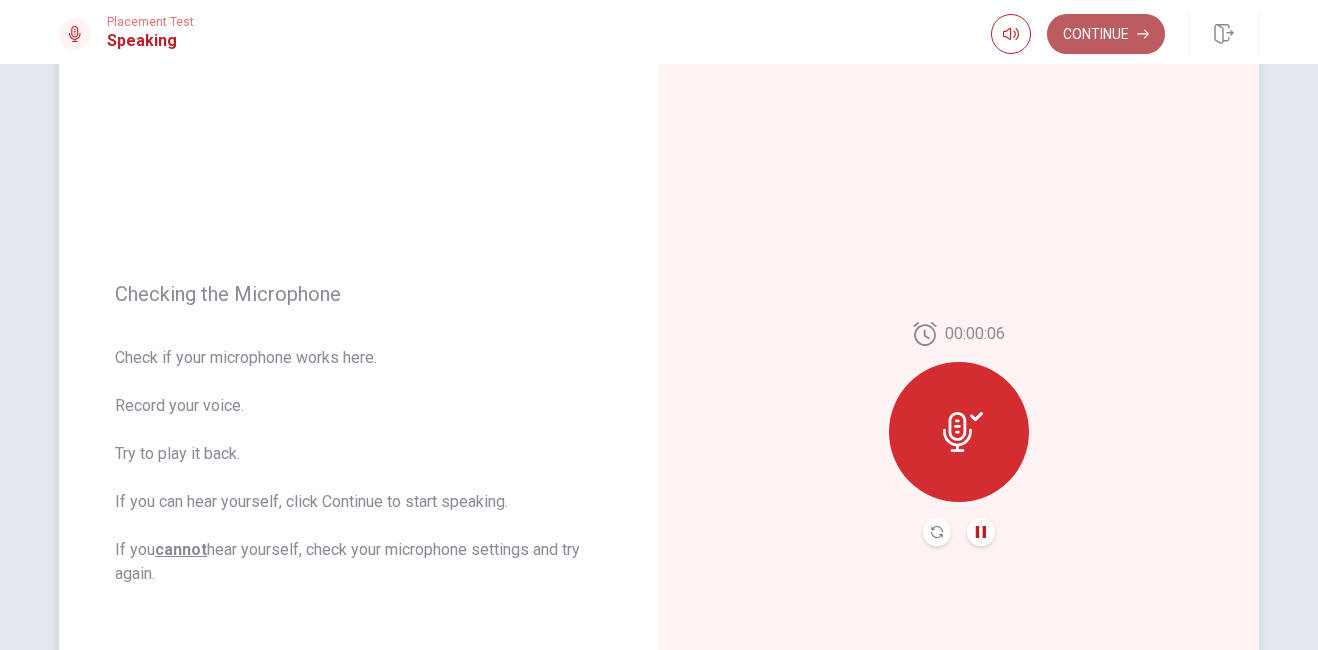 click on "Continue" at bounding box center [1106, 34] 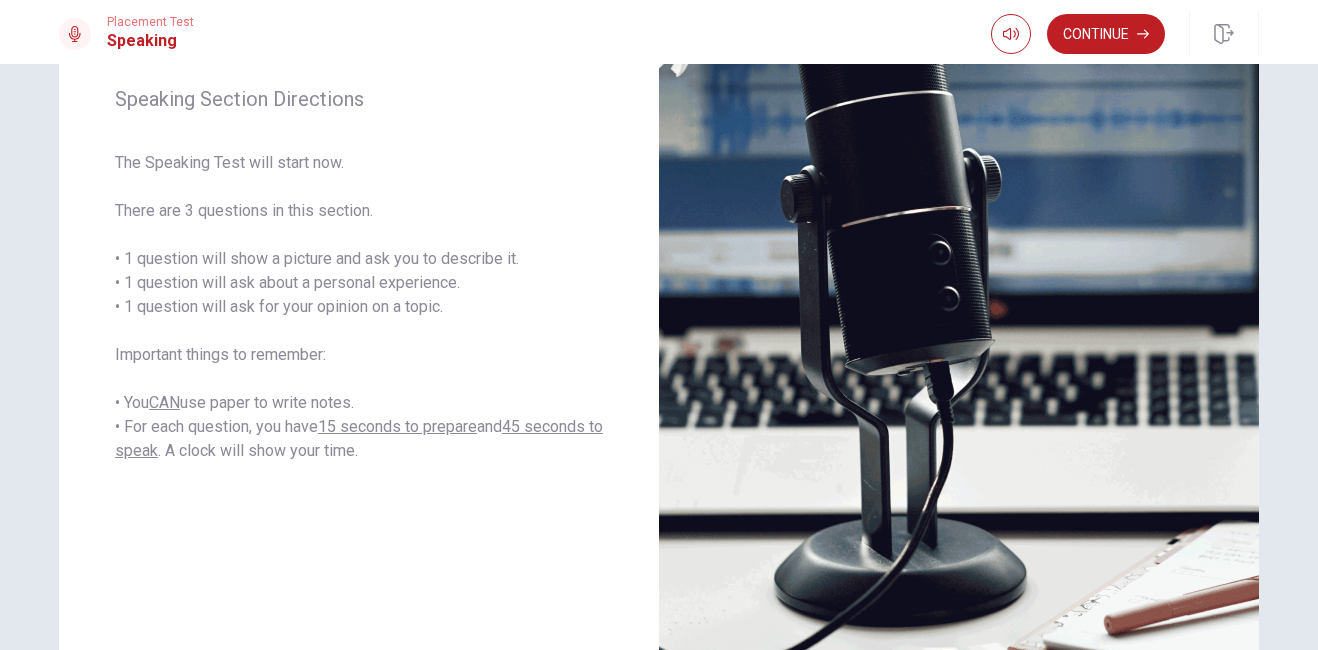 scroll, scrollTop: 260, scrollLeft: 0, axis: vertical 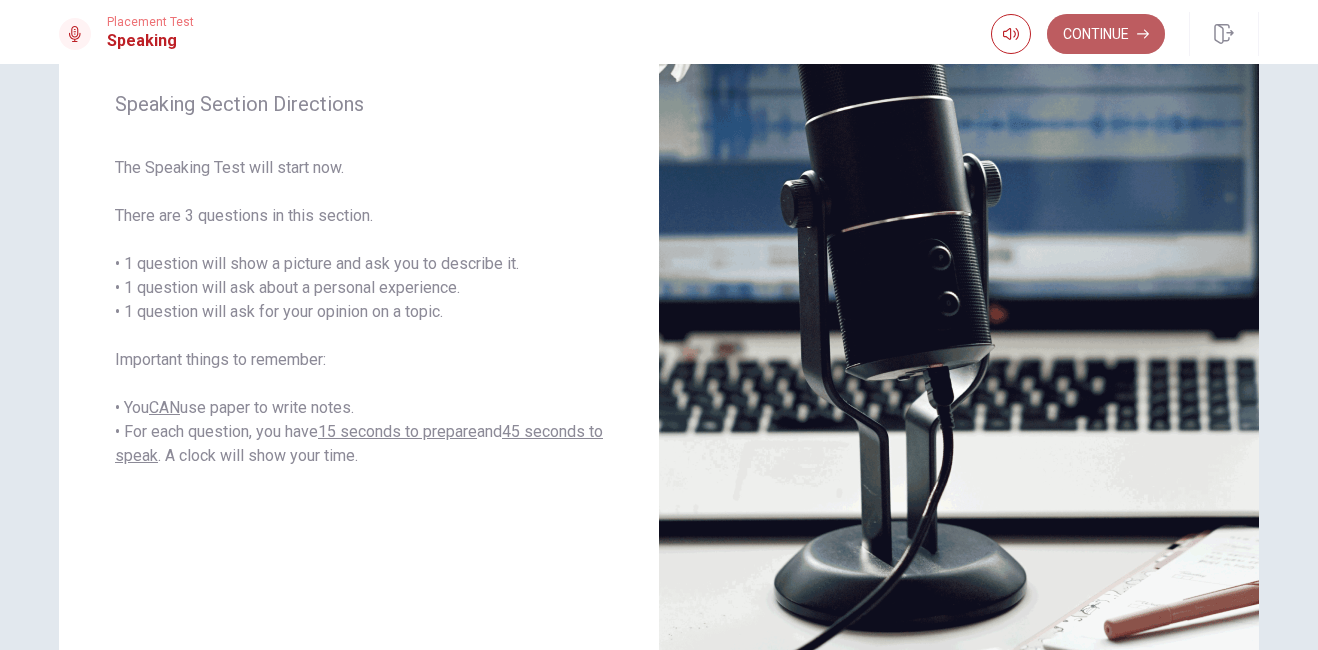 click on "Continue" at bounding box center [1106, 34] 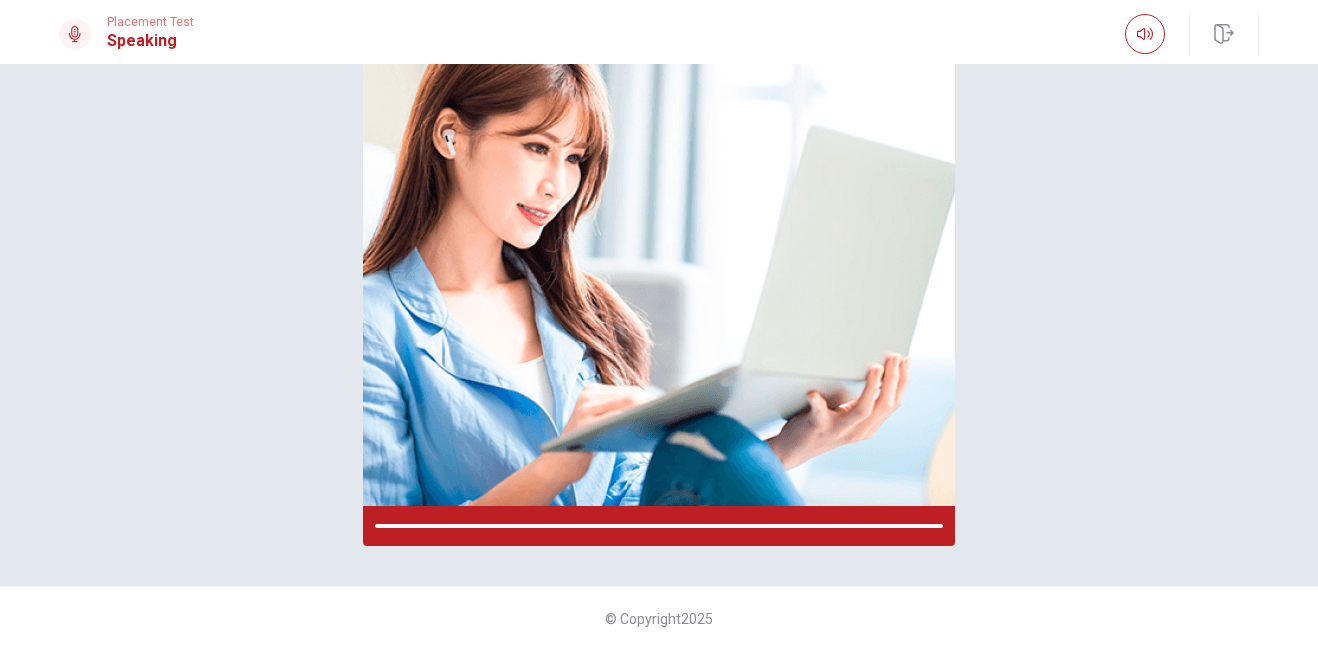 scroll, scrollTop: 227, scrollLeft: 0, axis: vertical 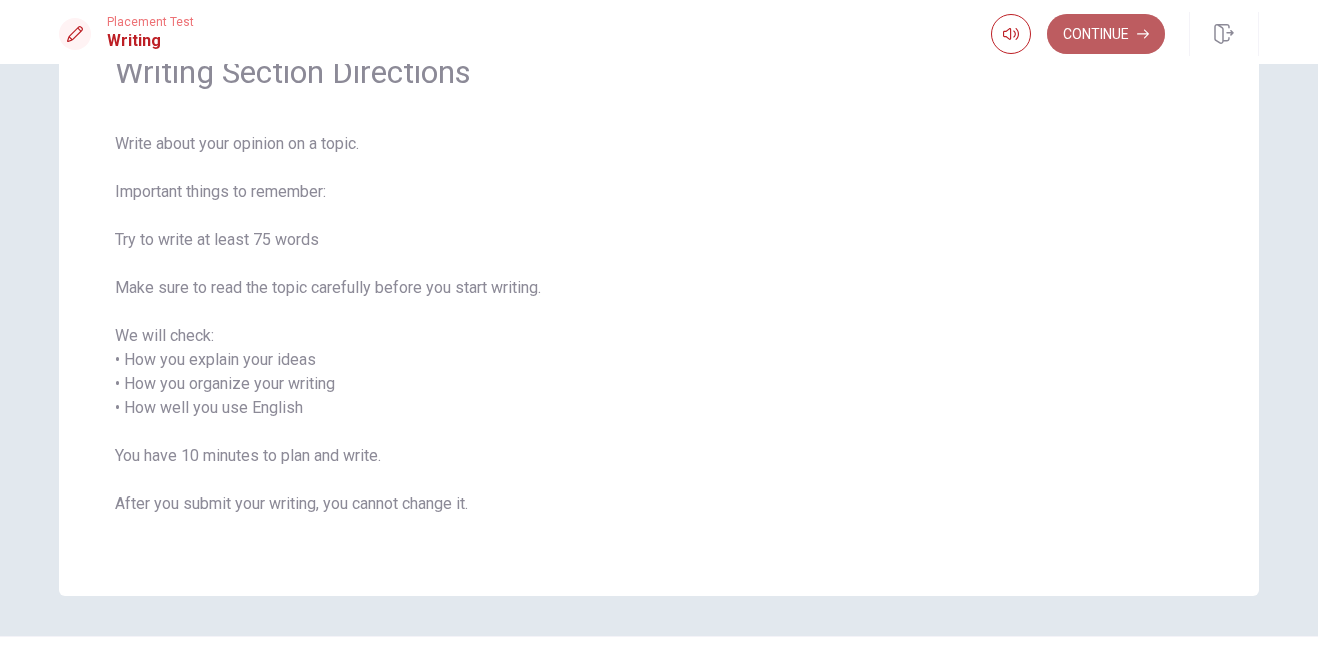 click on "Continue" at bounding box center [1106, 34] 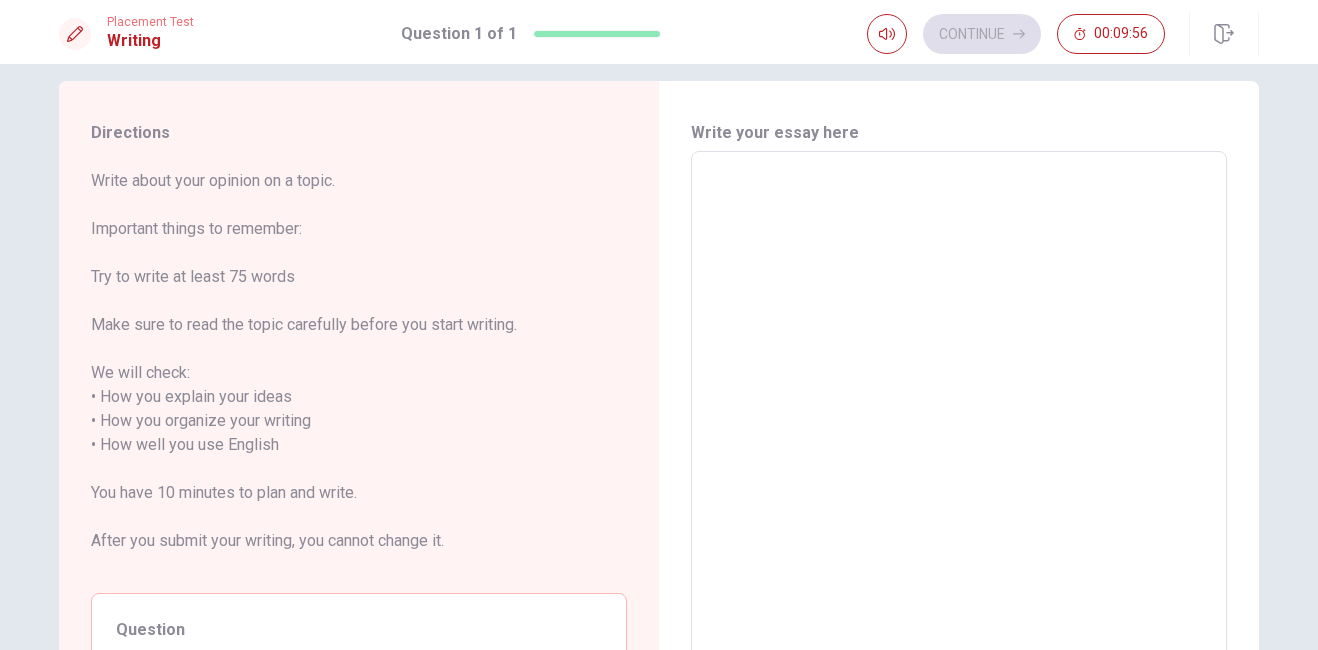 scroll, scrollTop: 0, scrollLeft: 0, axis: both 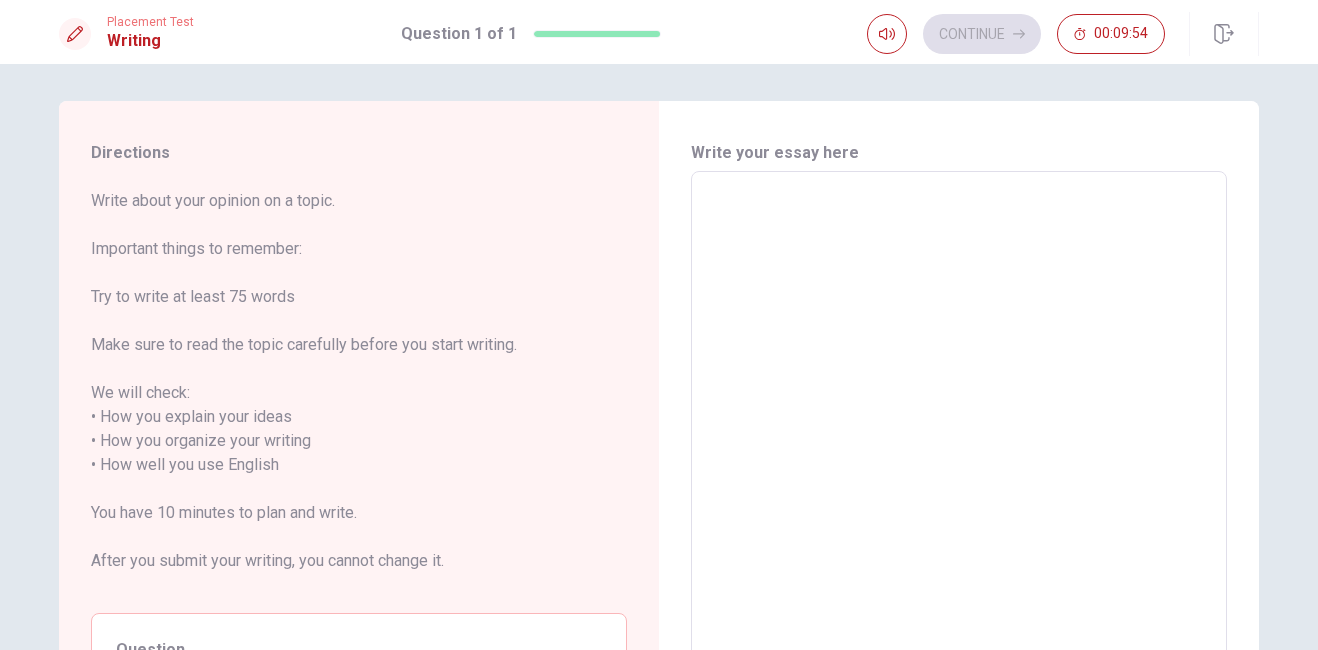 click on "Directions Write about your opinion on a topic.
Important things to remember:
Try to write at least 75 words
Make sure to read the topic carefully before you start writing.
We will check:
• How you explain your ideas
• How you organize your writing
• How well you use English
You have 10 minutes to plan and write.
After you submit your writing, you cannot change it.  Question Think about a subject you enjoyed in school. Write about what it is, why you liked it, and what you learned.  Give reasons and details in your response. Write your essay here x ​ Word count :  0 © Copyright  2025" at bounding box center (659, 357) 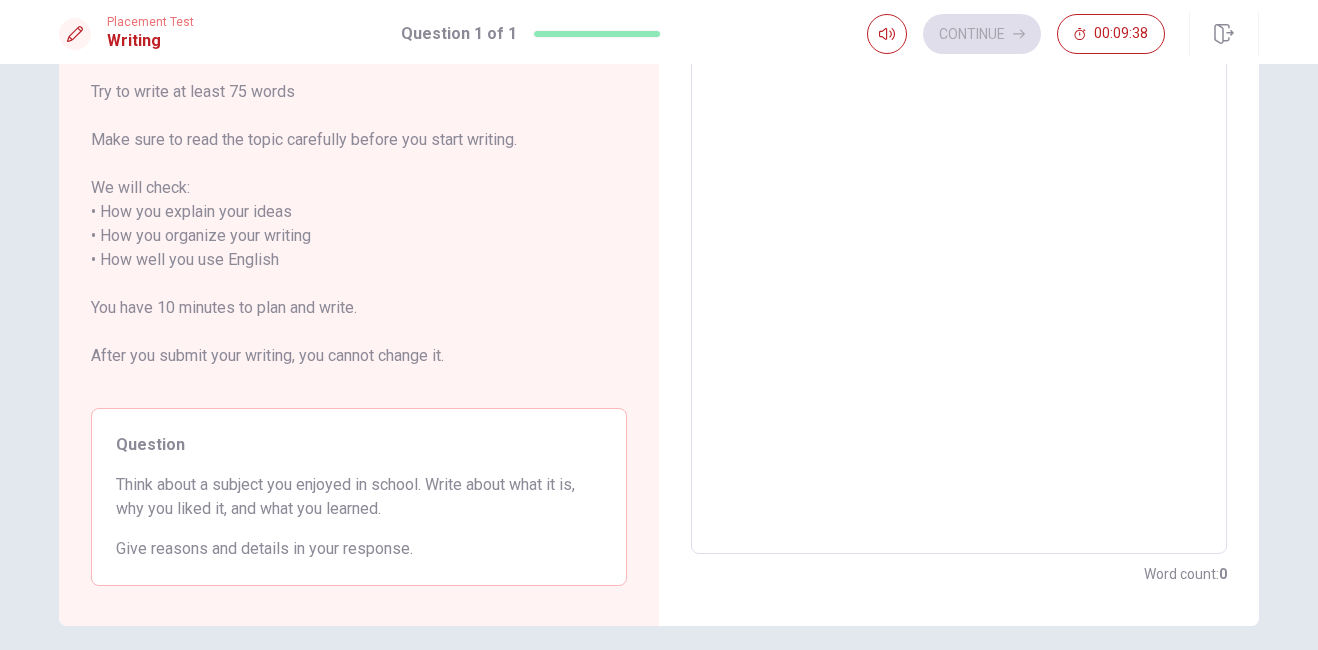 scroll, scrollTop: 209, scrollLeft: 0, axis: vertical 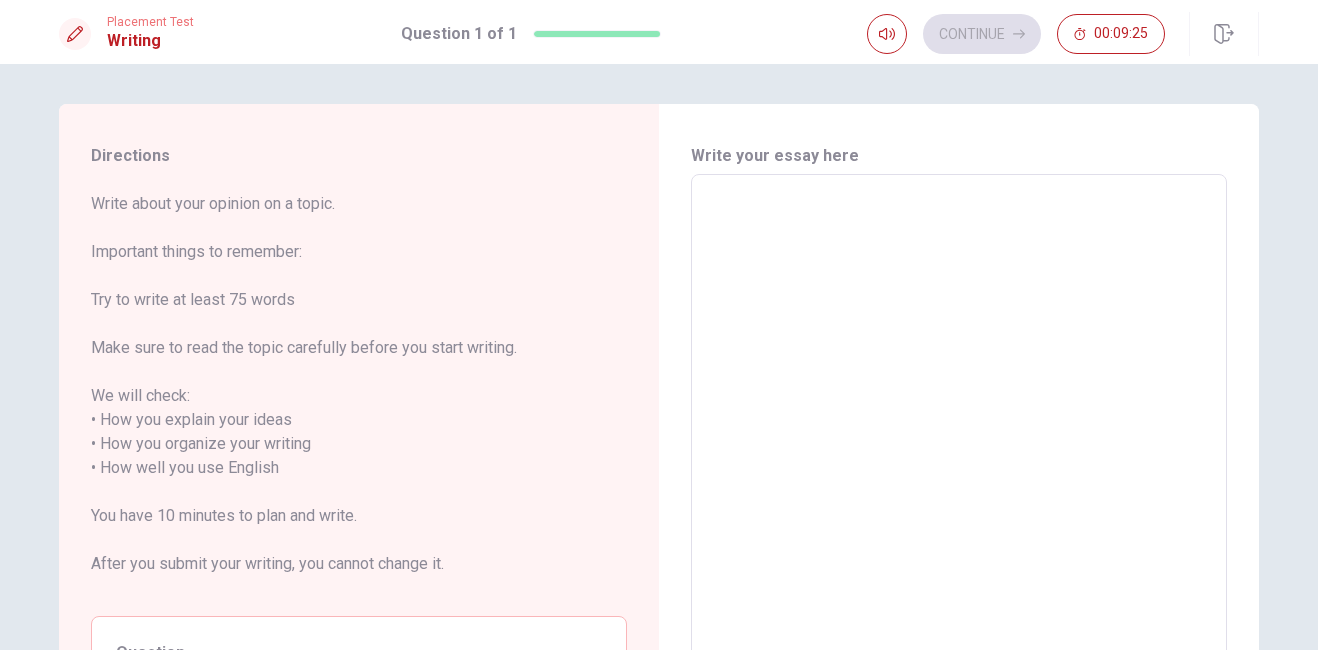 click at bounding box center [959, 468] 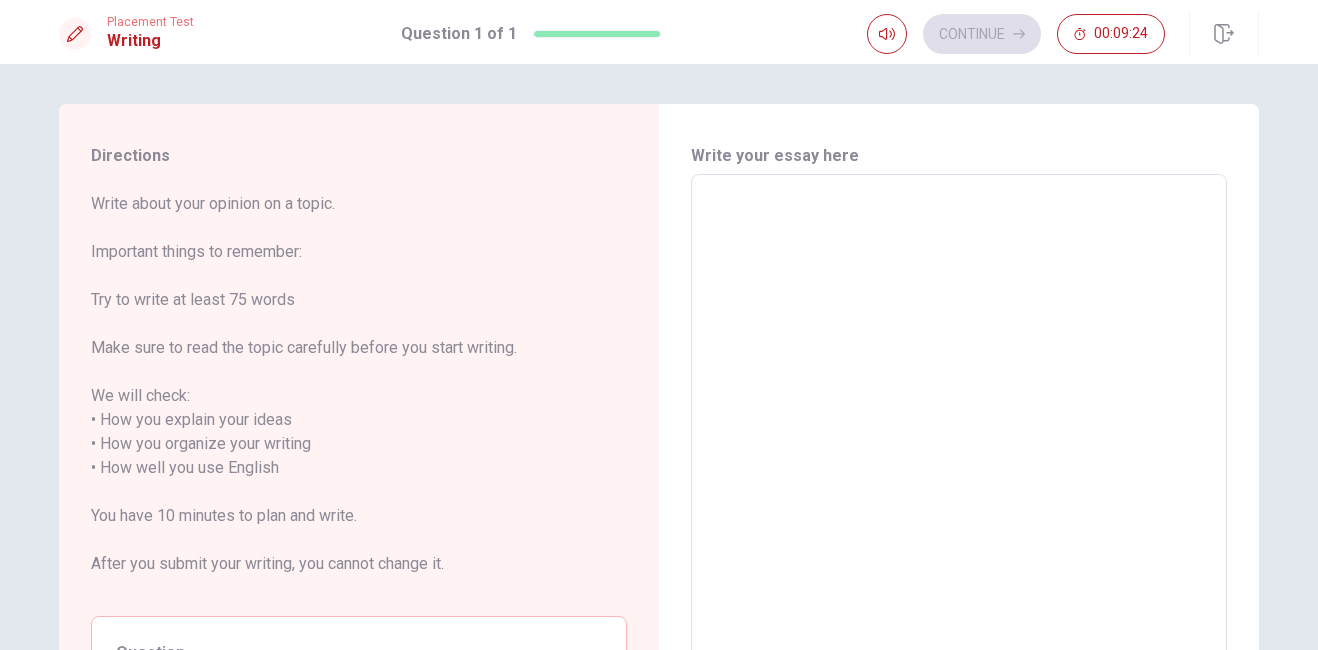 type on "i" 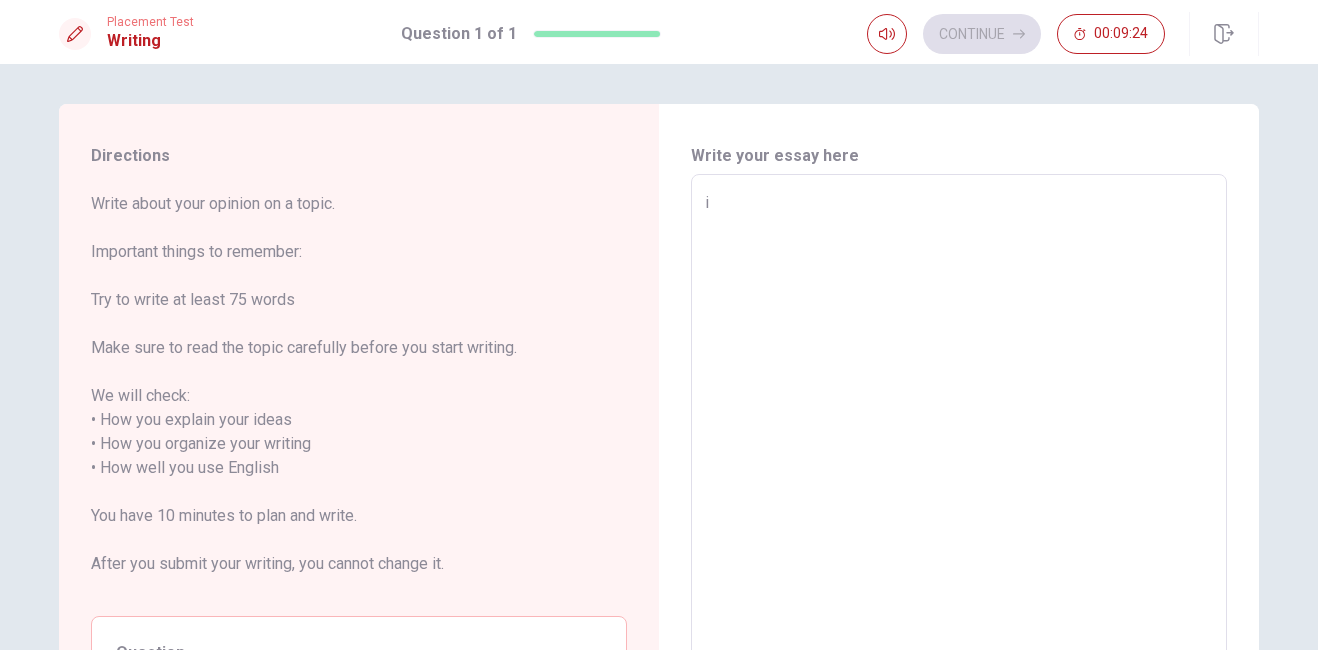 type on "x" 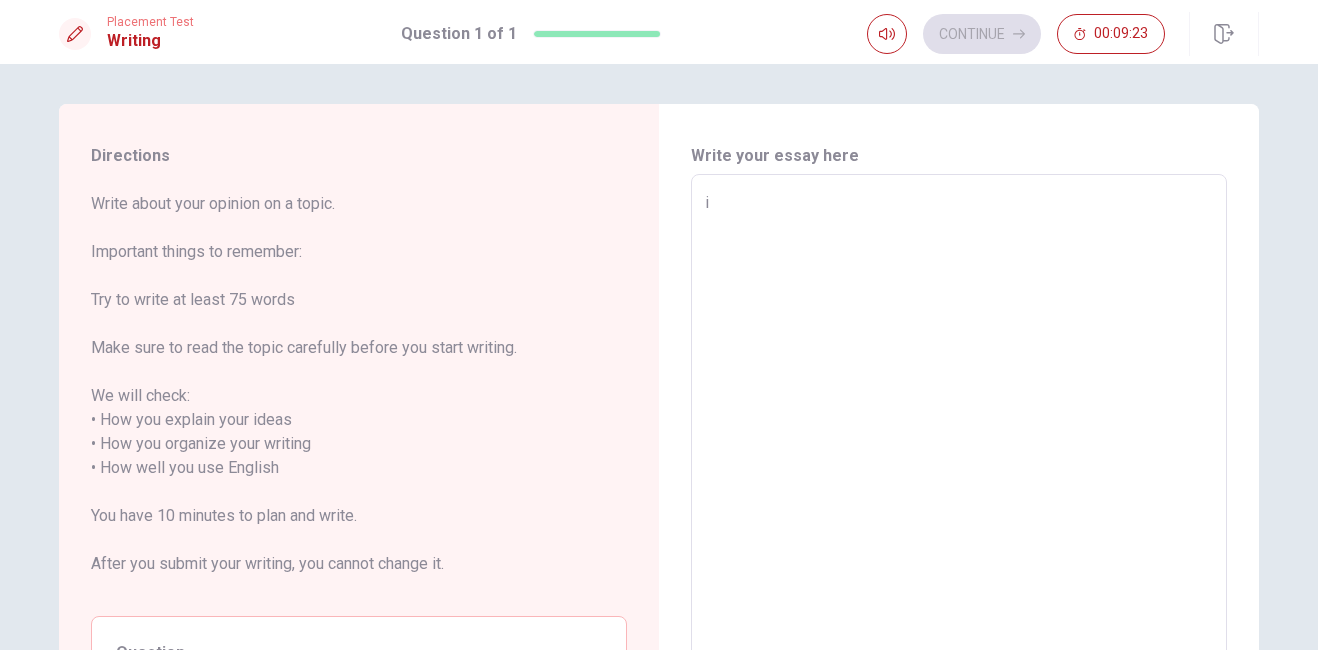 type on "i" 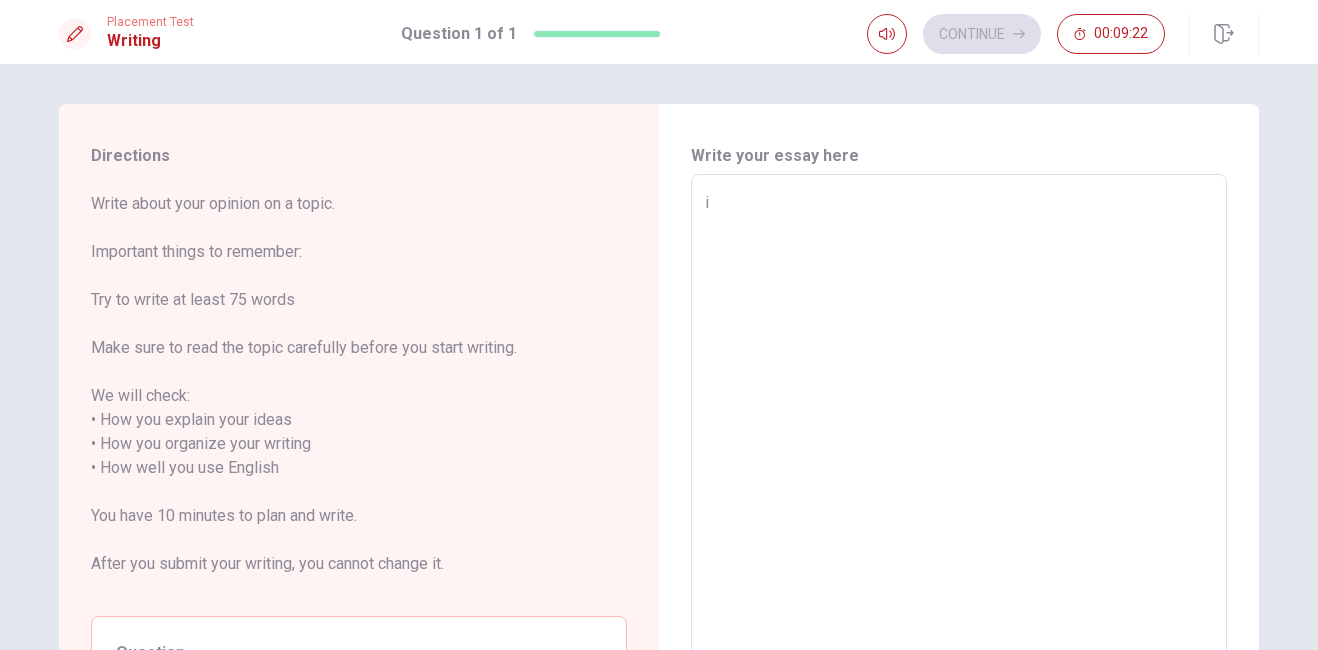 type on "i t" 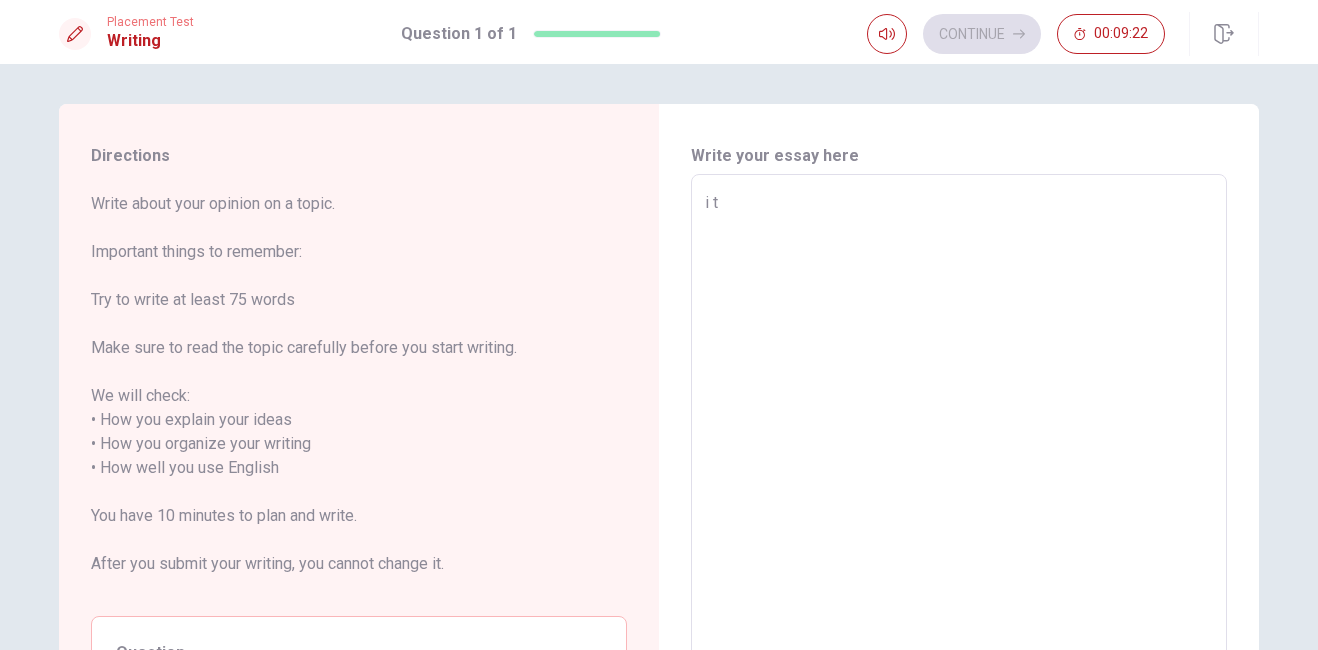 type on "x" 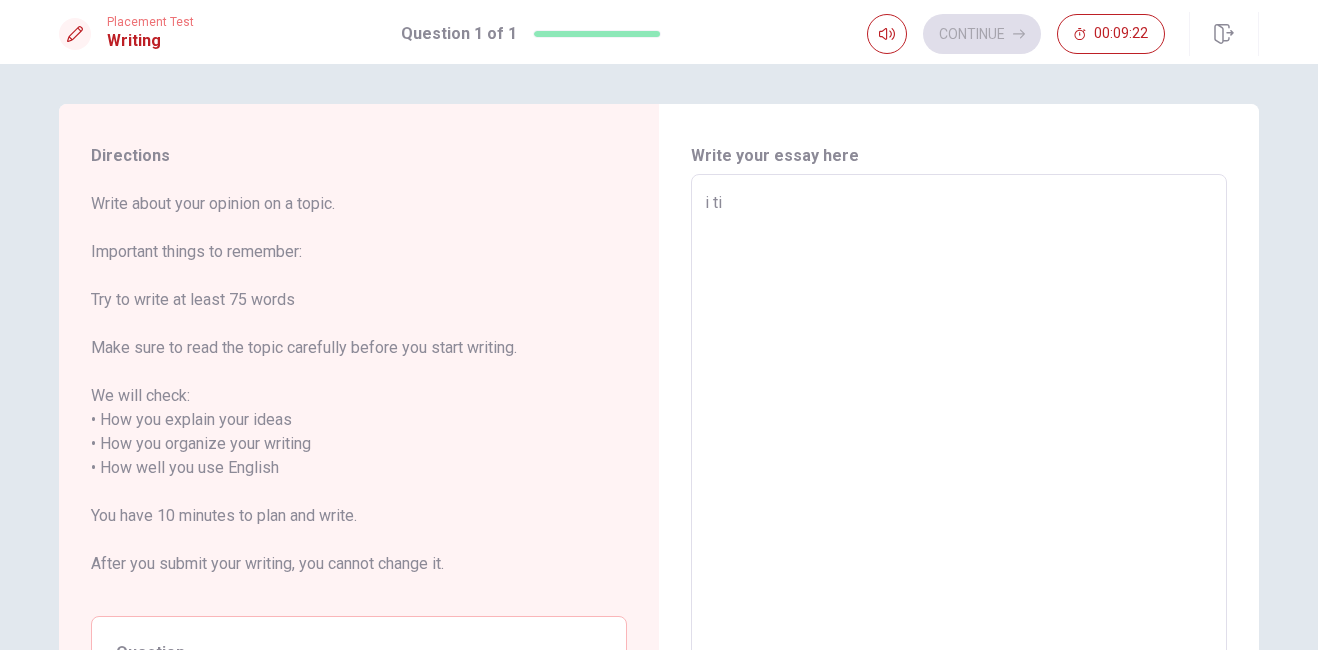 type on "x" 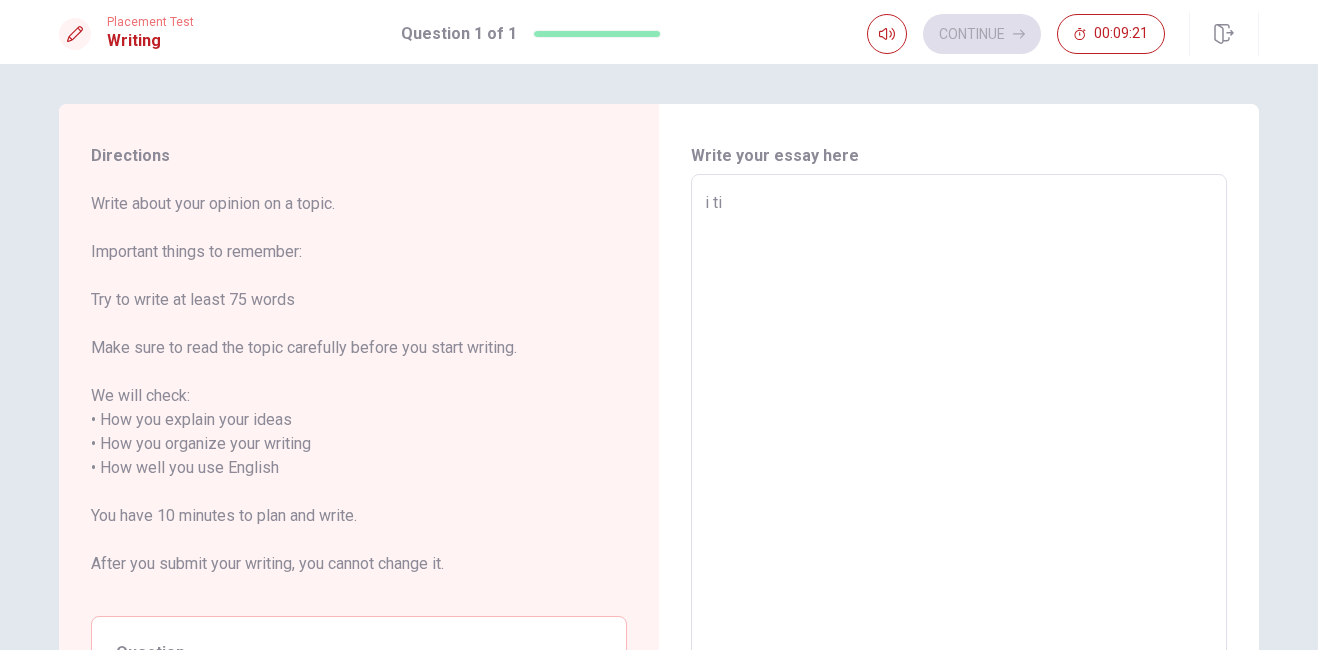 type on "i t" 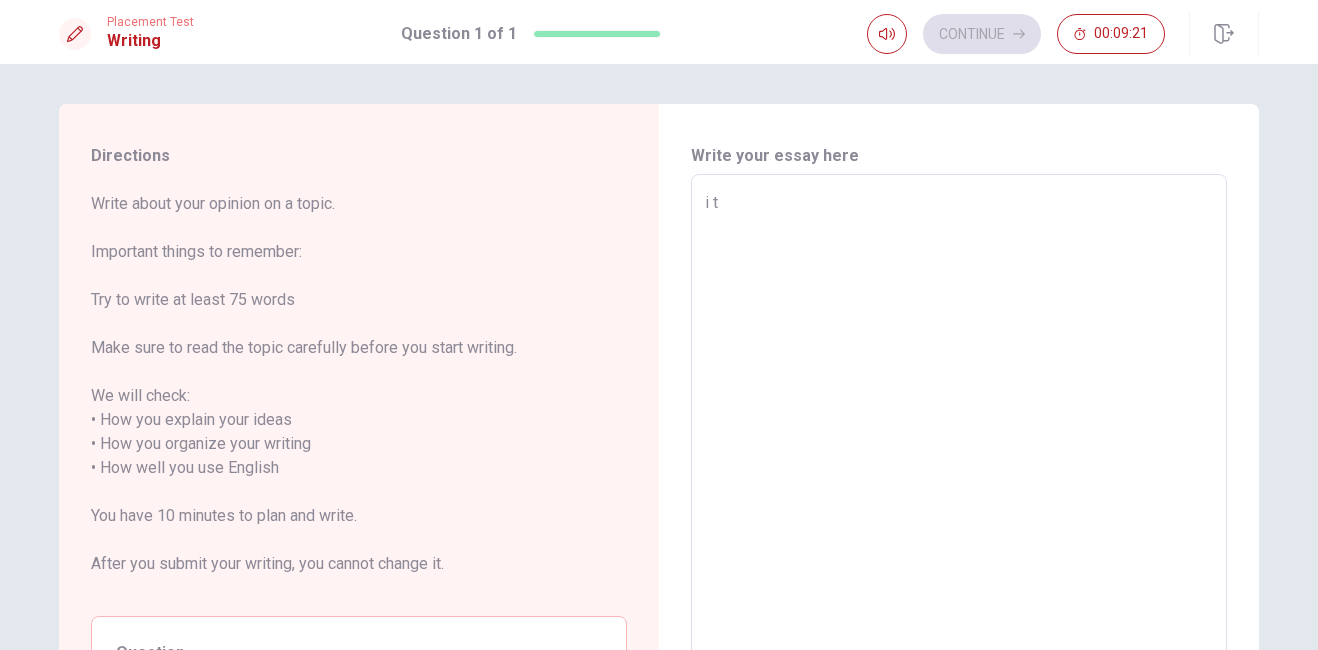 type on "x" 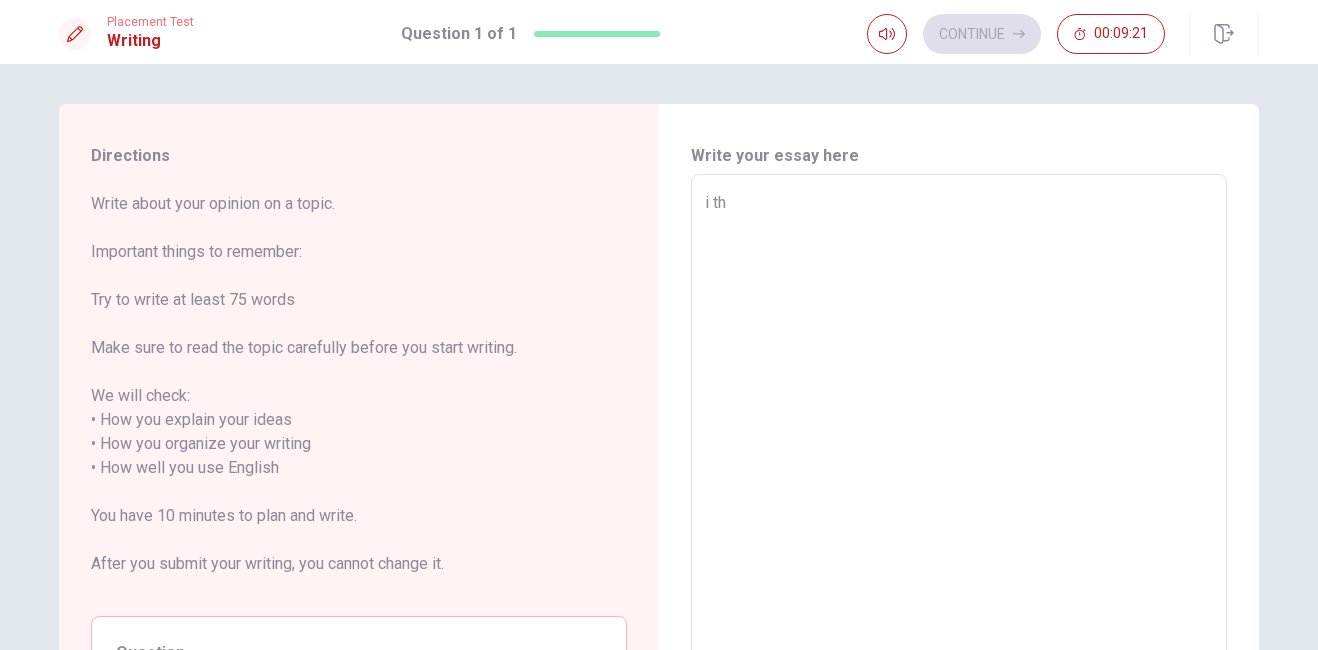 type on "x" 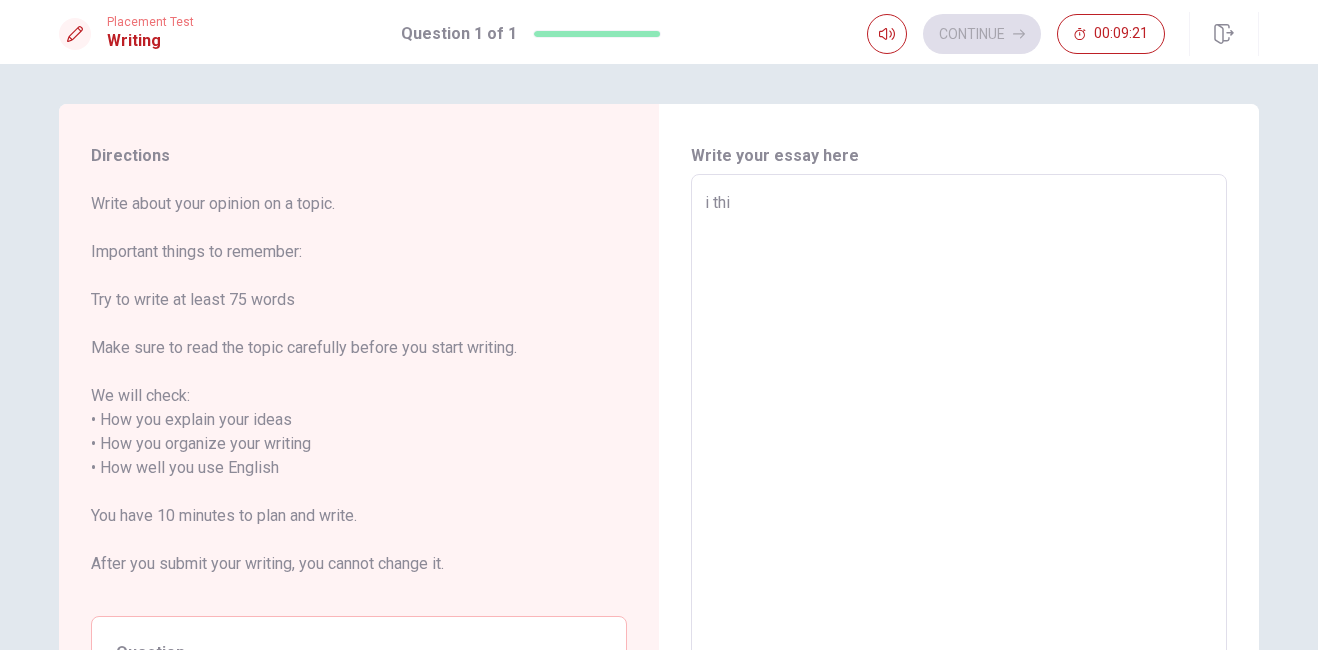 type on "x" 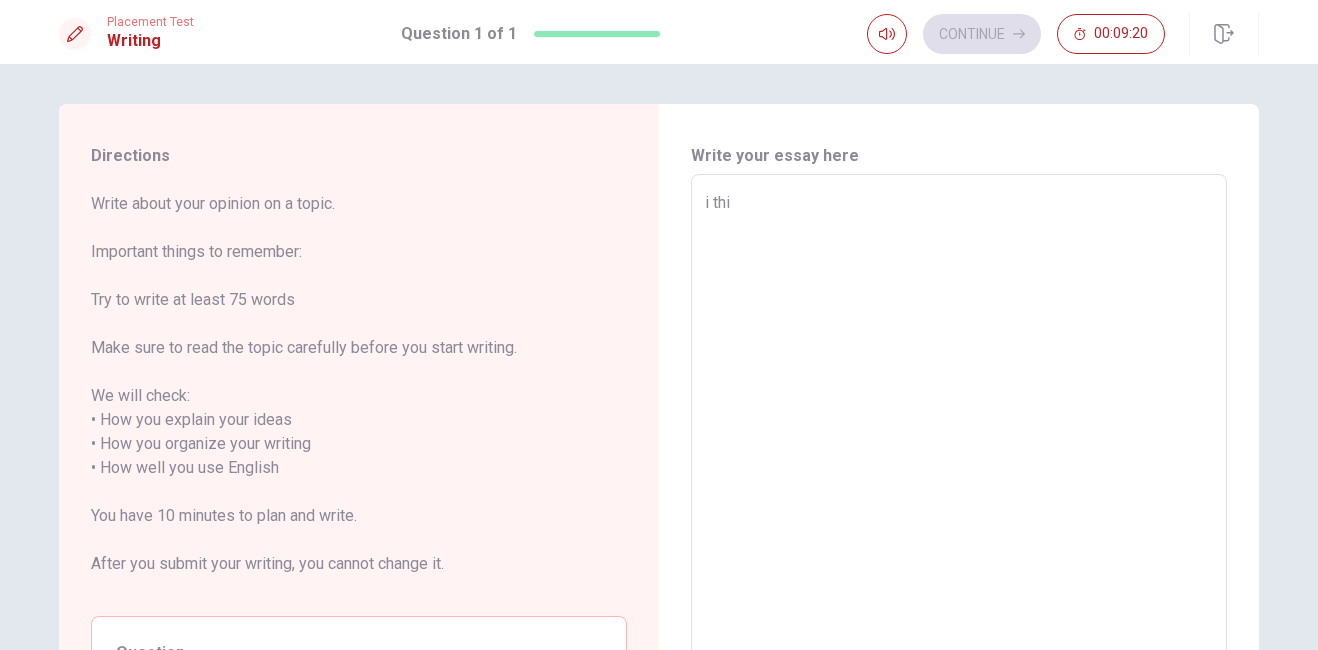 type on "i thin" 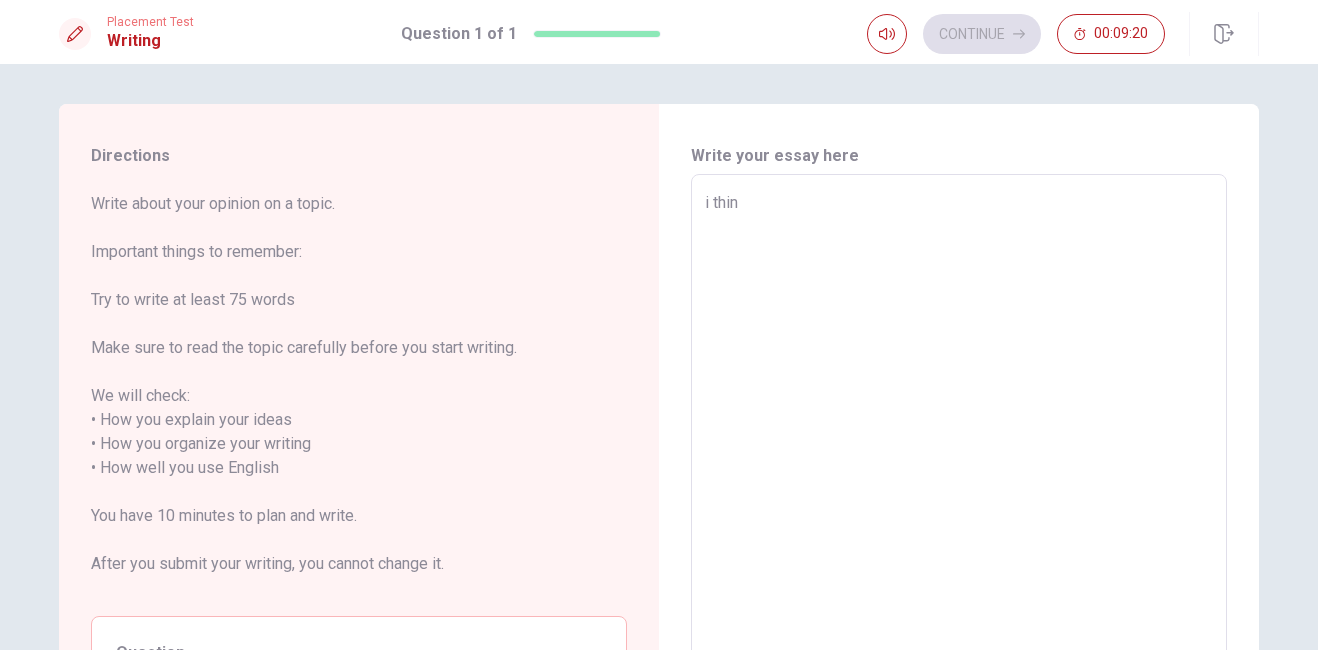 type on "x" 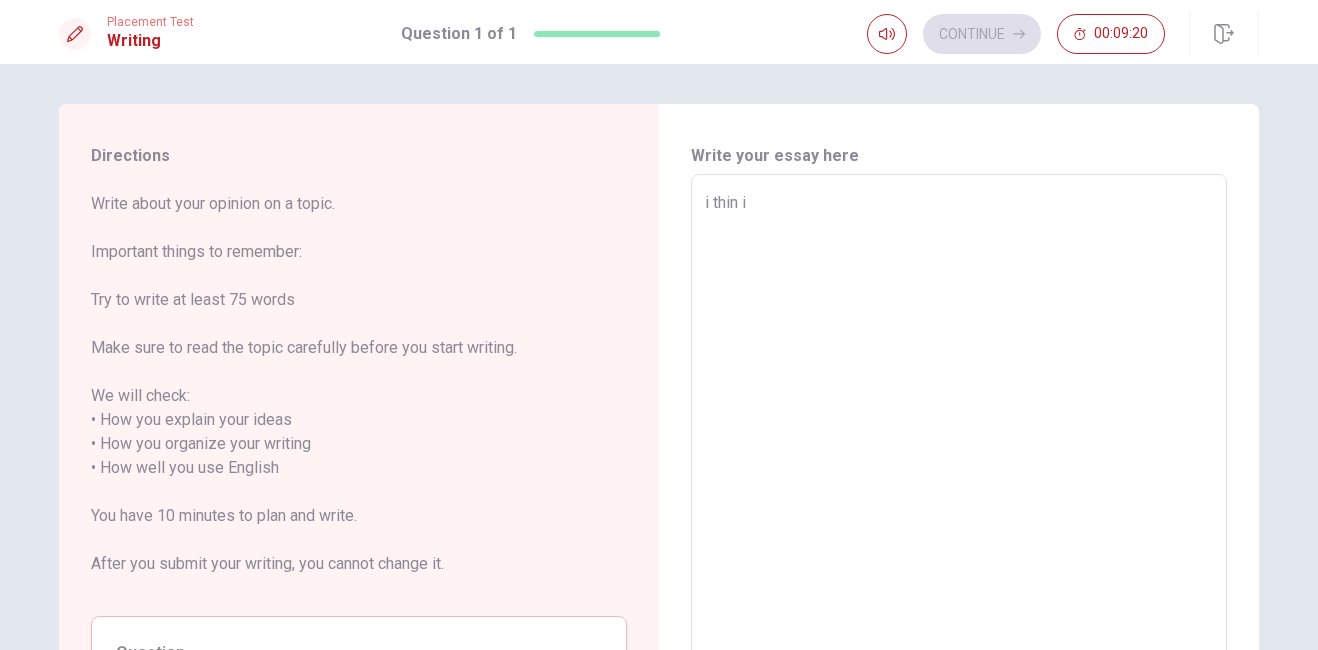 type on "x" 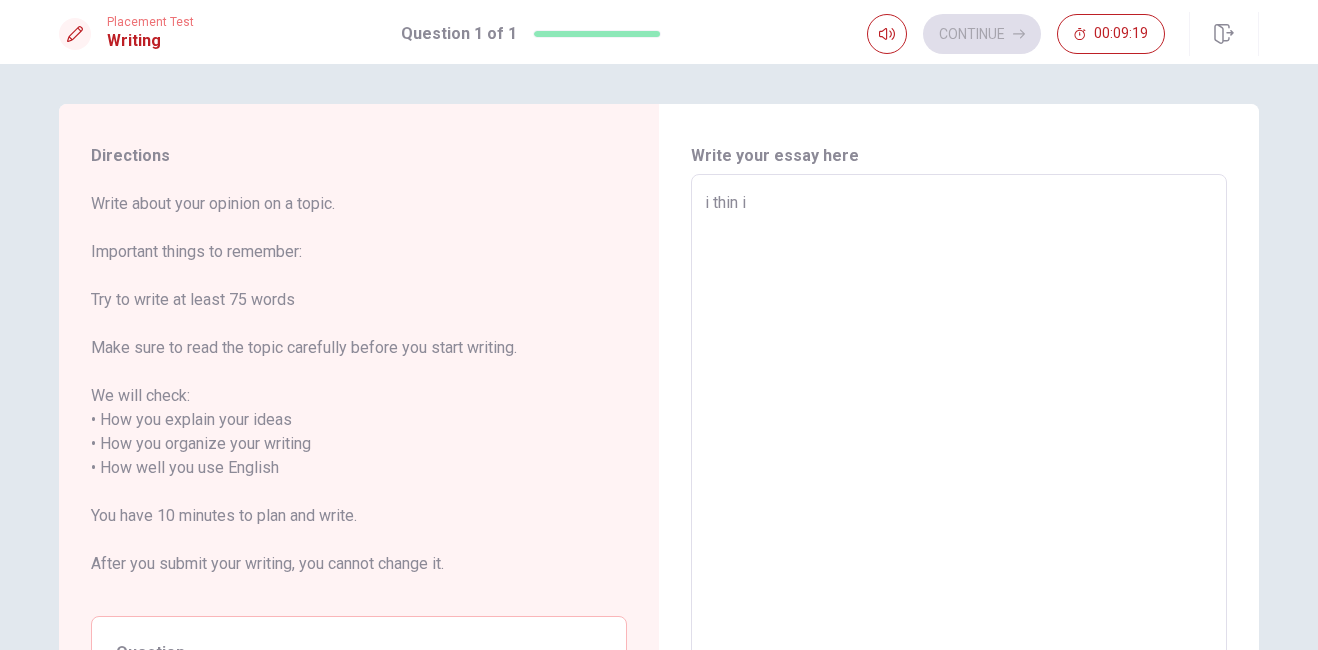 type on "i thin is" 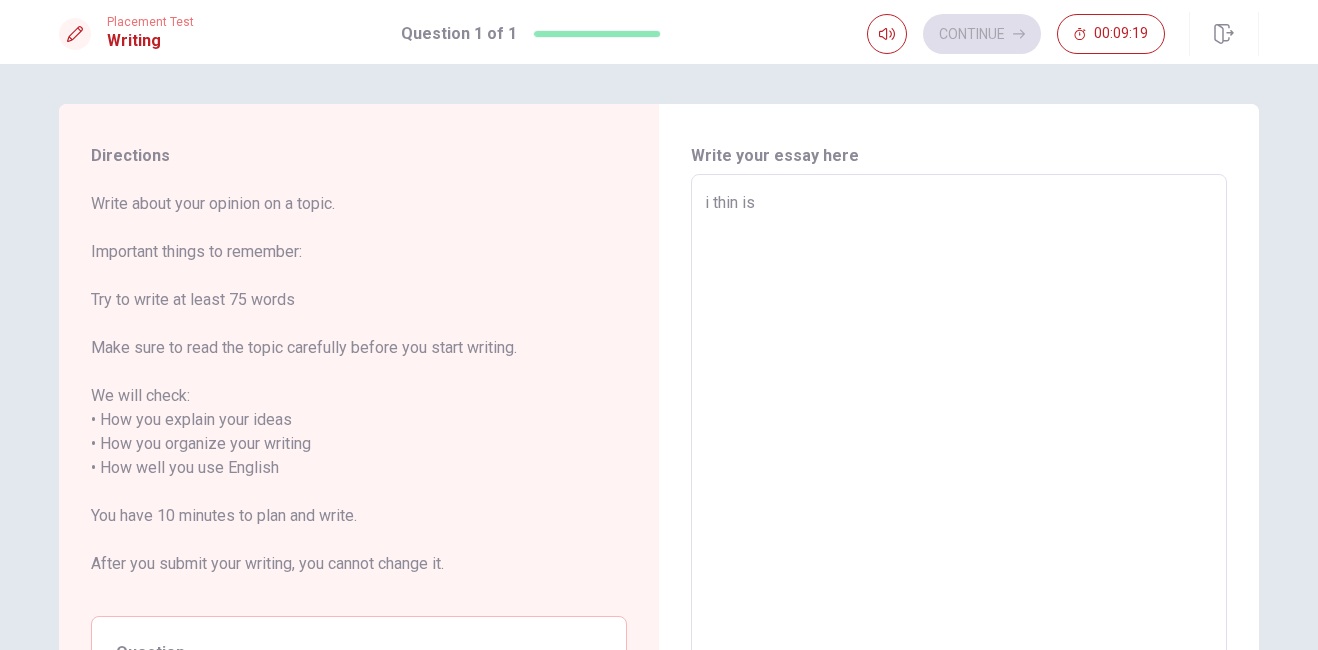 type on "x" 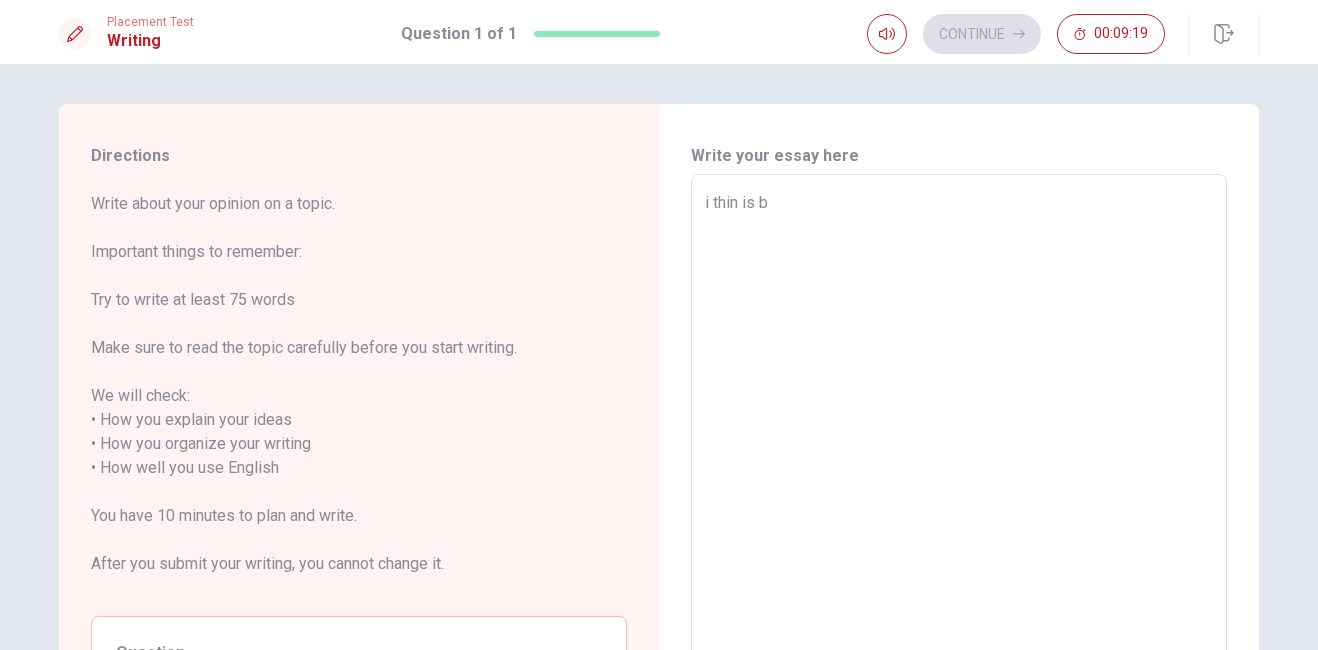 type on "x" 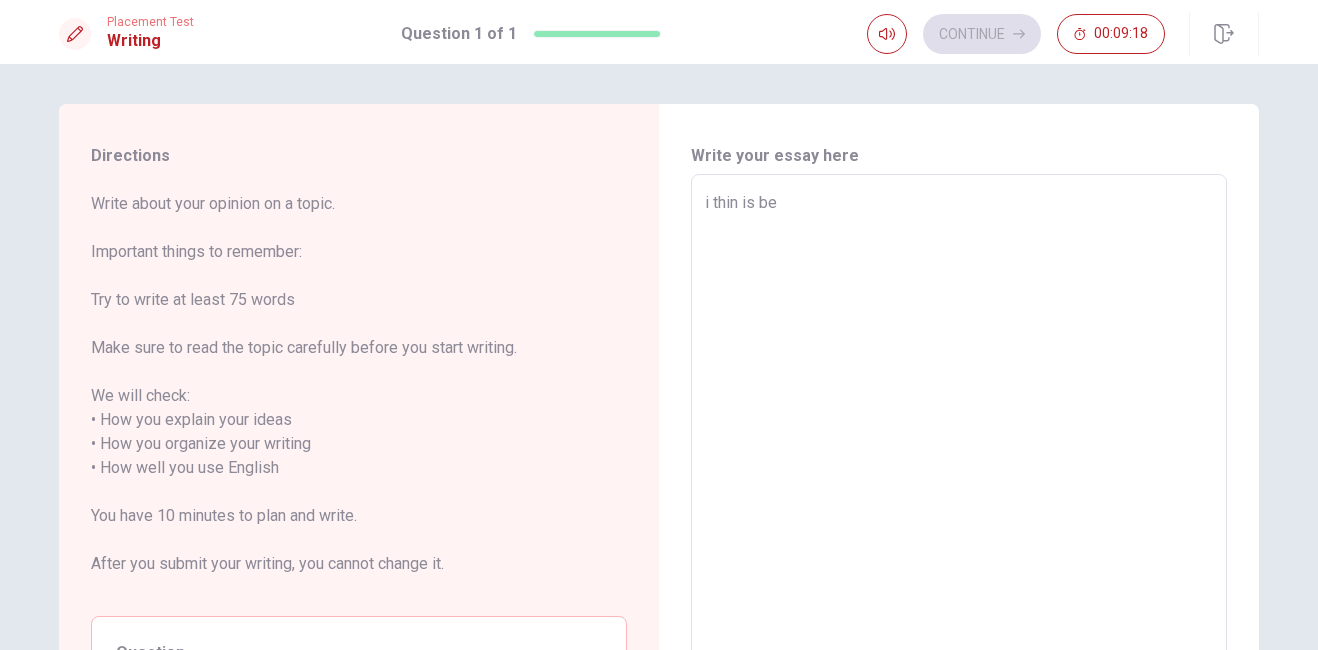 type on "x" 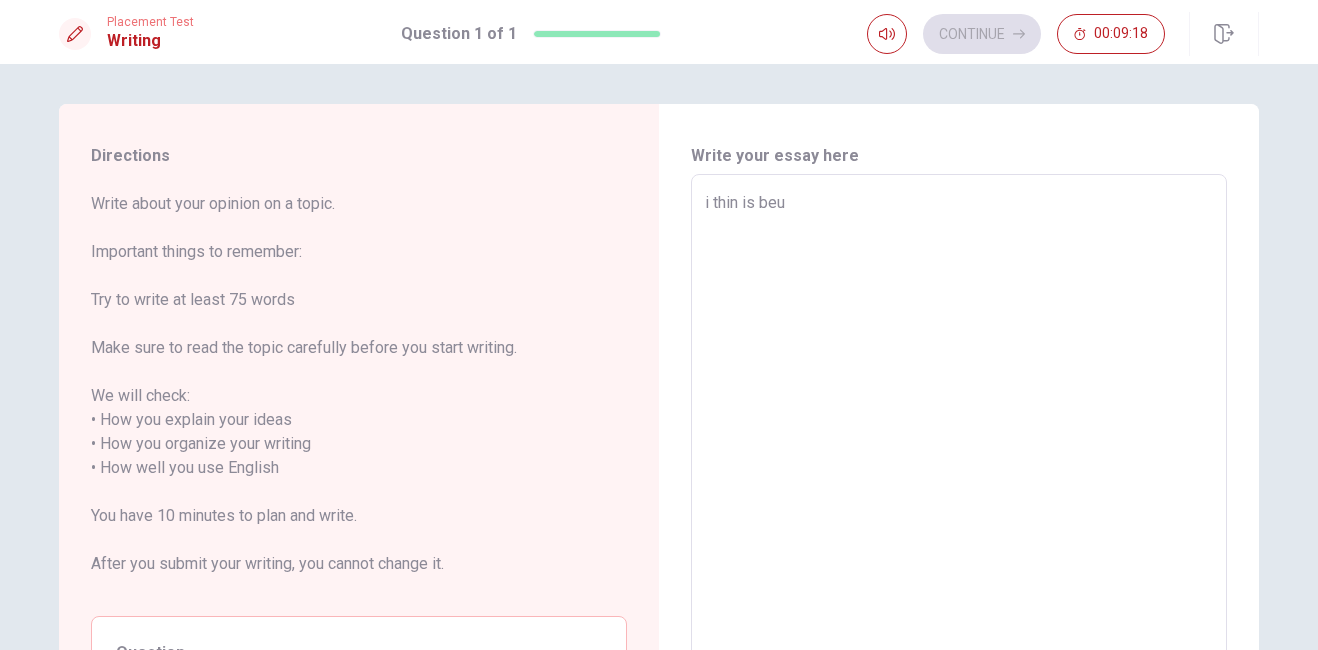 type on "x" 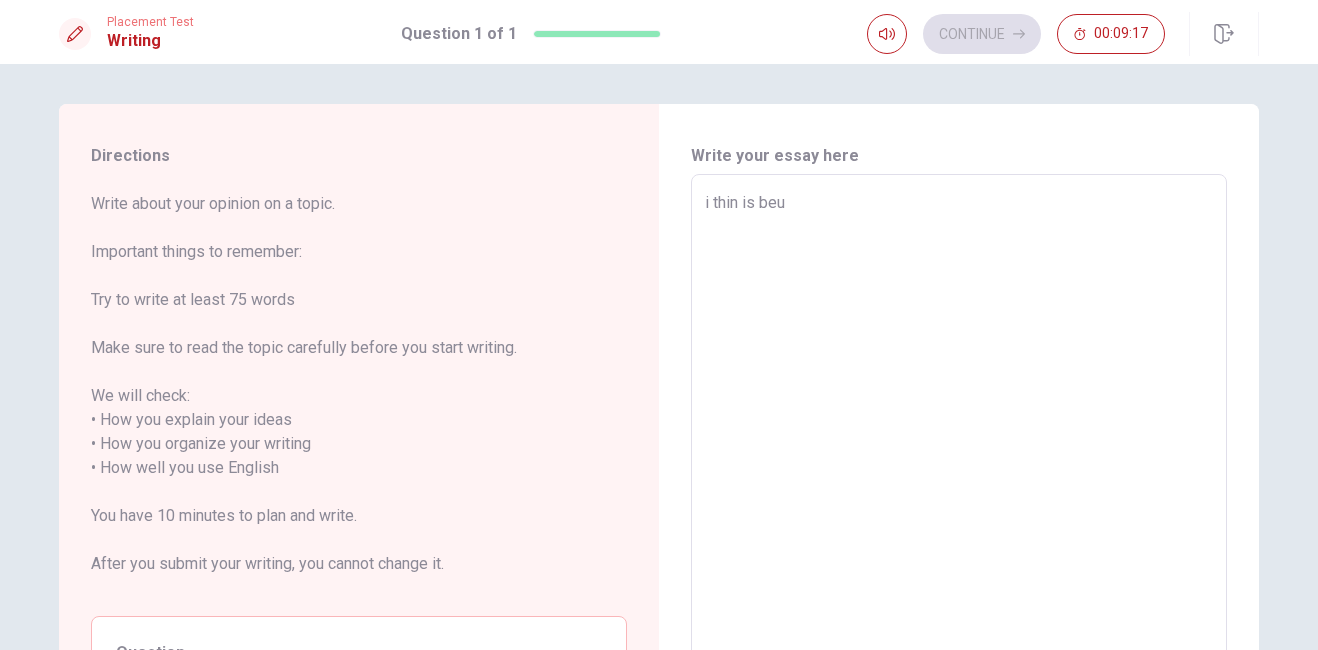 type on "i thin is beut" 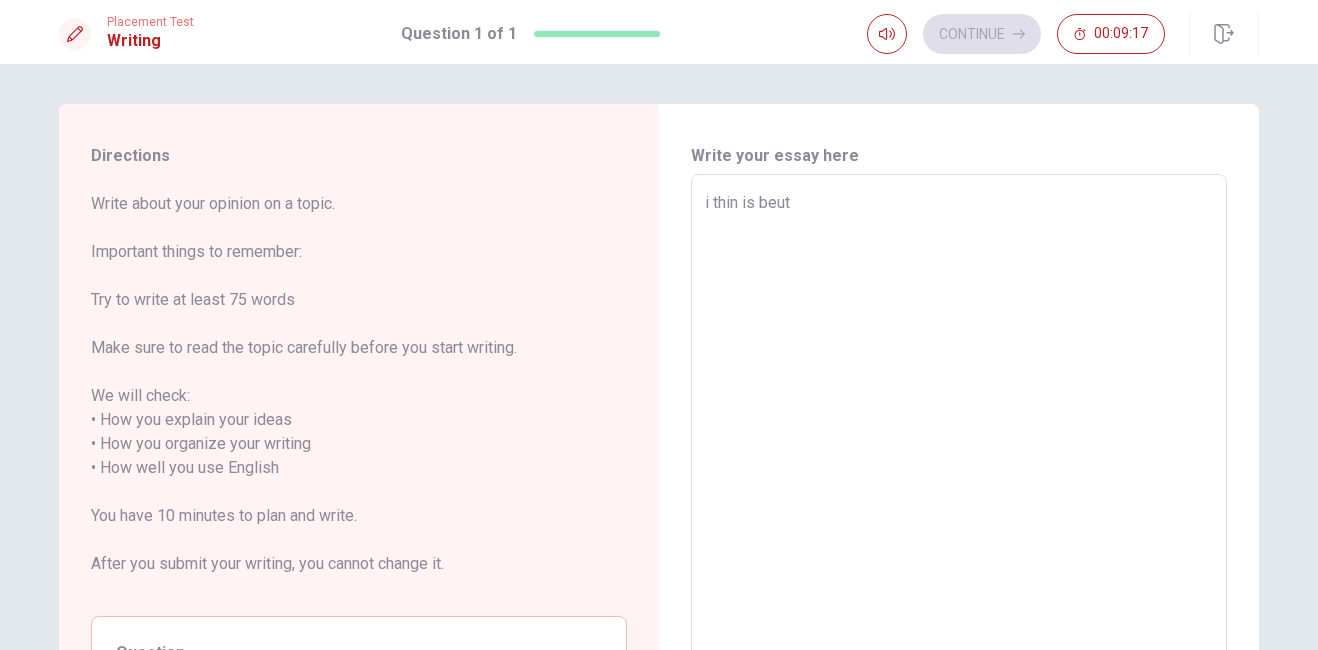 type on "x" 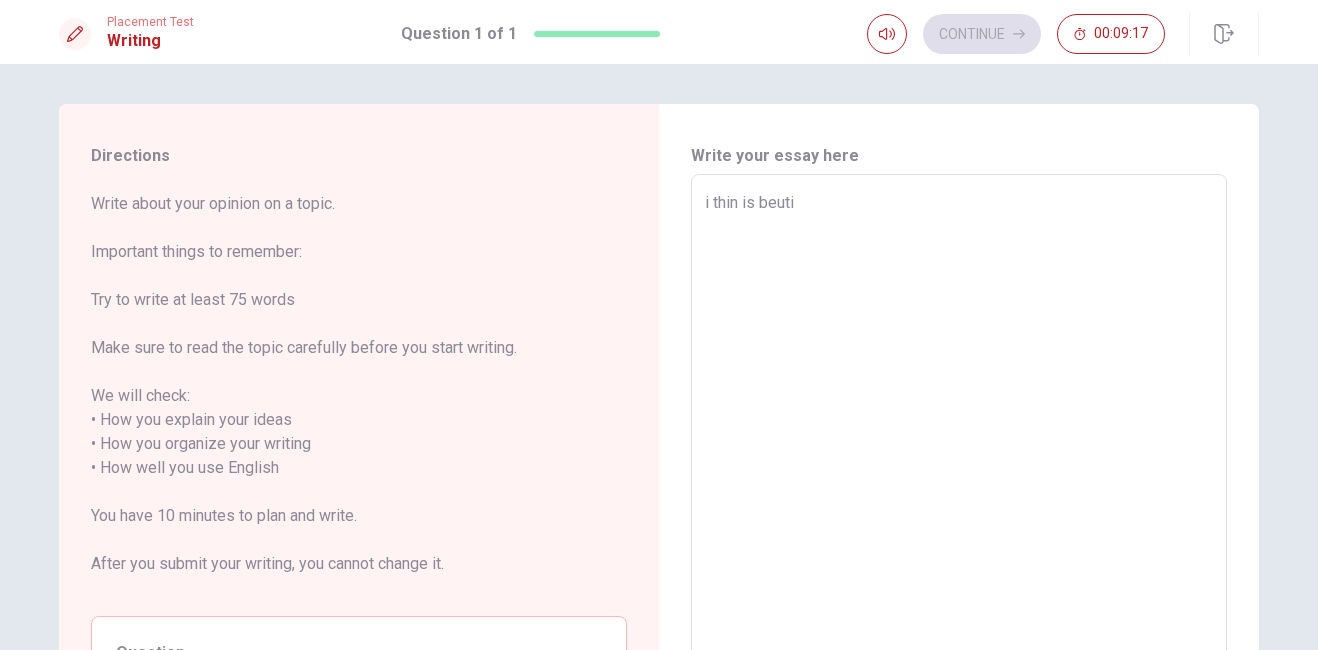type on "x" 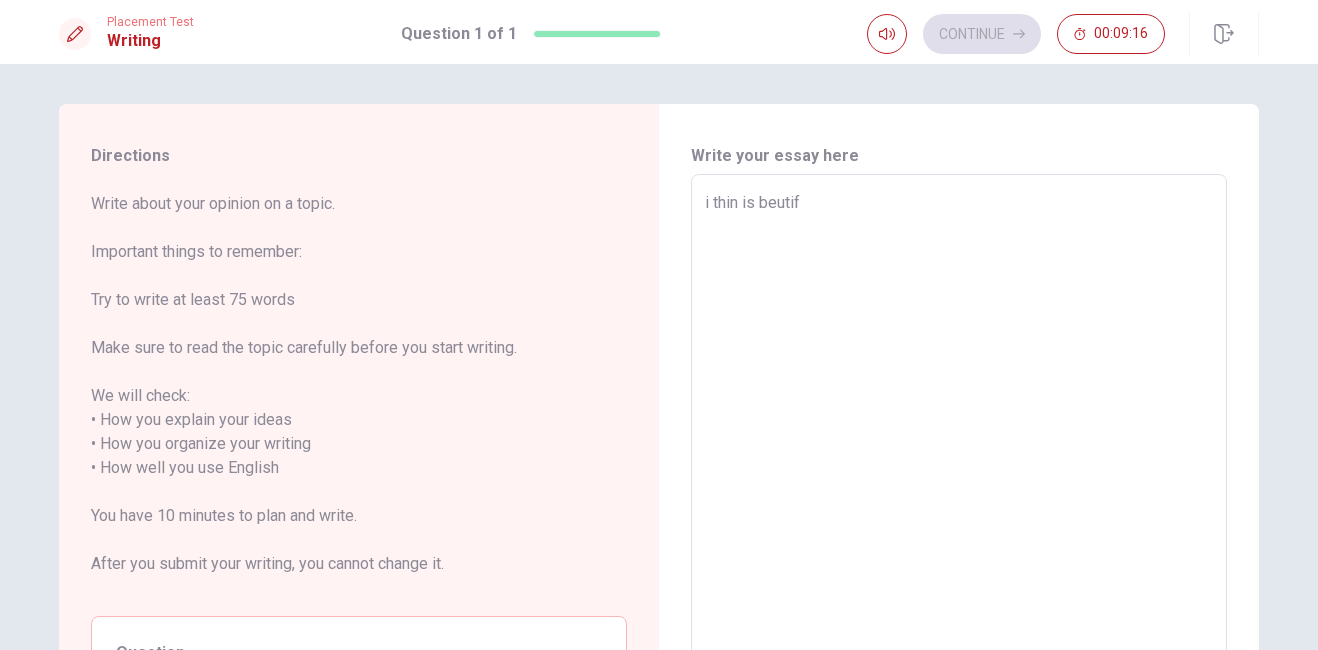 type on "x" 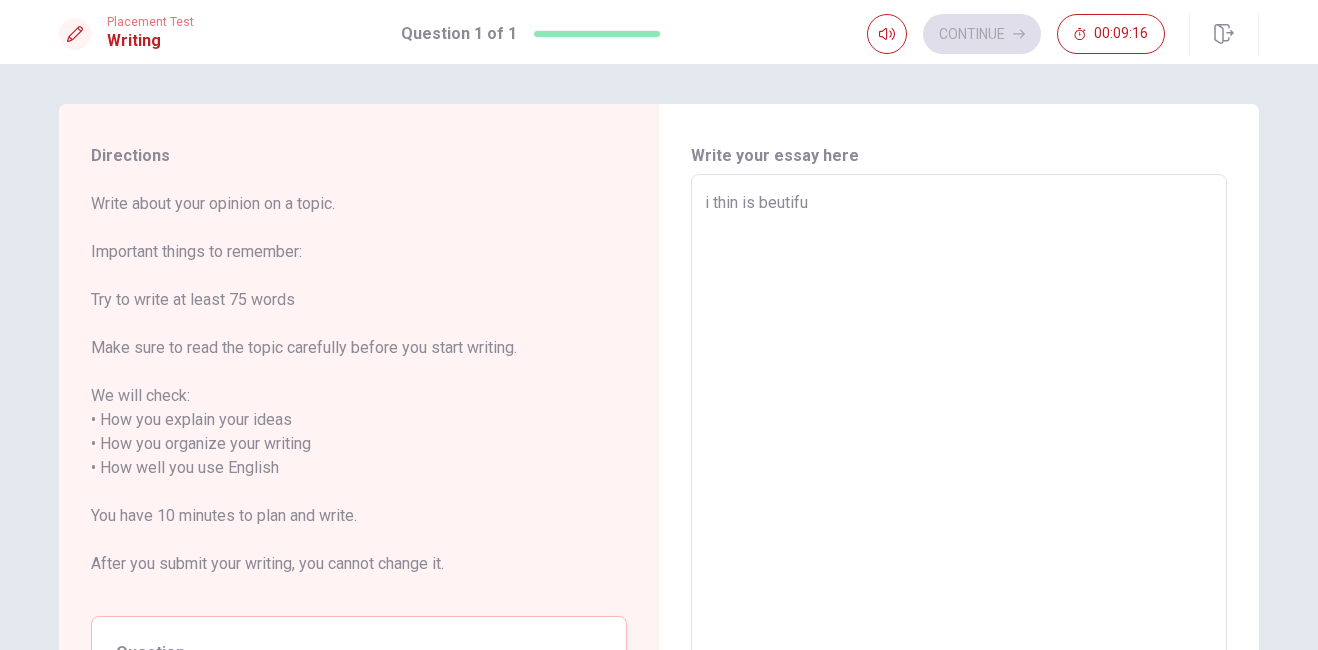 type on "x" 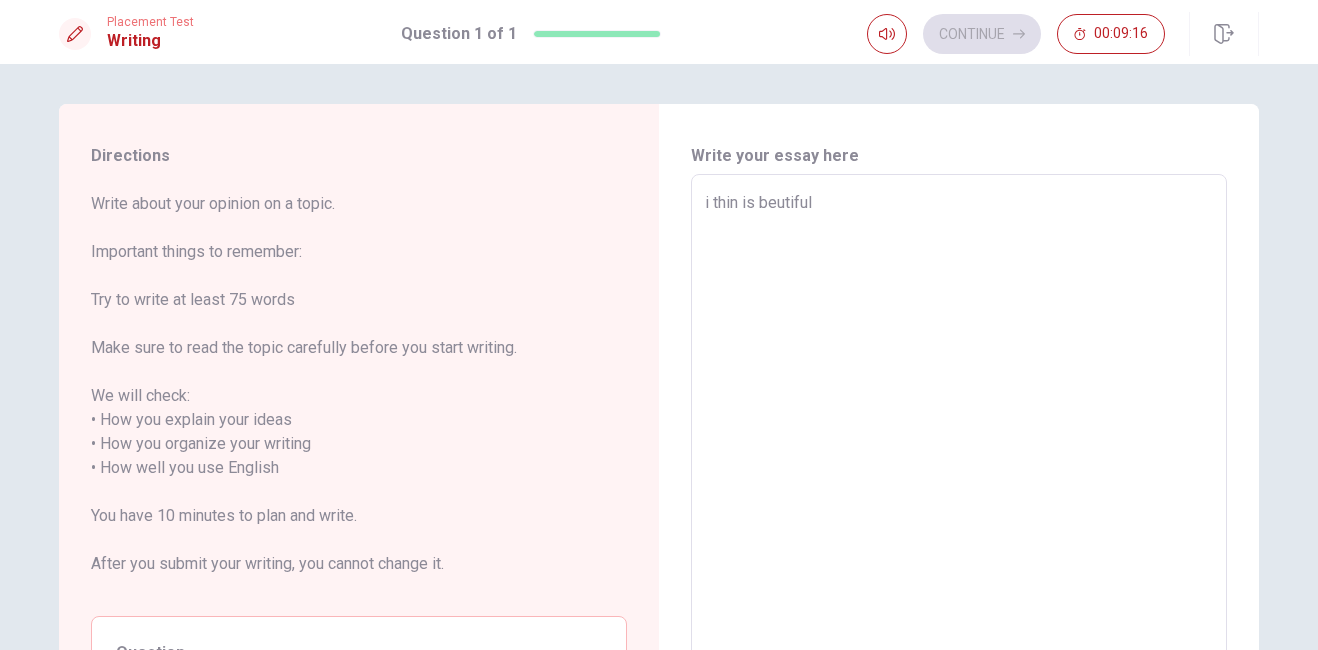 type on "x" 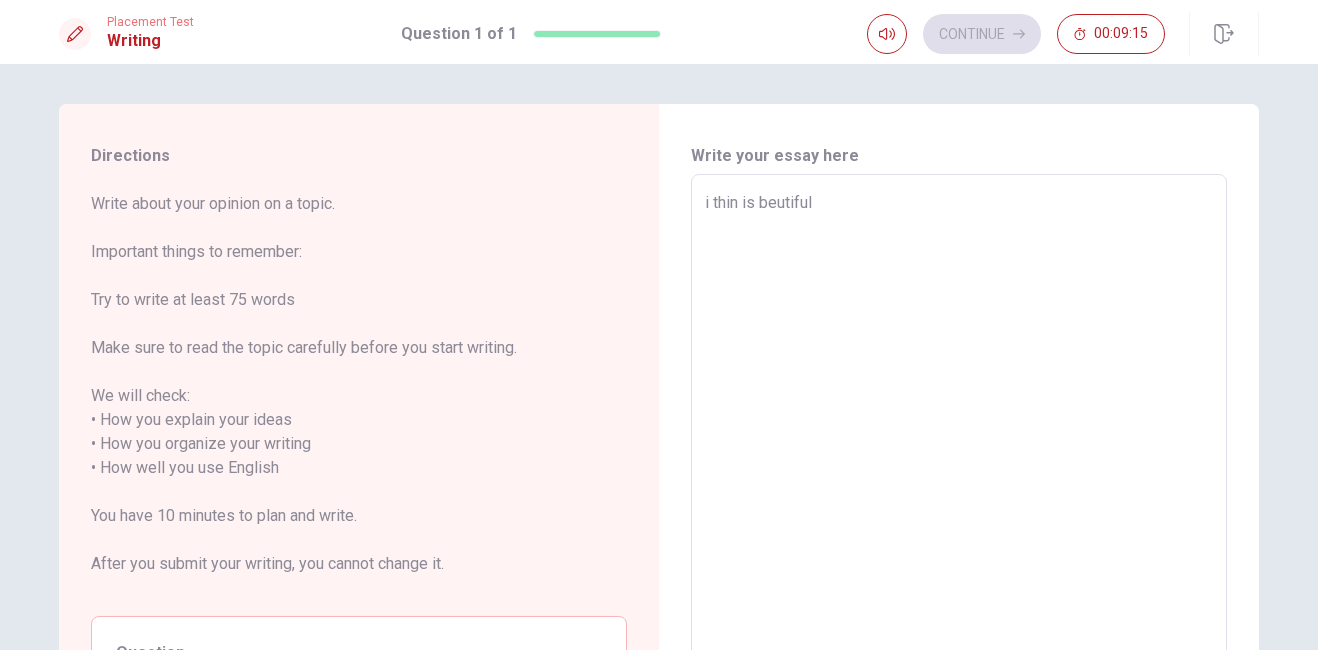 type on "i thin is beutiful b" 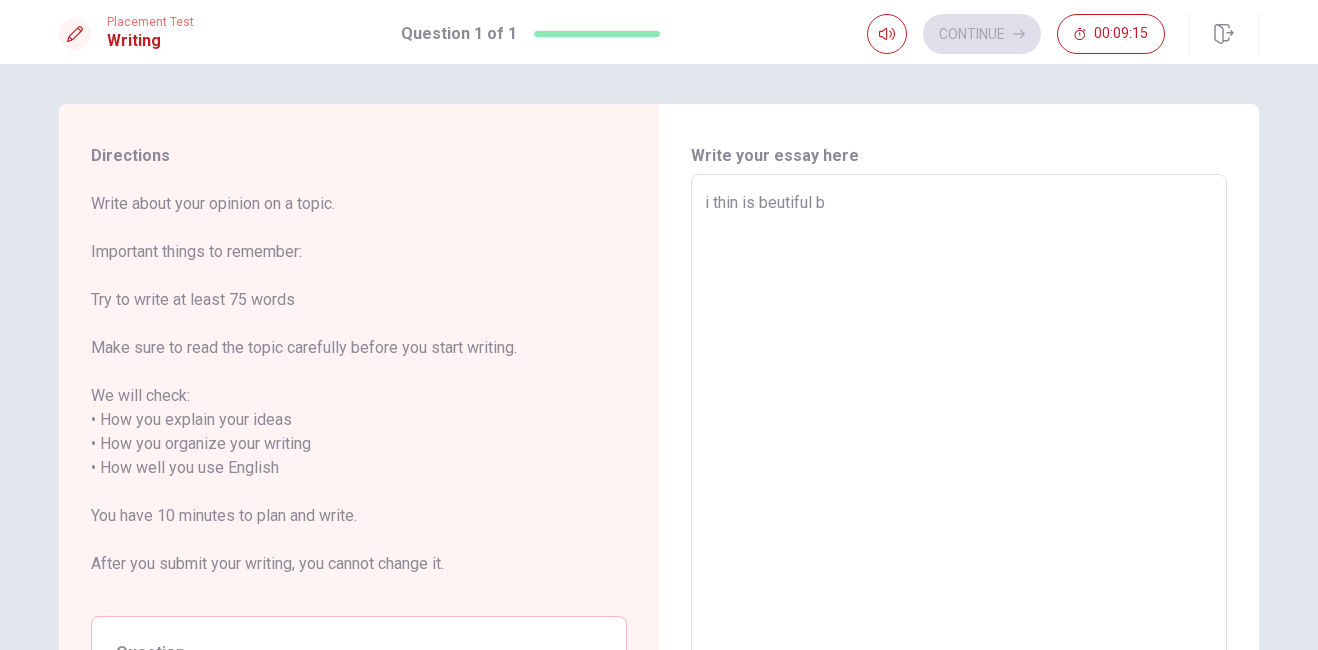 type on "x" 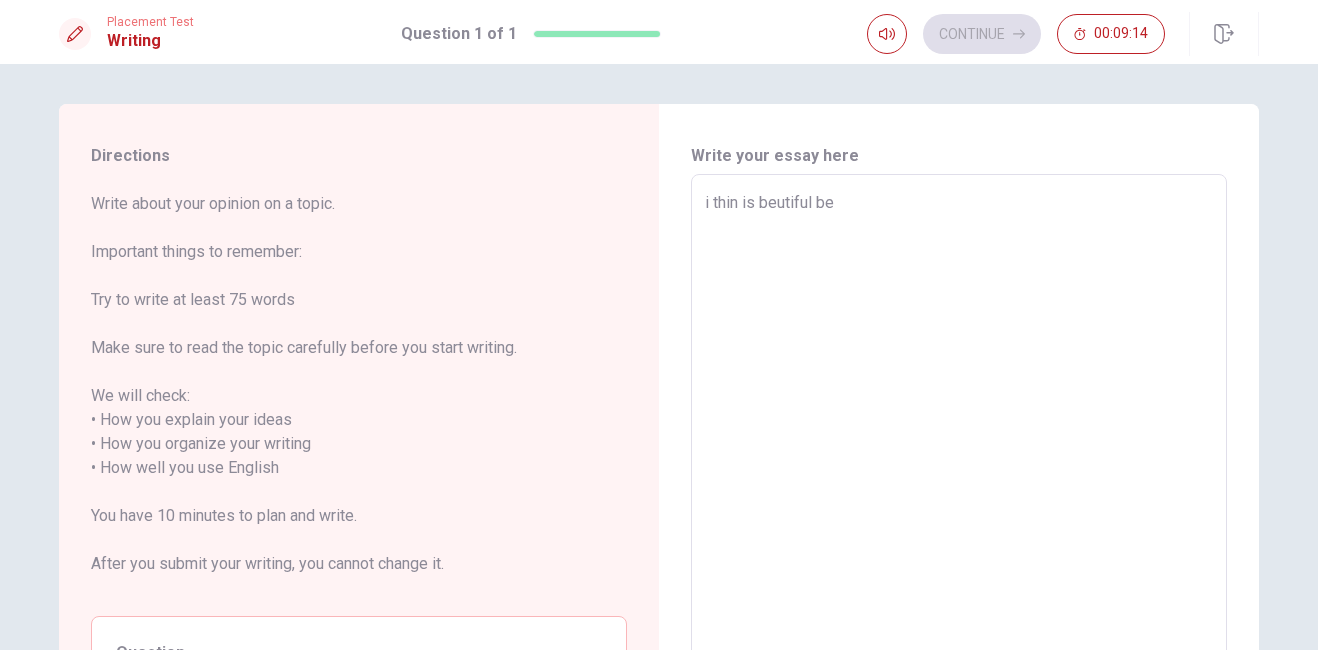 type on "x" 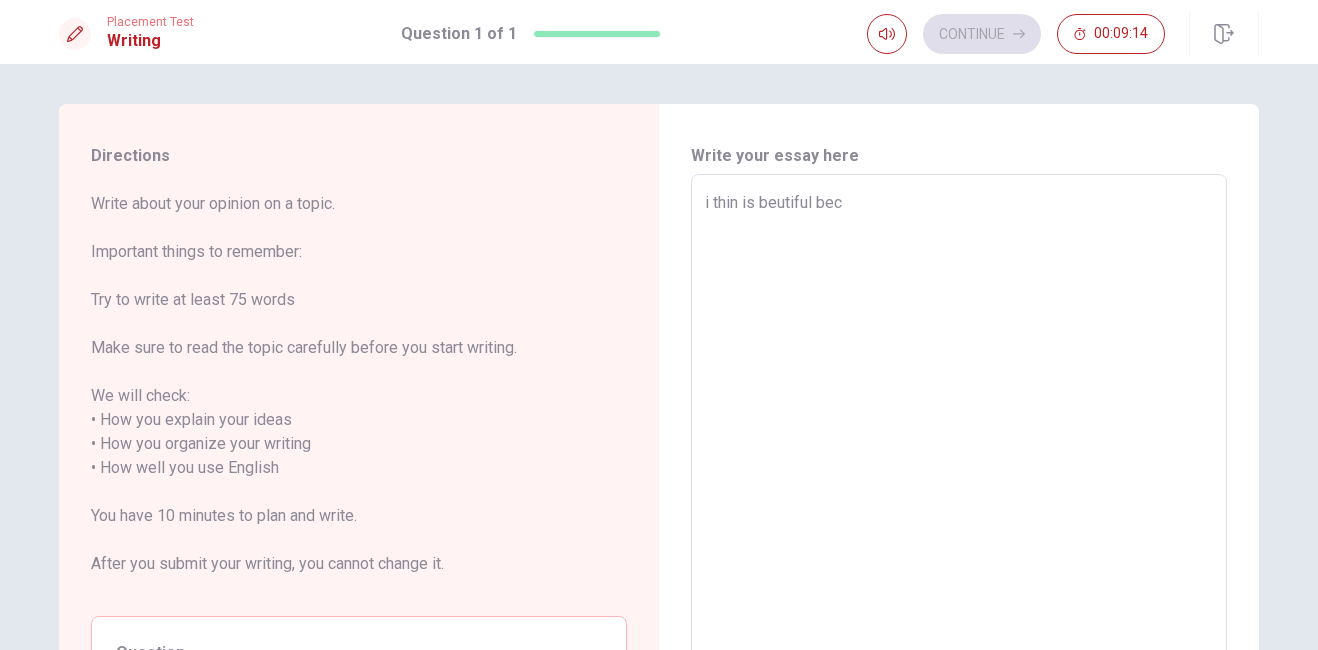 type on "x" 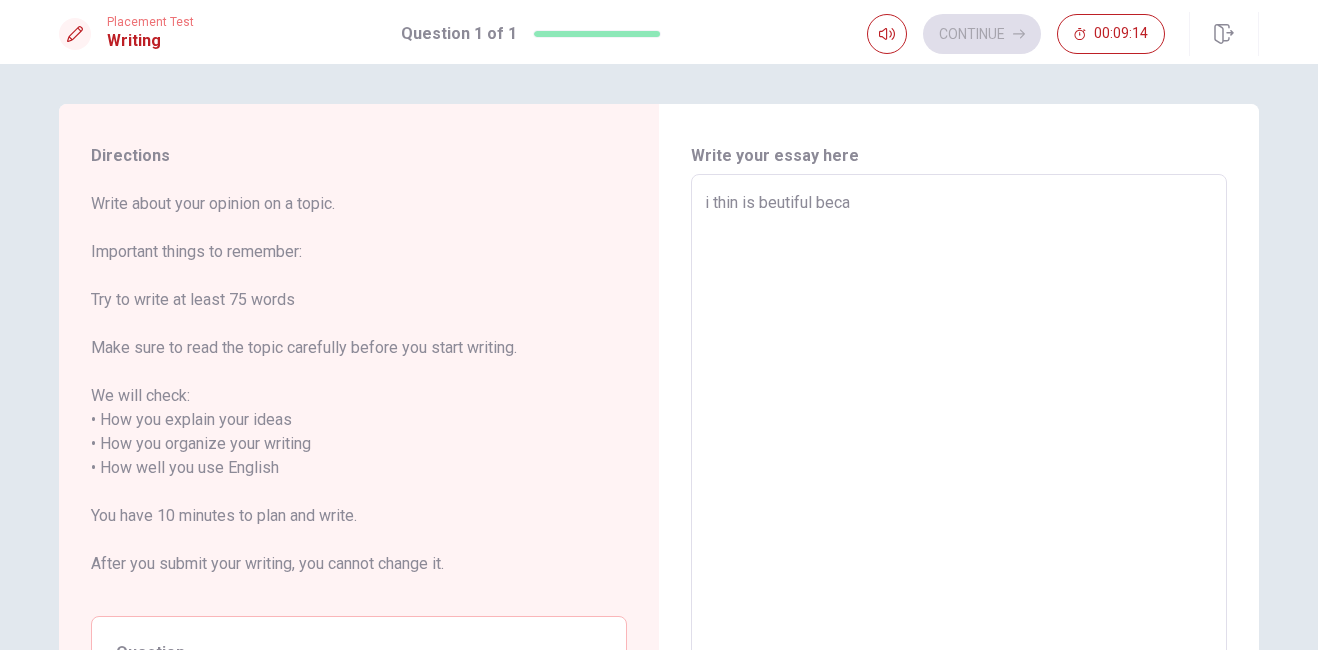 type on "x" 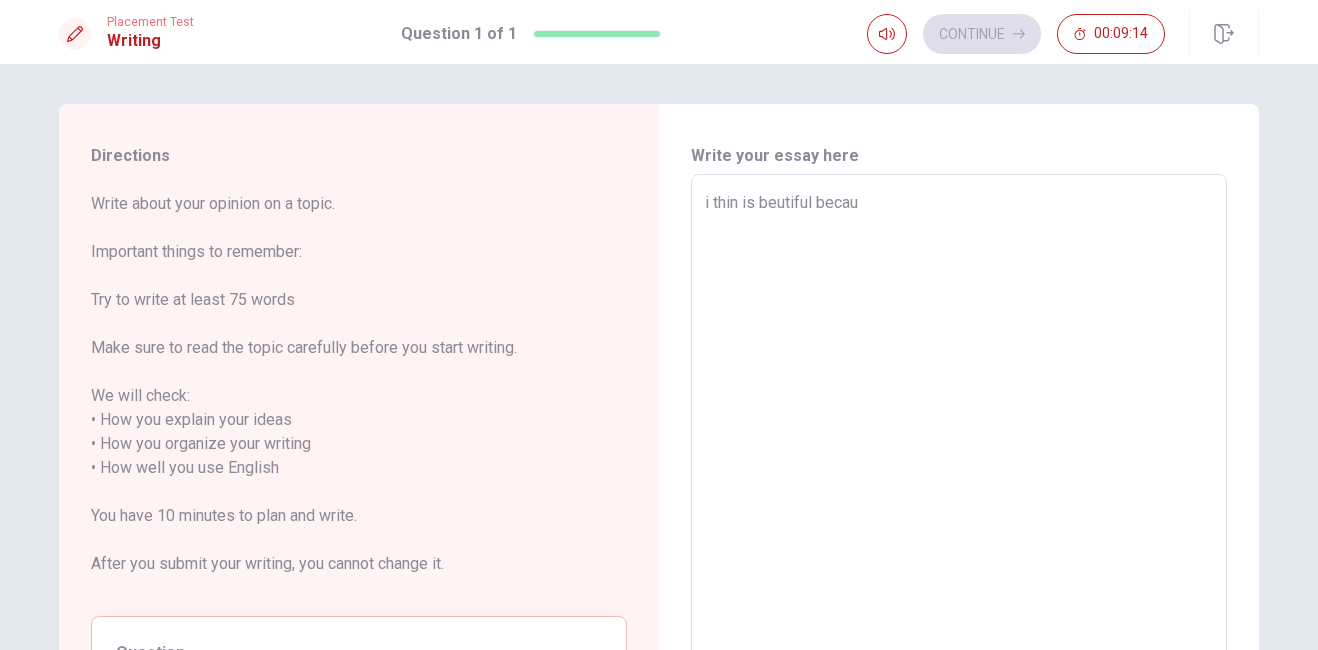 type on "i thin is beutiful becaus" 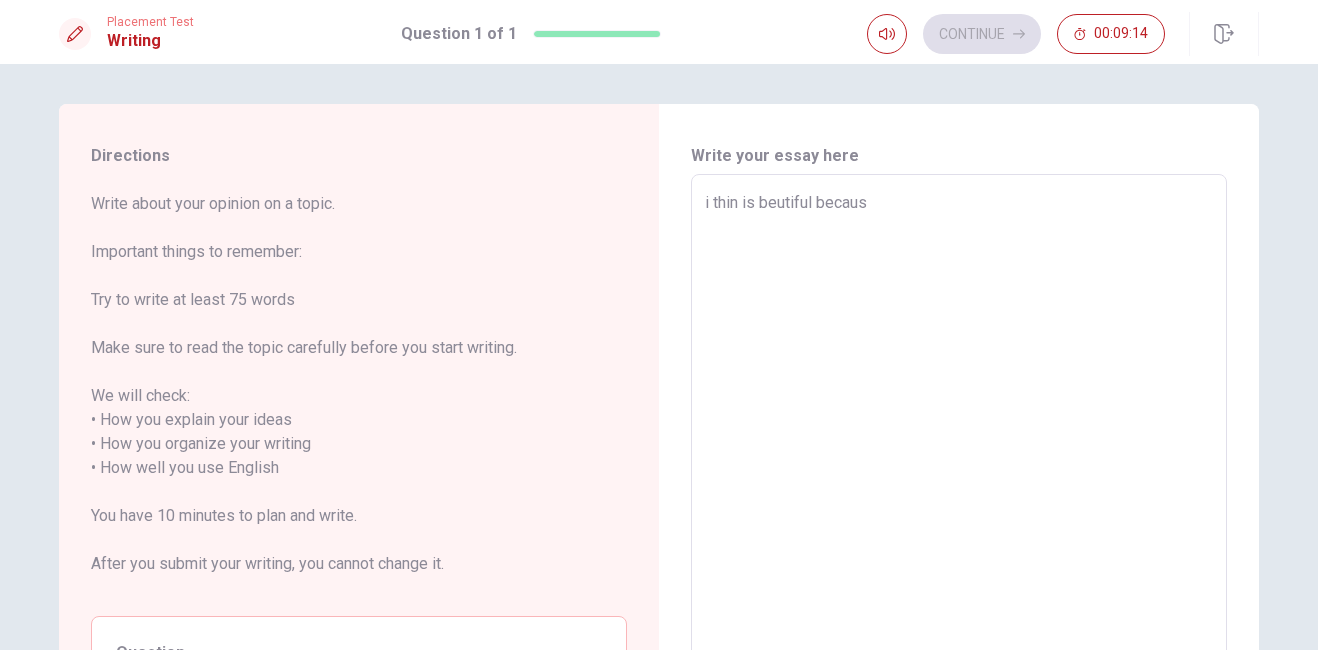 type on "x" 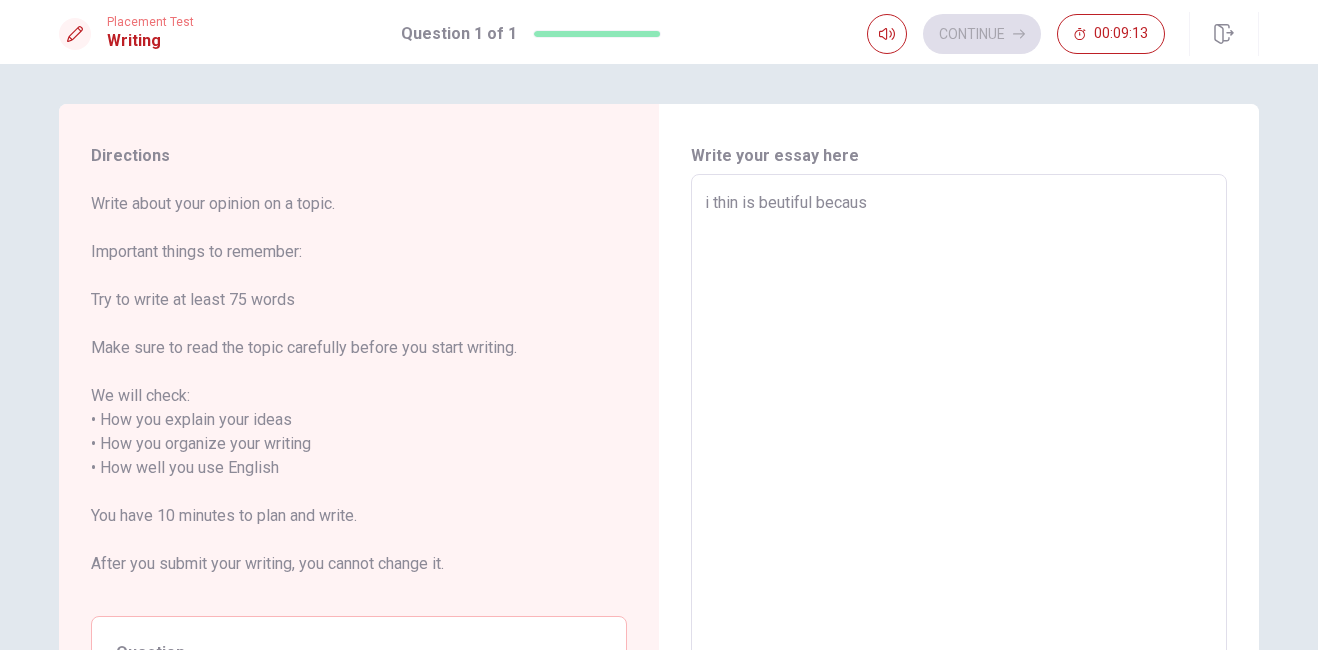 type on "i thin is beutiful because" 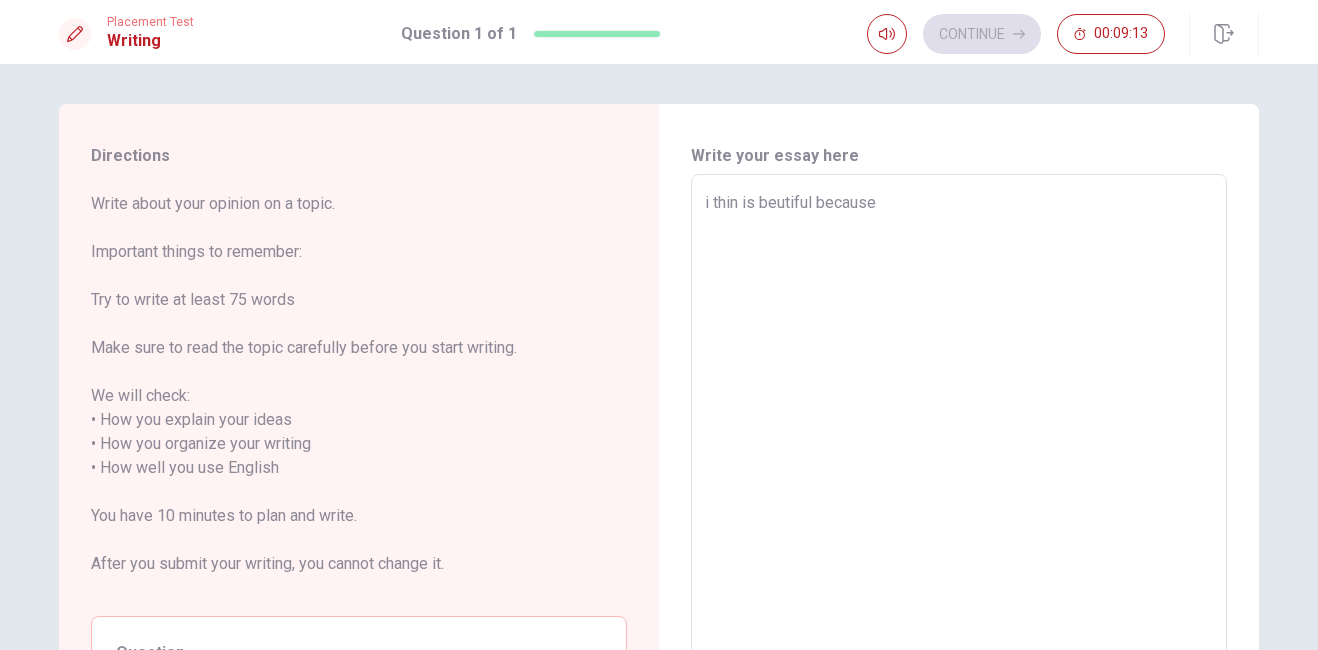 type on "x" 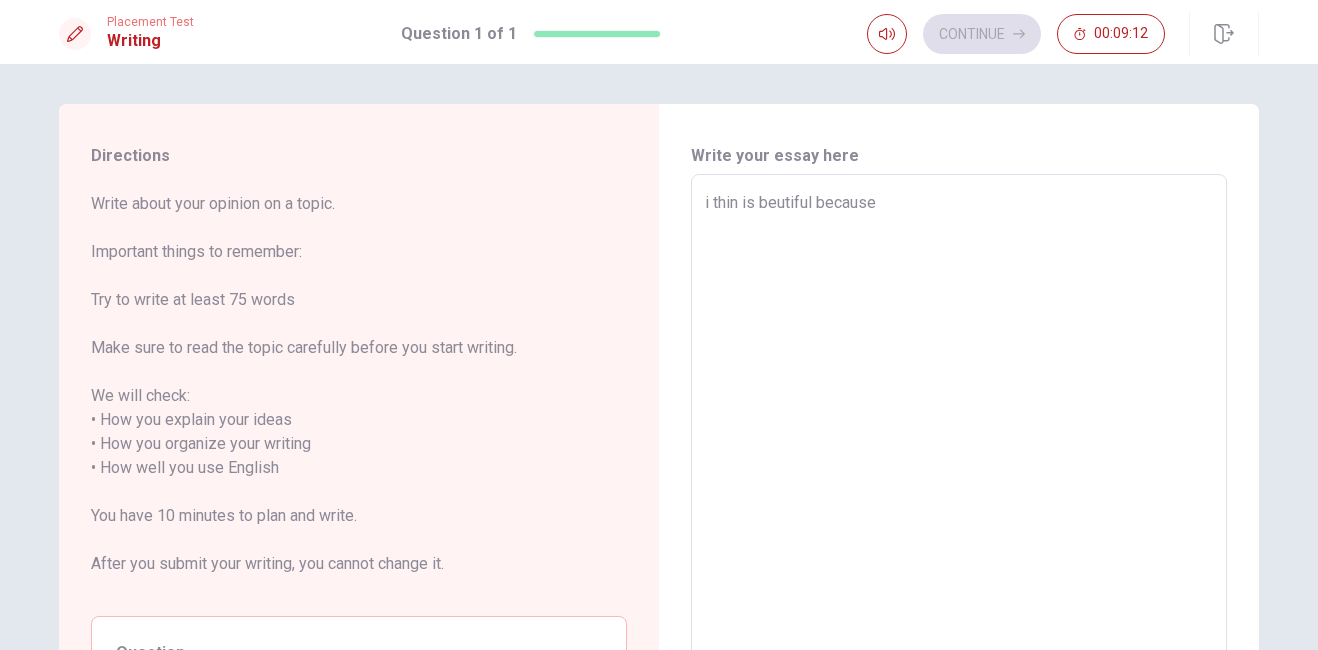 type on "i thin is beutiful because i" 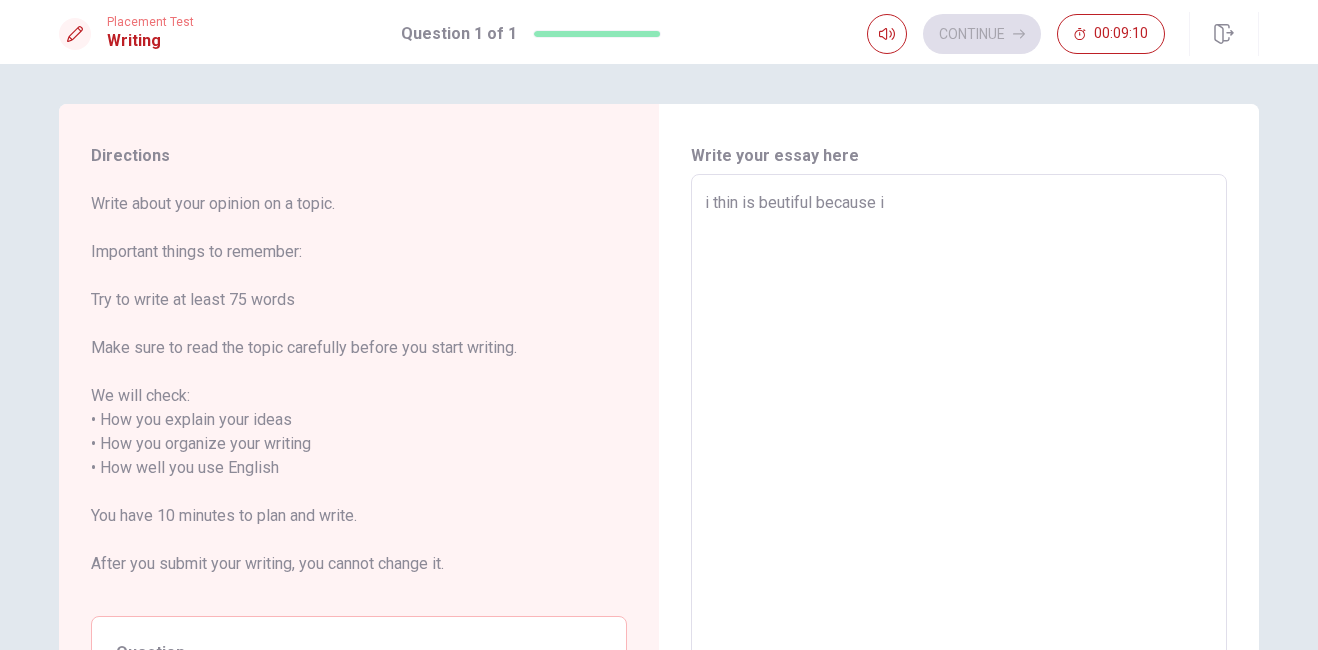 type on "x" 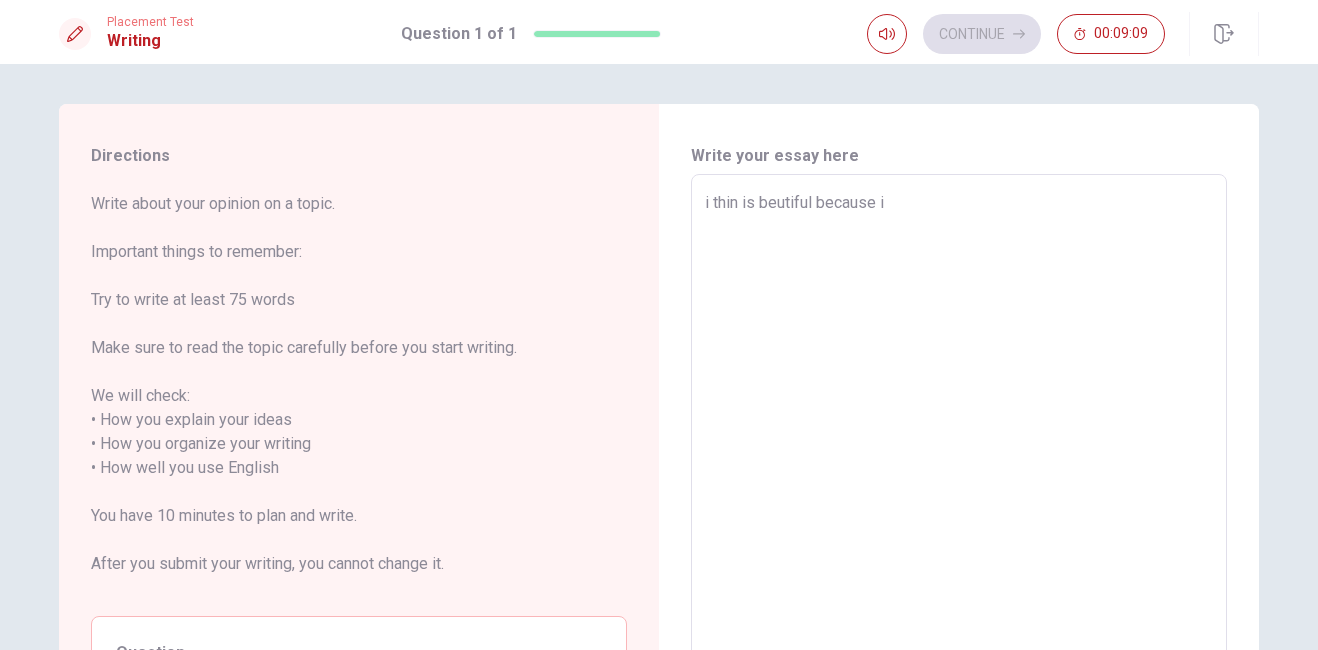type on "i thin is beutiful because i" 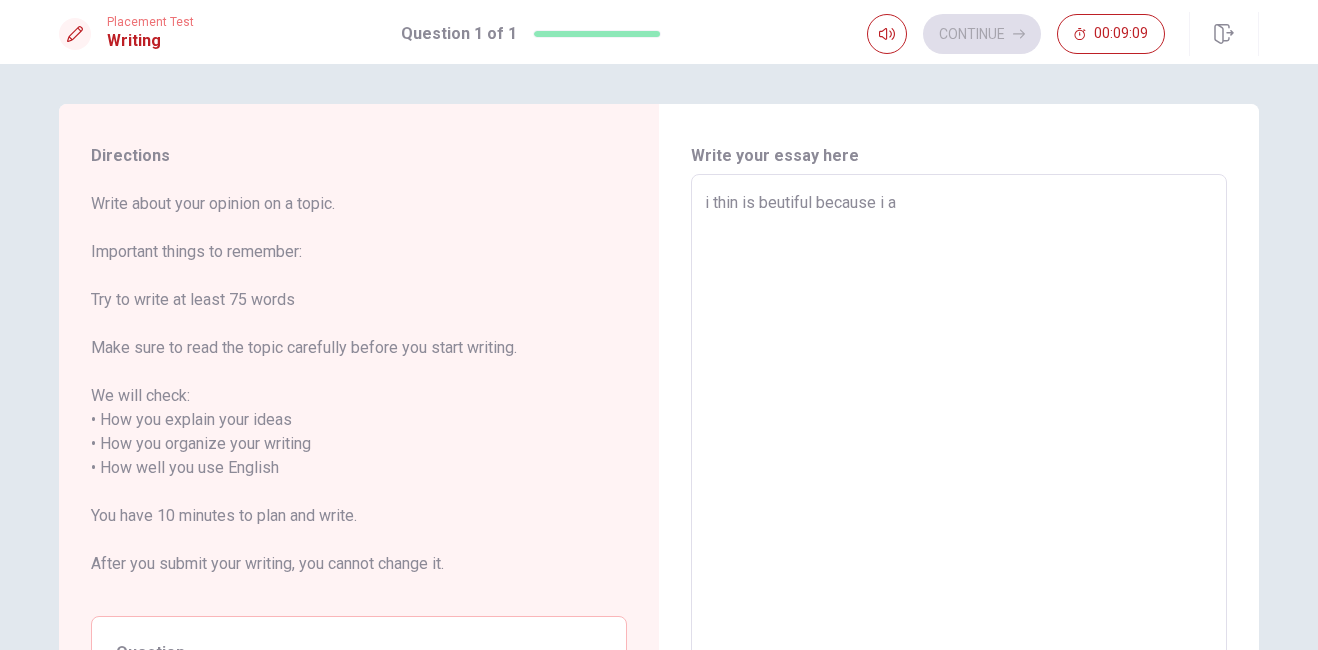 type on "x" 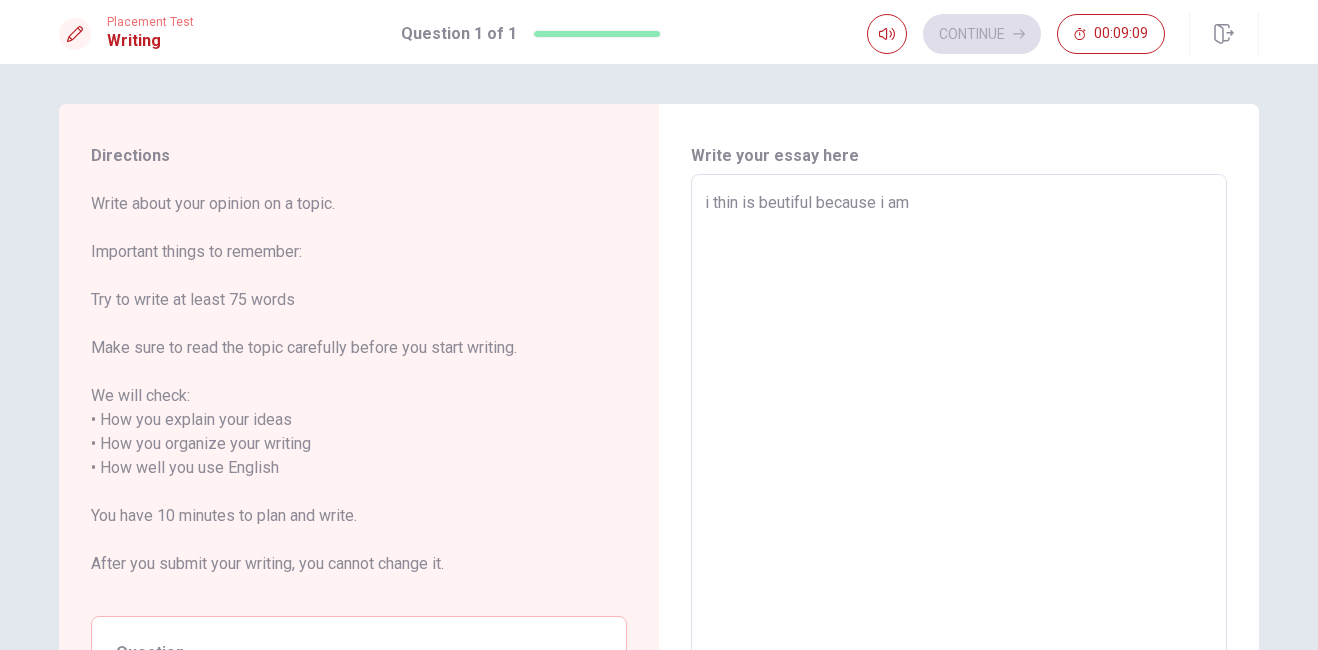 type on "x" 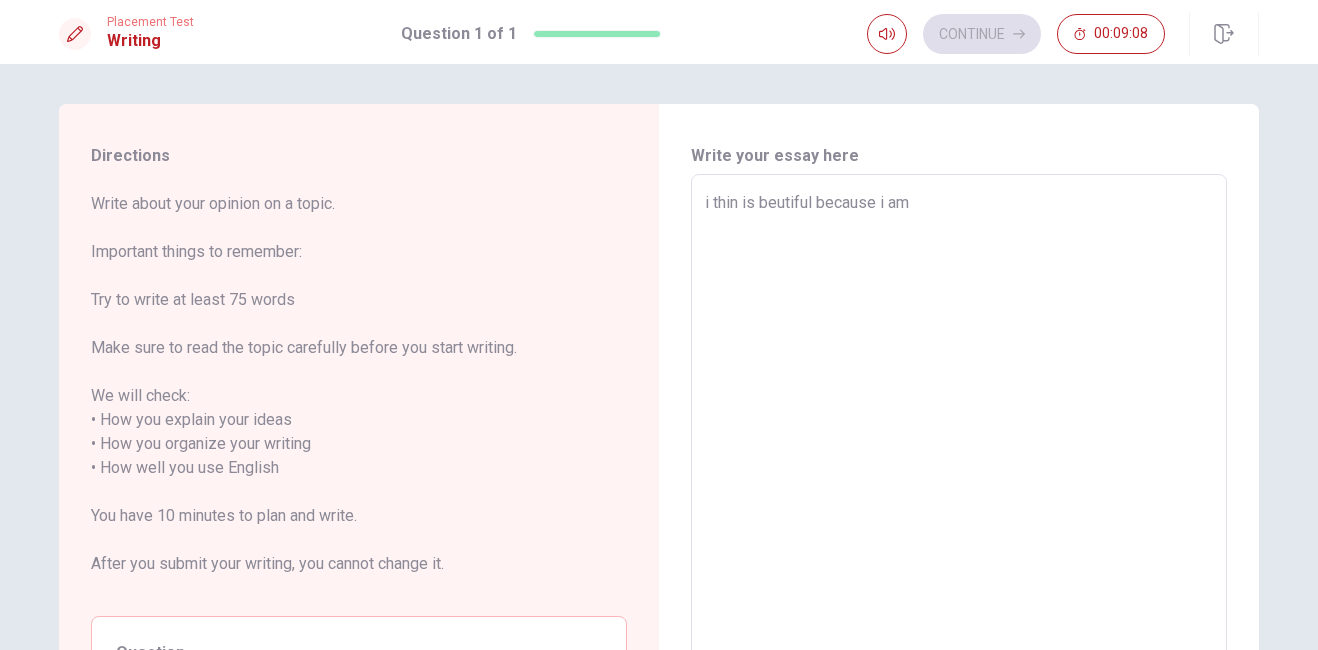type on "i thin is beutiful because i am" 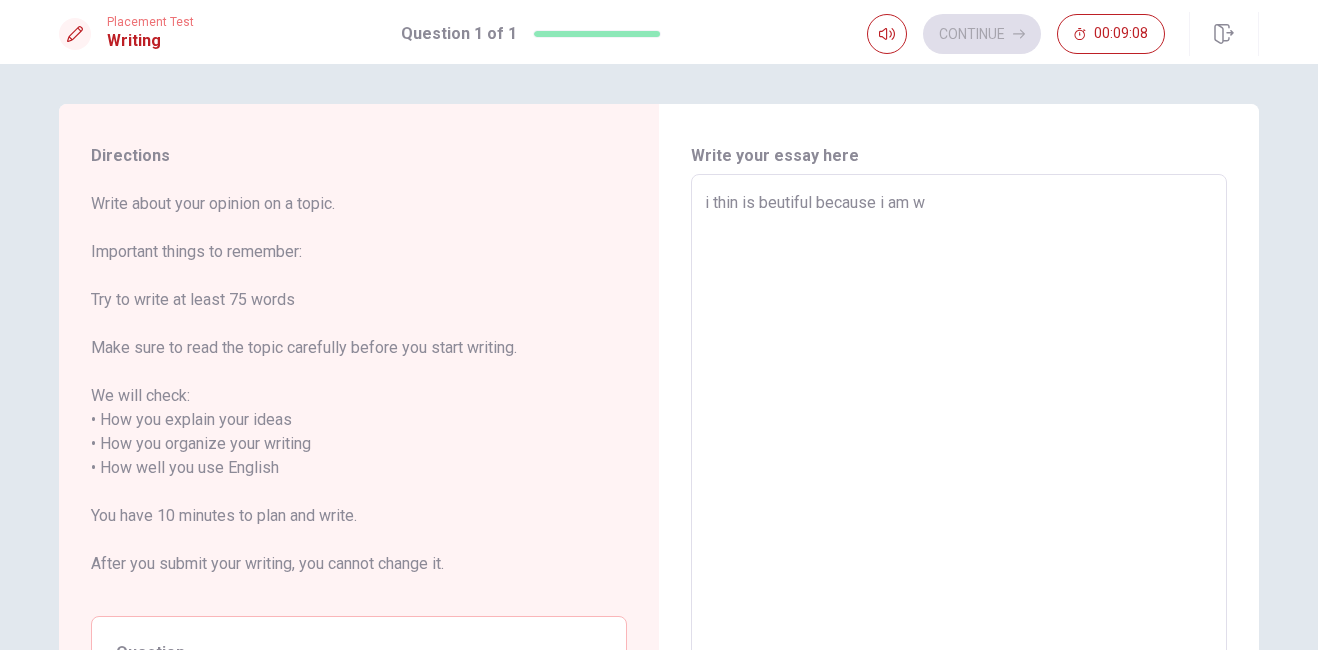 type on "x" 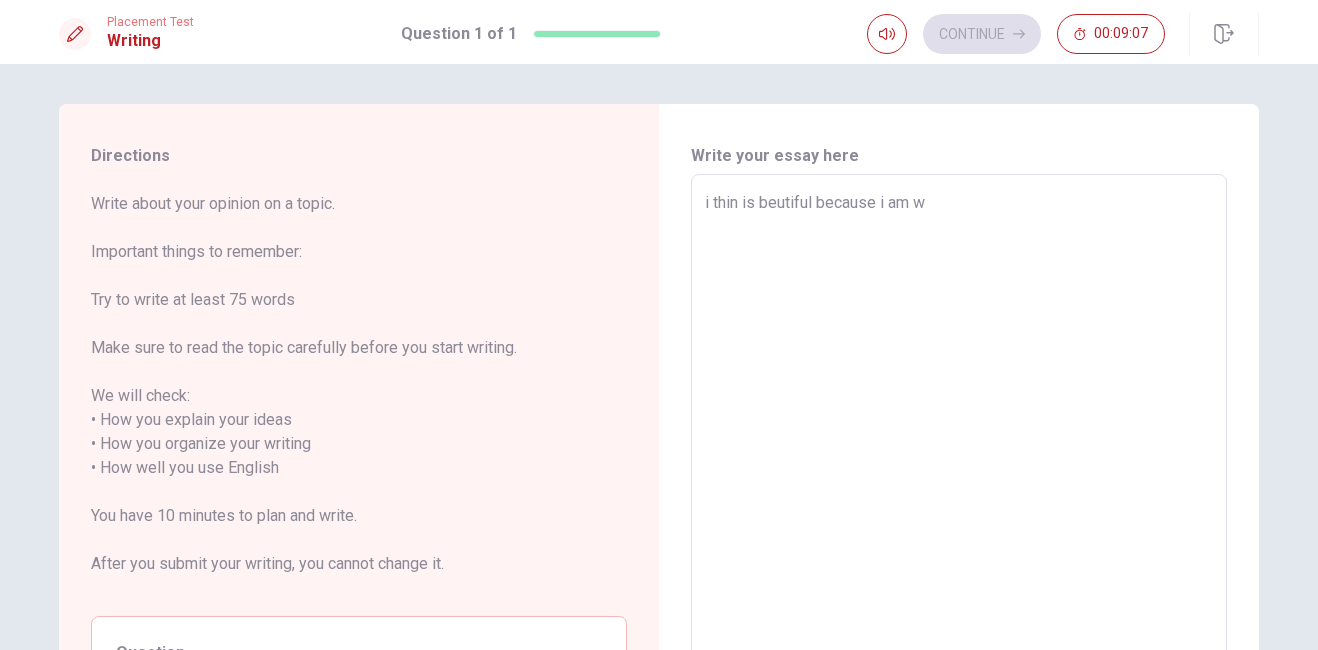 type on "i thin is beutiful because i am wi" 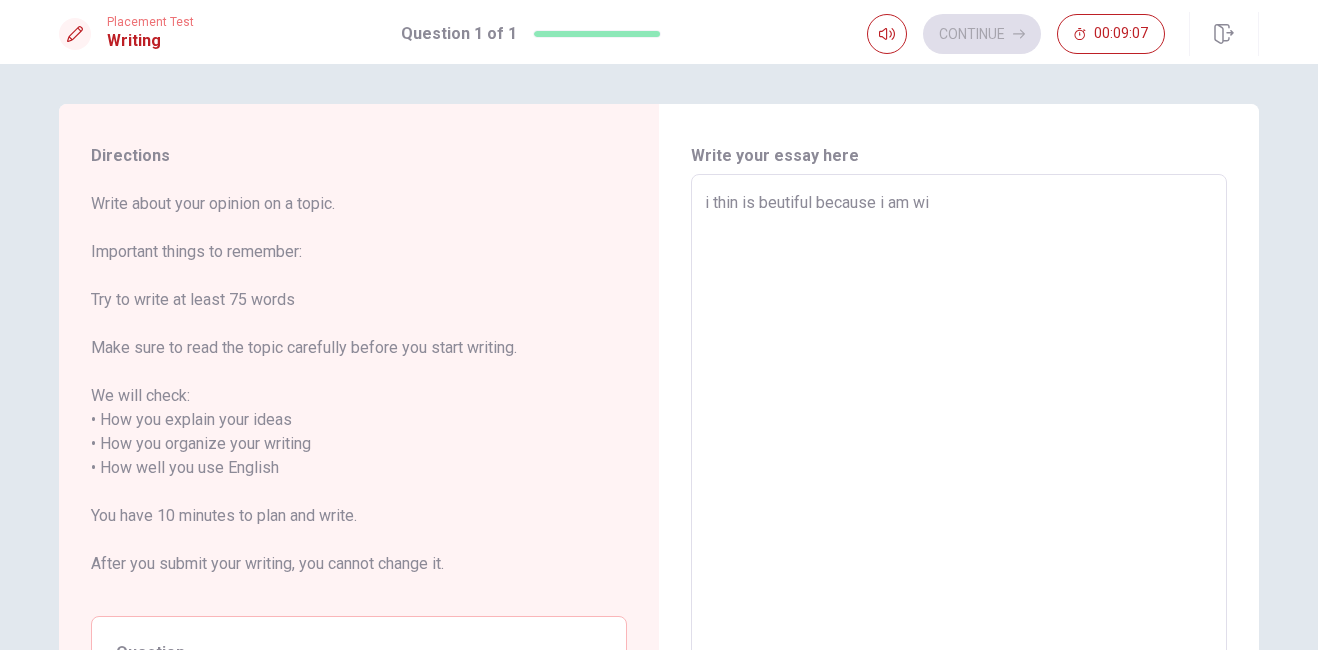 type on "x" 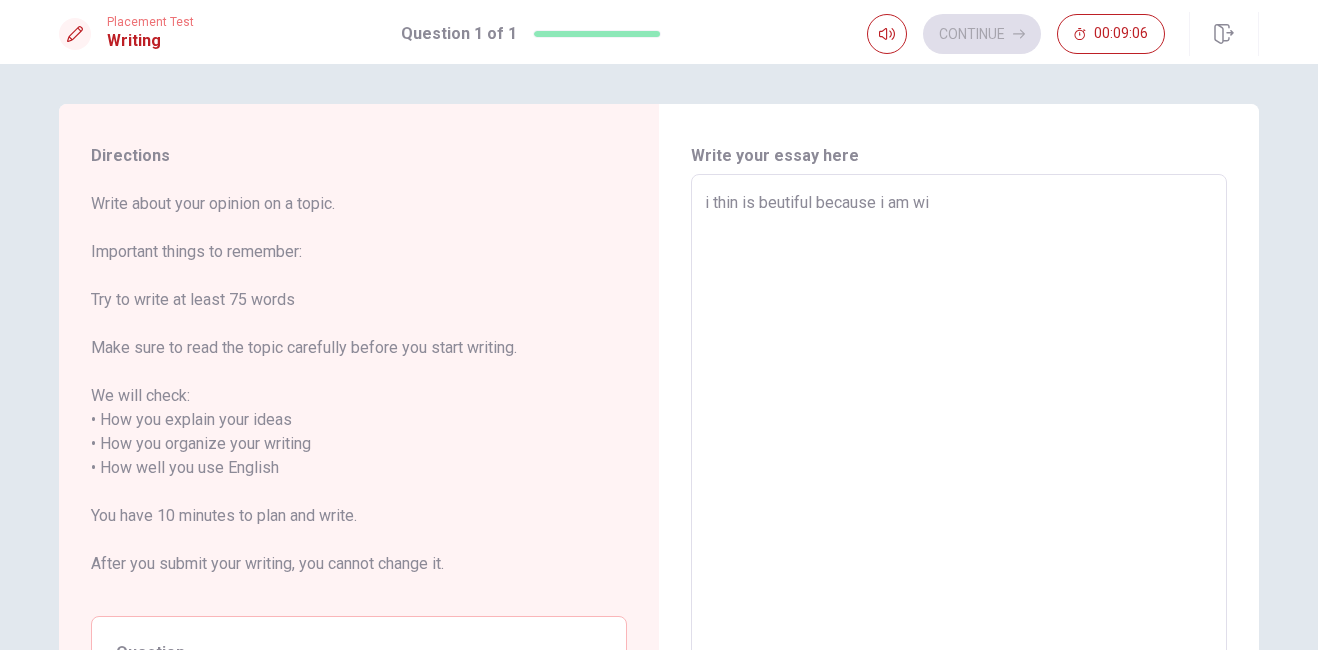 type on "i thin is beutiful because i am wit" 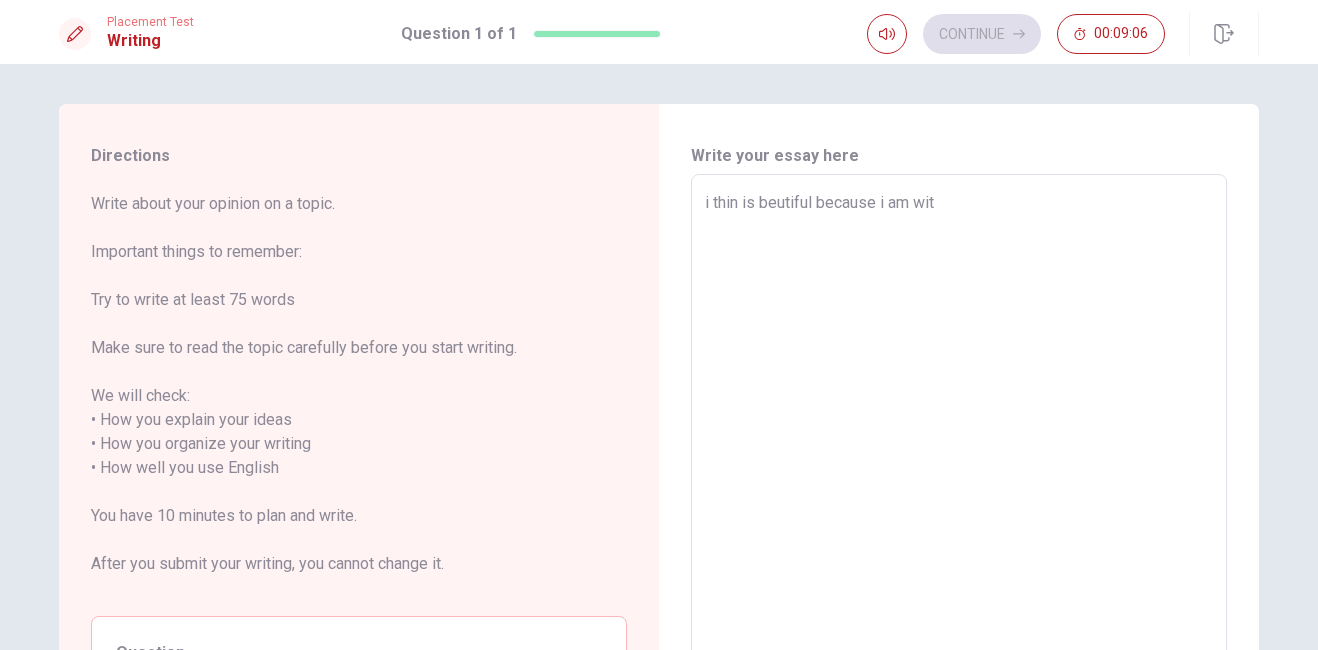 type on "x" 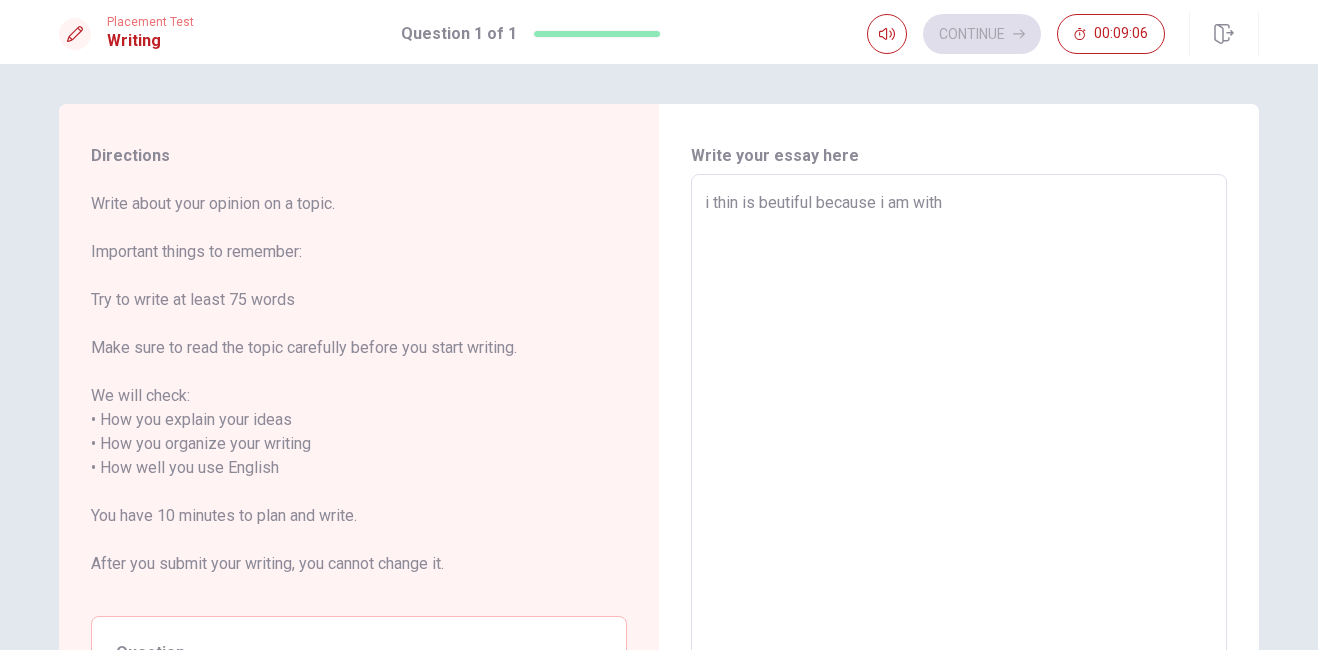 type on "x" 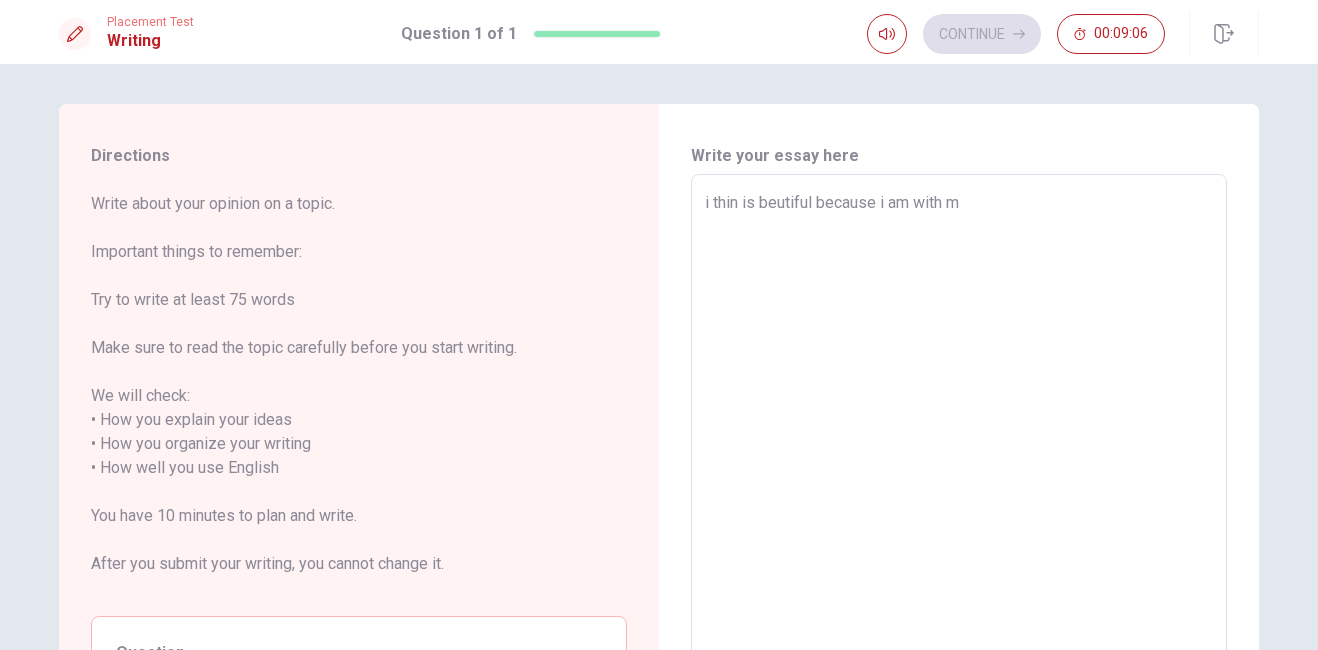 type on "x" 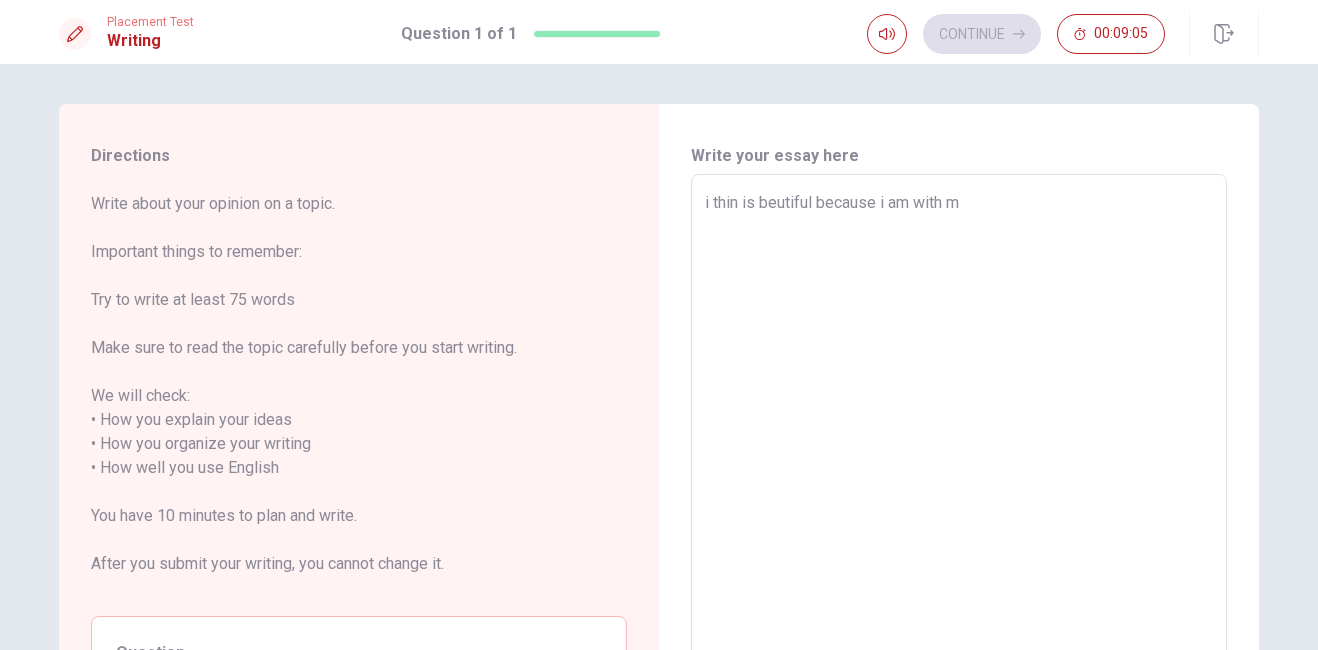 type on "i thin is beutiful because i am with my" 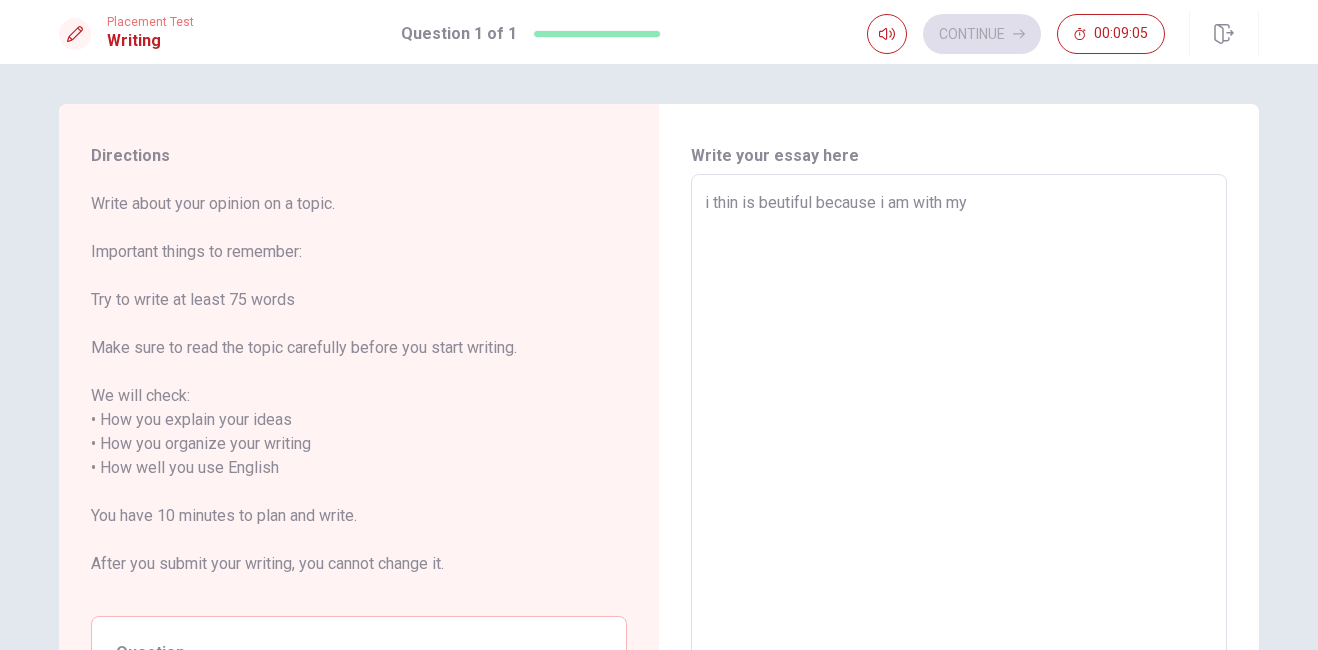 type on "x" 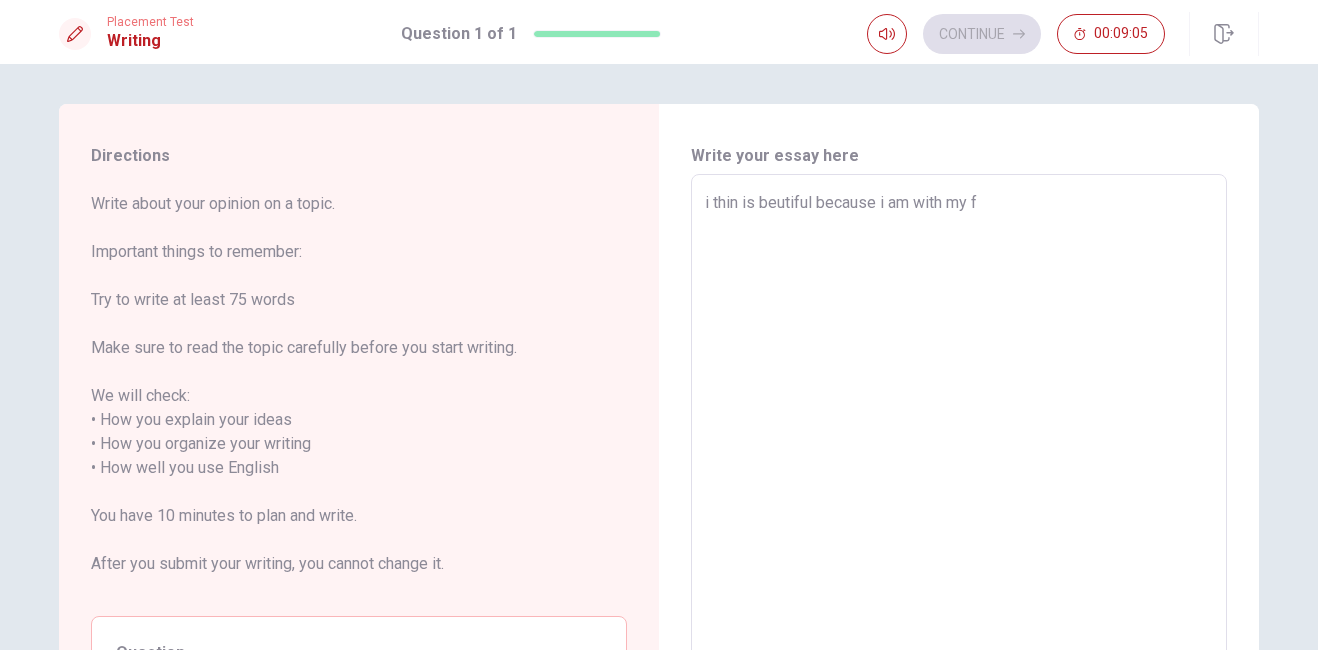 type on "x" 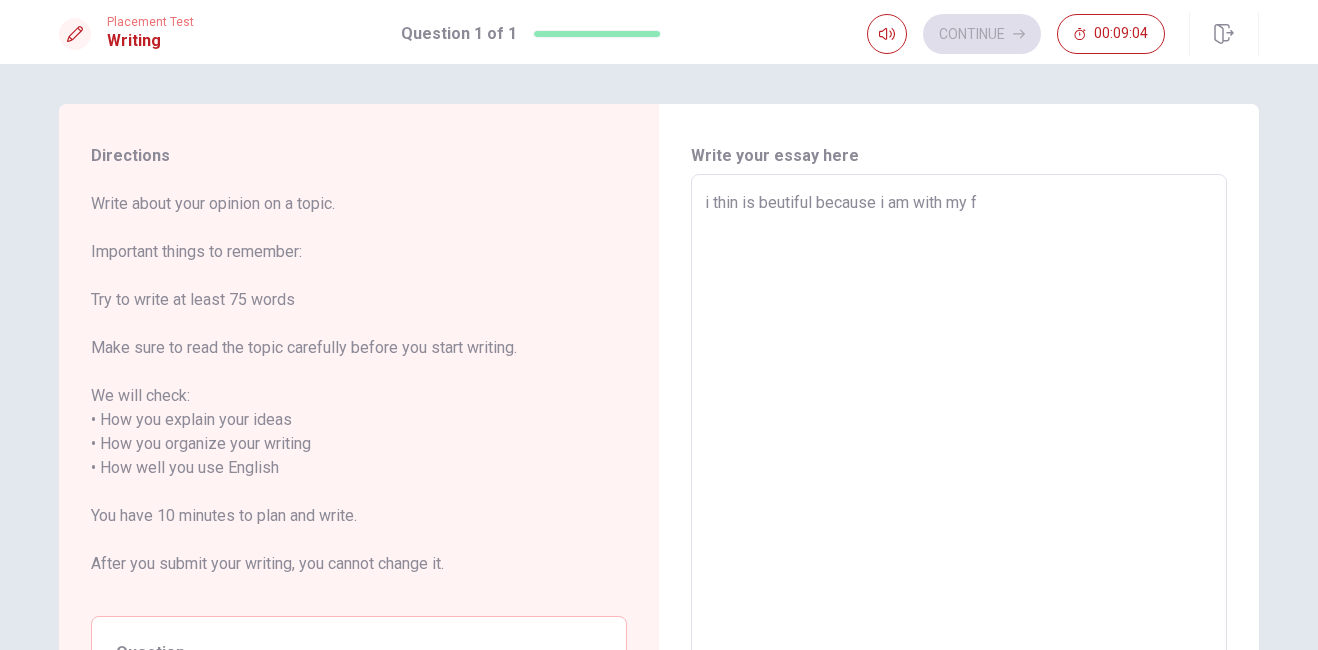 type on "i thin is beutiful because i am with my fr" 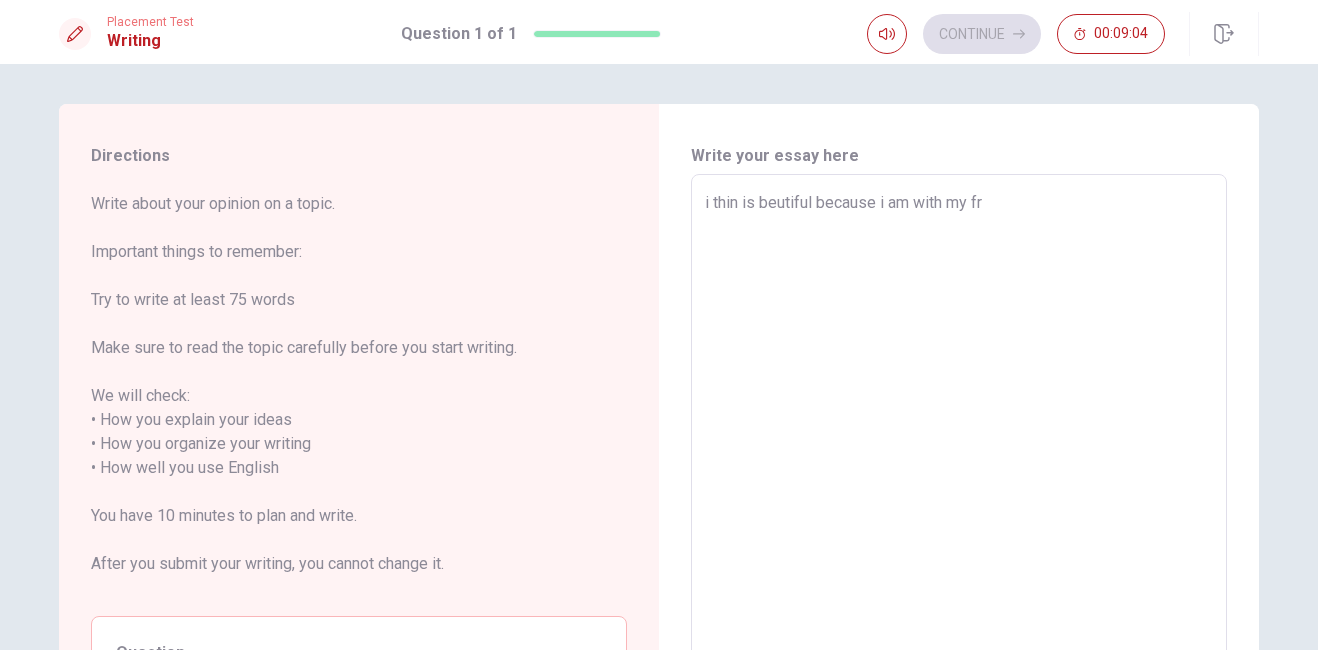 type on "x" 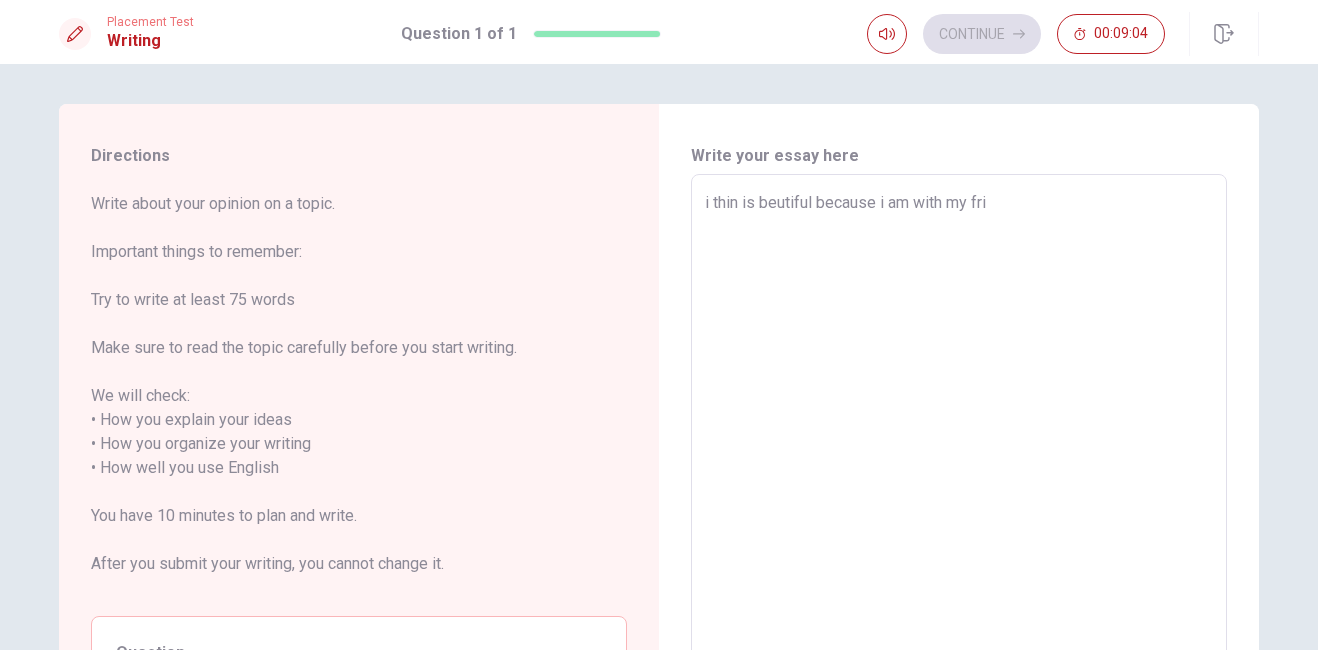 type on "x" 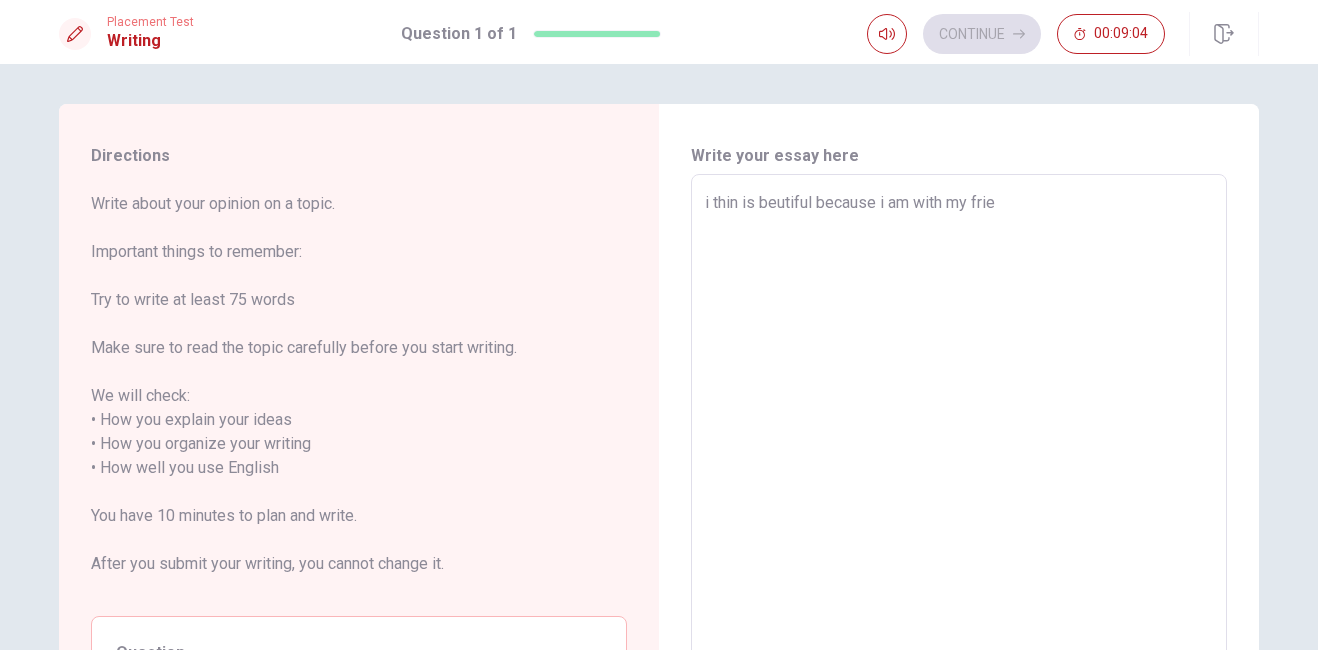 type on "x" 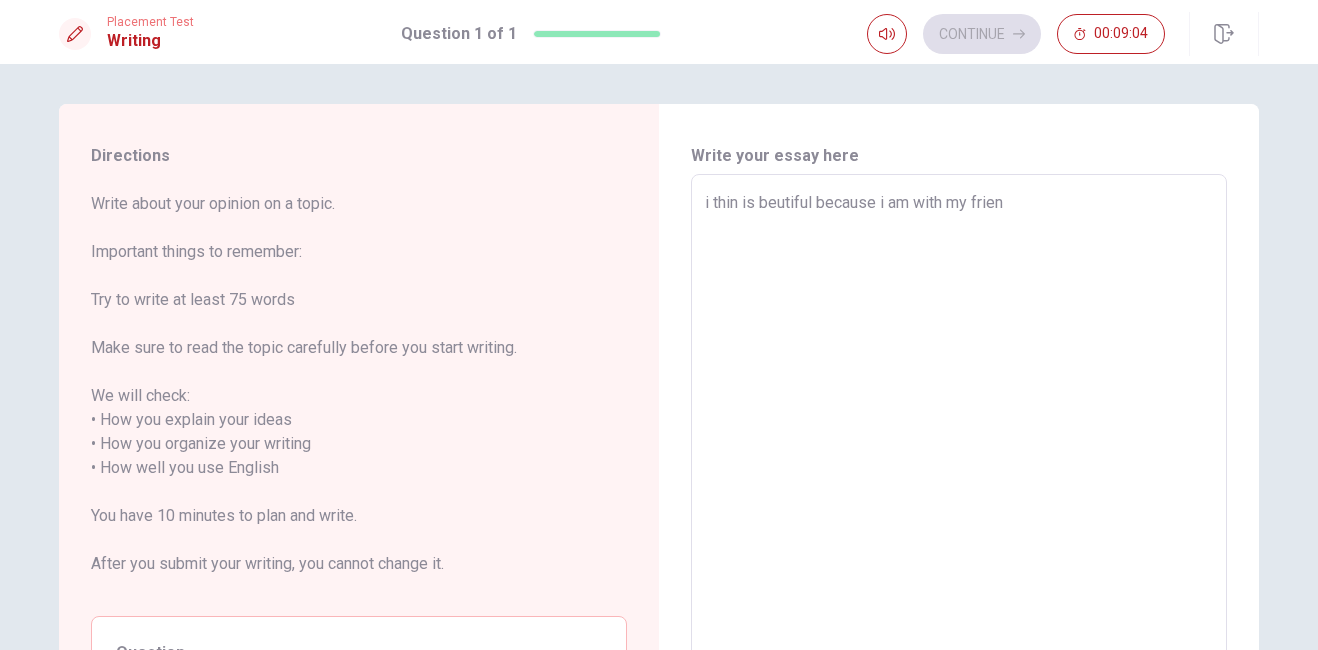 type on "x" 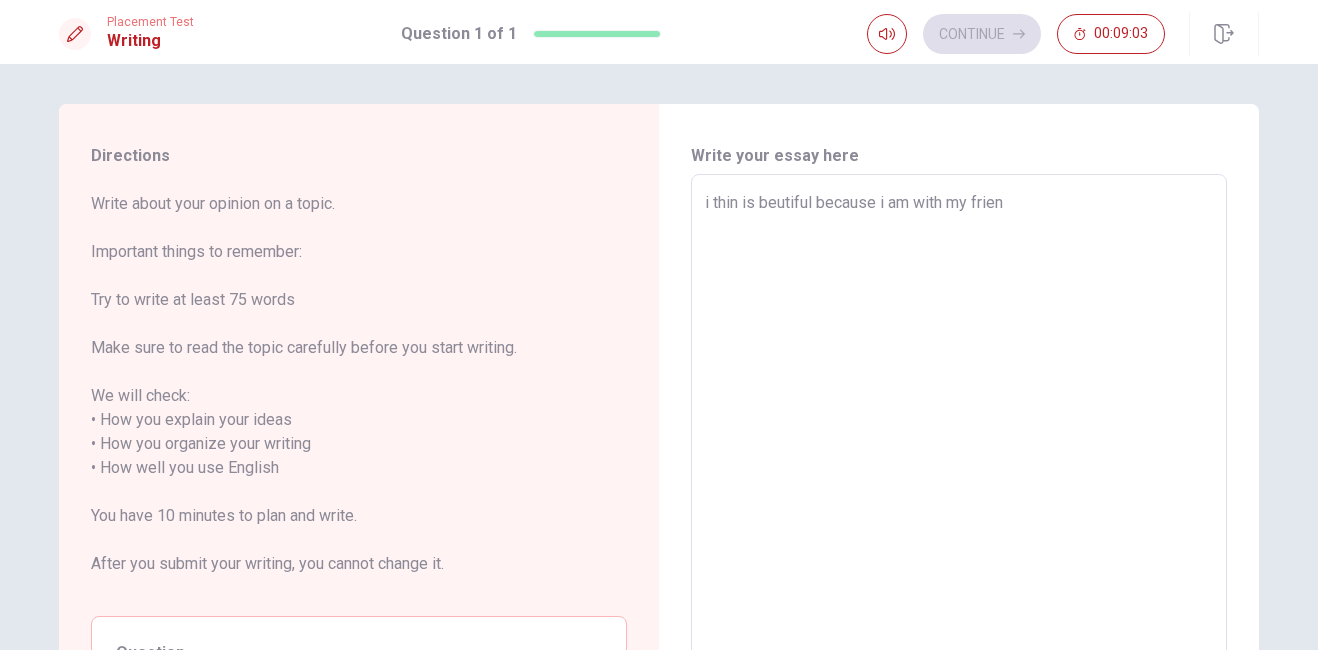 type on "i thin is beutiful because i am with my friend" 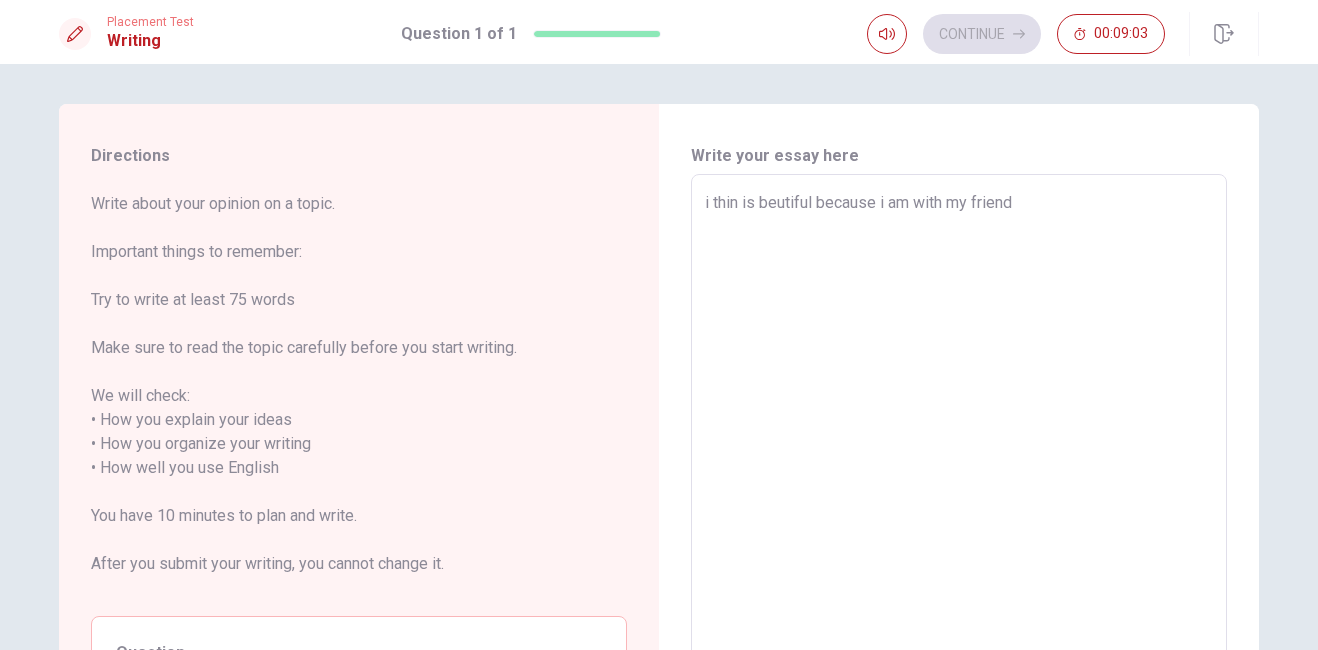 type on "x" 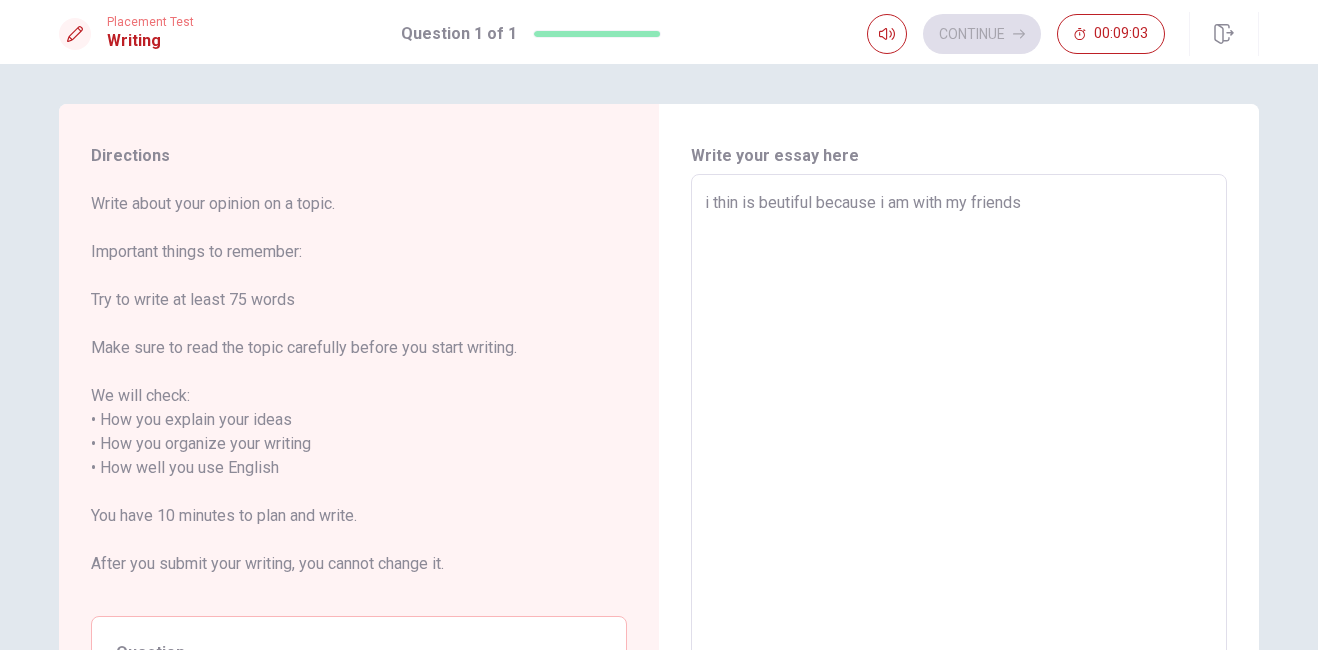 type on "x" 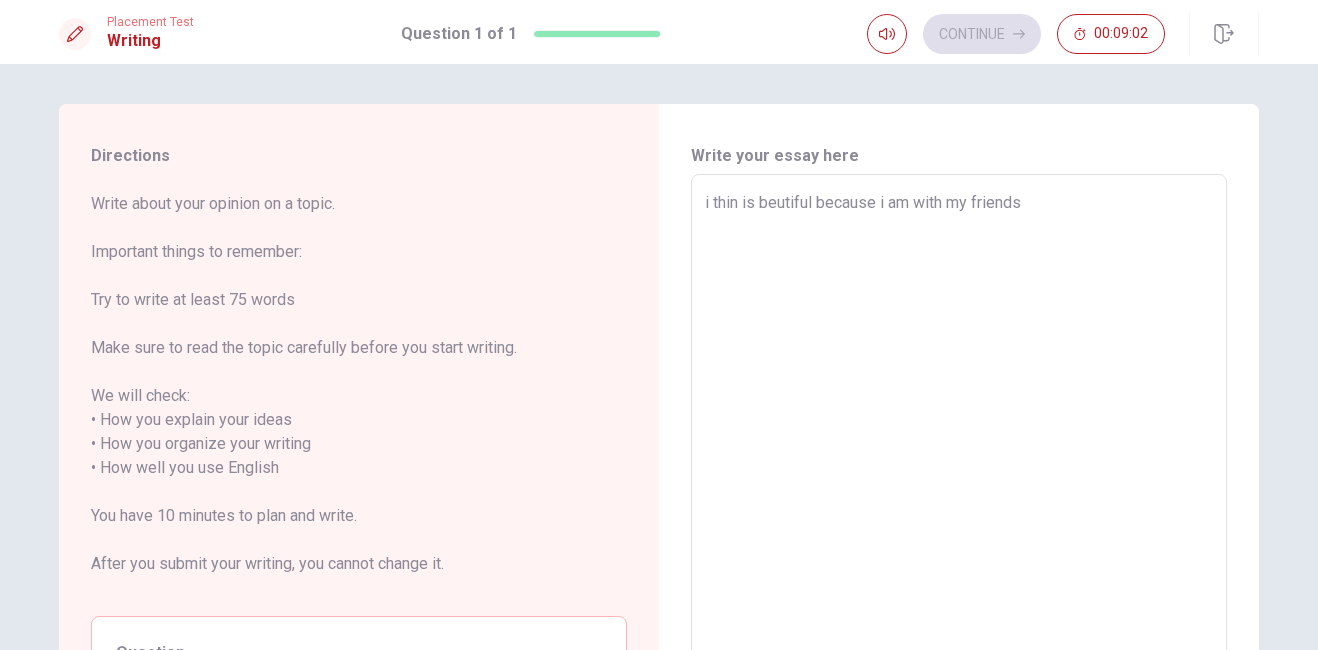 type on "i thin is beutiful because i am with my friends" 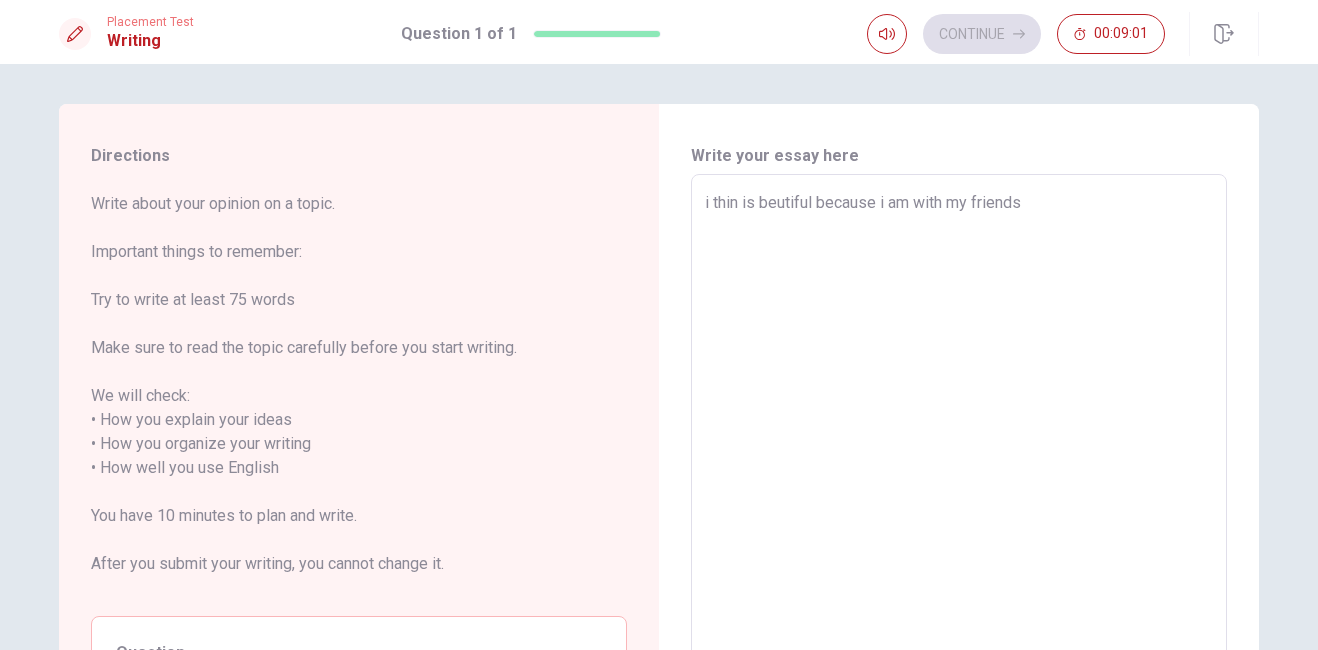 type on "i thin is beutiful because i am with my friends a" 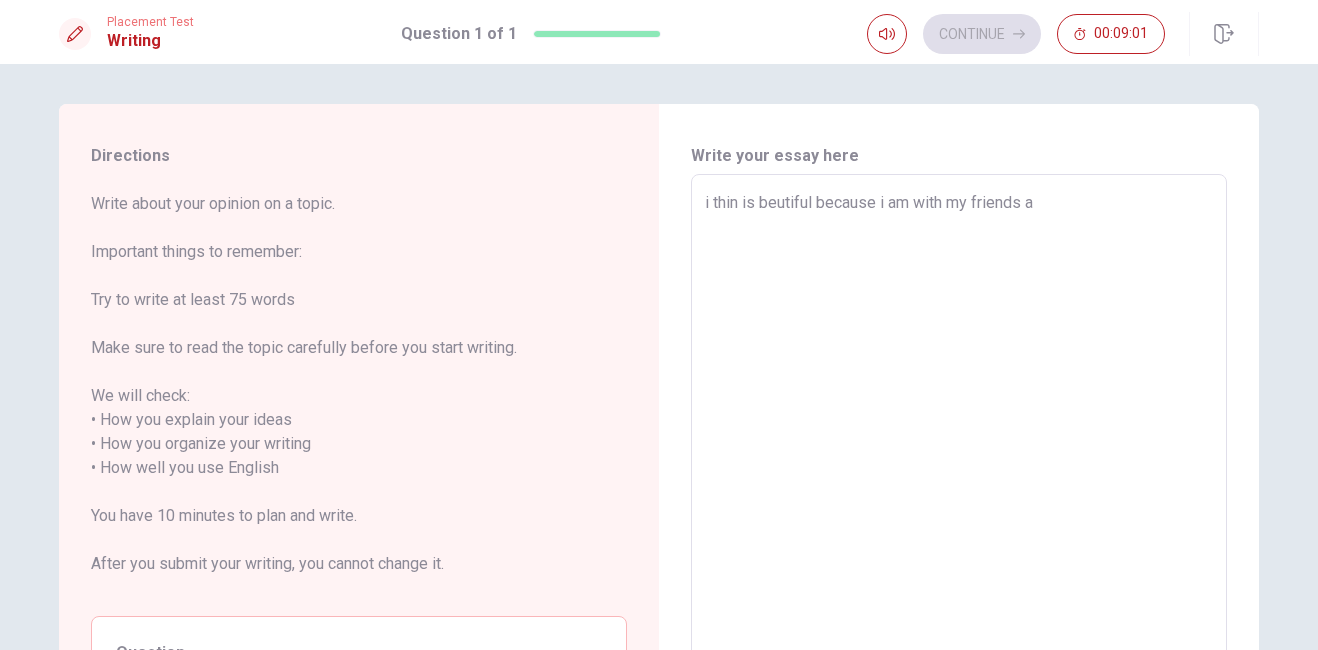type on "x" 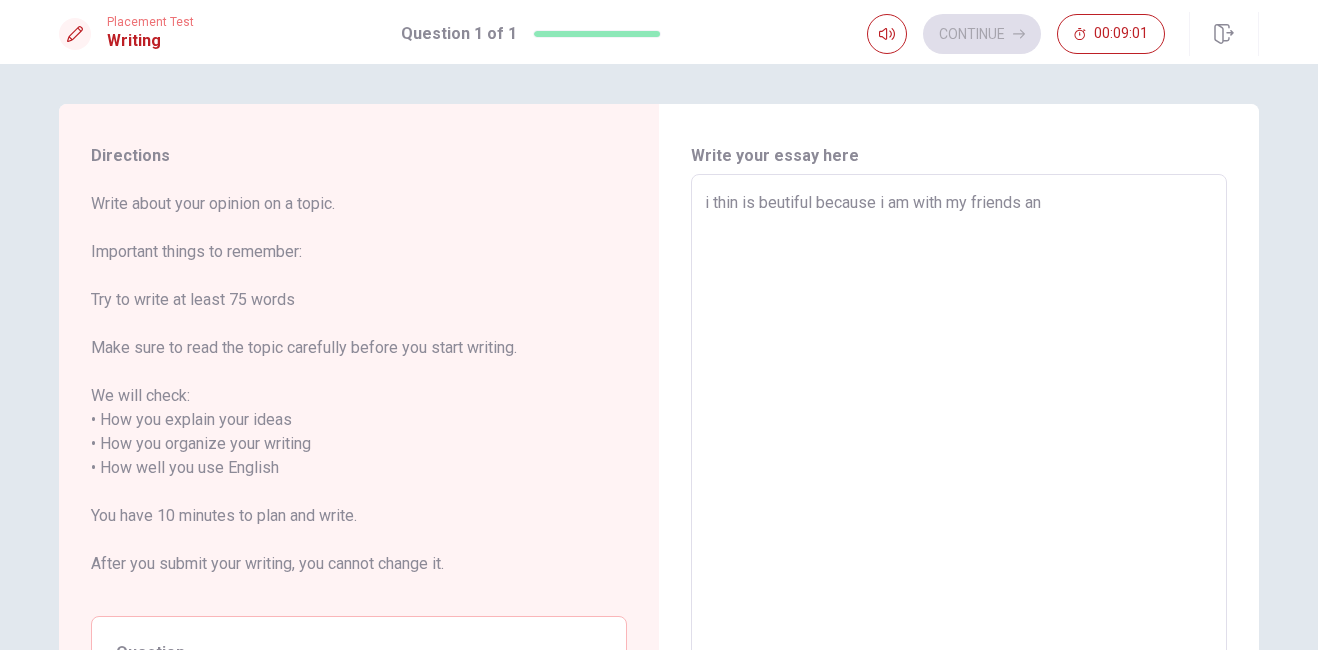 type on "x" 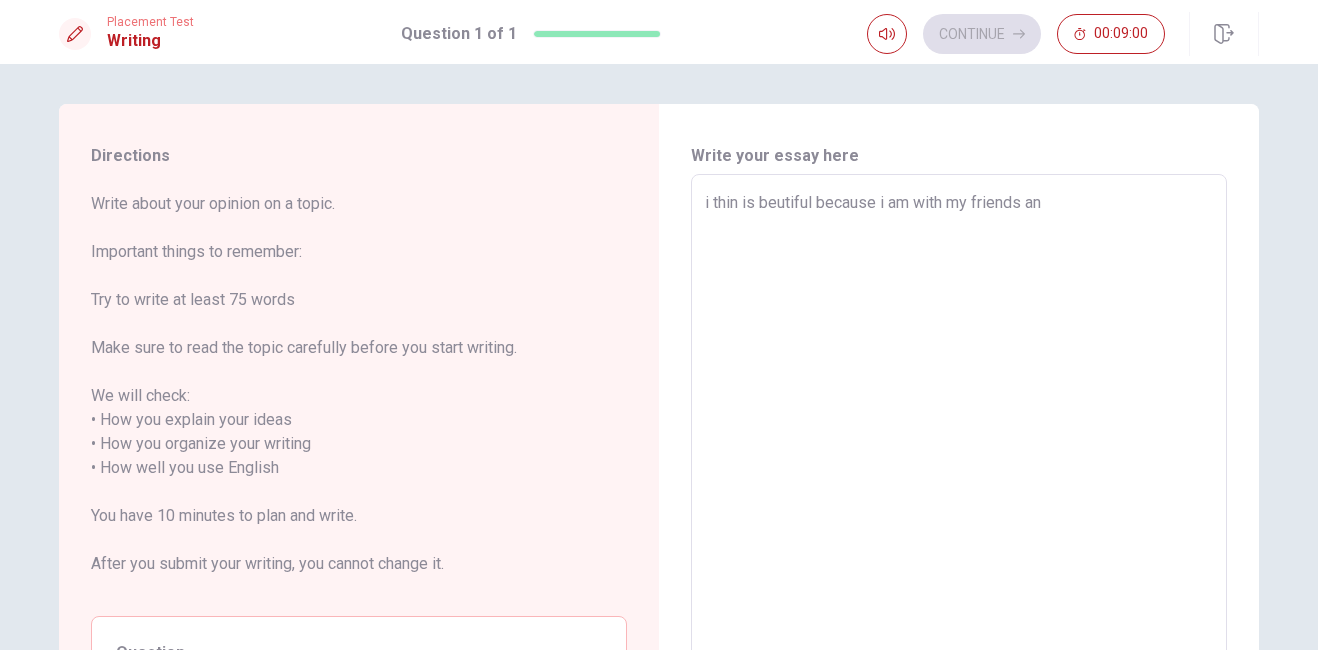 type on "i thin is beutiful because i am with my friends and" 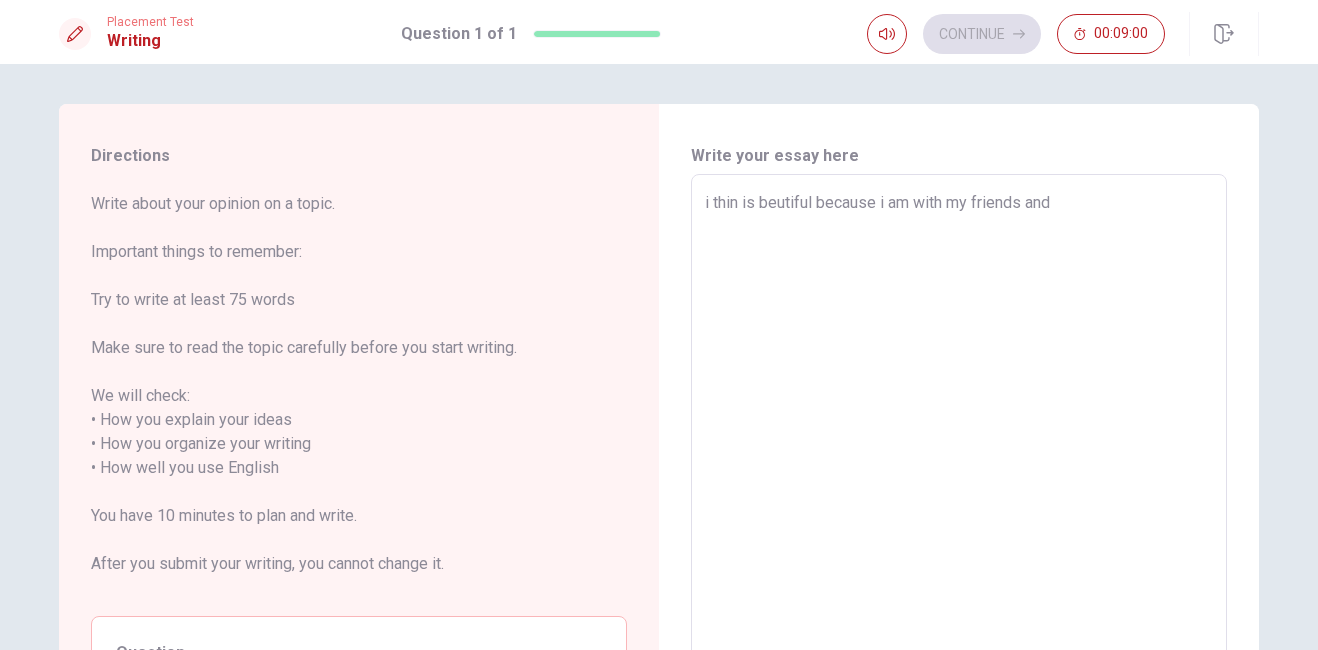 type on "x" 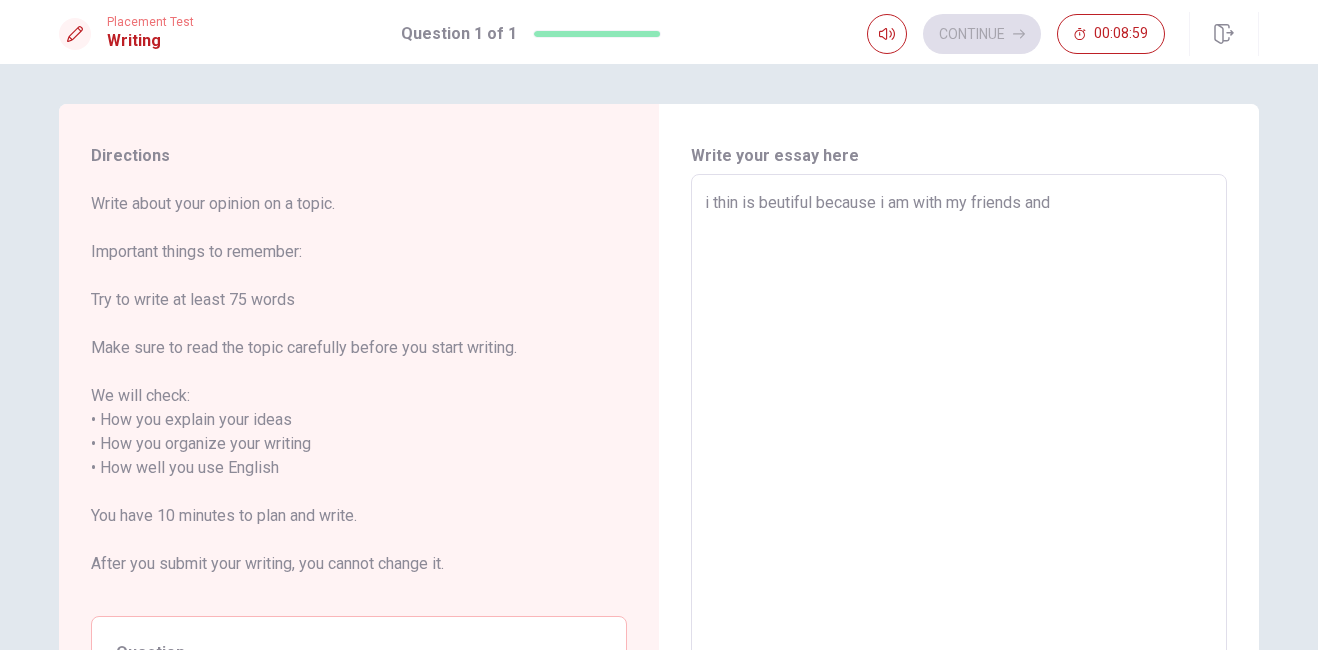 type on "x" 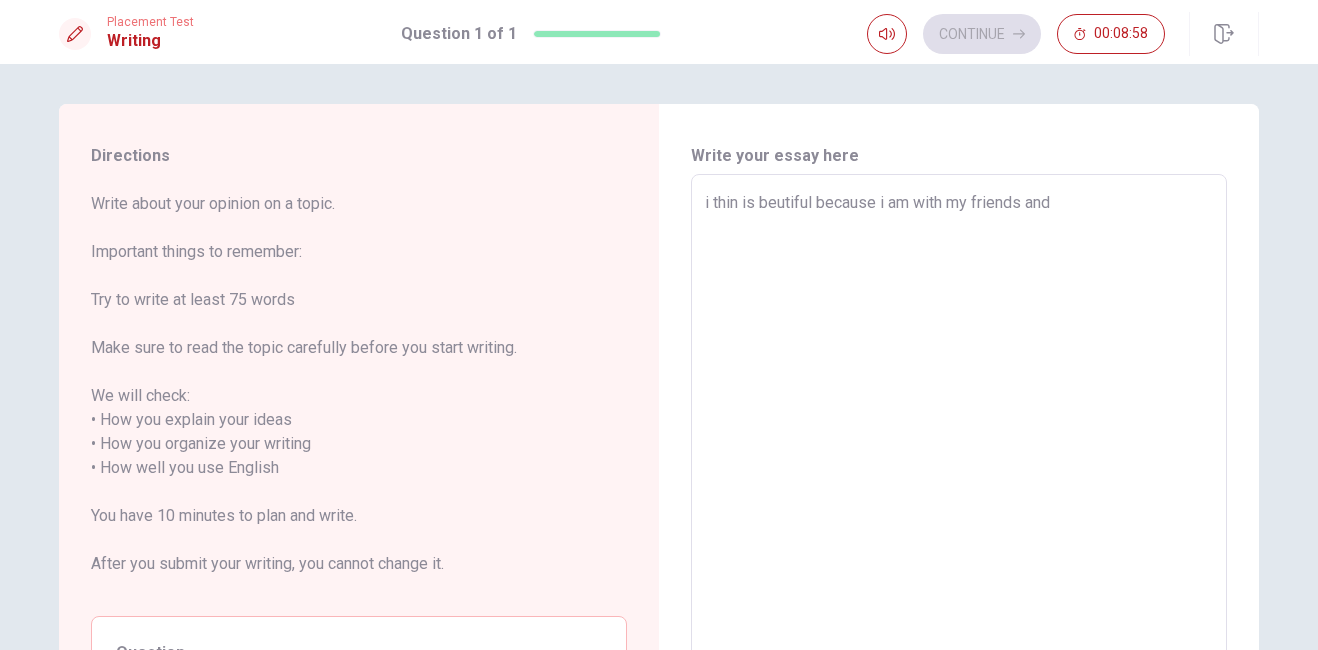 type on "i thin is beutiful because i am with my friends and t" 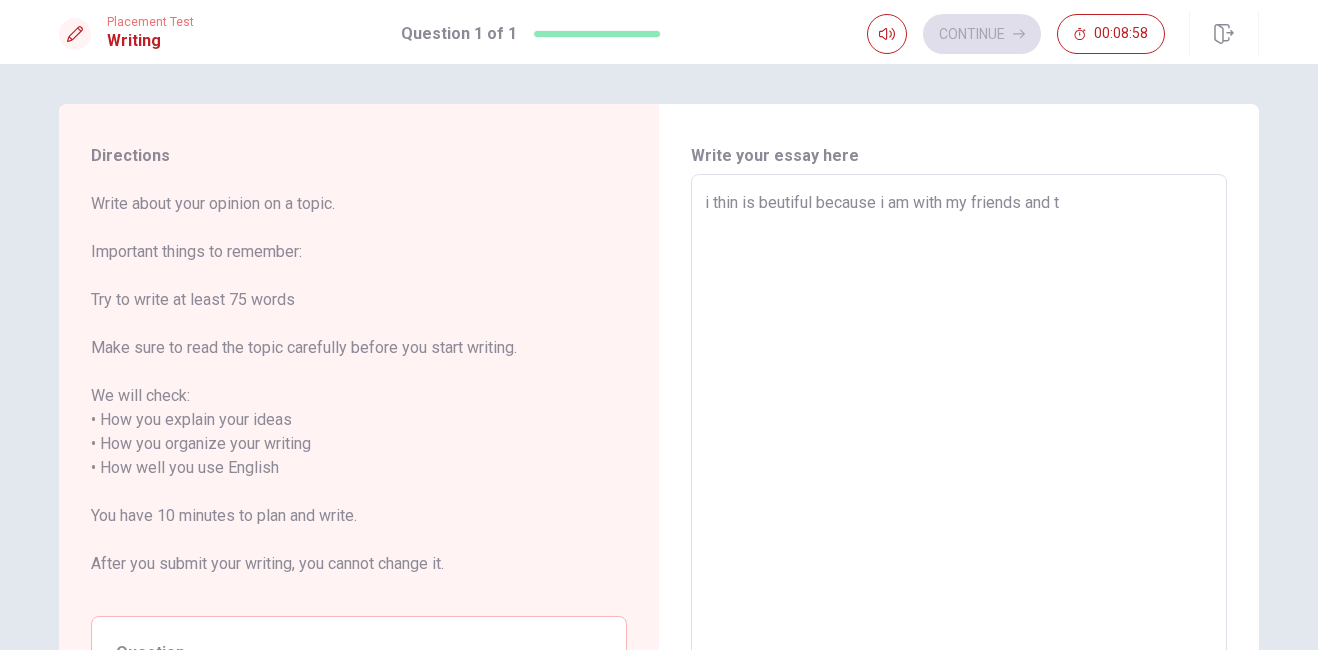 type on "x" 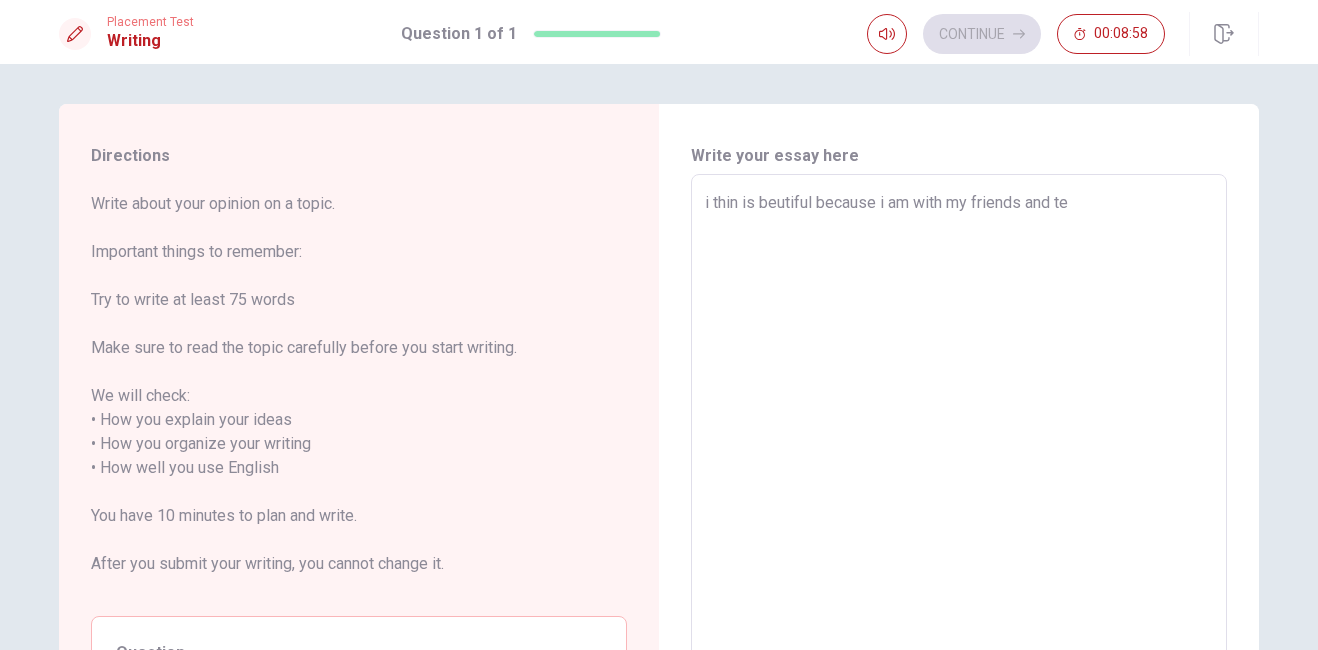 type on "x" 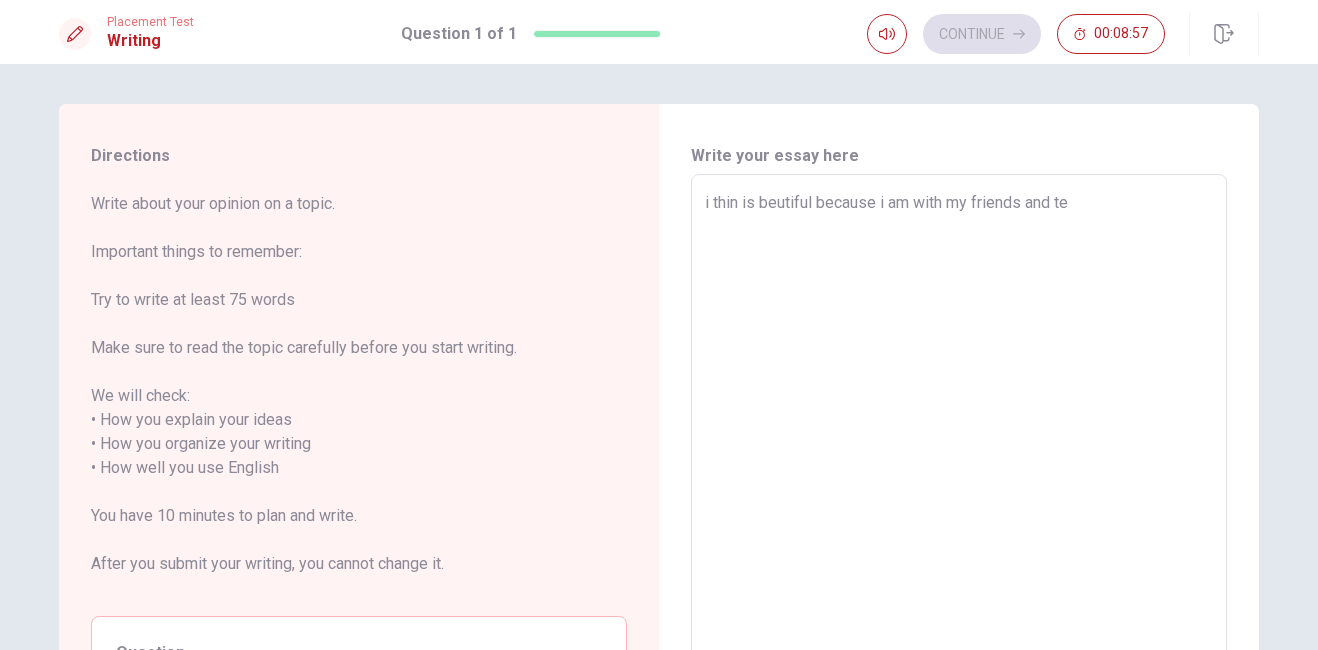 type on "x" 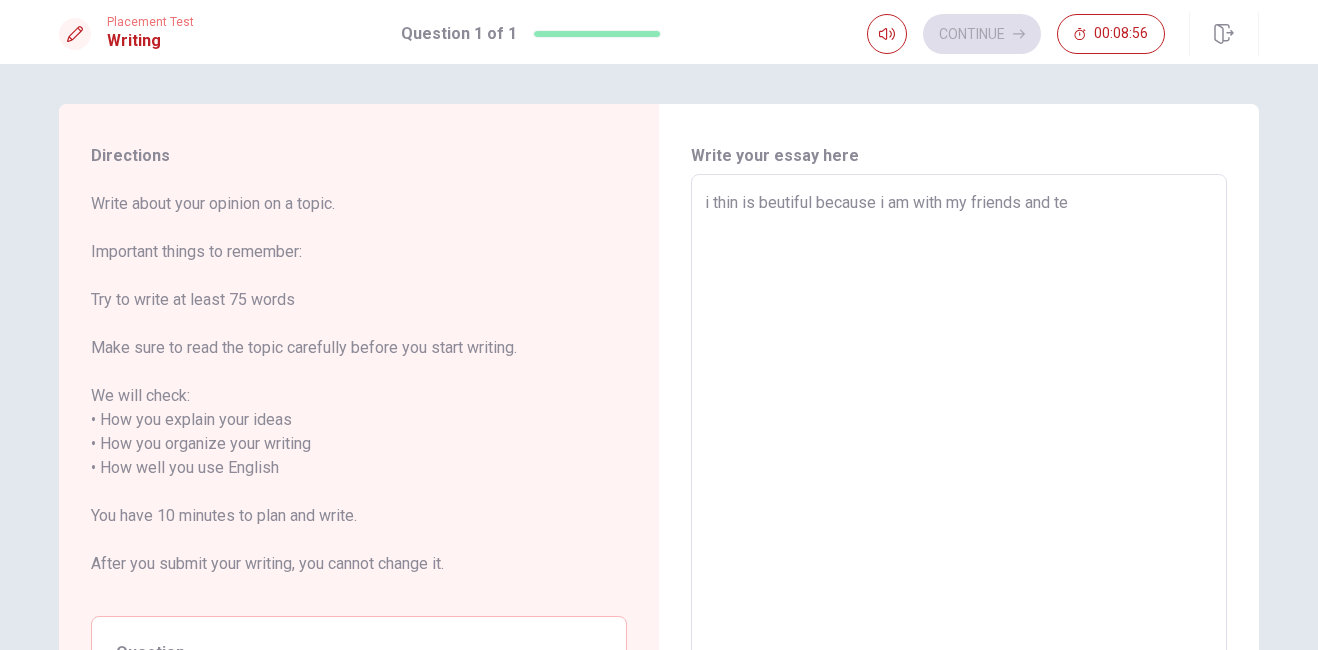 type on "i thin is beutiful because i am with my friends and te" 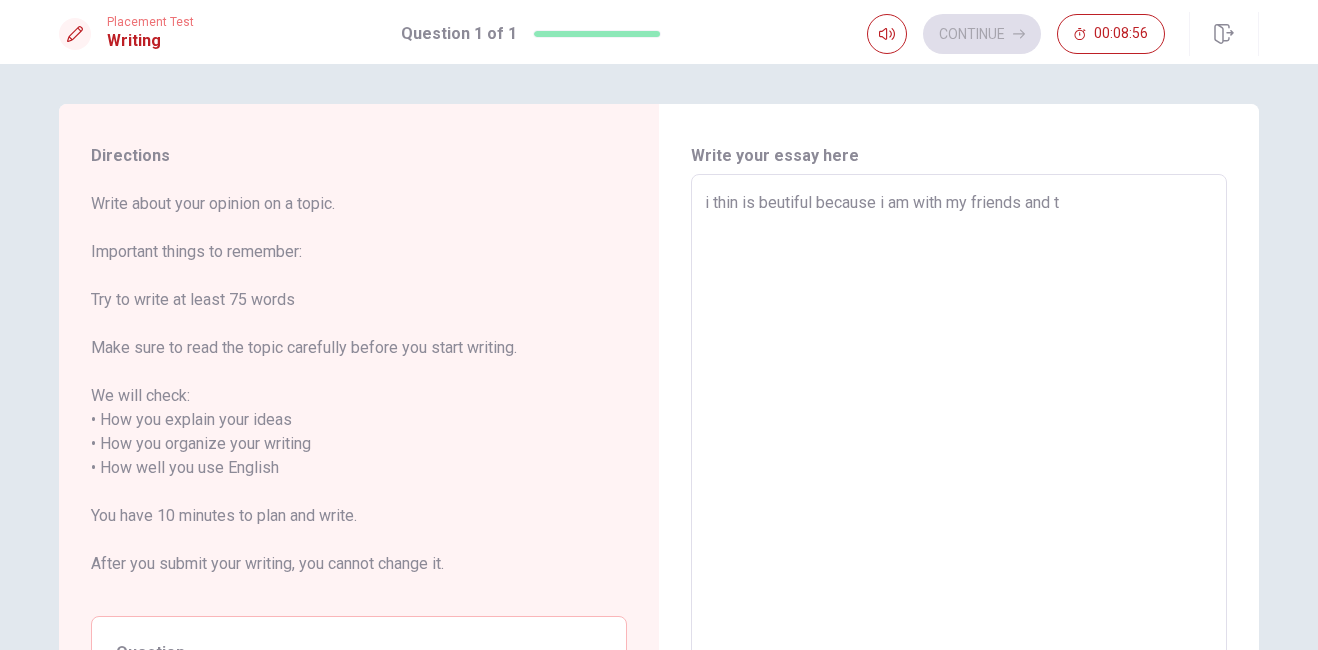 type on "x" 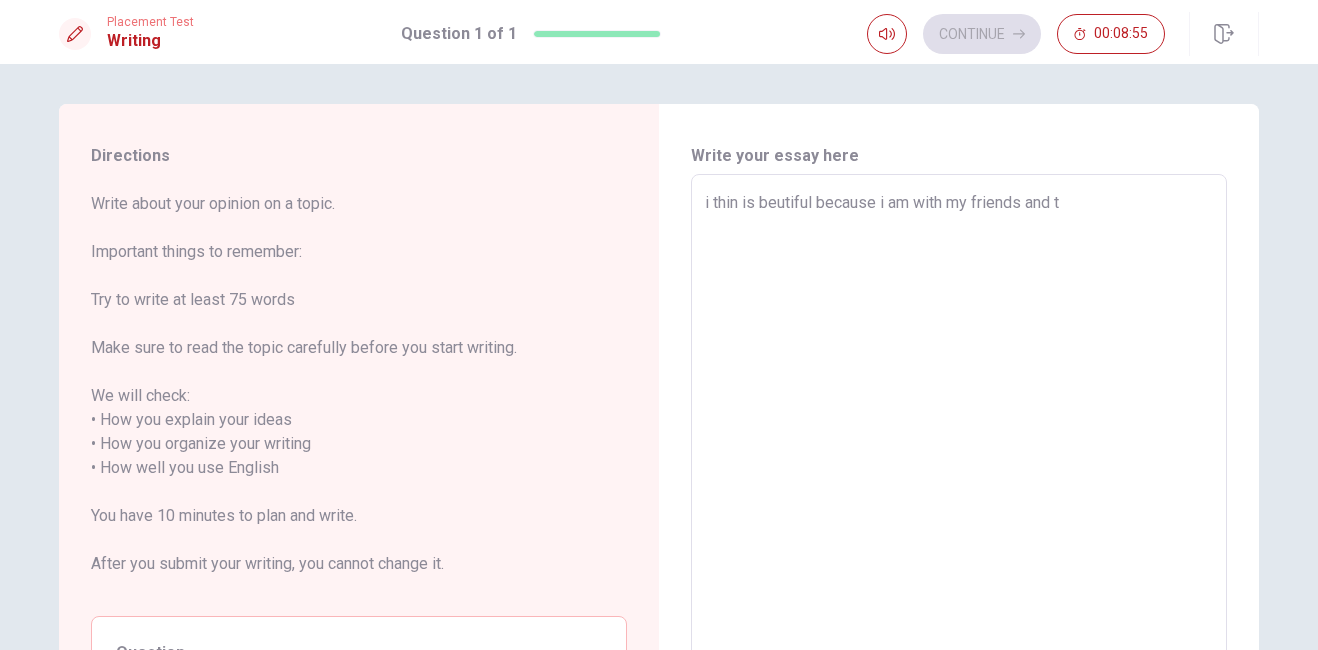 type on "i thin is beutiful because i am with my friends and th" 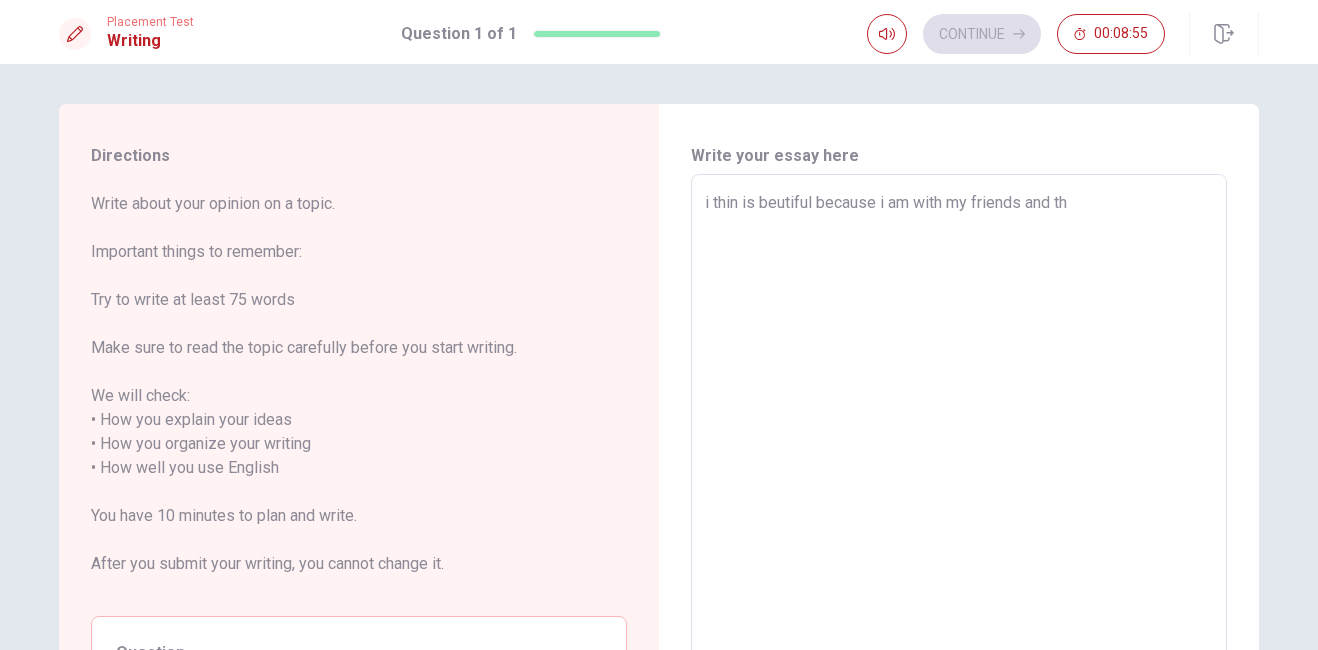 type on "x" 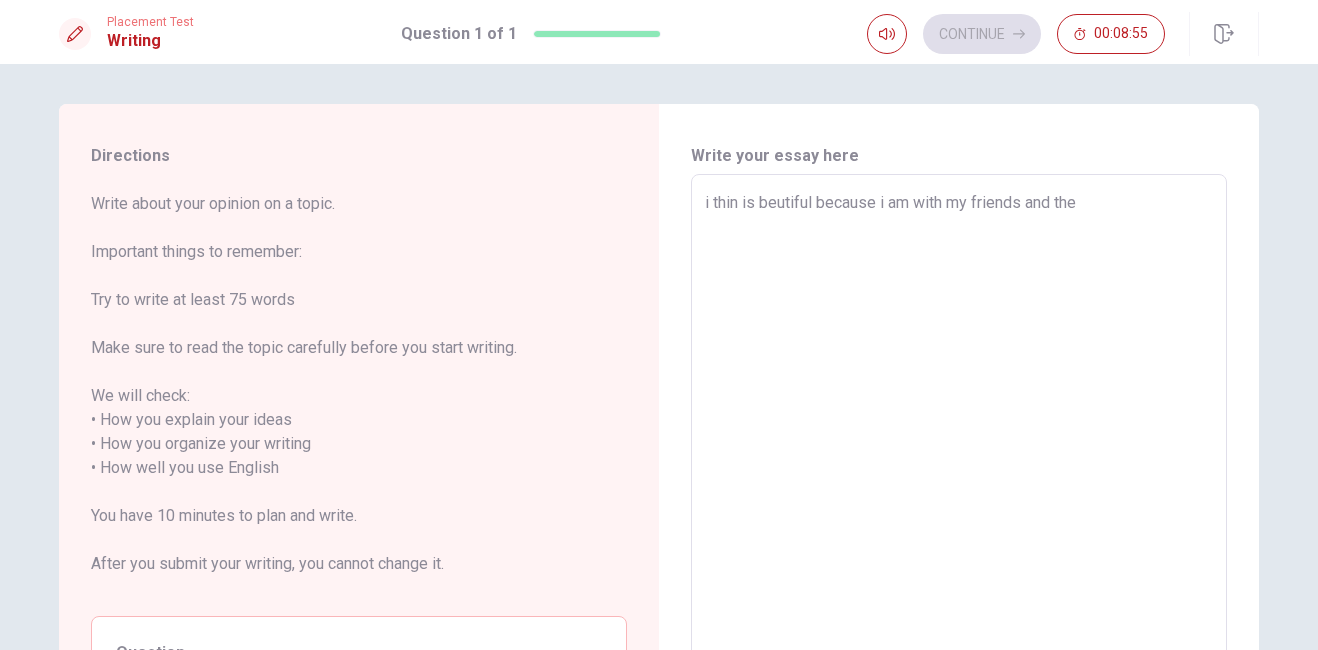 type on "x" 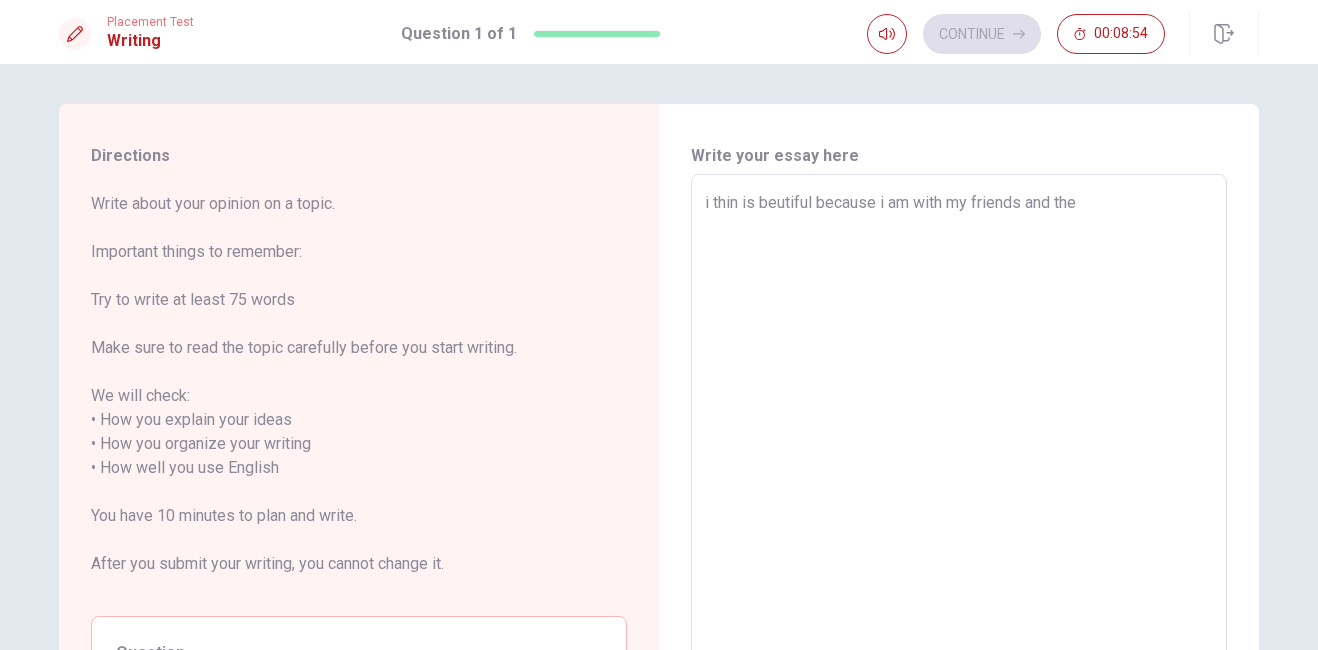 type on "i thin is beutiful because i am with my friends and the t" 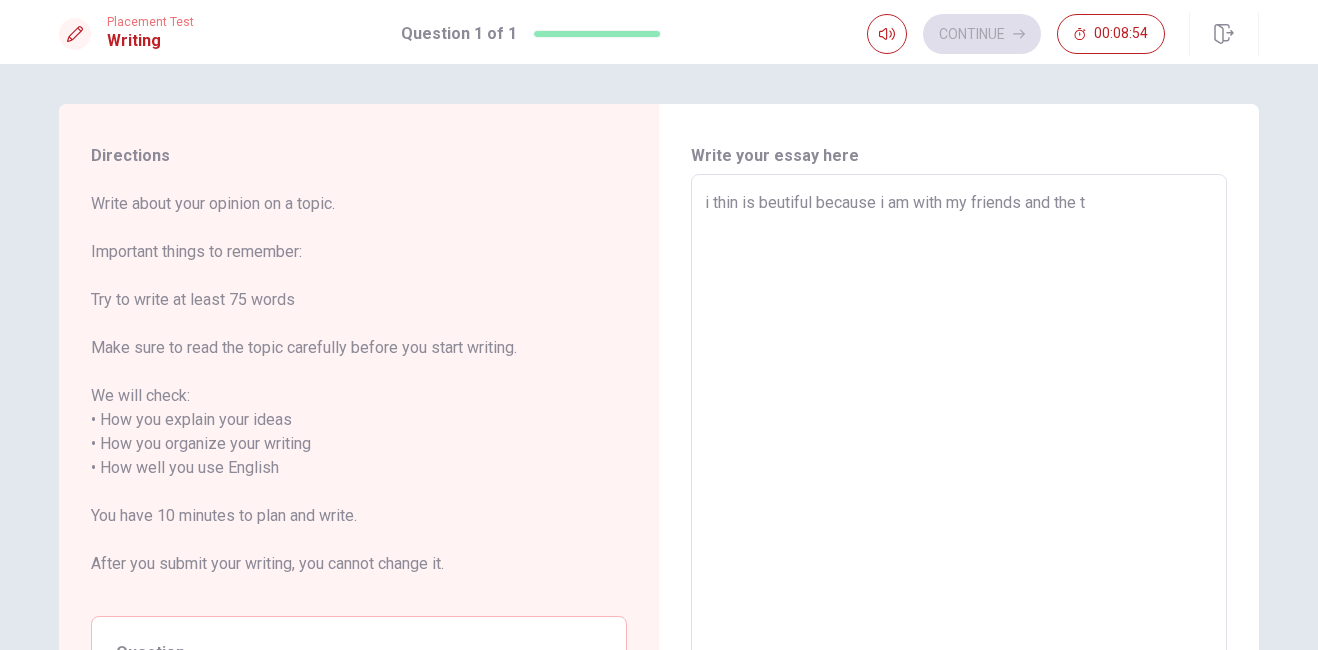 type on "x" 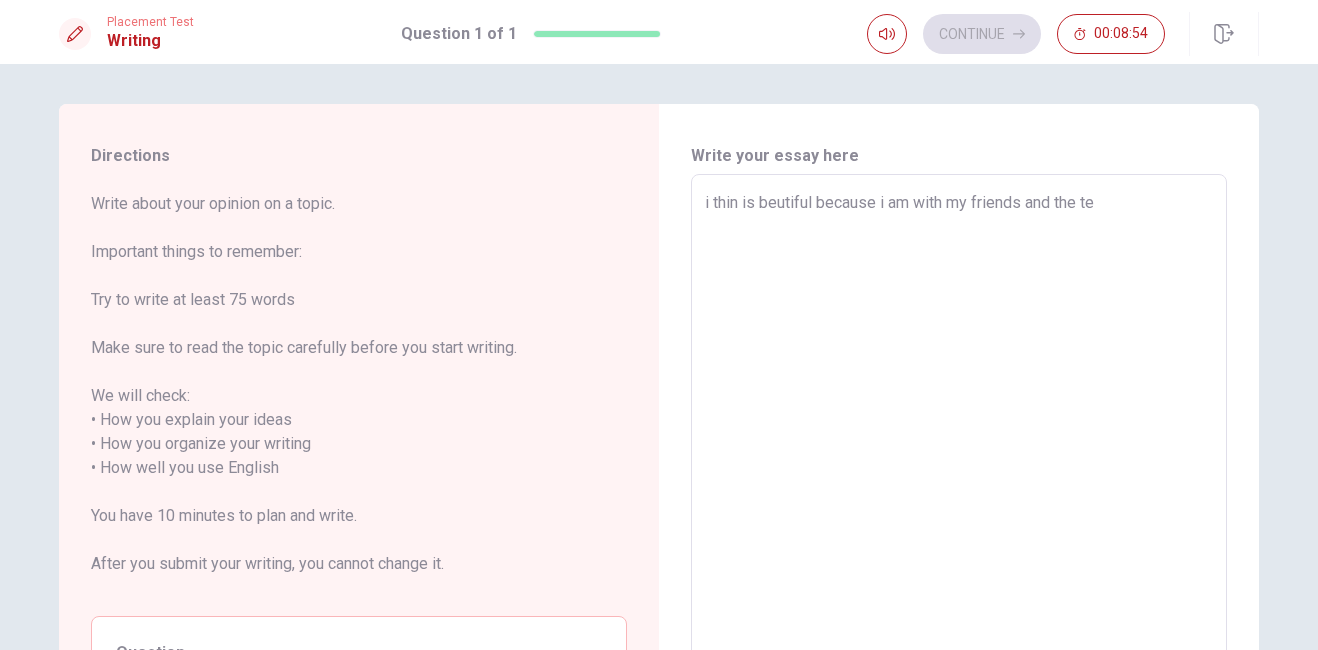 type on "x" 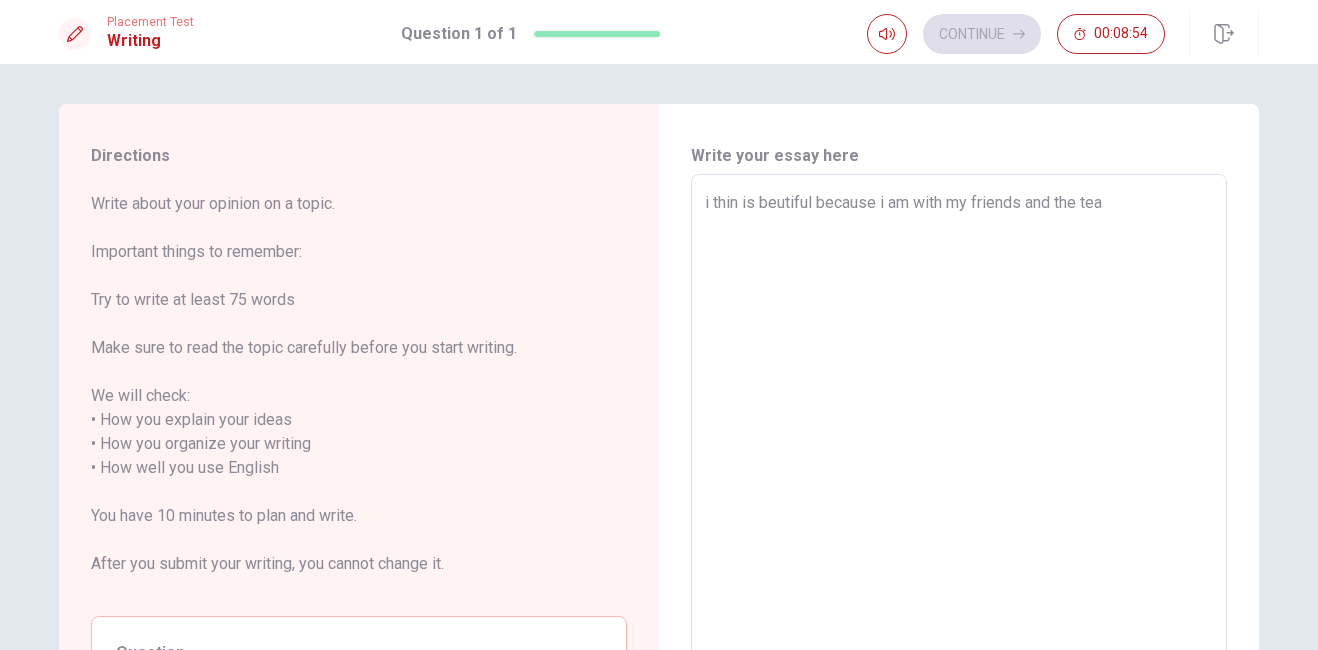 type on "x" 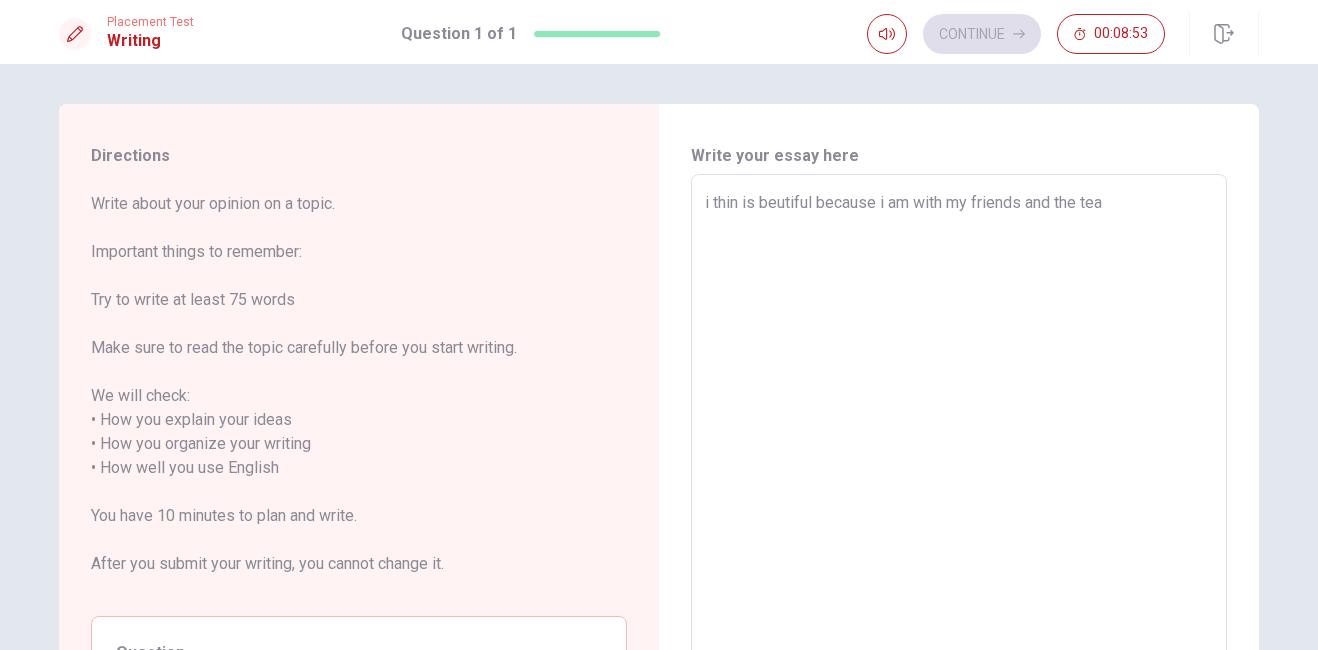 type on "i thin is beutiful because i am with my friends and the teac" 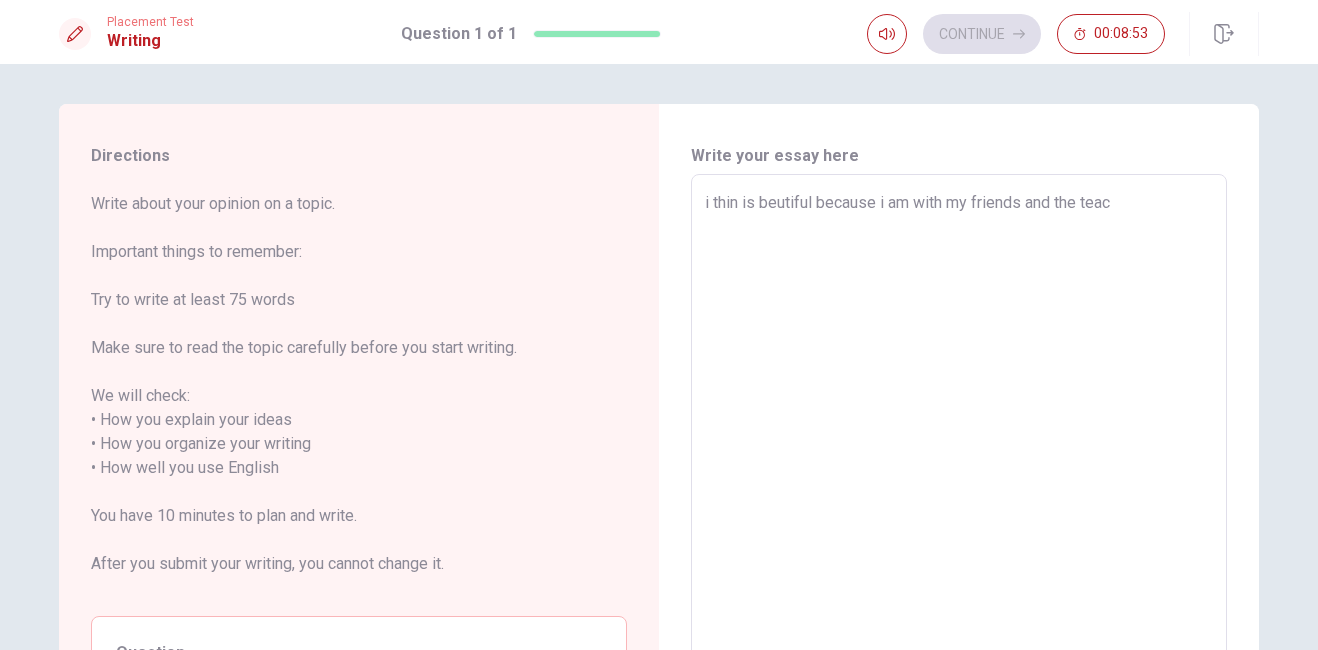 type on "x" 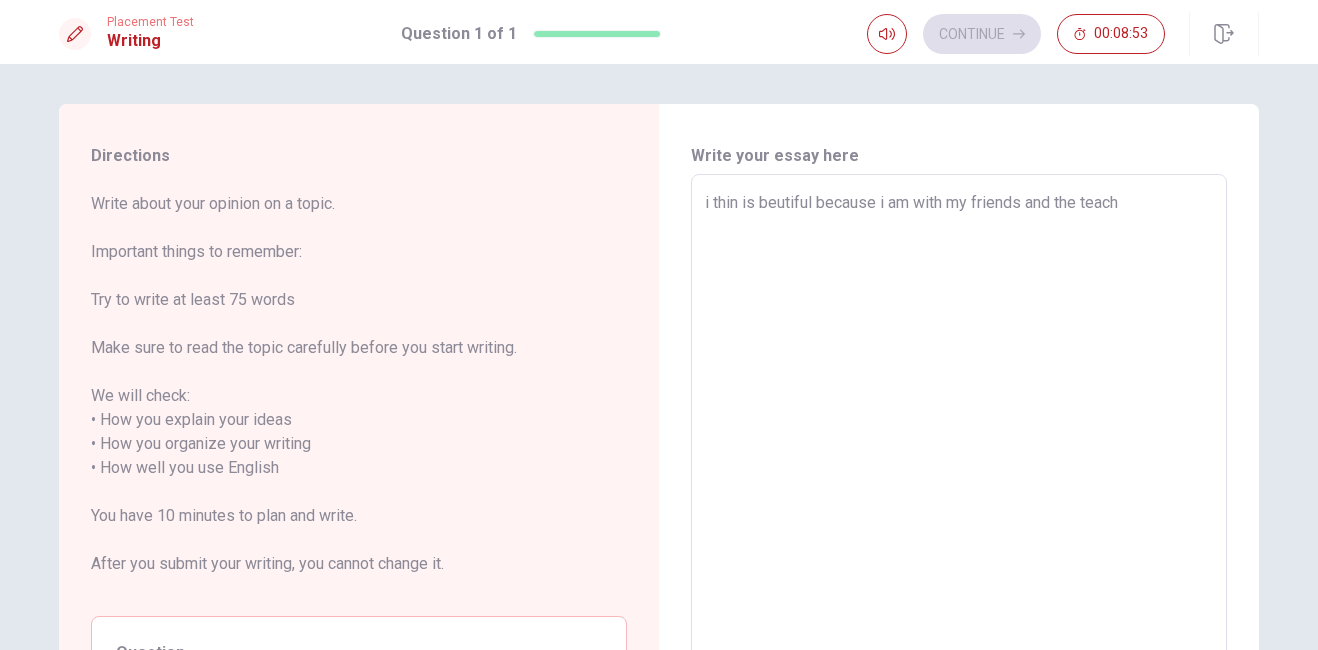 type on "x" 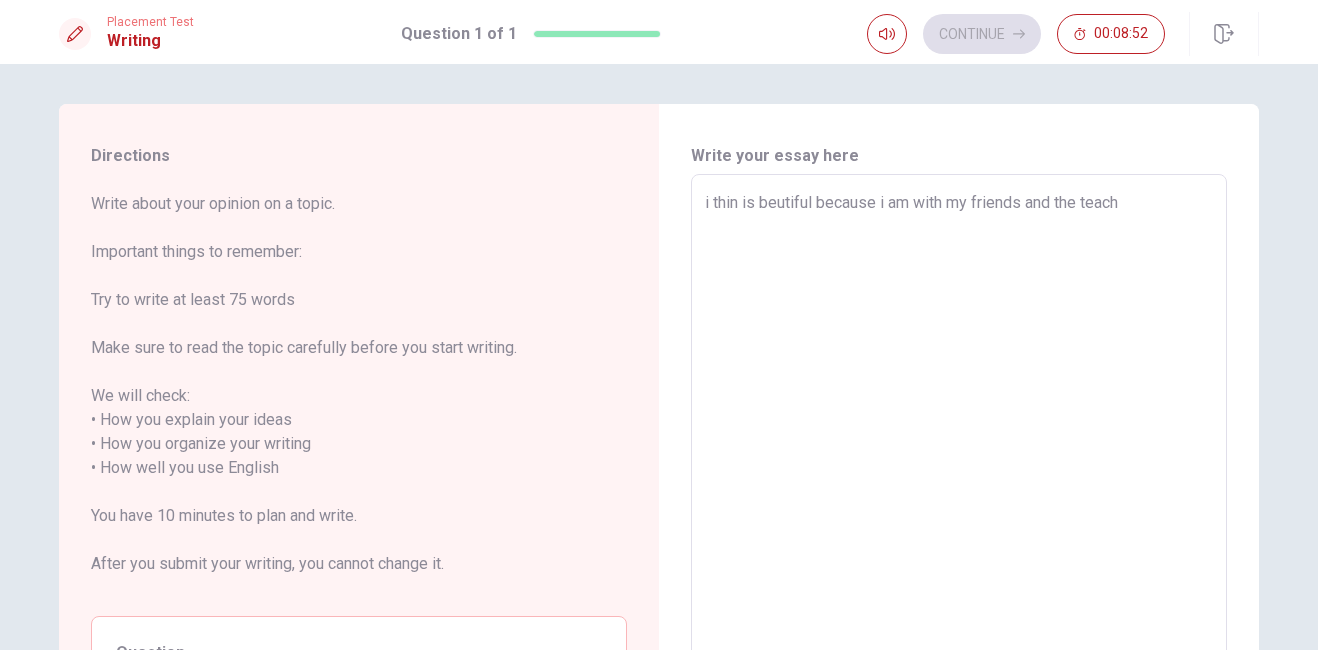 type on "i thin is beutiful because i am with my friends and the teache" 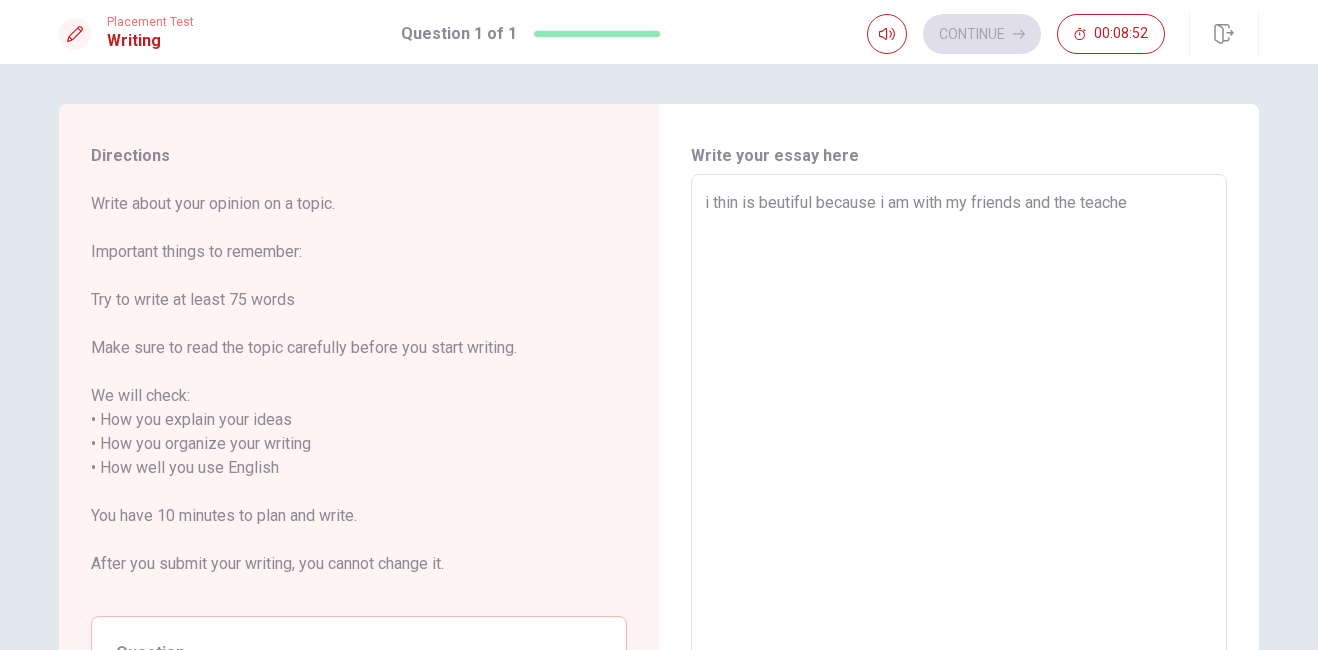 type on "x" 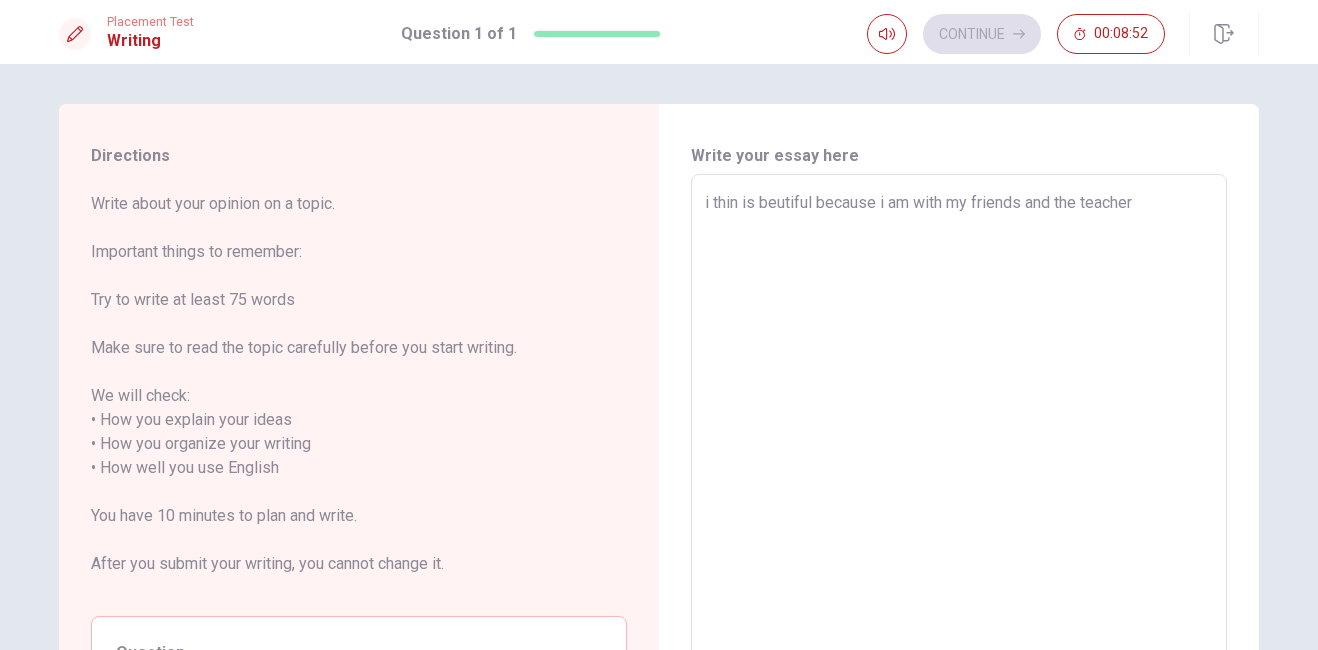 type on "x" 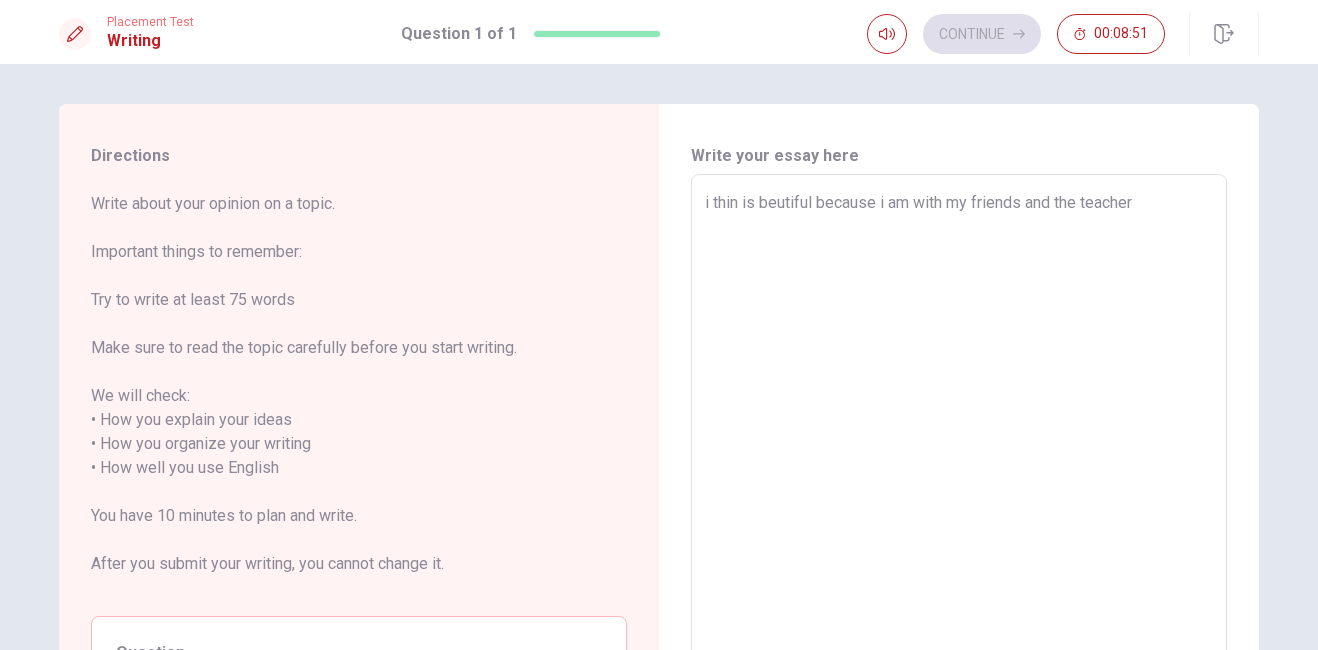 type on "i thin is beutiful because i am with my friends and the teachers" 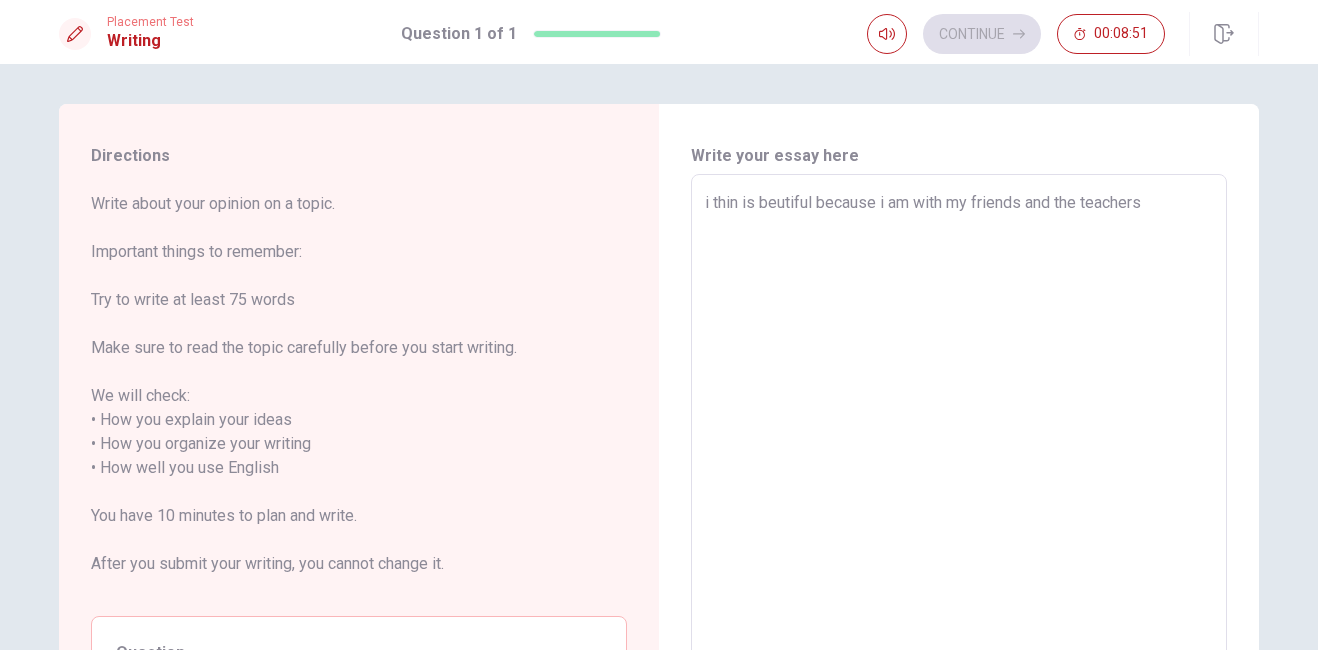 type on "x" 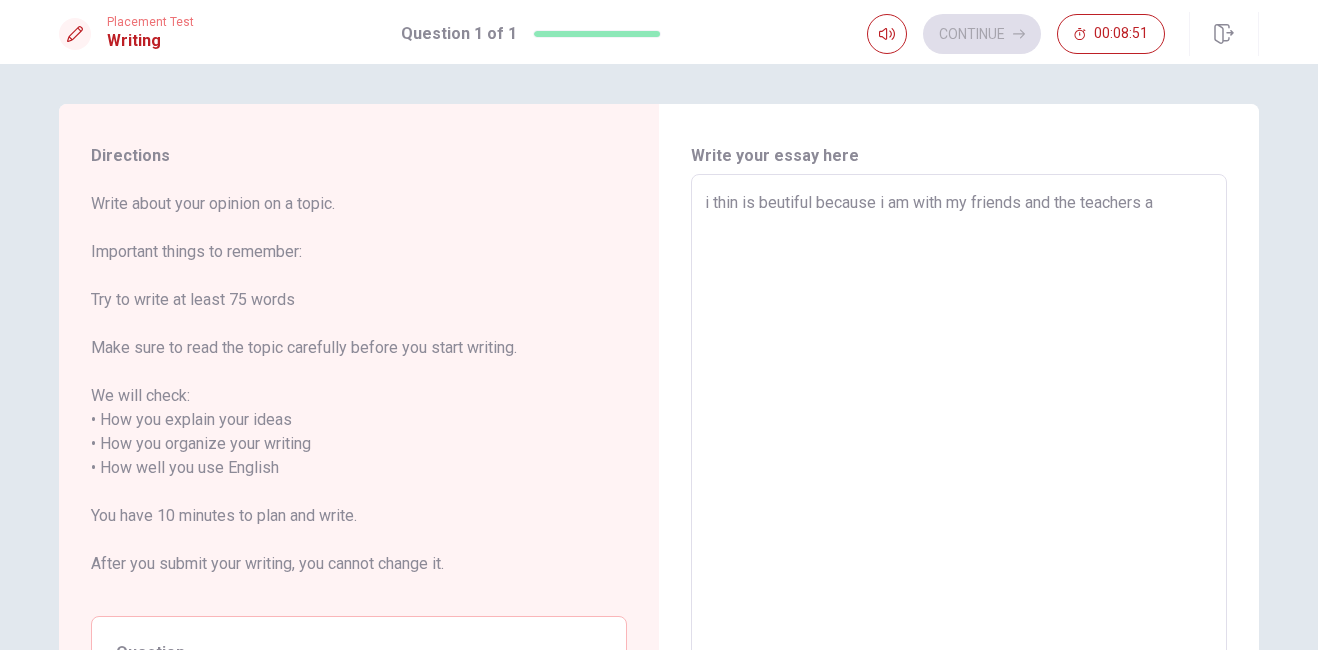 type on "x" 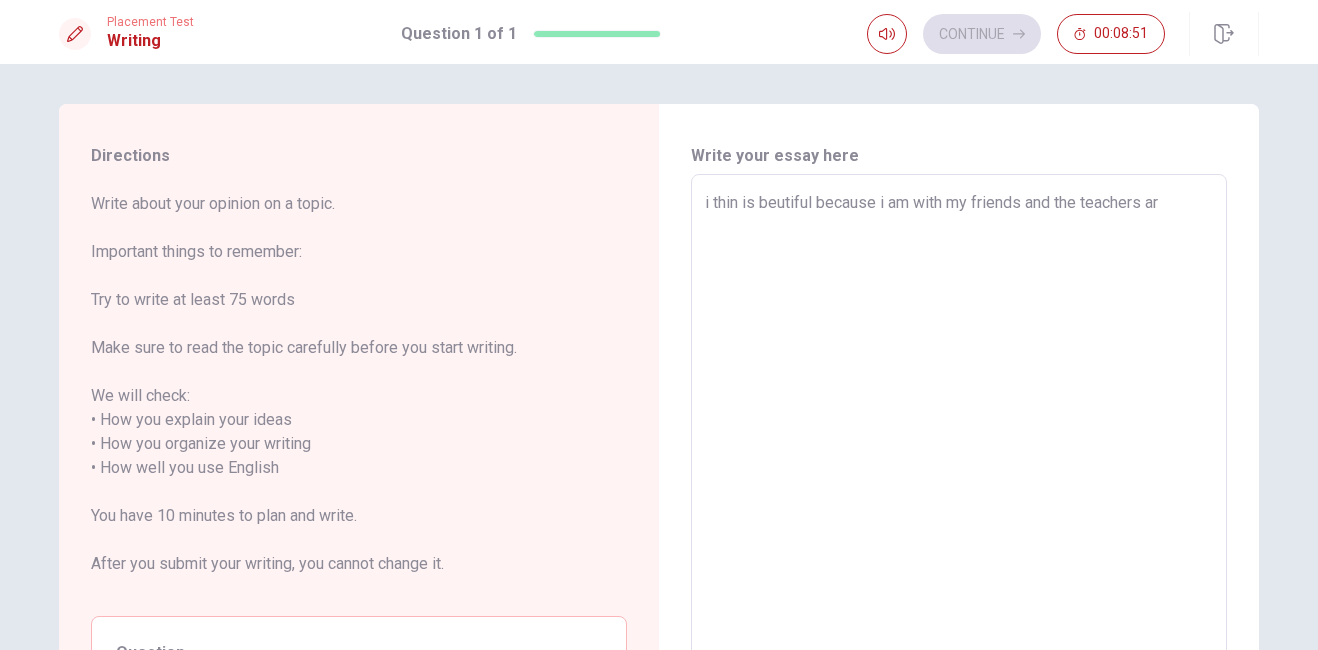 type on "x" 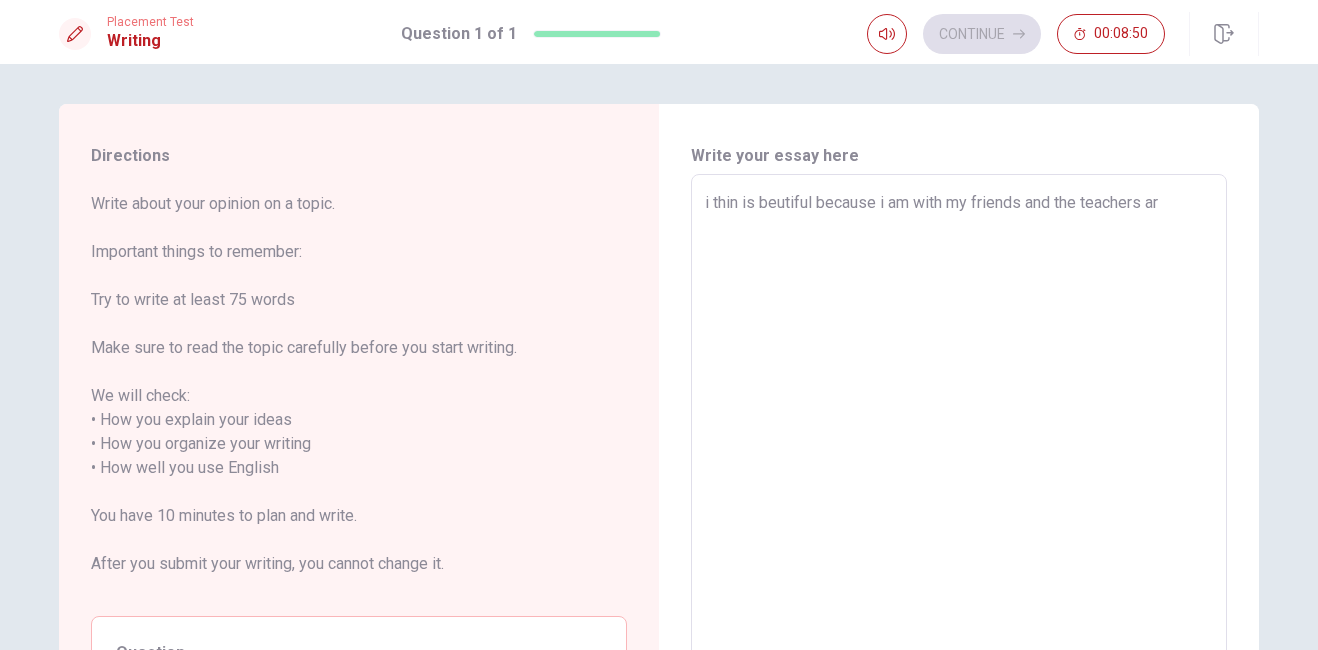 type on "i thin is beutiful because i am with my friends and the teachers are" 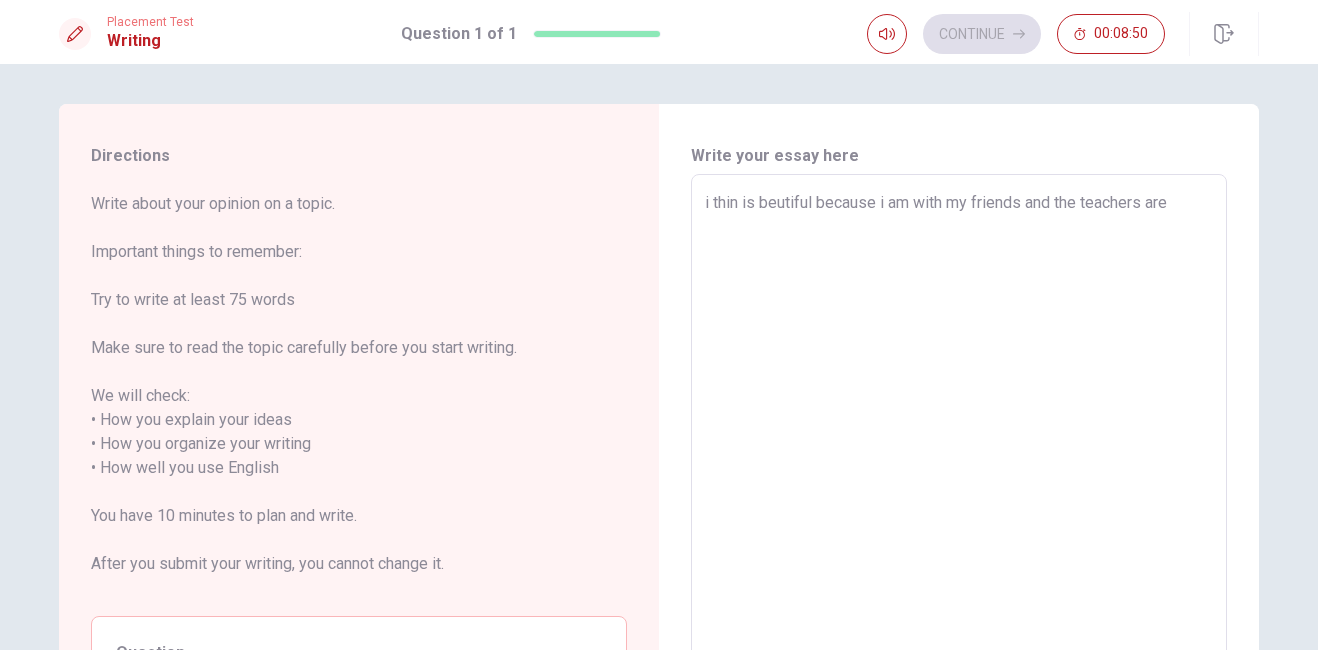 type on "x" 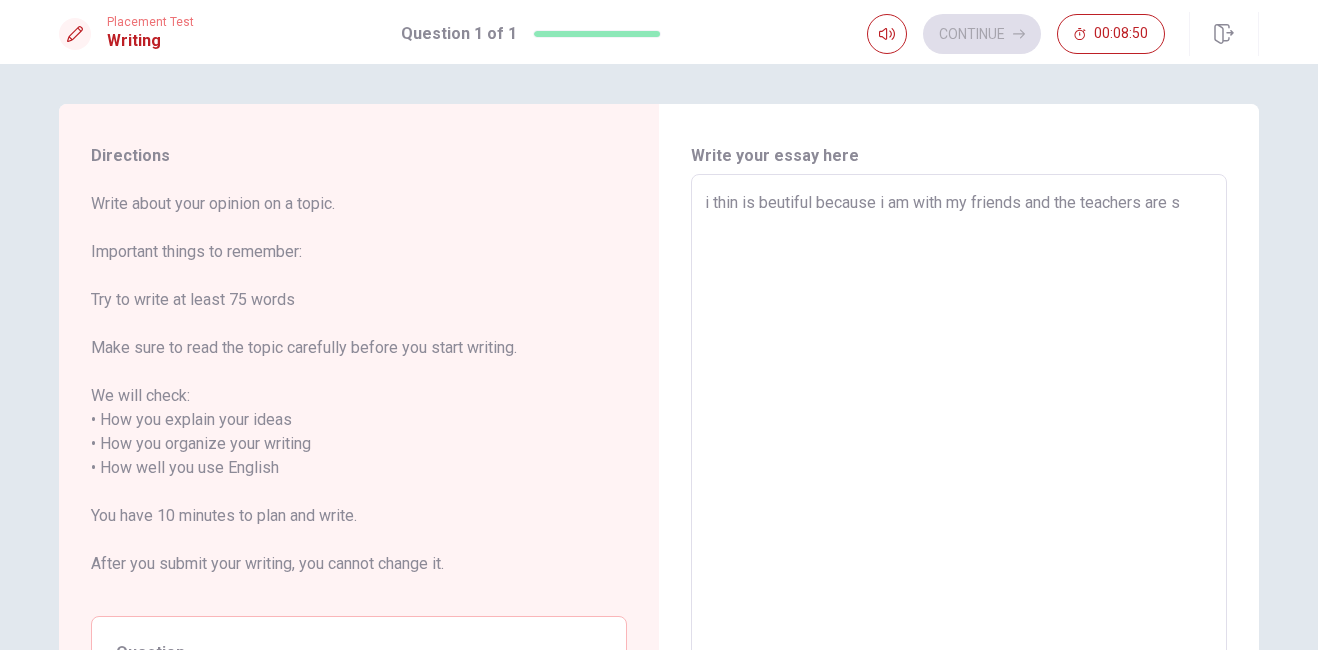 type on "x" 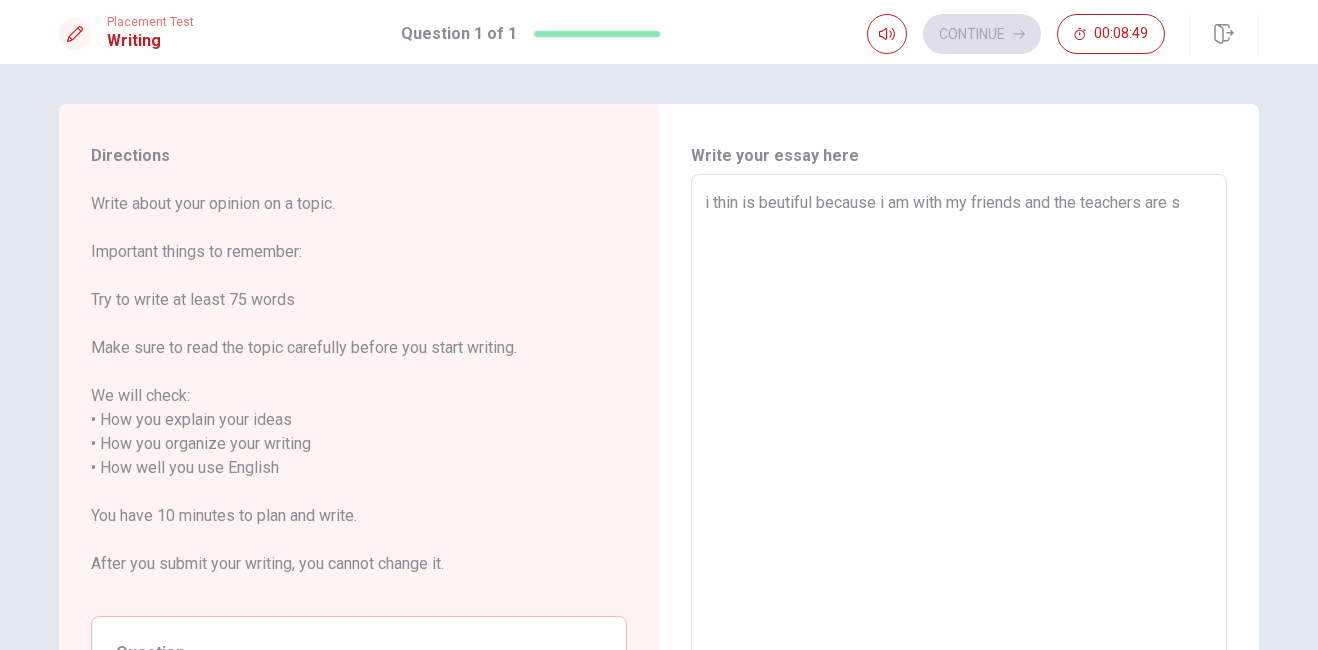 type on "i thin is beutiful because i am with my friends and the teachers are so" 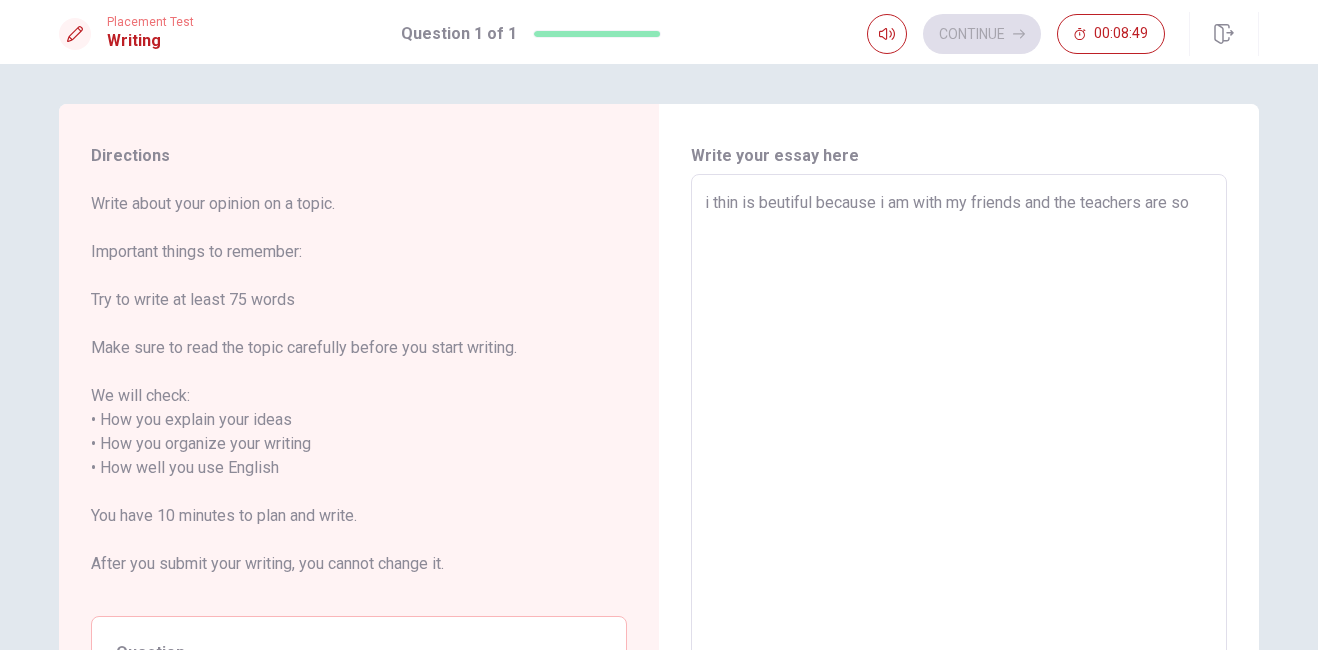 type on "x" 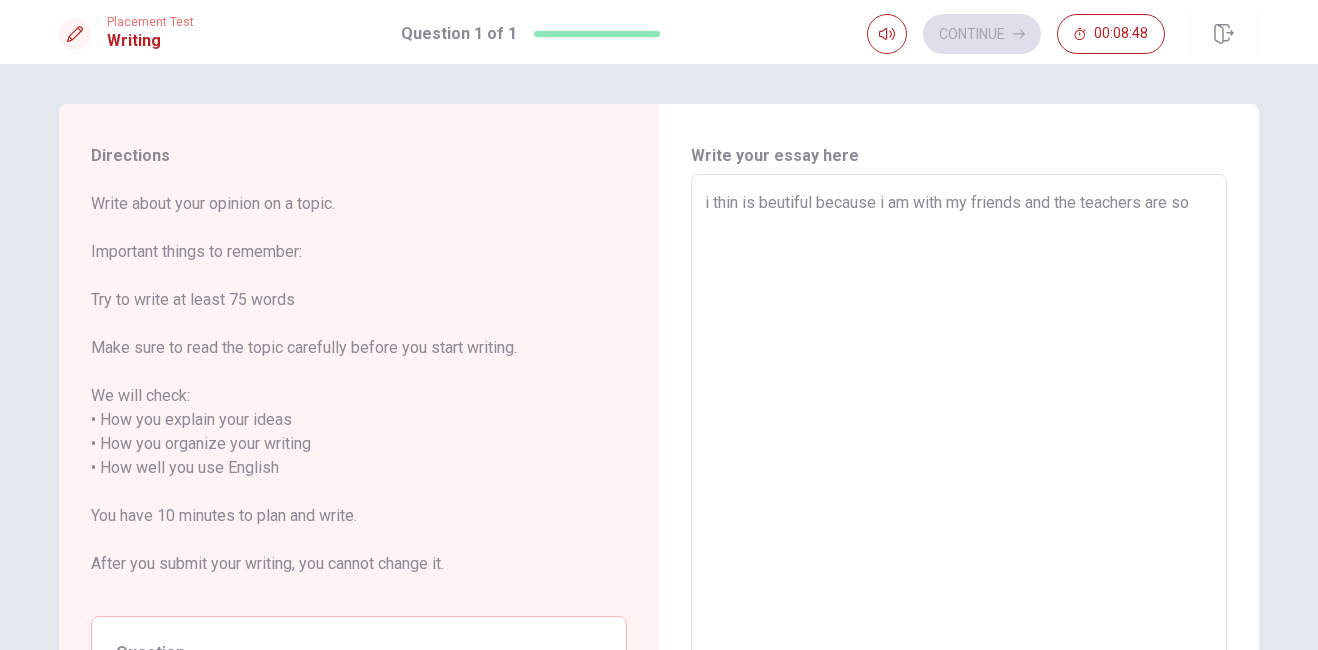 type on "i thin is beutiful because i am with my friends and the teachers are so" 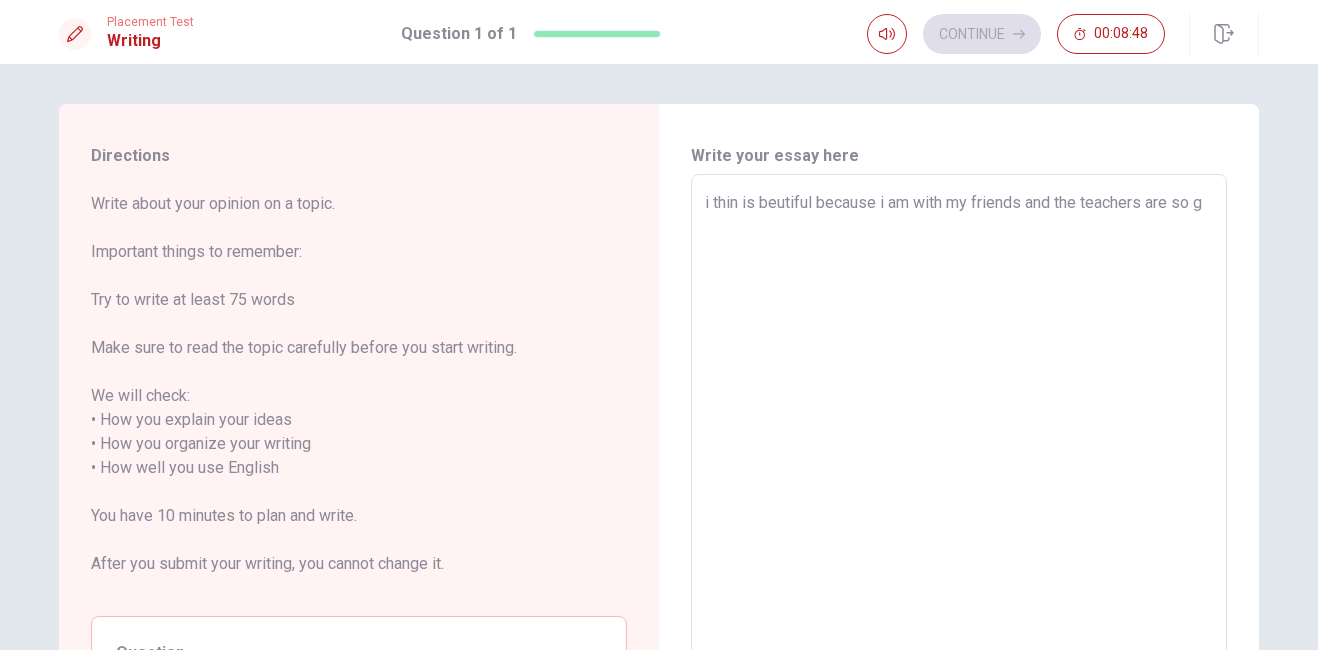 type on "x" 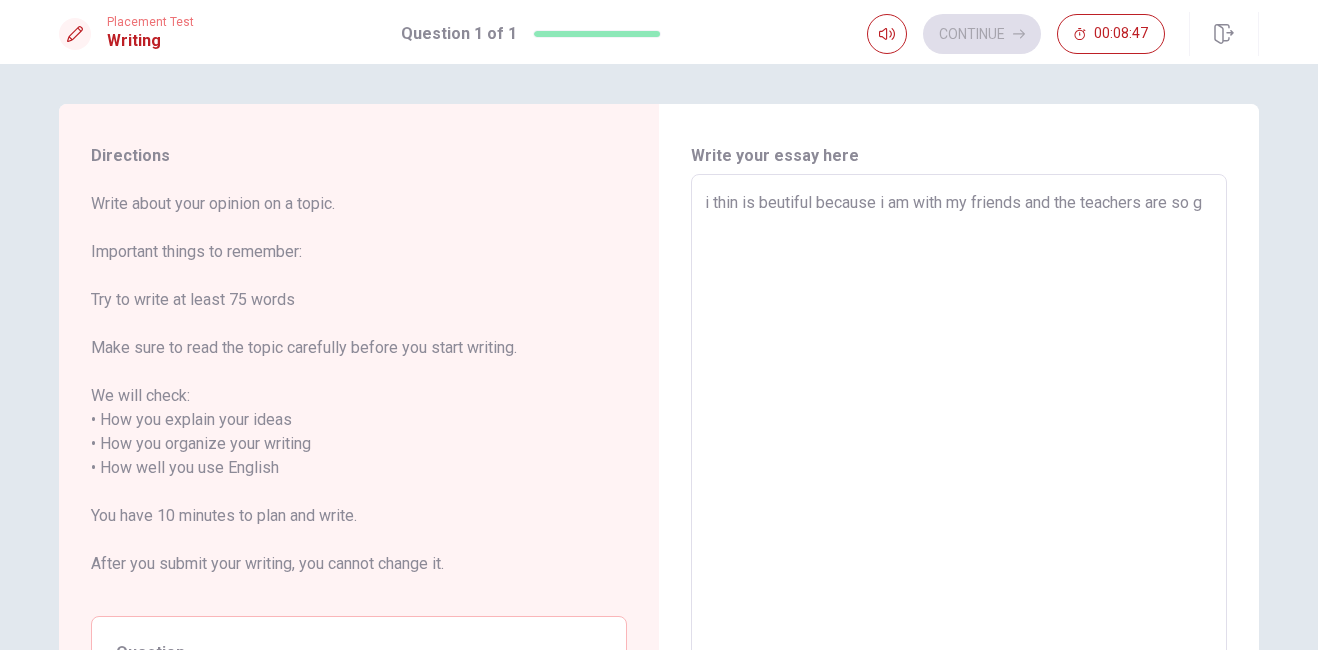 type on "i thin is beutiful because i am with my friends and the teachers are so go" 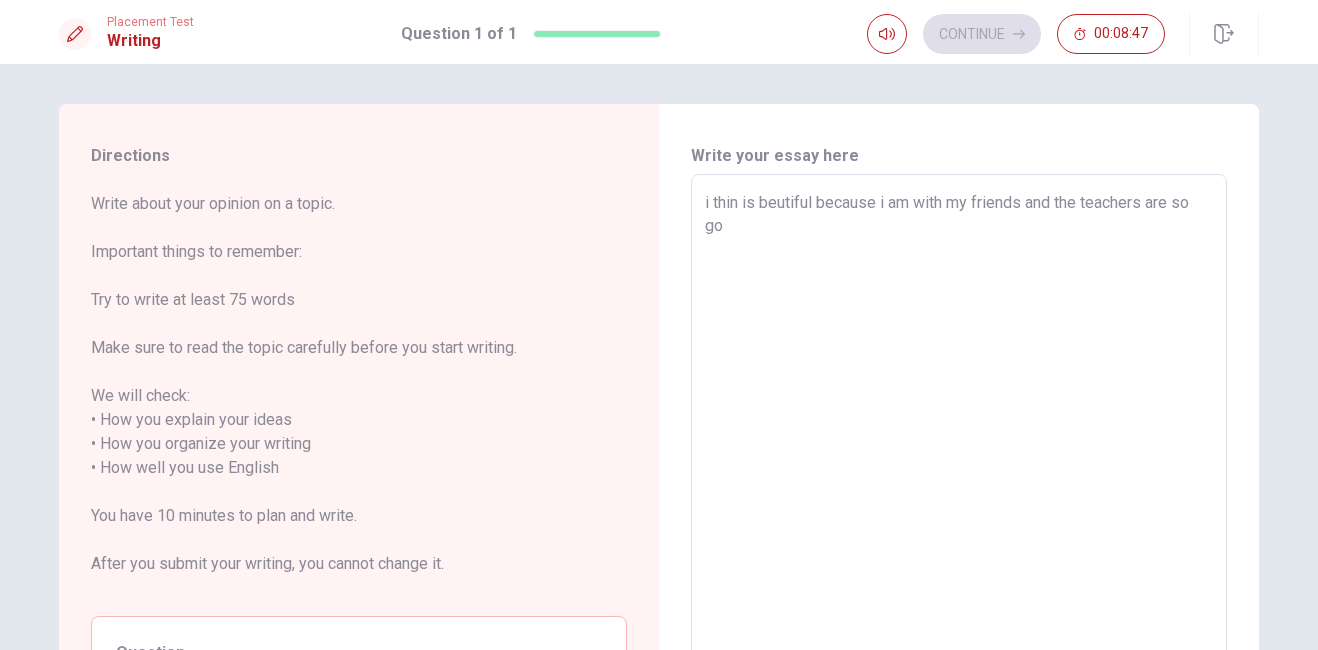 type on "x" 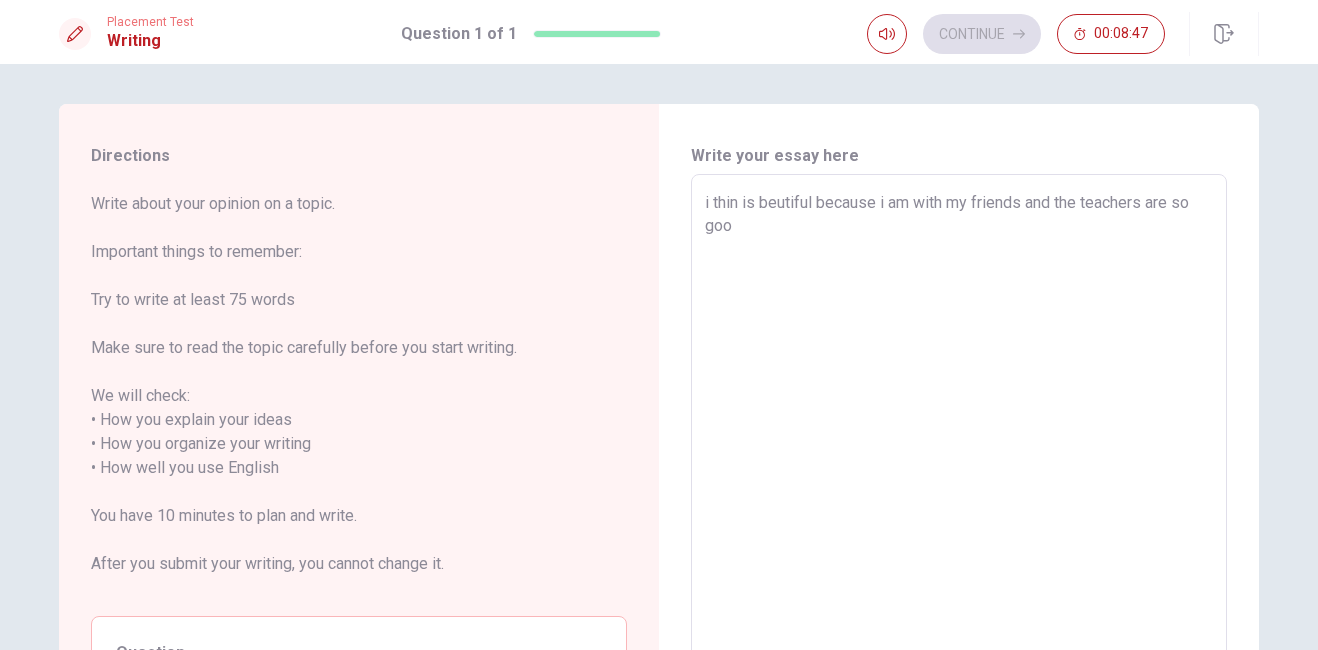 type on "x" 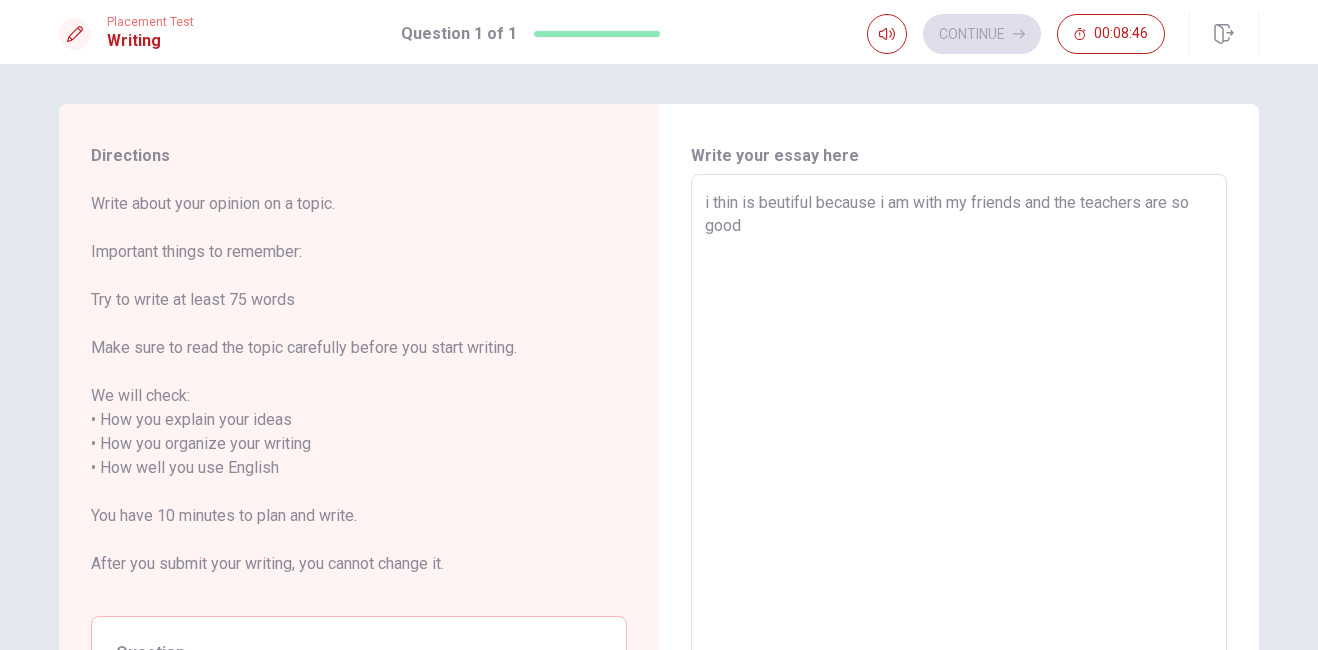 type on "x" 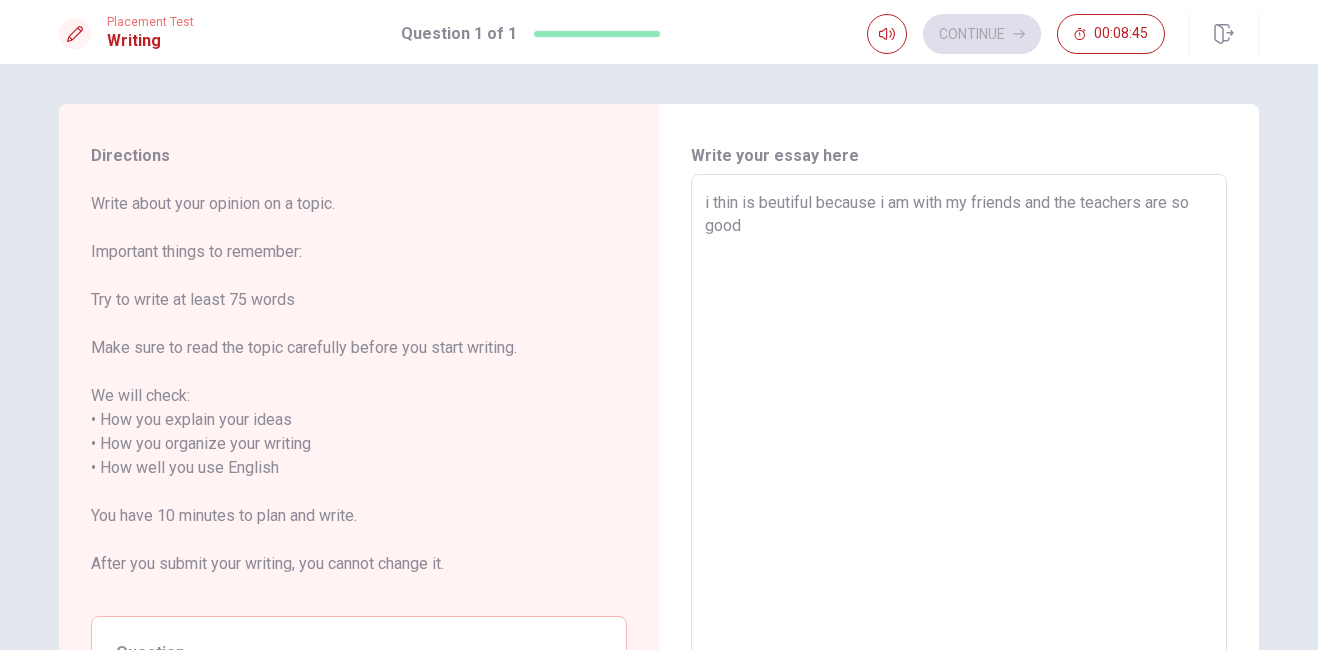 type on "i thin is beutiful because i am with my friends and the teachers are so good a" 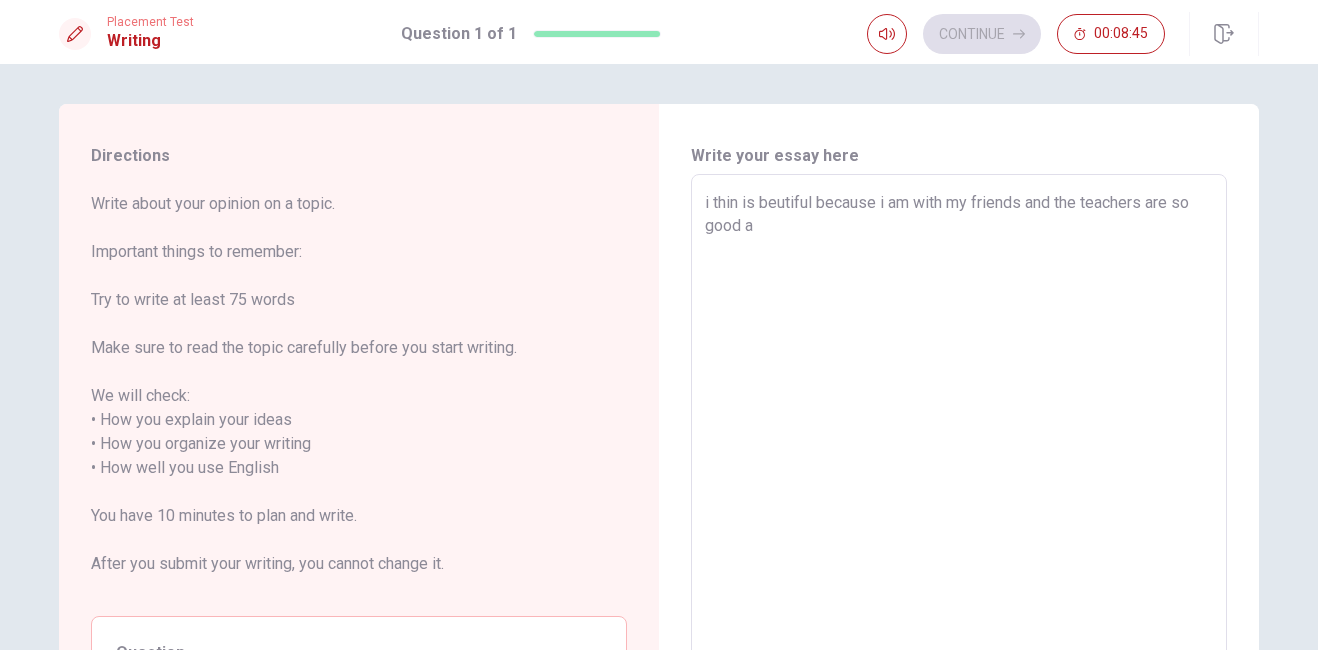type on "x" 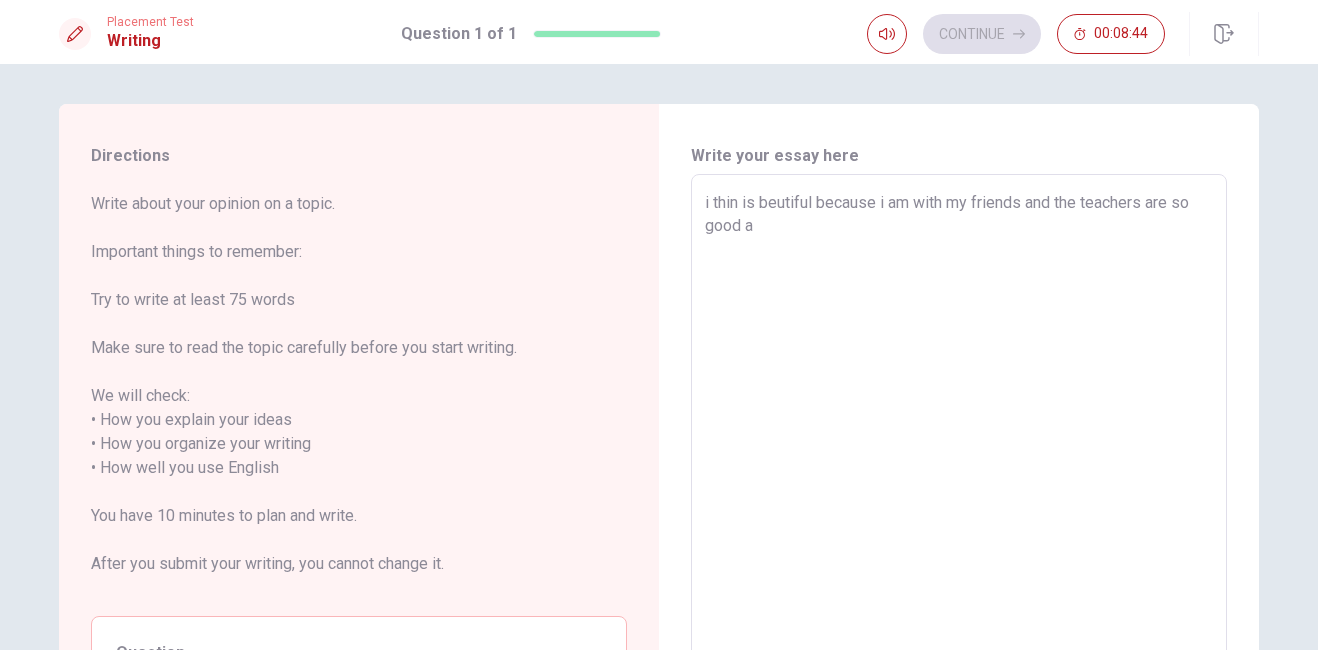 type on "i thin is beutiful because i am with my friends and the teachers are so good an" 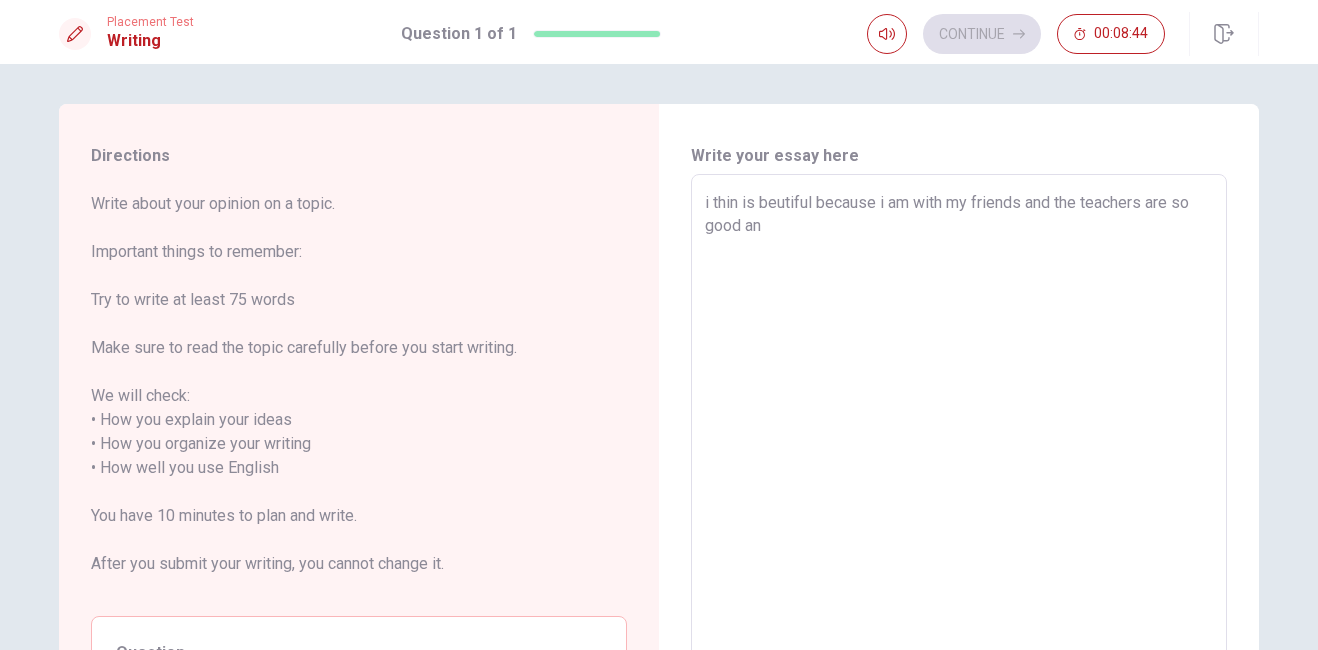 type on "x" 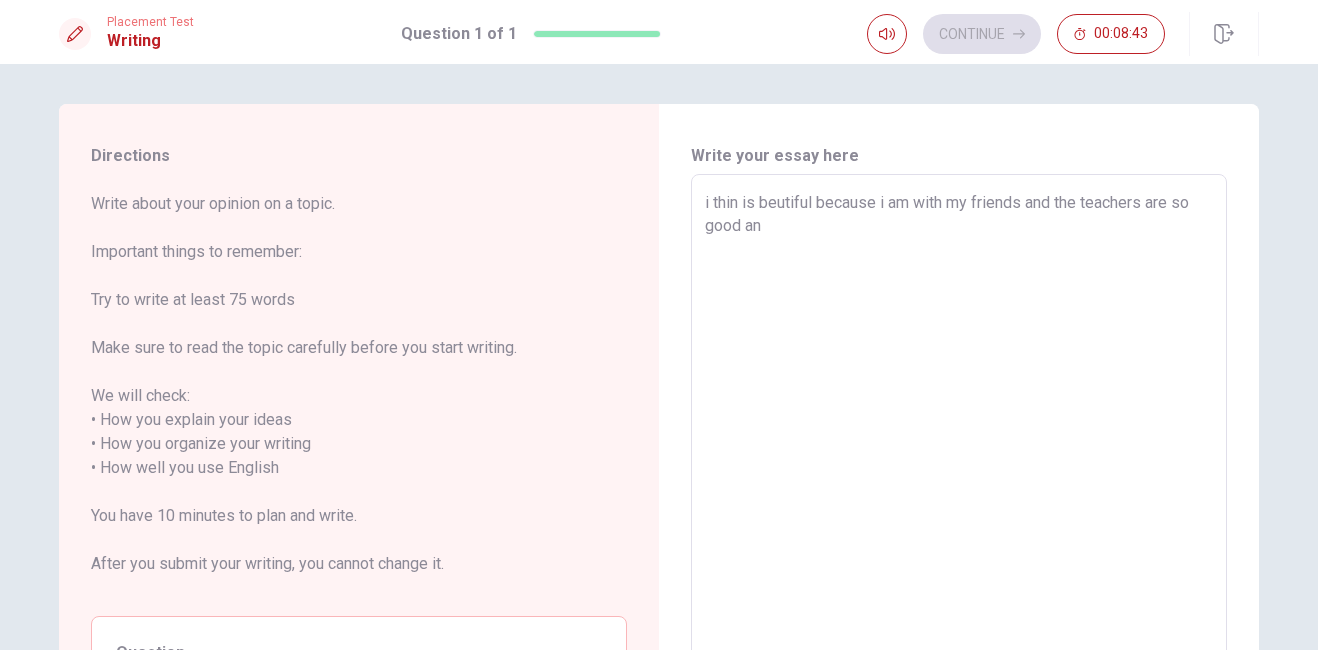 type on "i thin is beutiful because i am with my friends and the teachers are so good an" 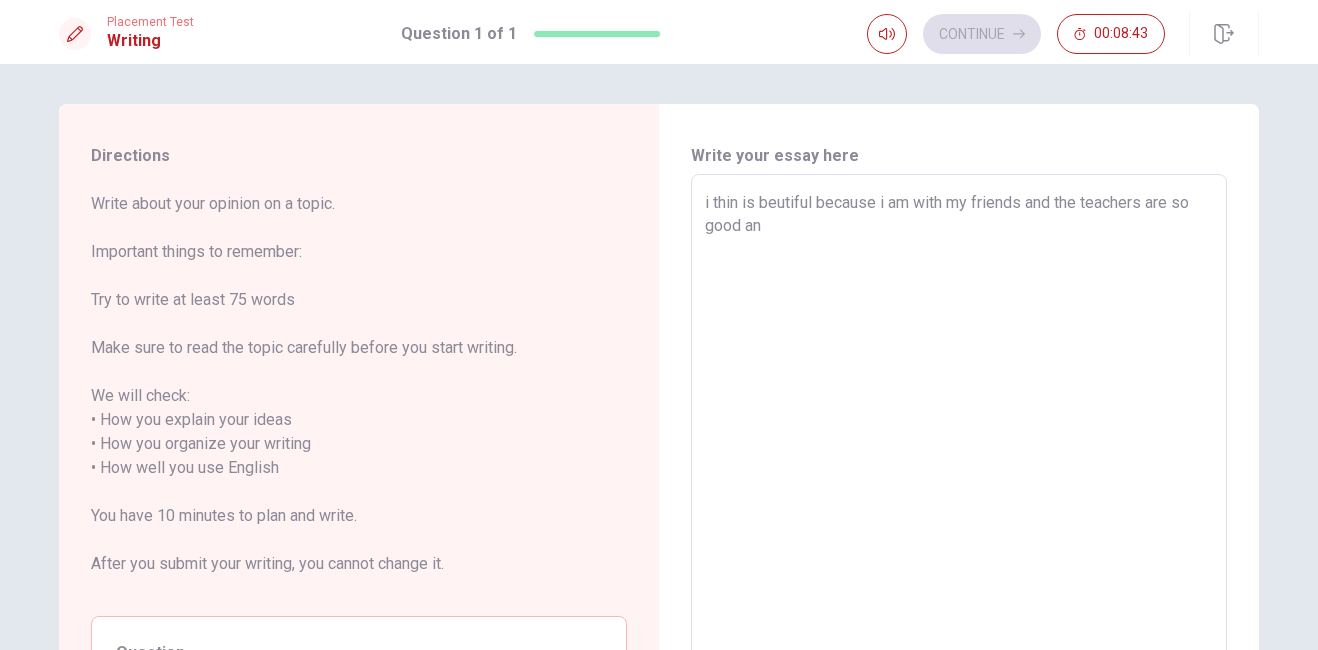 type on "i thin is beutiful because i am with my friends and the teachers are so good and" 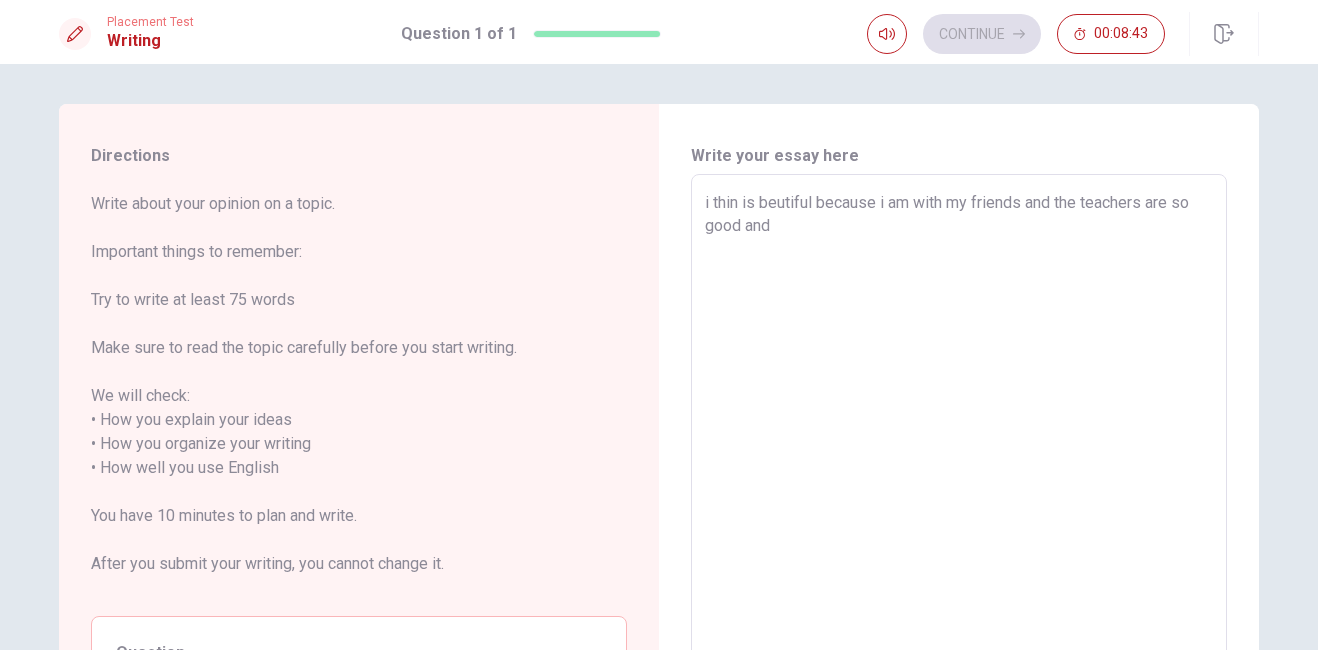 type on "x" 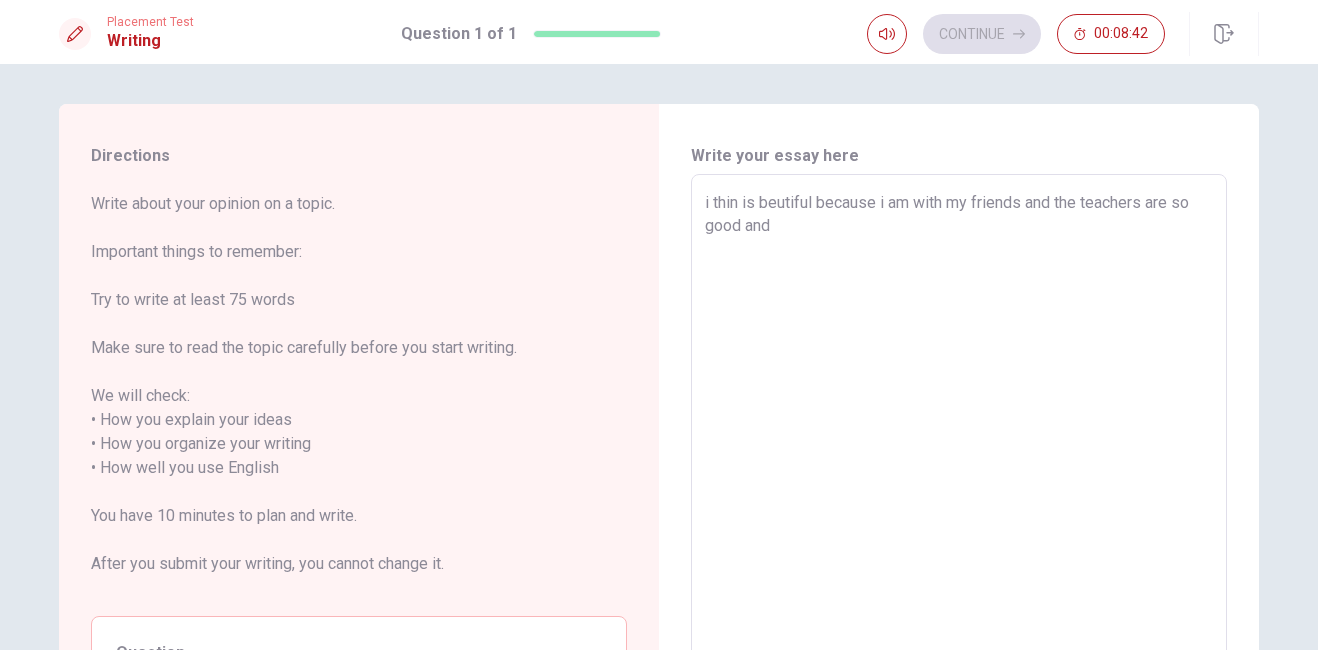 type on "i thin is beutiful because i am with my friends and the teachers are so good and i" 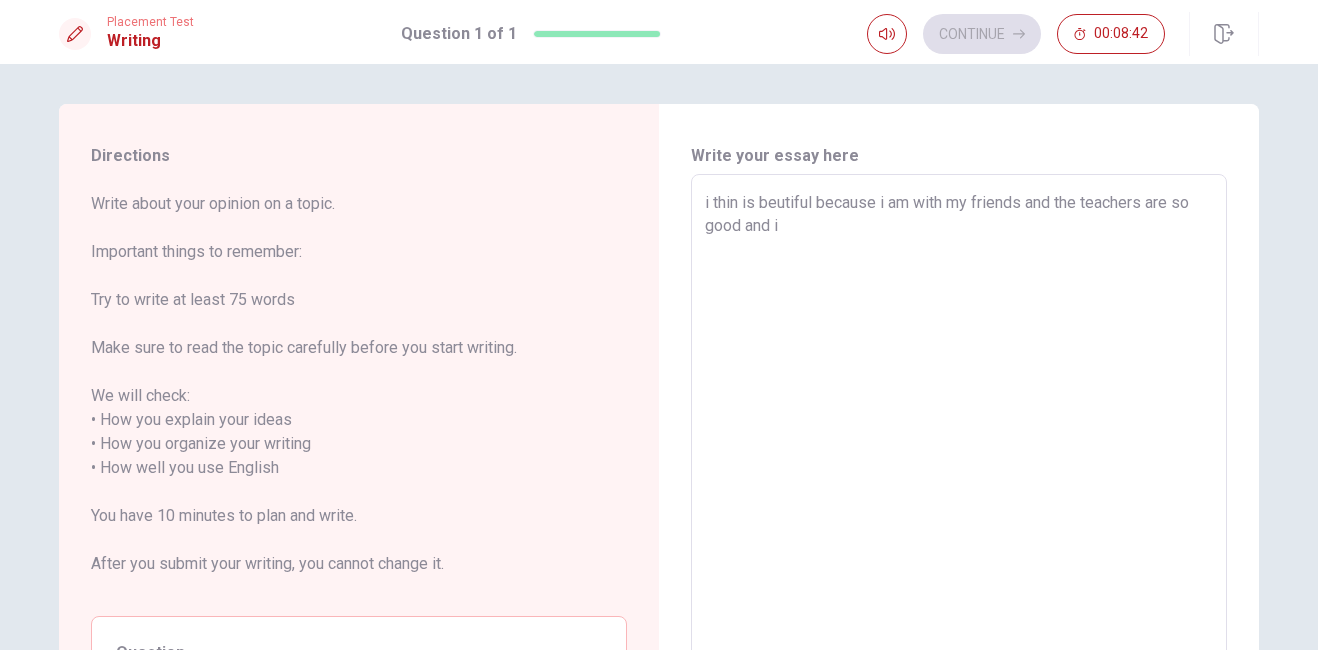 type on "x" 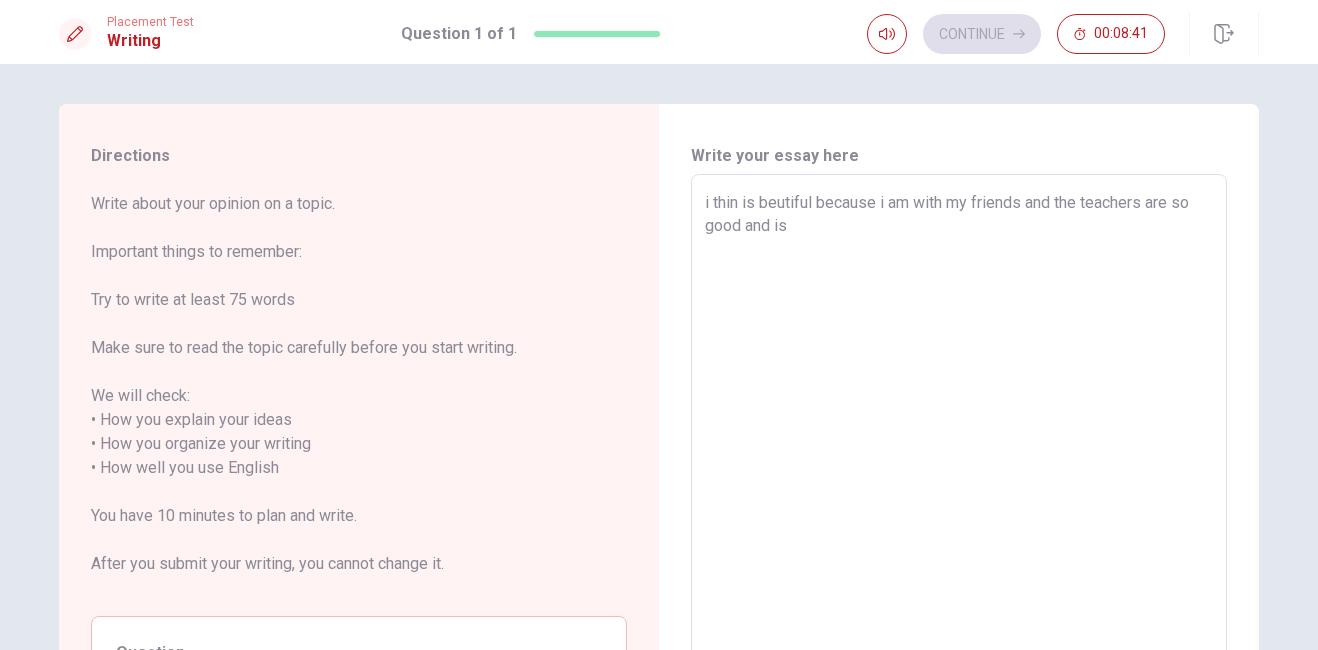 type on "x" 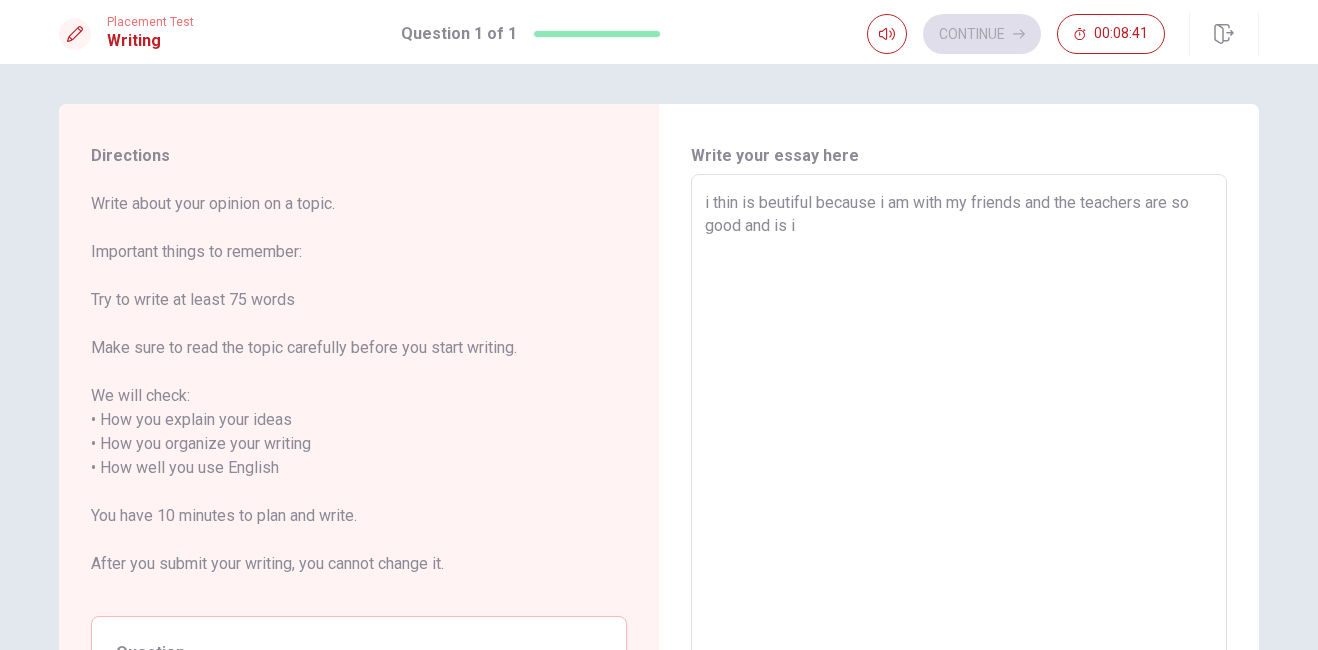 type on "x" 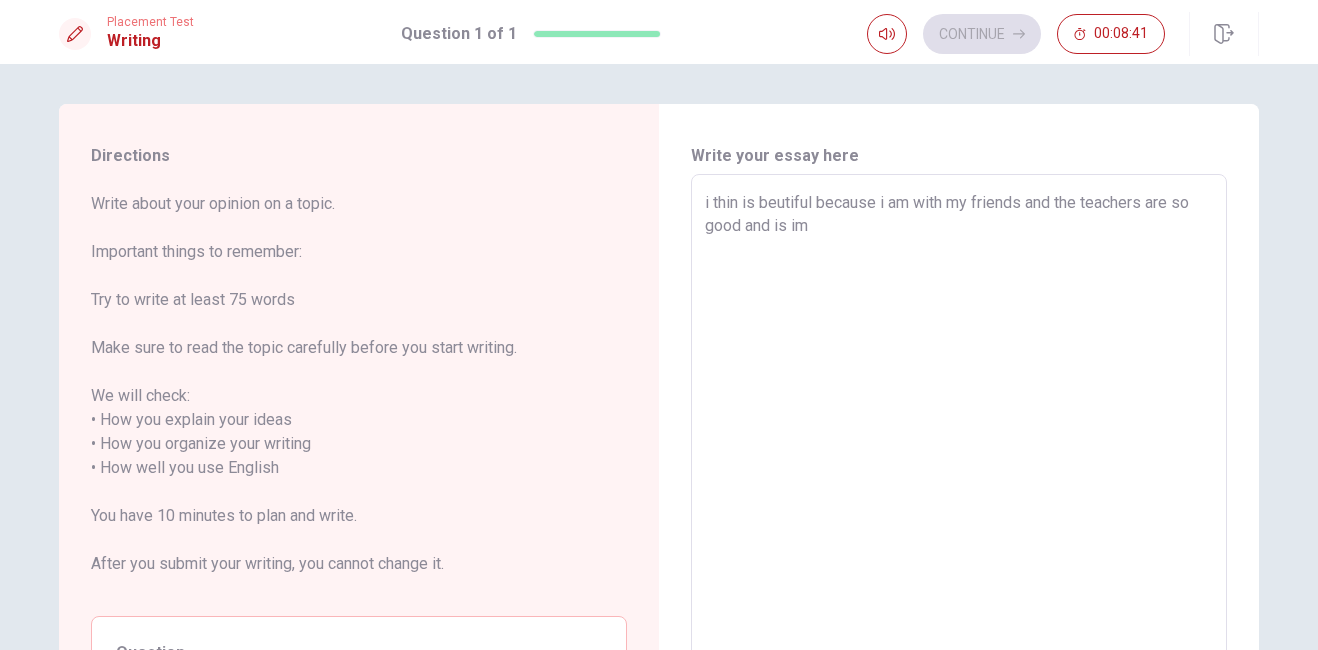 type on "x" 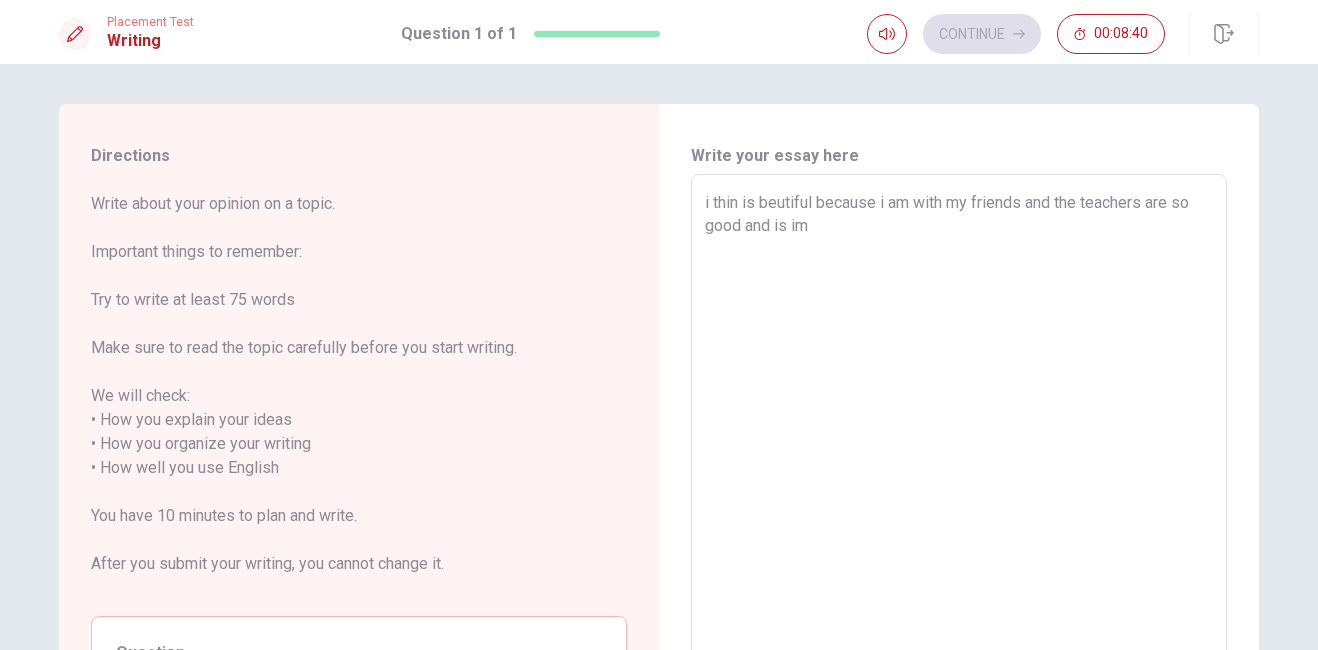 type on "i thin is beutiful because i am with my friends and the teachers are so good and is imp" 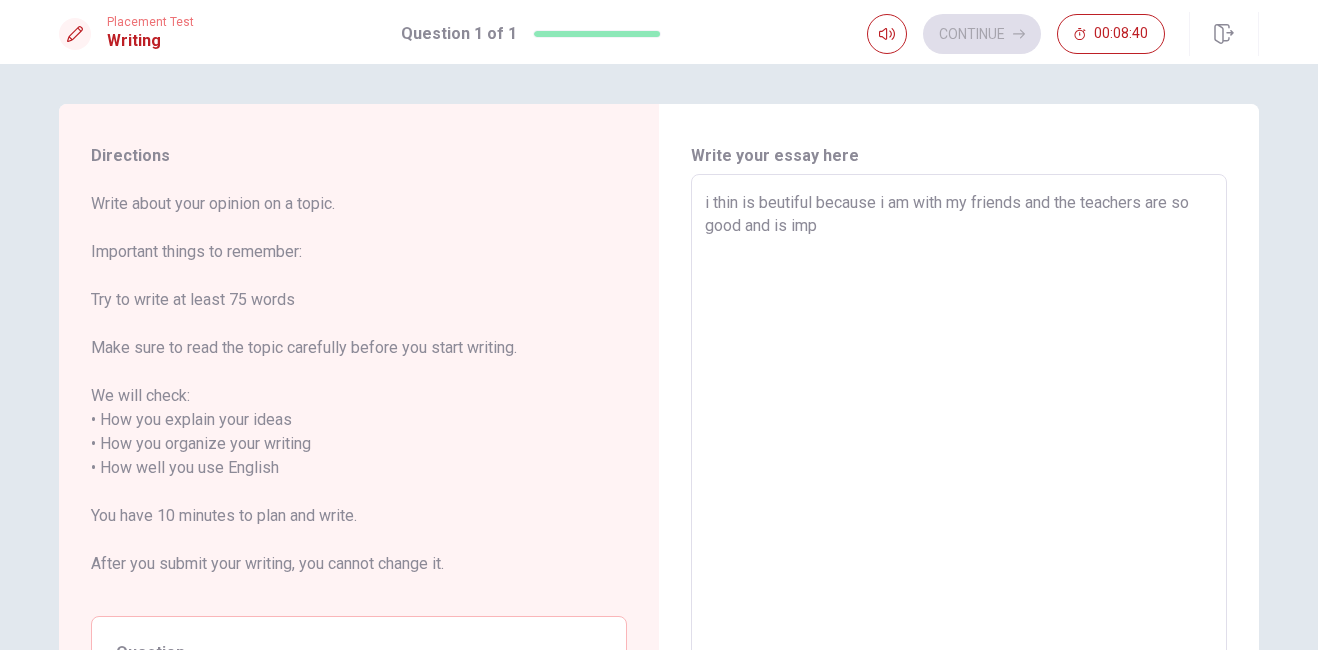 type on "x" 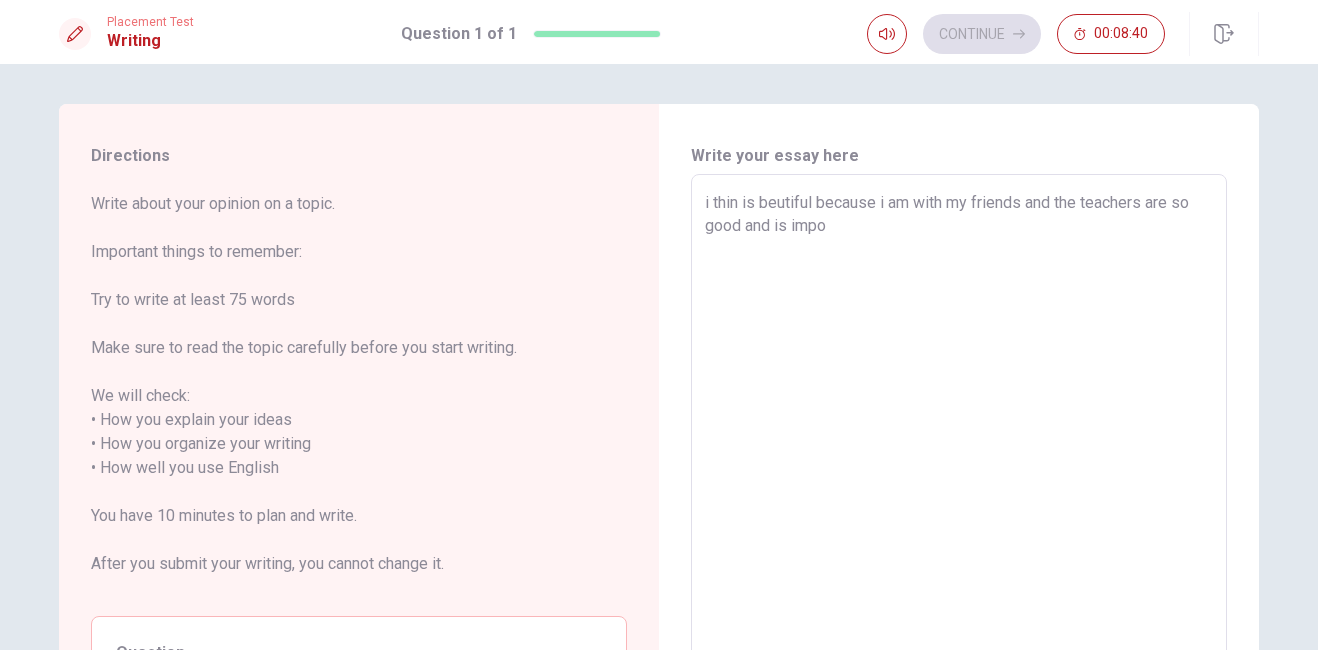 type on "x" 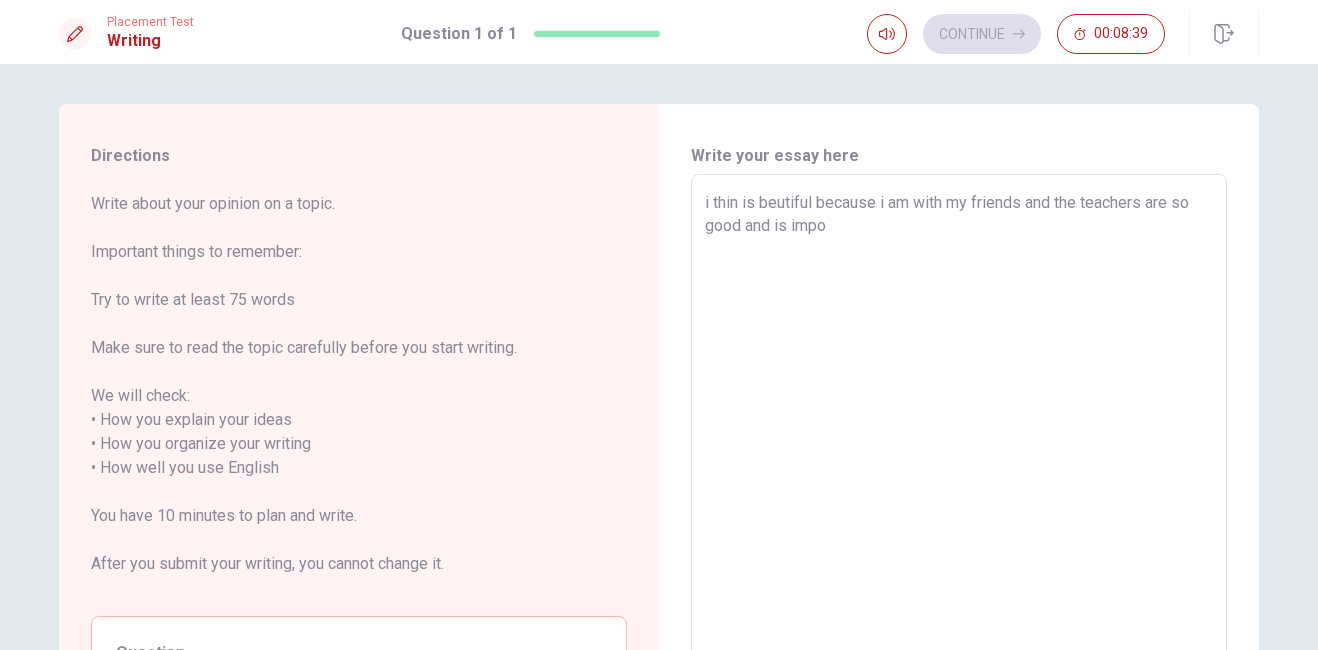 type on "i thin is beutiful because i am with my friends and the teachers are so good and is impor" 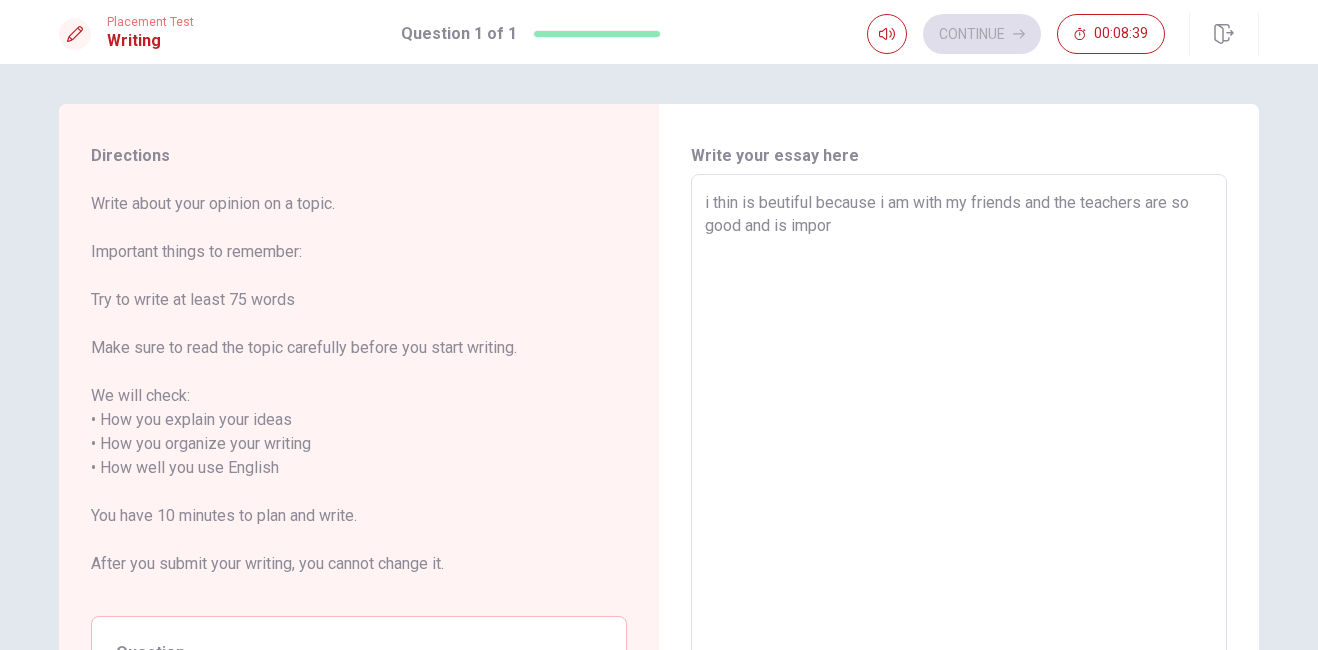 type on "x" 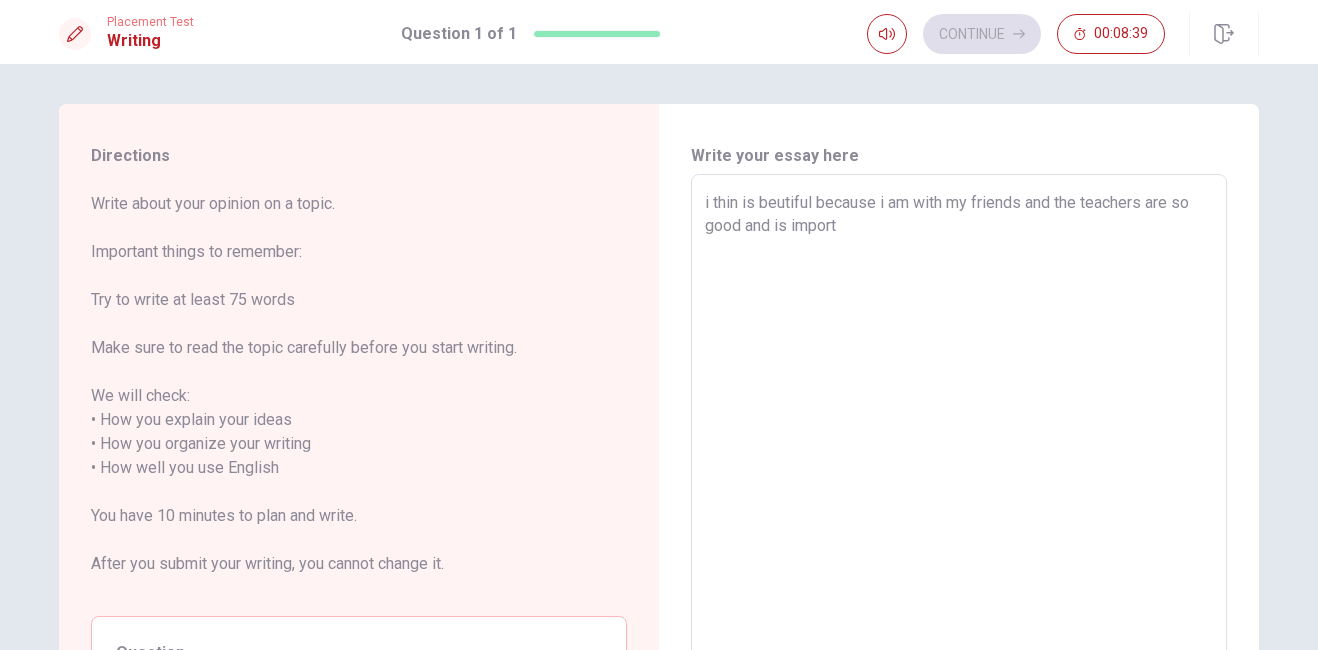 type on "x" 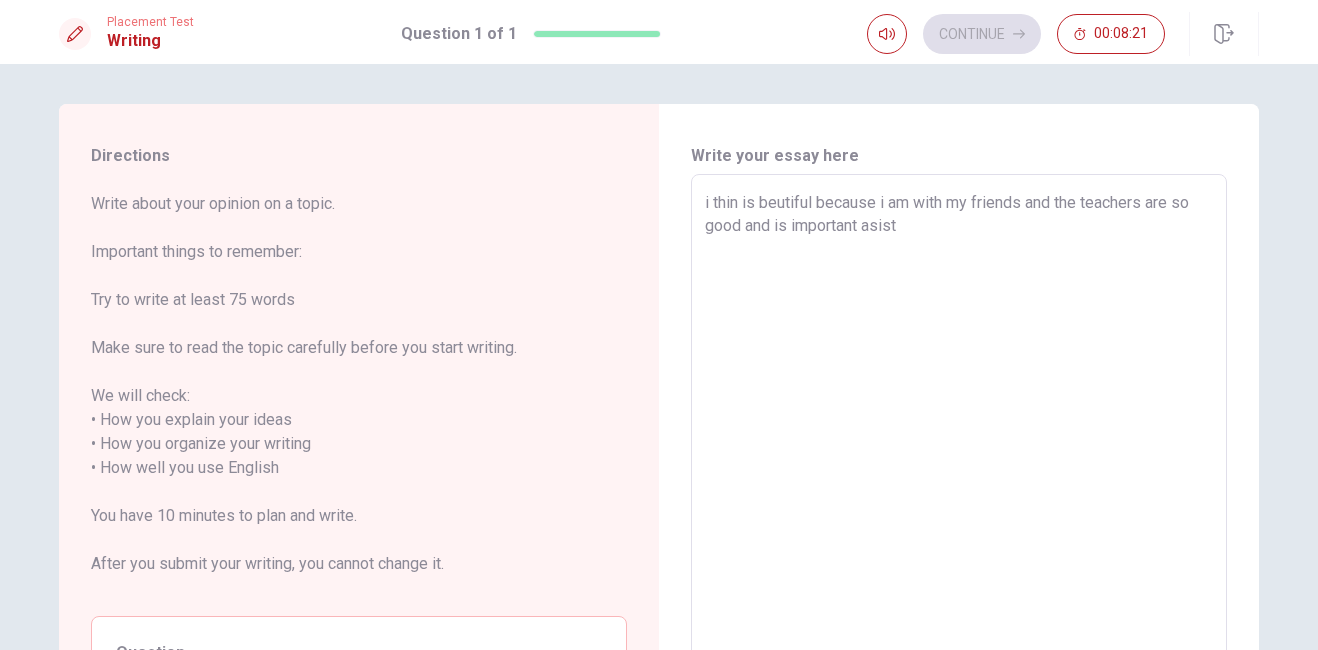 drag, startPoint x: 733, startPoint y: 205, endPoint x: 741, endPoint y: 258, distance: 53.600372 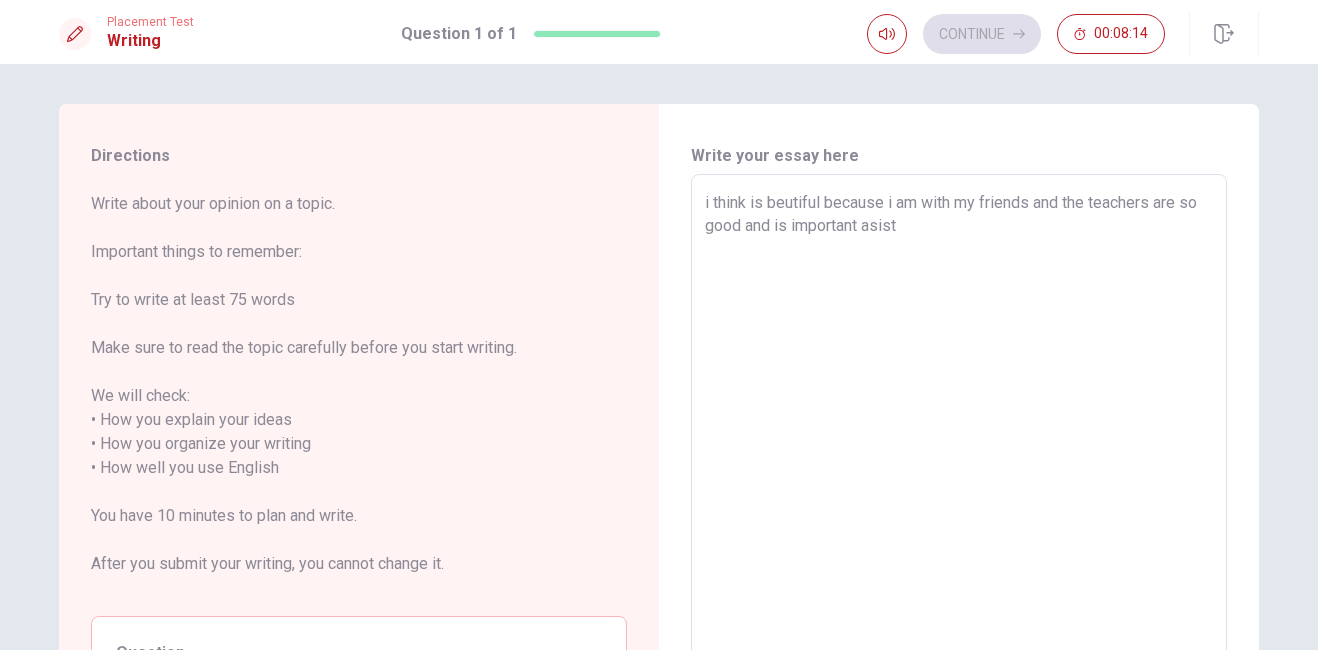 click on "i think is beutiful because i am with my friends and the teachers are so good and is important asist" at bounding box center [959, 468] 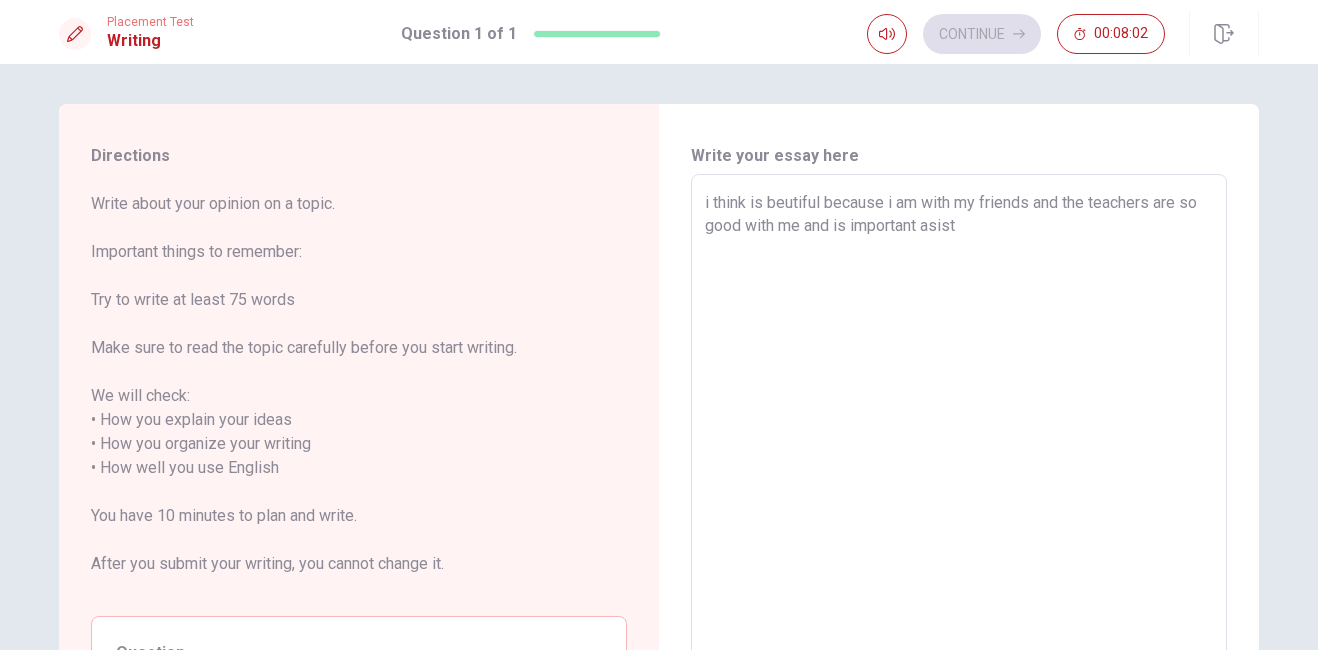 click on "i think is beutiful because i am with my friends and the teachers are so good with me and is important asist" at bounding box center [959, 468] 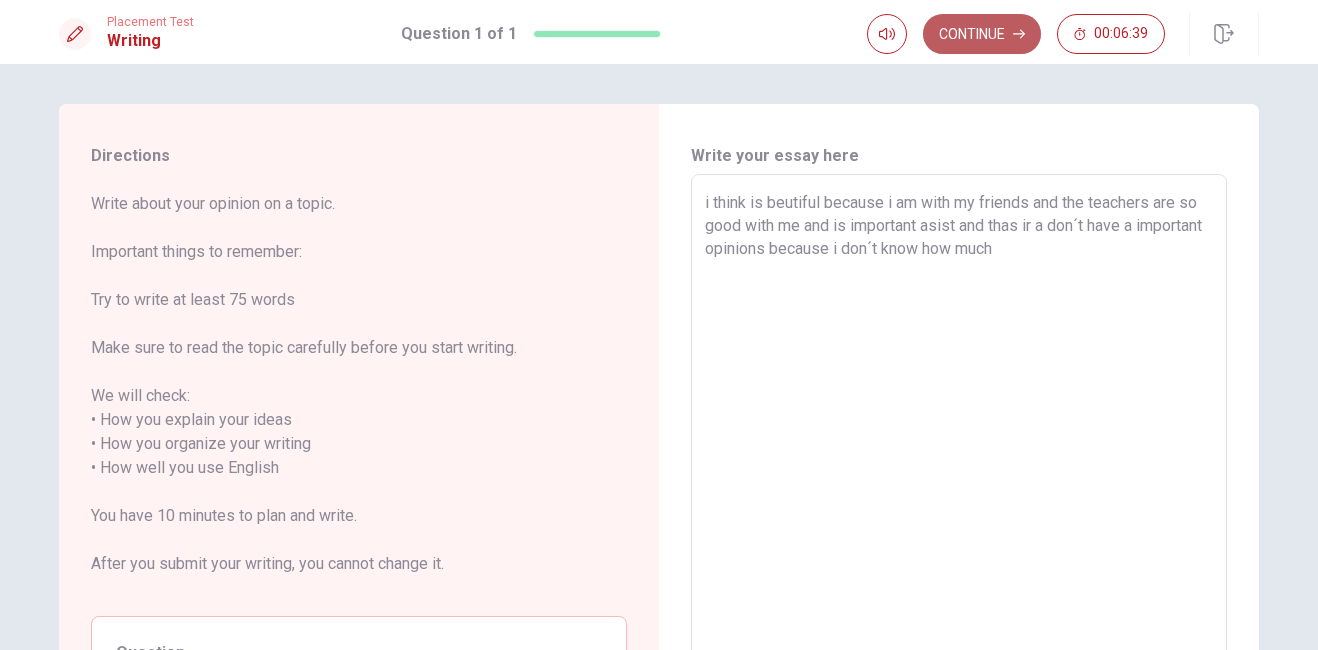 click on "Continue" at bounding box center (982, 34) 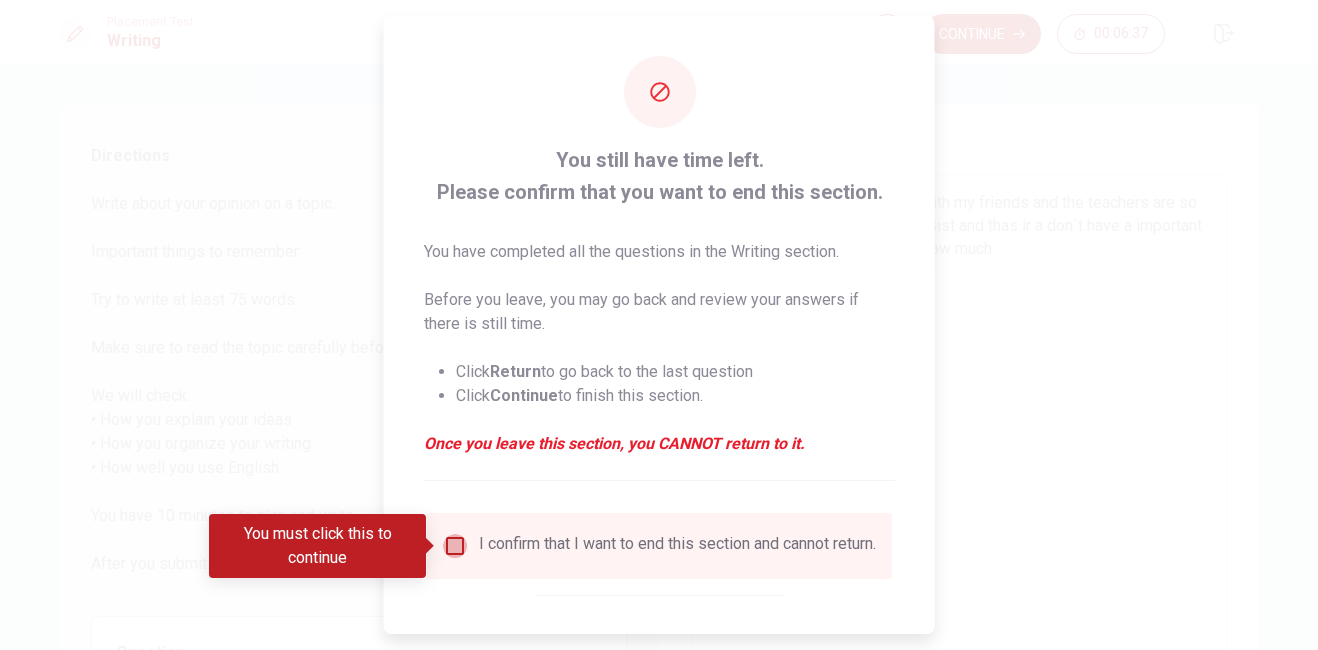 click at bounding box center (455, 546) 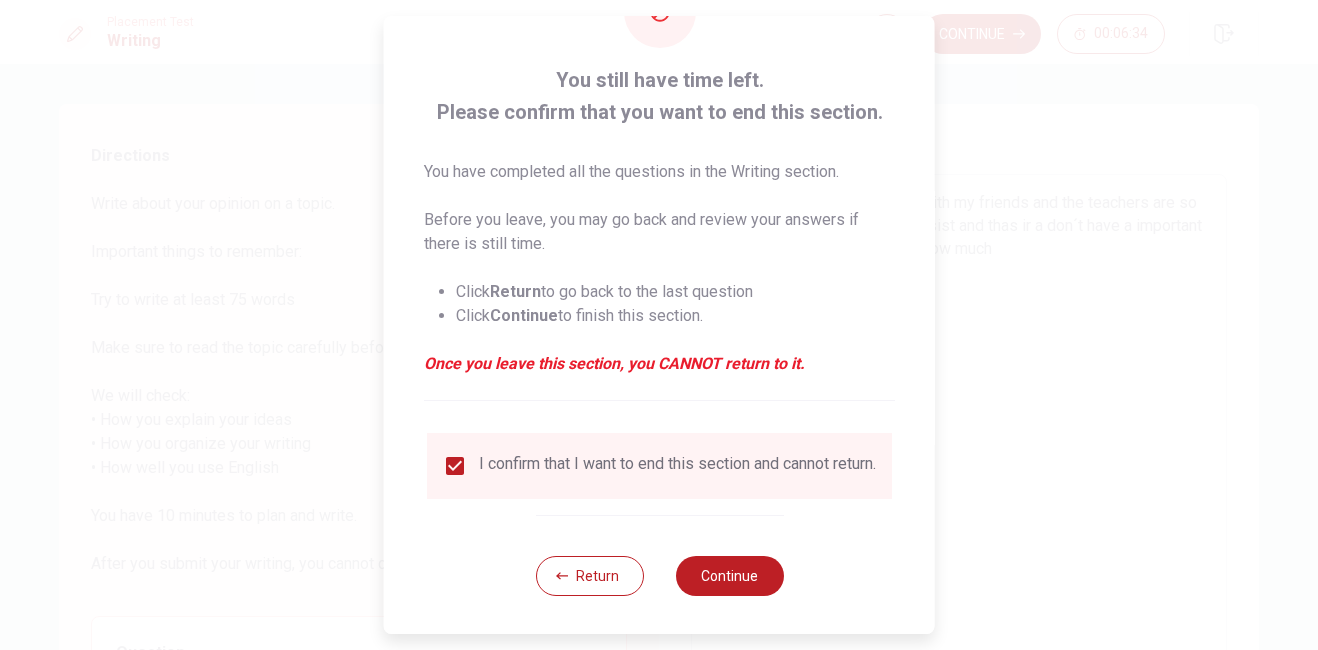 scroll, scrollTop: 93, scrollLeft: 0, axis: vertical 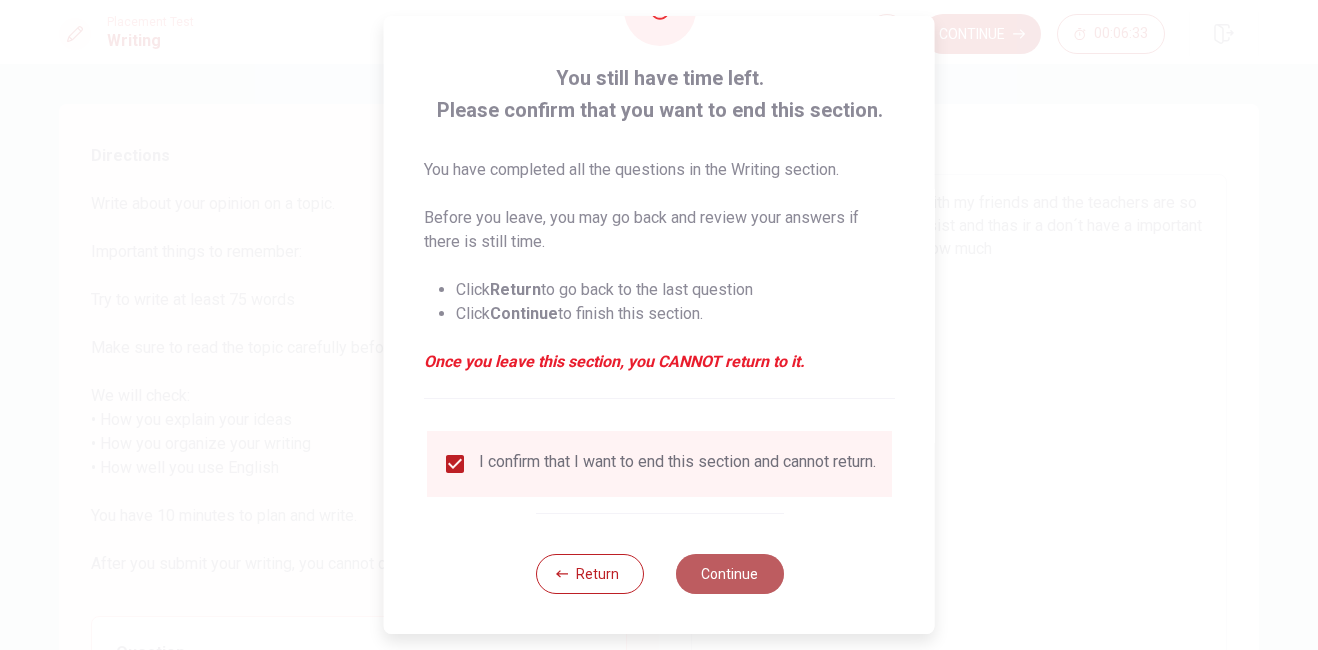 click on "Continue" at bounding box center [729, 574] 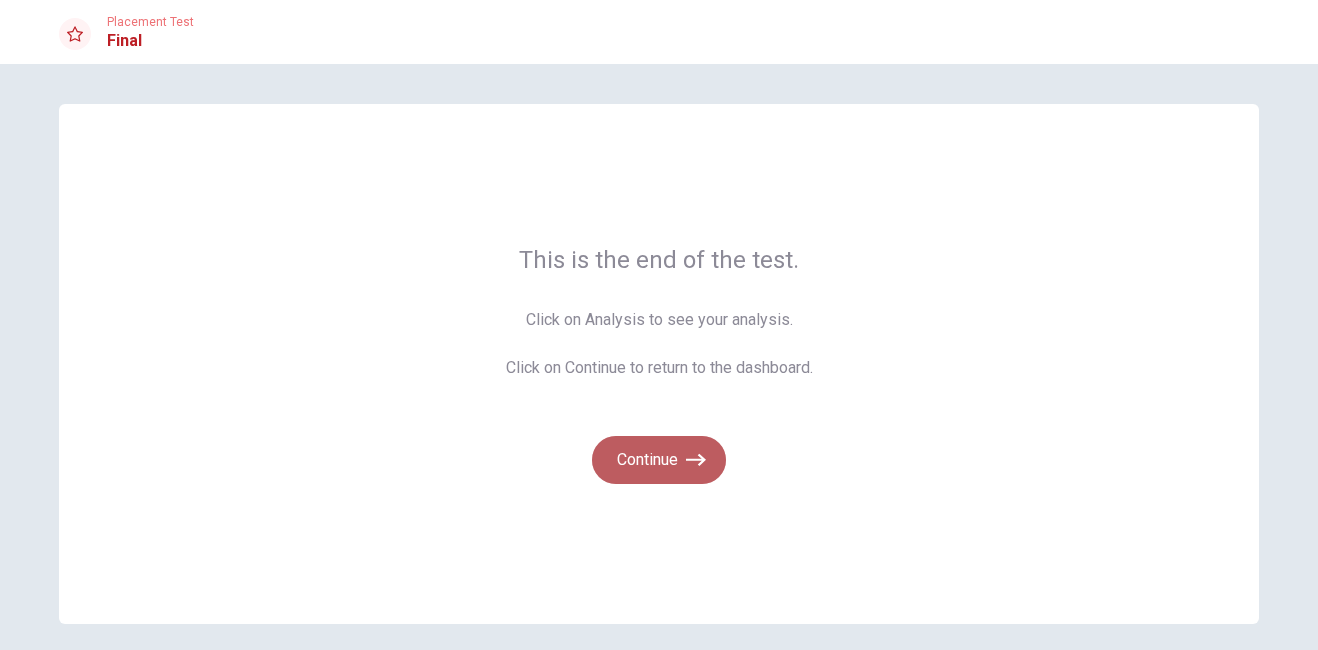 click on "Continue" at bounding box center [659, 460] 